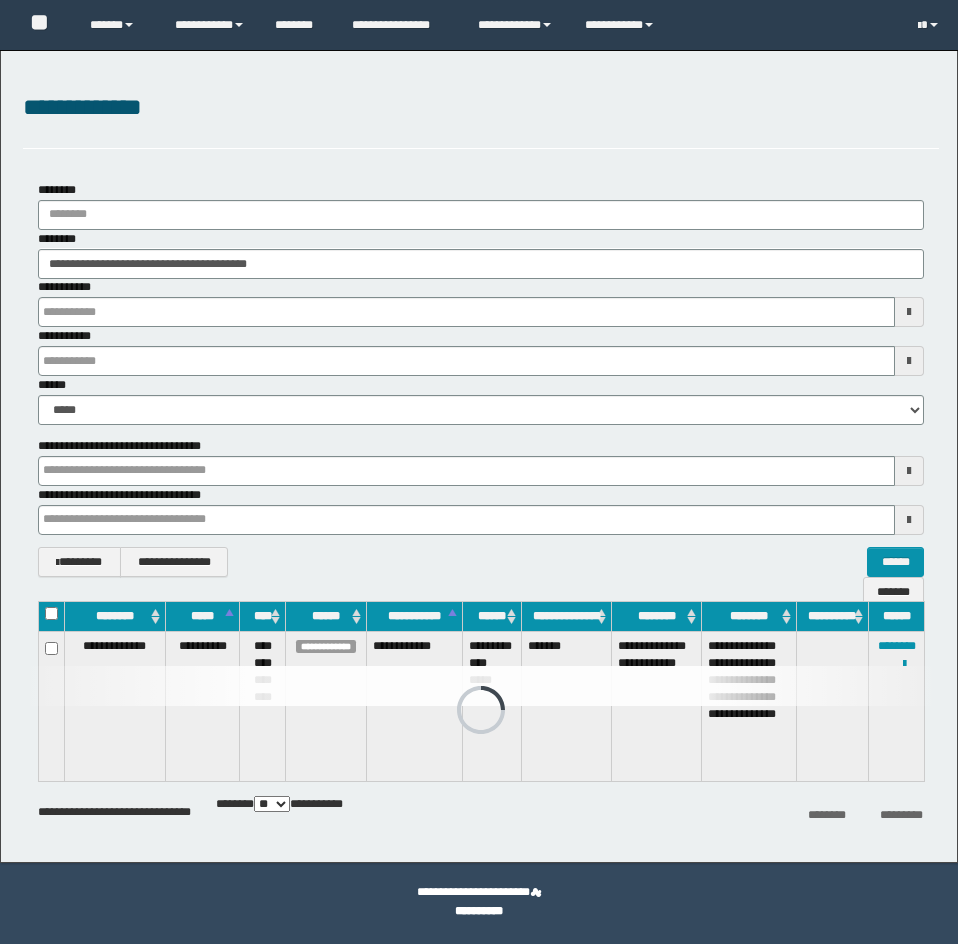 scroll, scrollTop: 0, scrollLeft: 0, axis: both 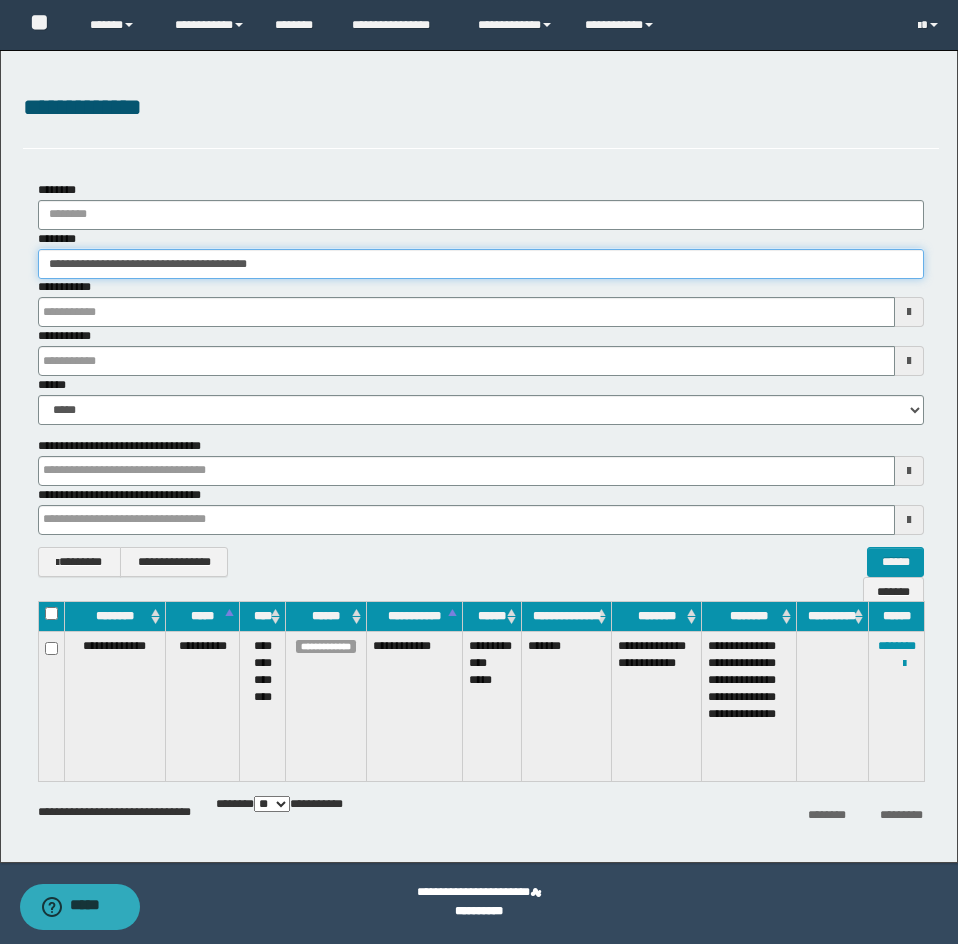 click on "**********" at bounding box center (481, 264) 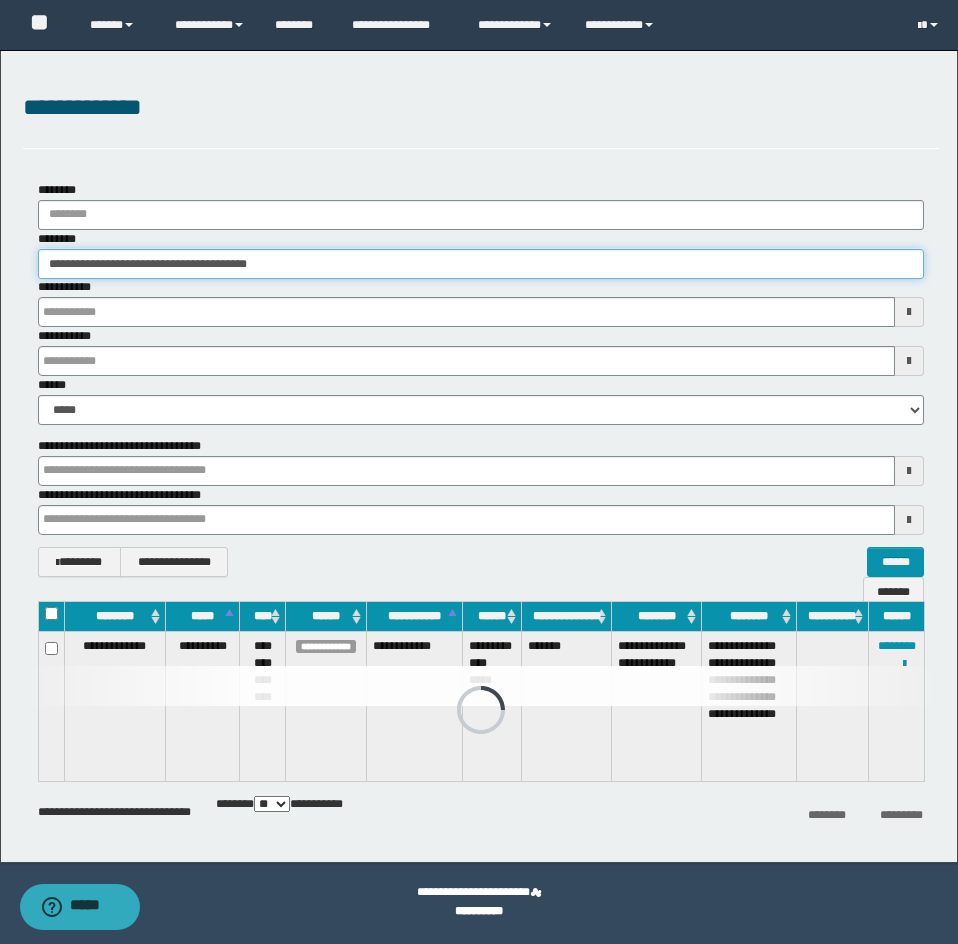click on "**********" at bounding box center [481, 264] 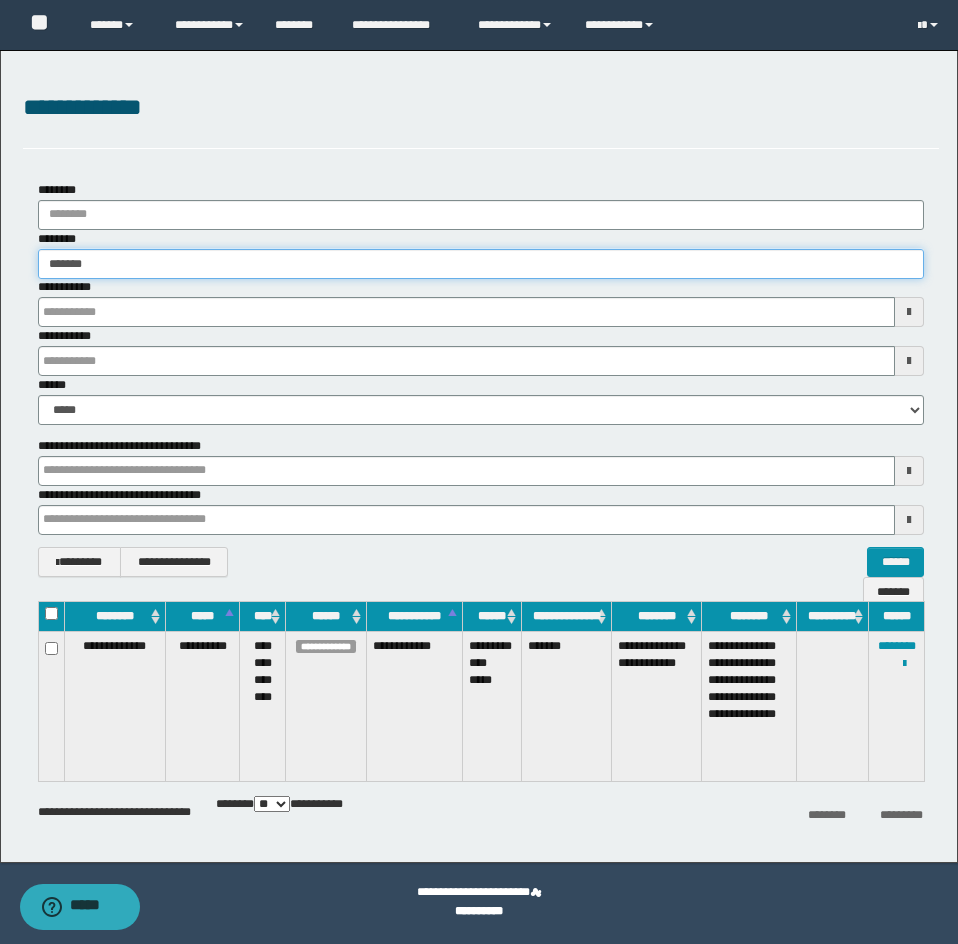 type on "*******" 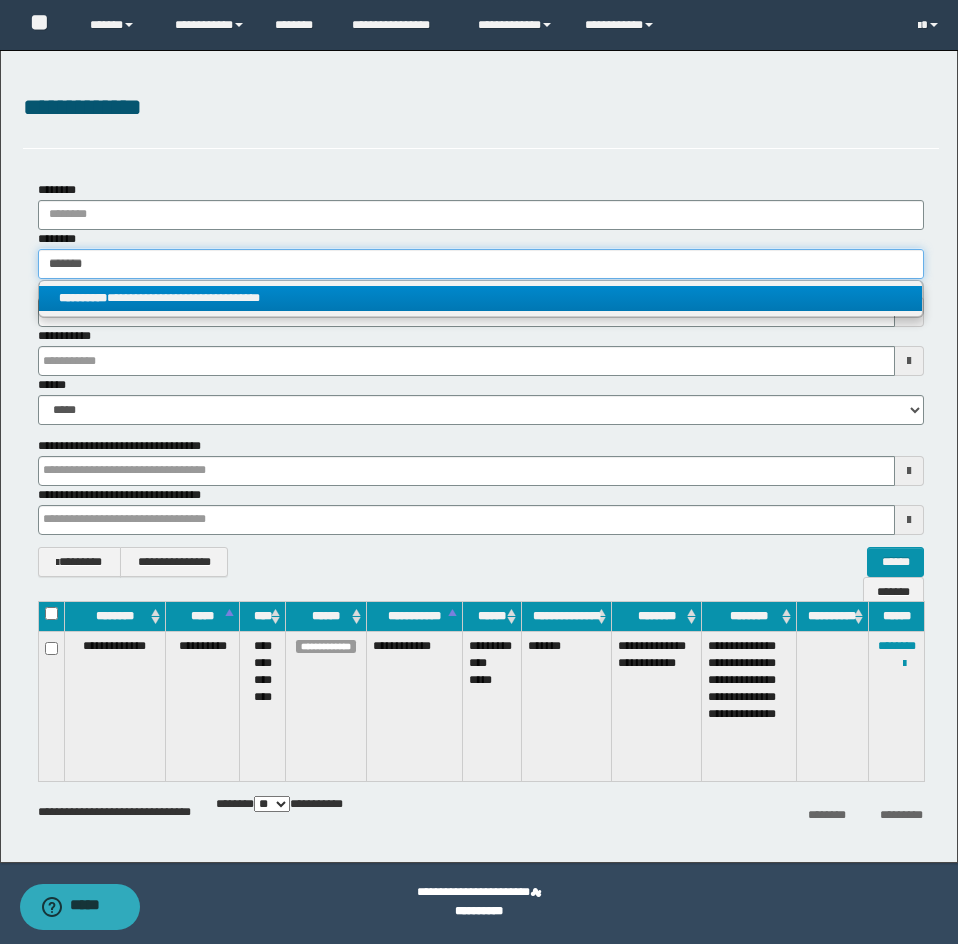 type on "*******" 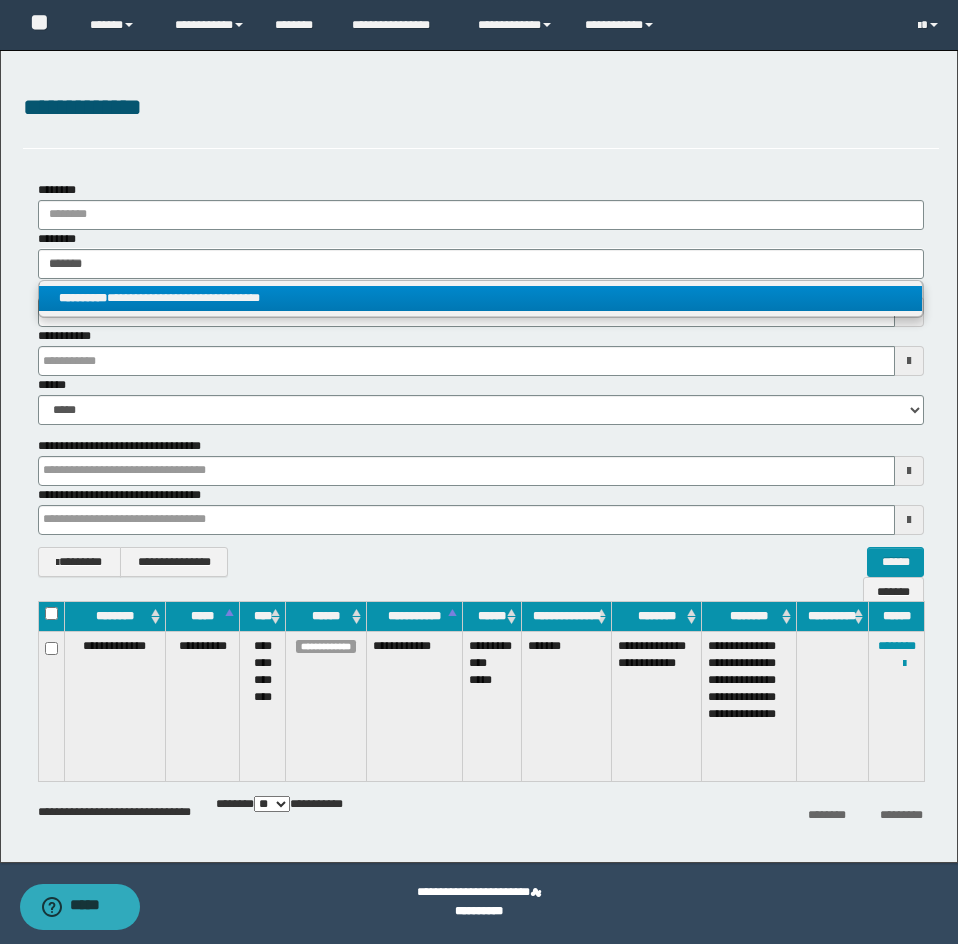 click on "**********" at bounding box center (83, 298) 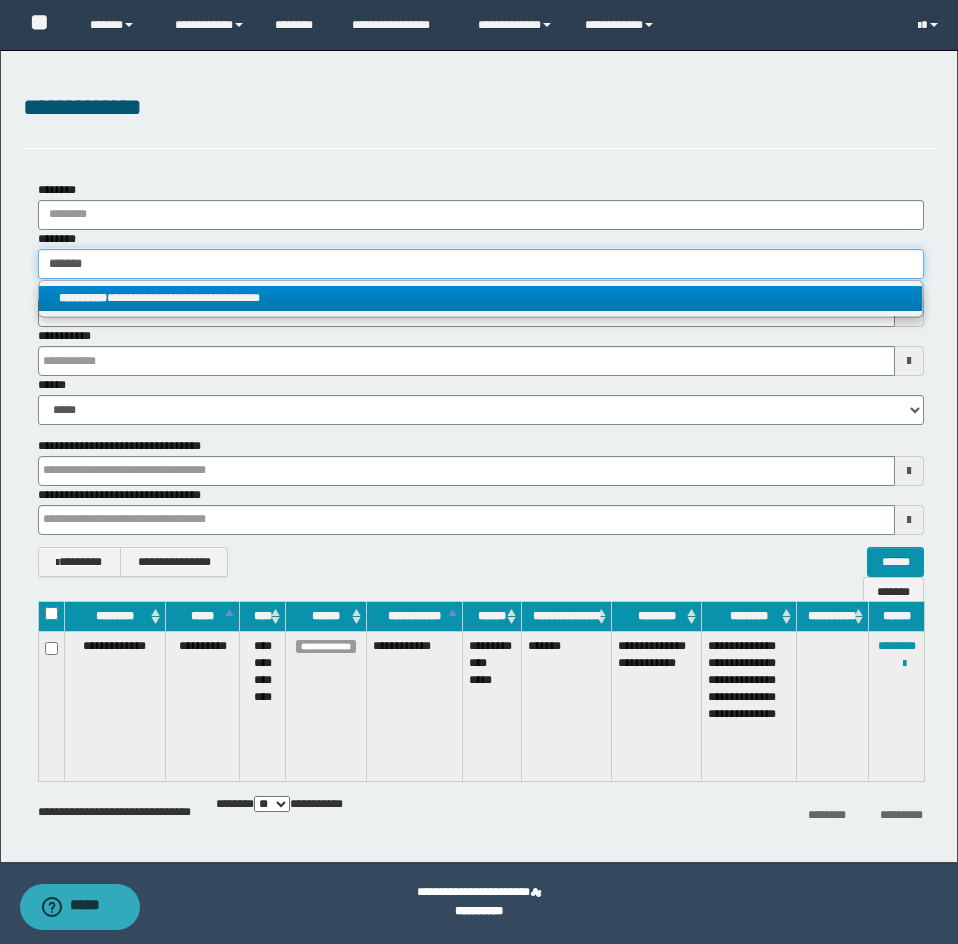 type 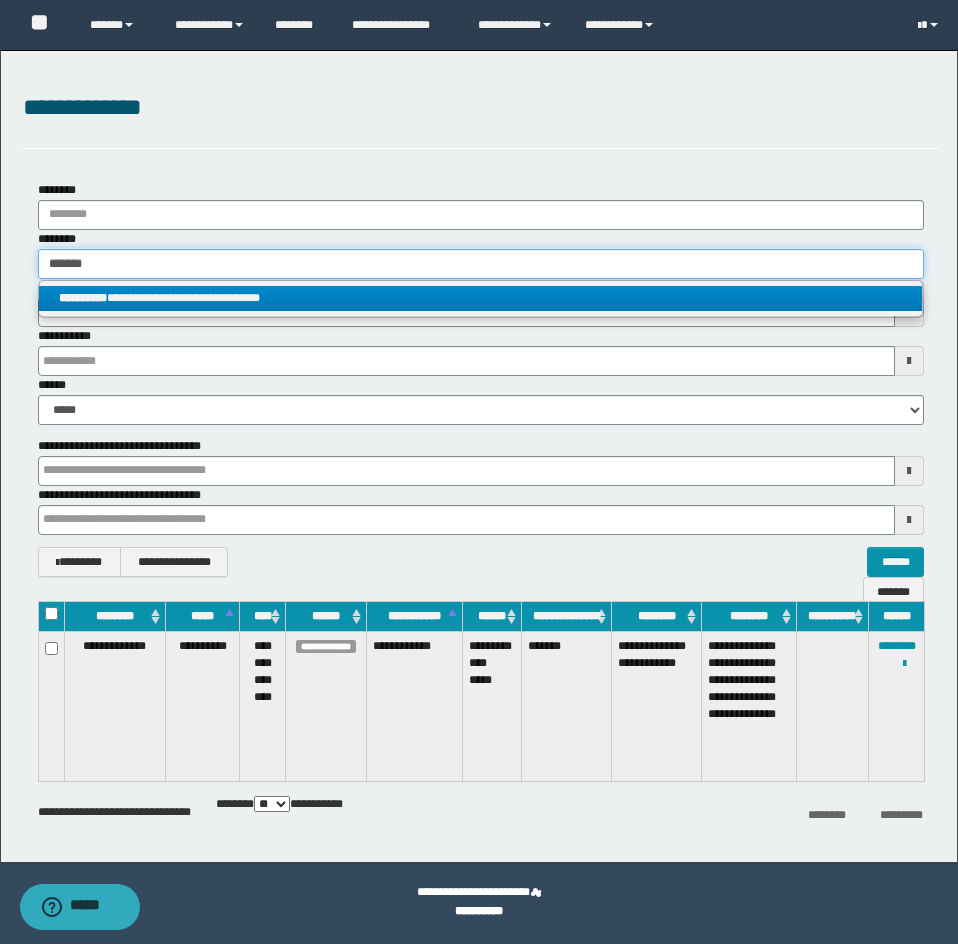 type on "**********" 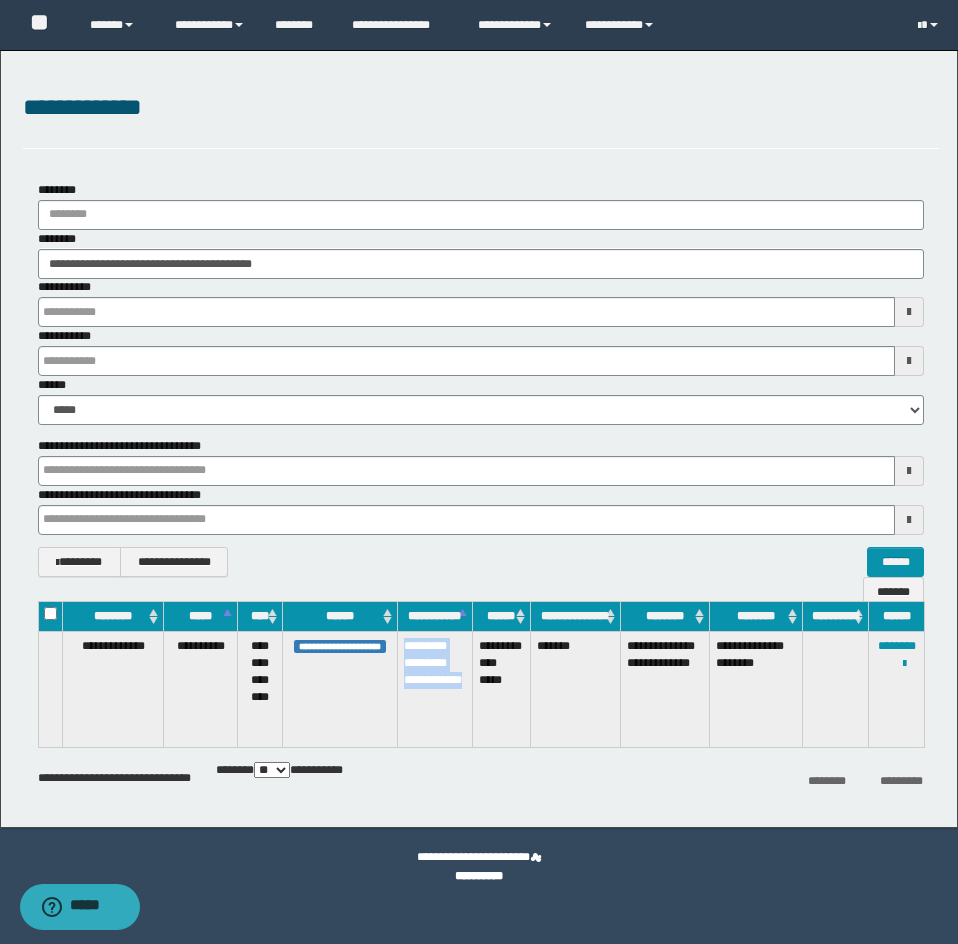 drag, startPoint x: 403, startPoint y: 662, endPoint x: 426, endPoint y: 735, distance: 76.537575 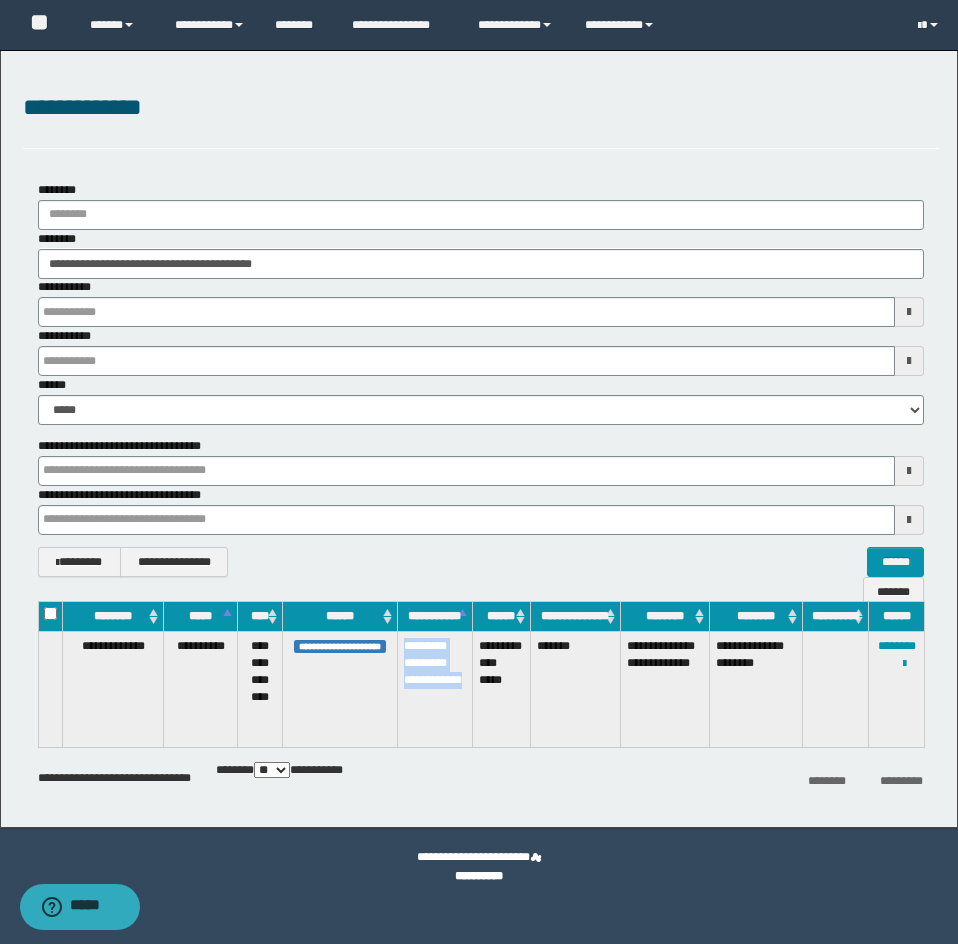 click on "**********" at bounding box center (435, 689) 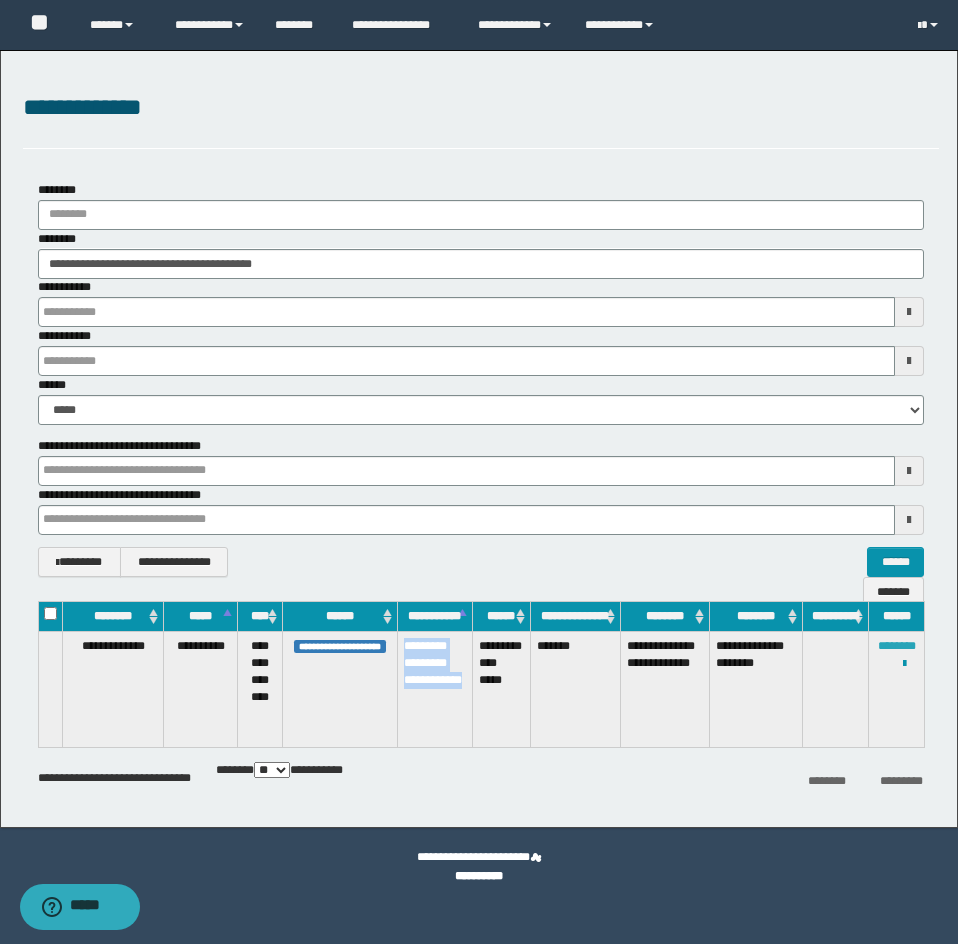 click on "********" at bounding box center [897, 646] 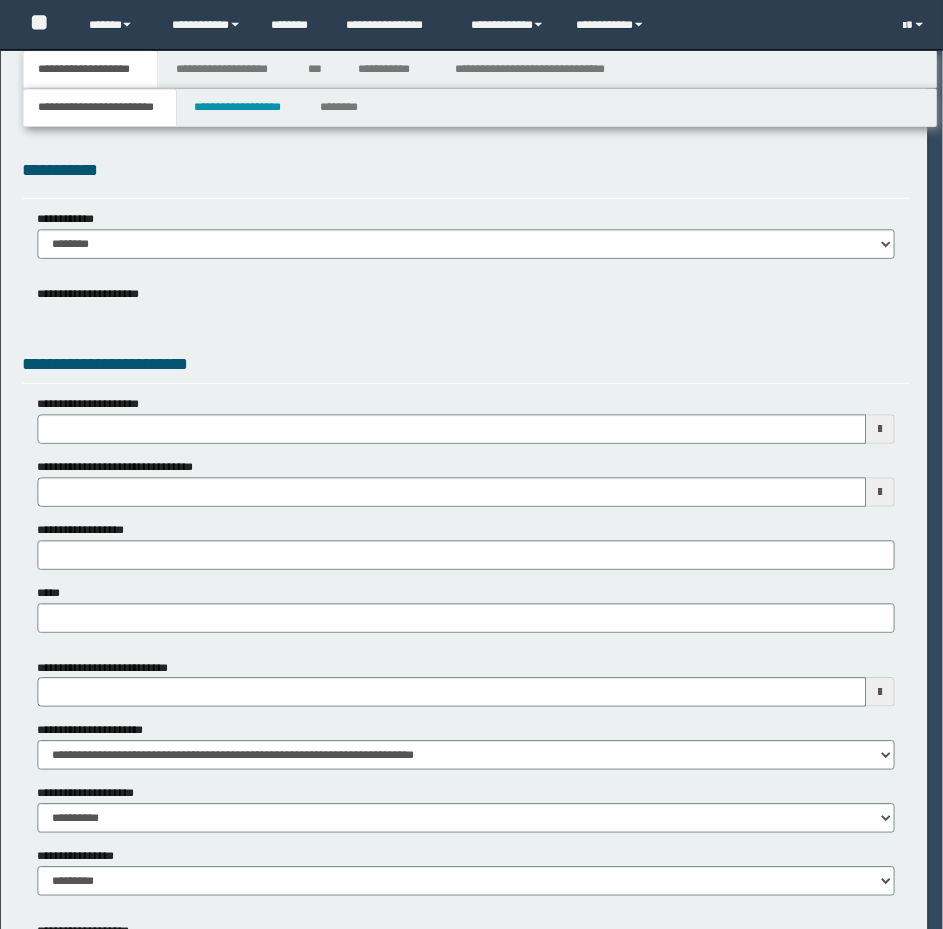 scroll, scrollTop: 0, scrollLeft: 0, axis: both 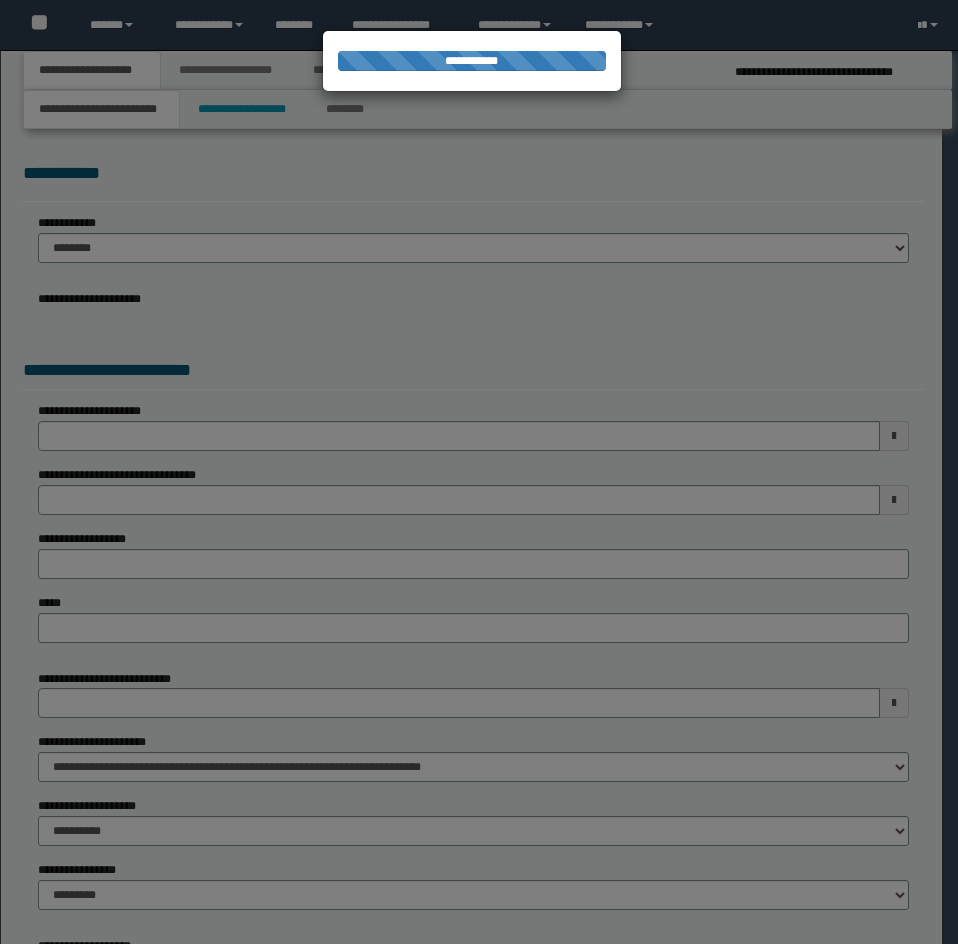 select on "*" 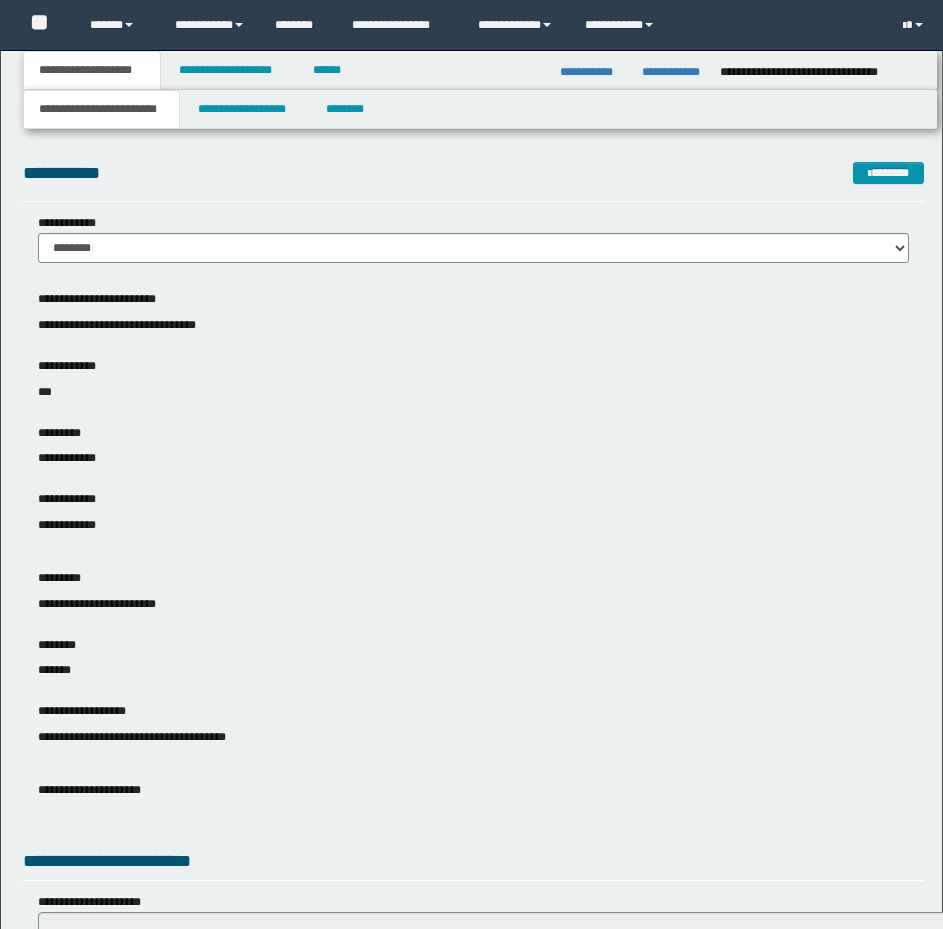scroll, scrollTop: 500, scrollLeft: 0, axis: vertical 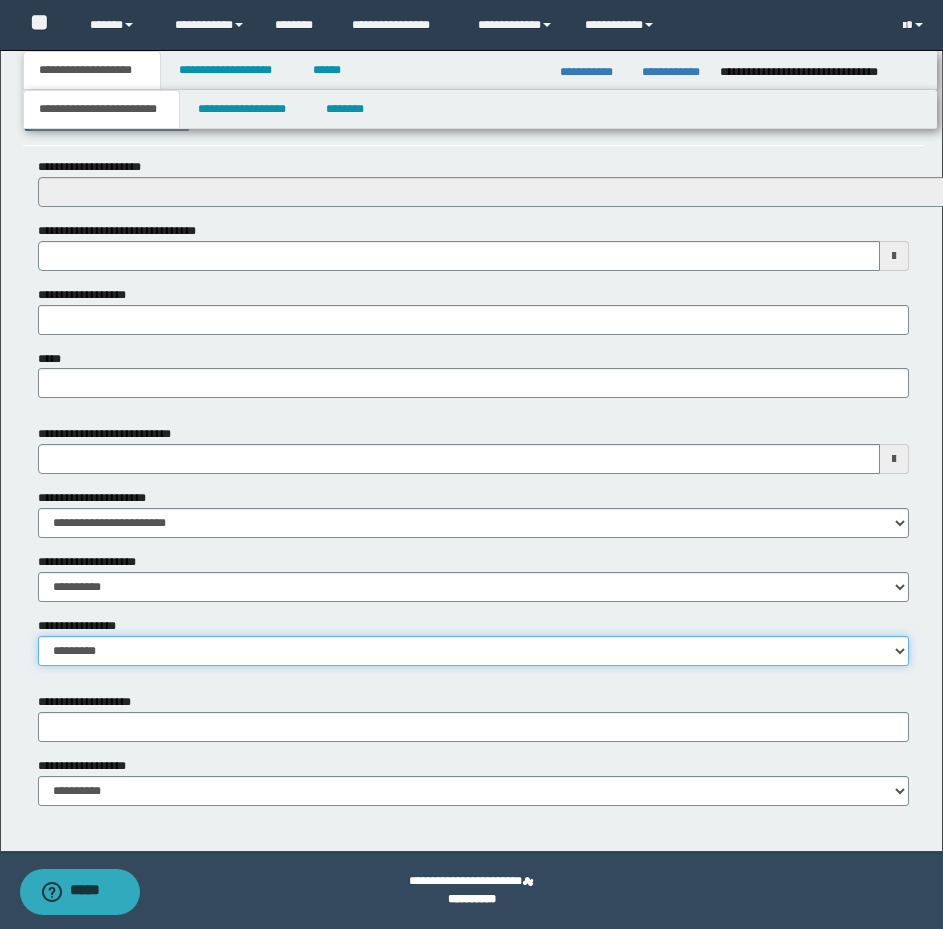 click on "**********" at bounding box center (473, 651) 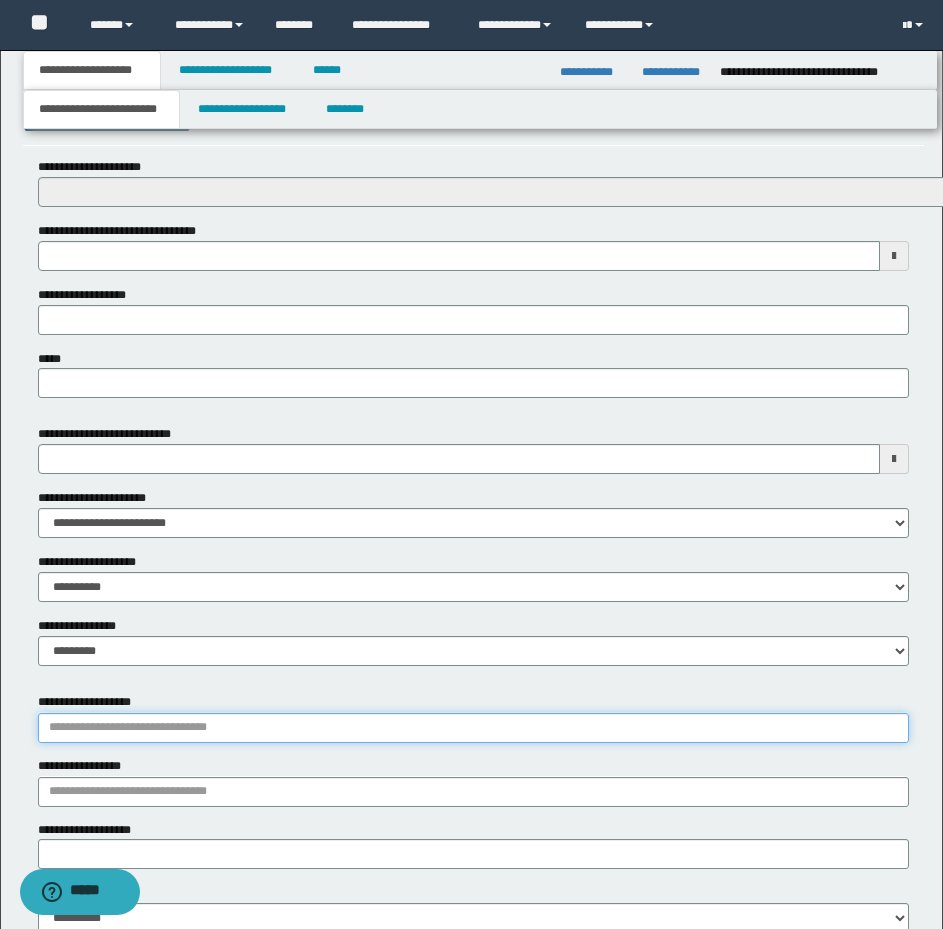 click on "**********" at bounding box center (473, 728) 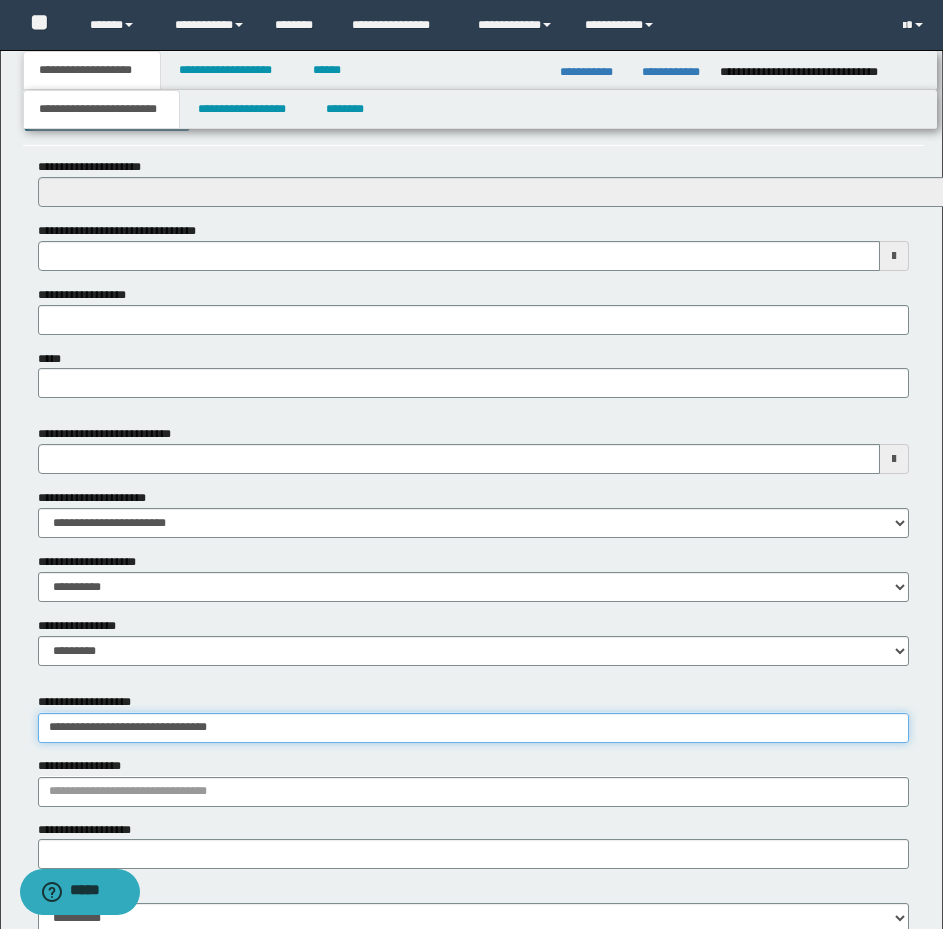 type on "**********" 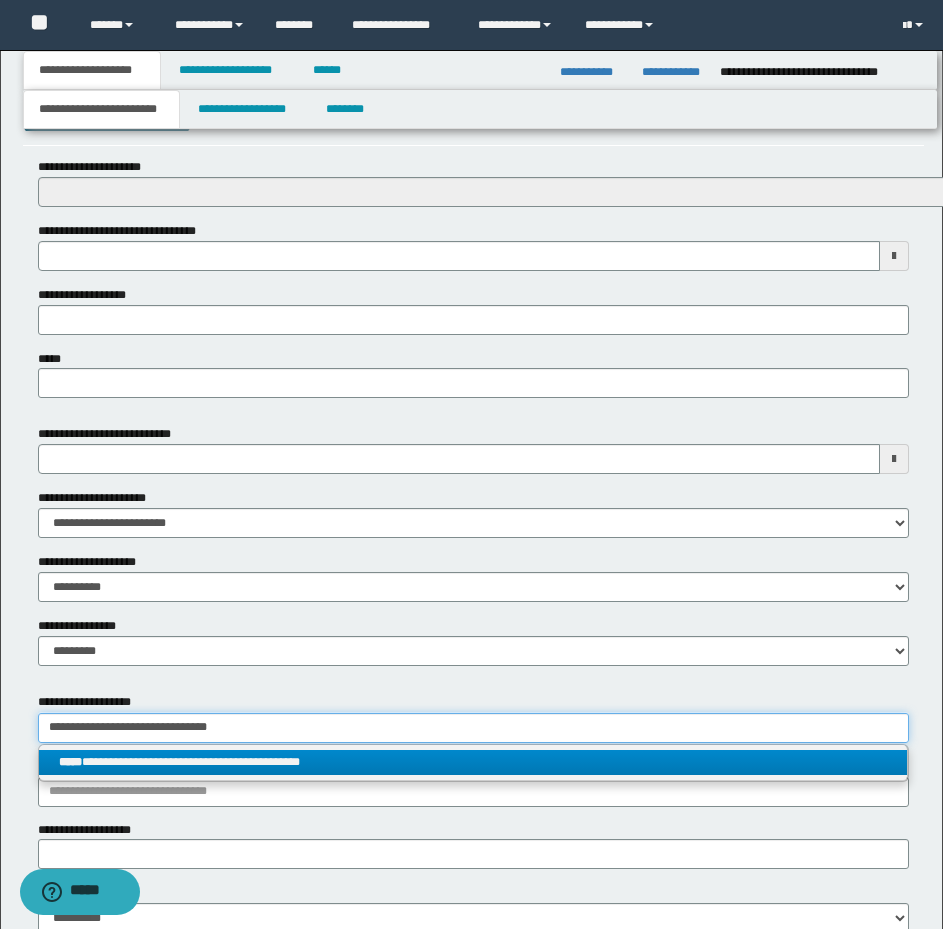 type on "**********" 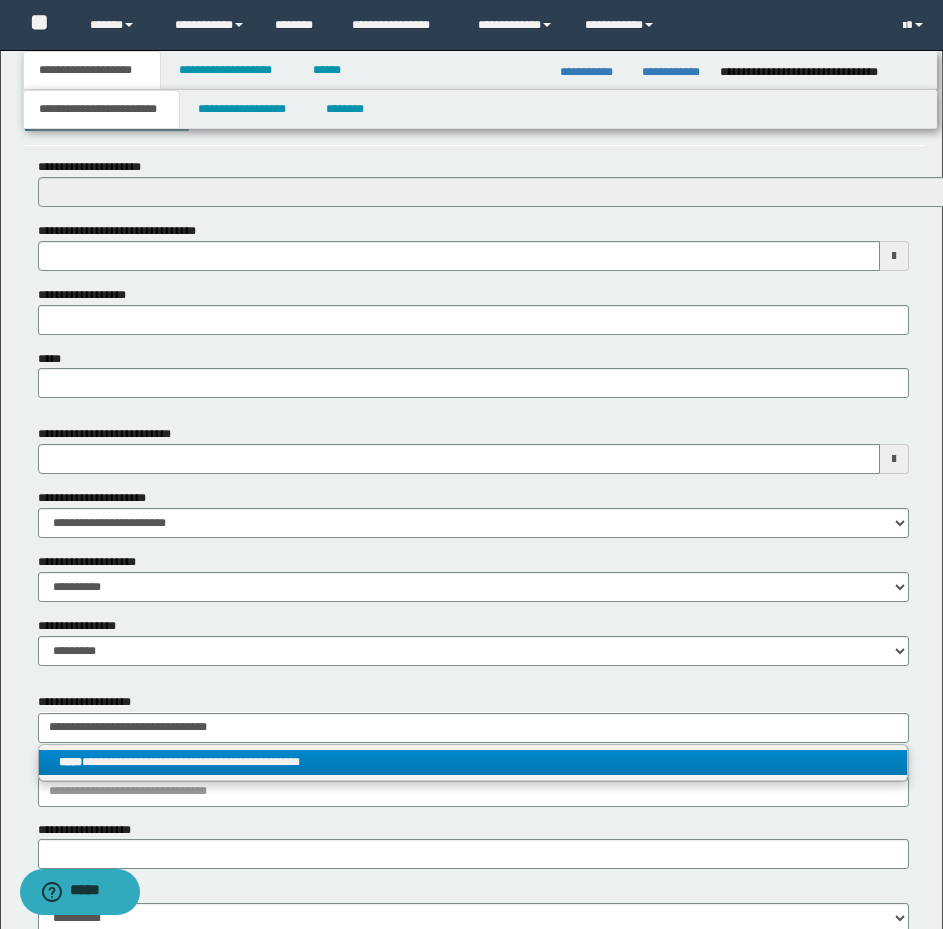 click on "**********" at bounding box center [473, 762] 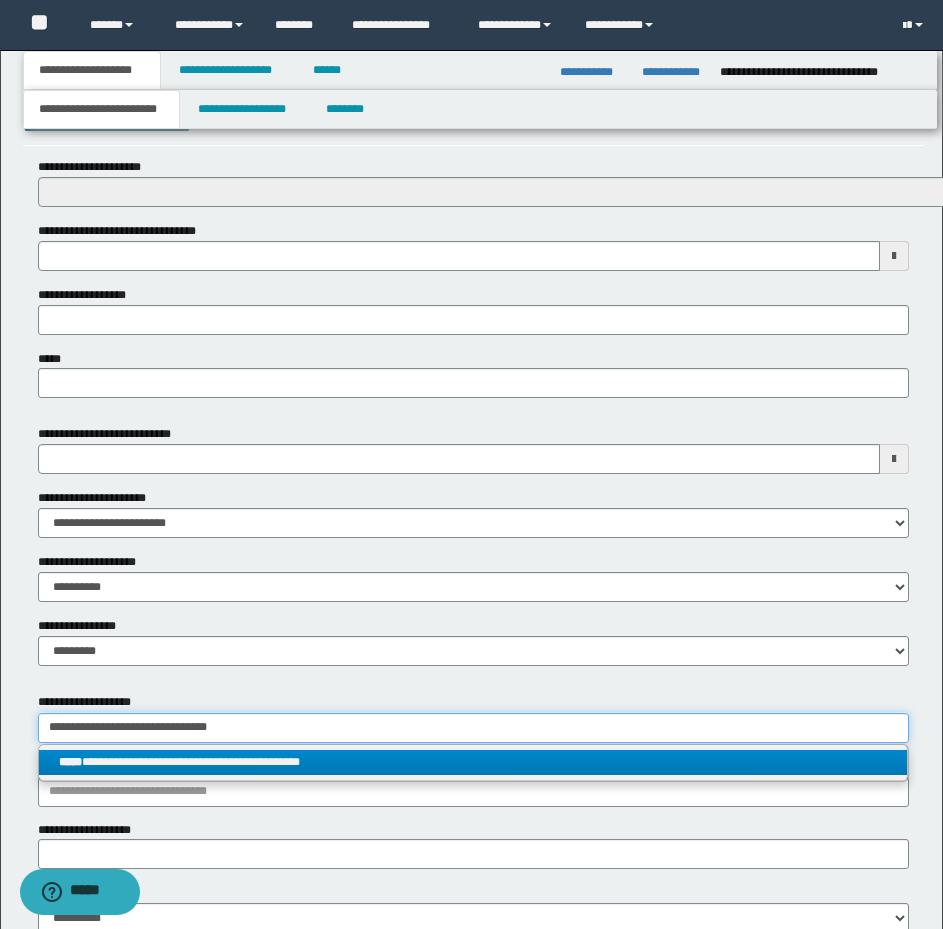 type 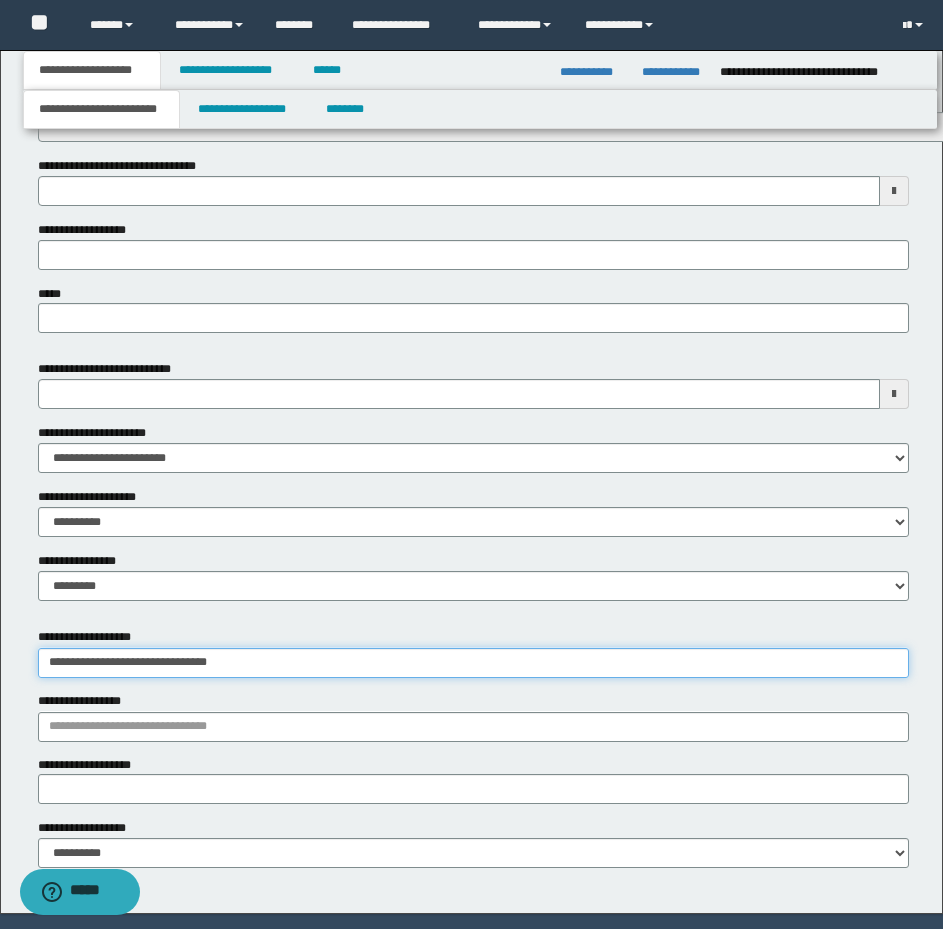 scroll, scrollTop: 835, scrollLeft: 0, axis: vertical 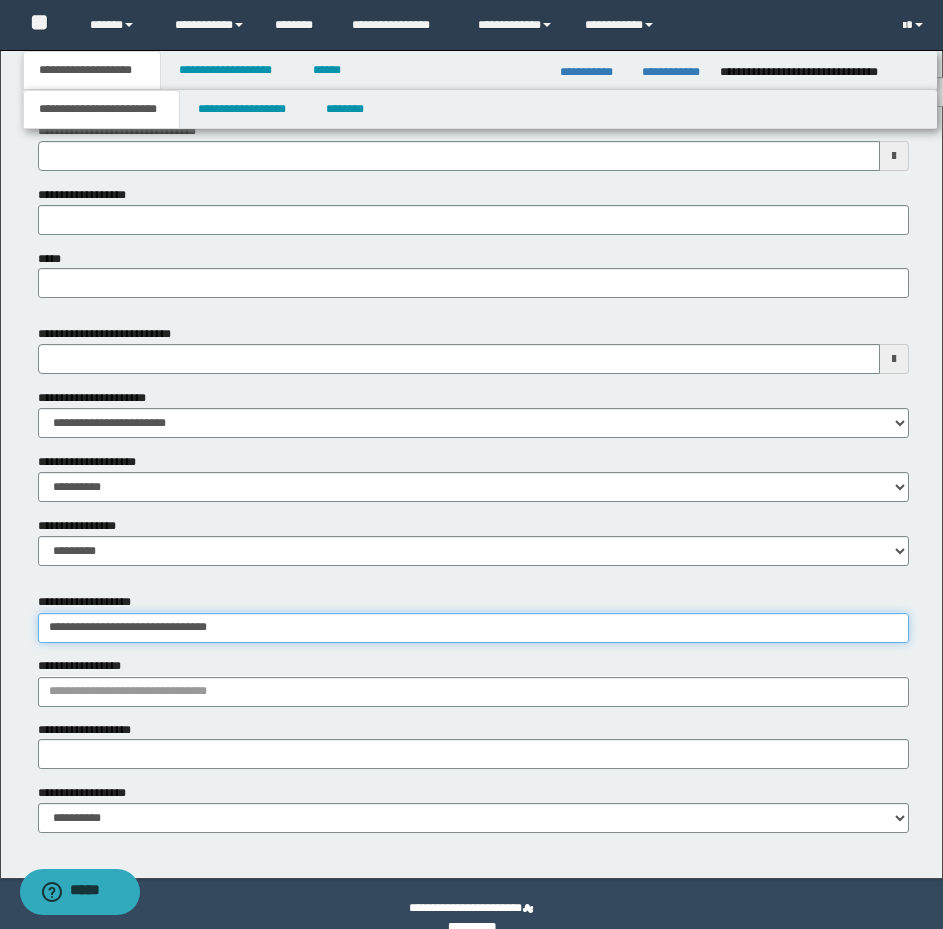 click on "**********" at bounding box center (473, 628) 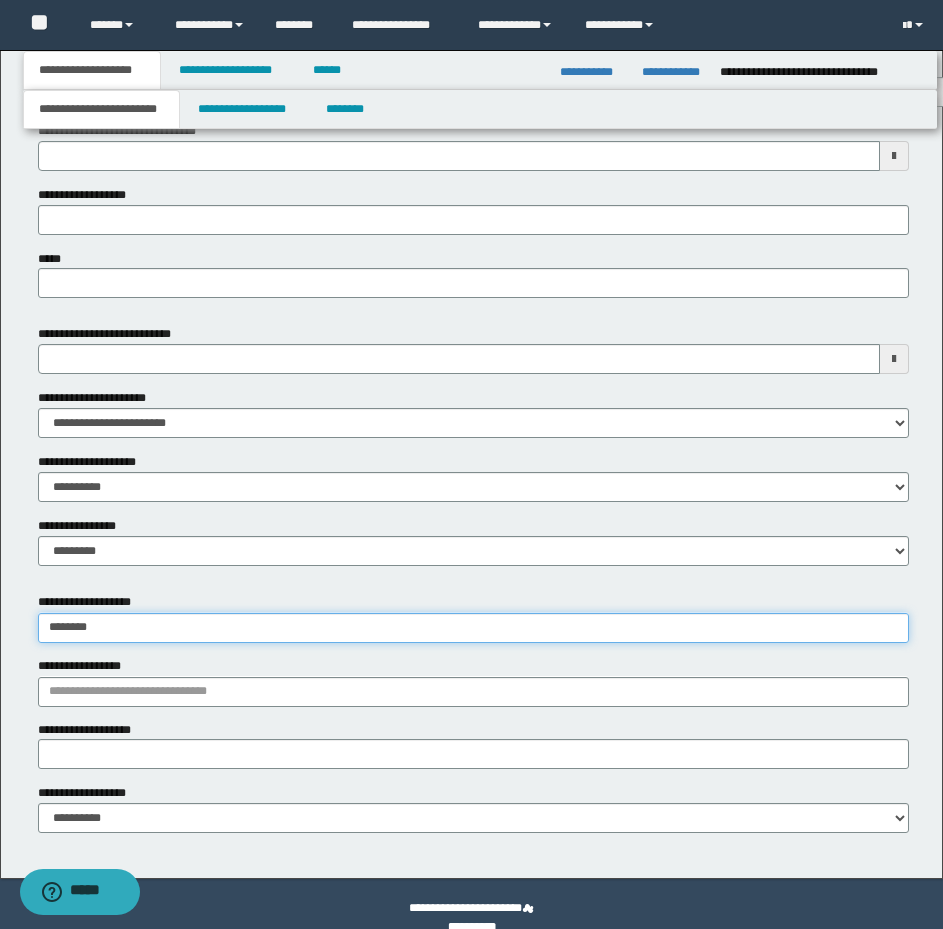 type on "*********" 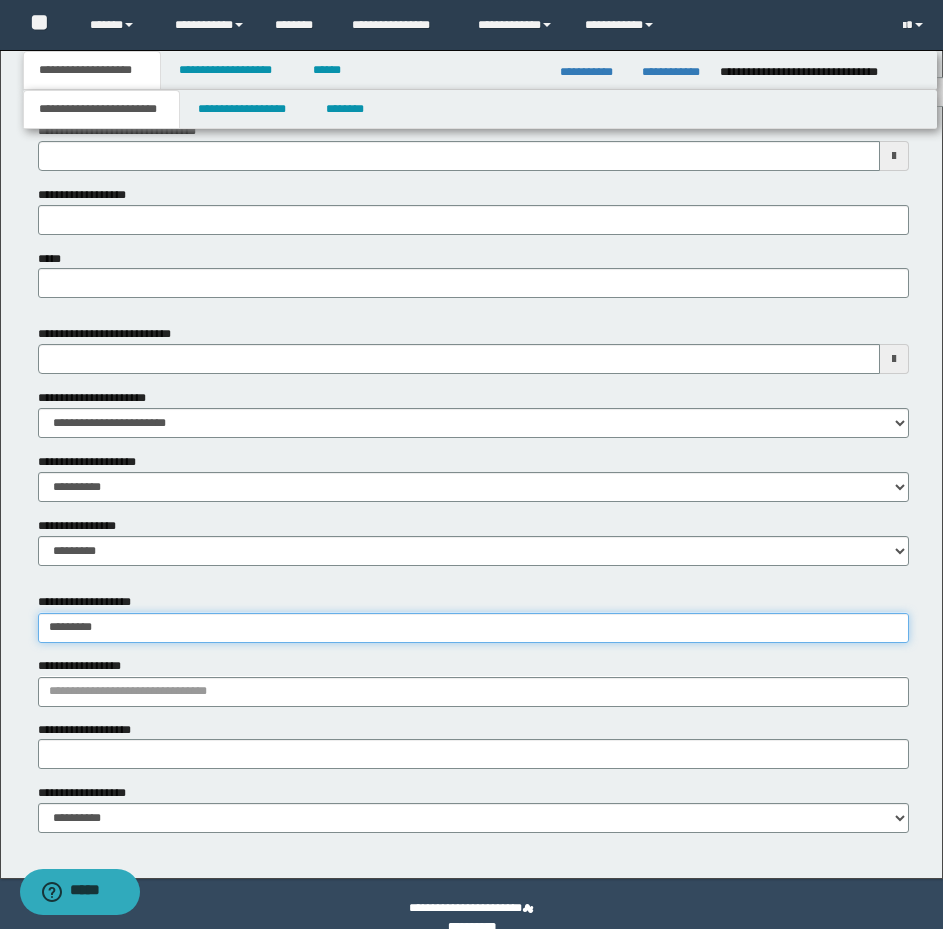 type on "*********" 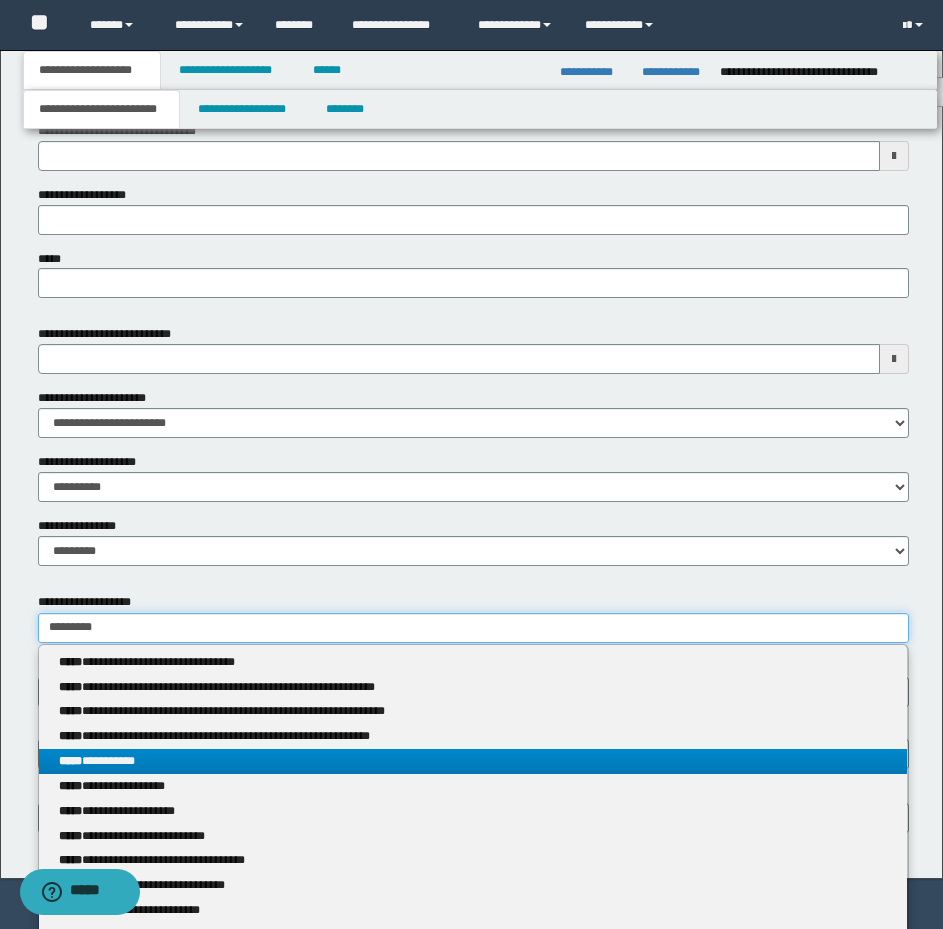 type on "*********" 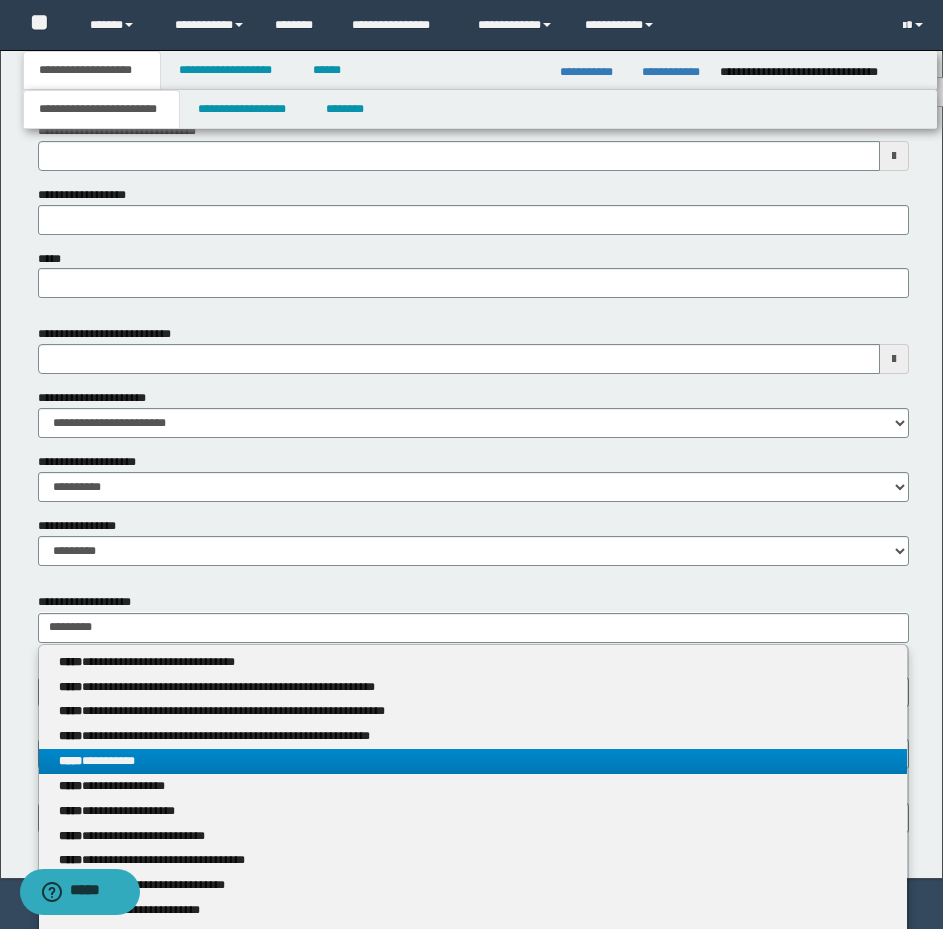 click on "**********" at bounding box center (473, 761) 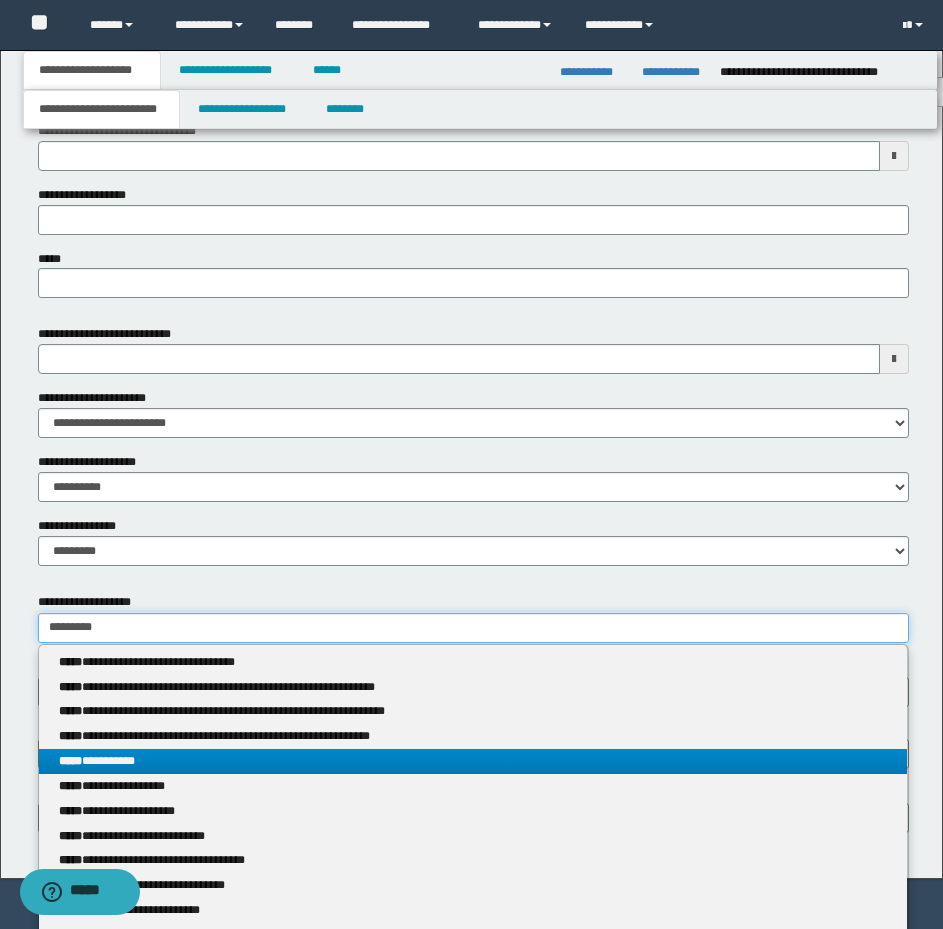 type 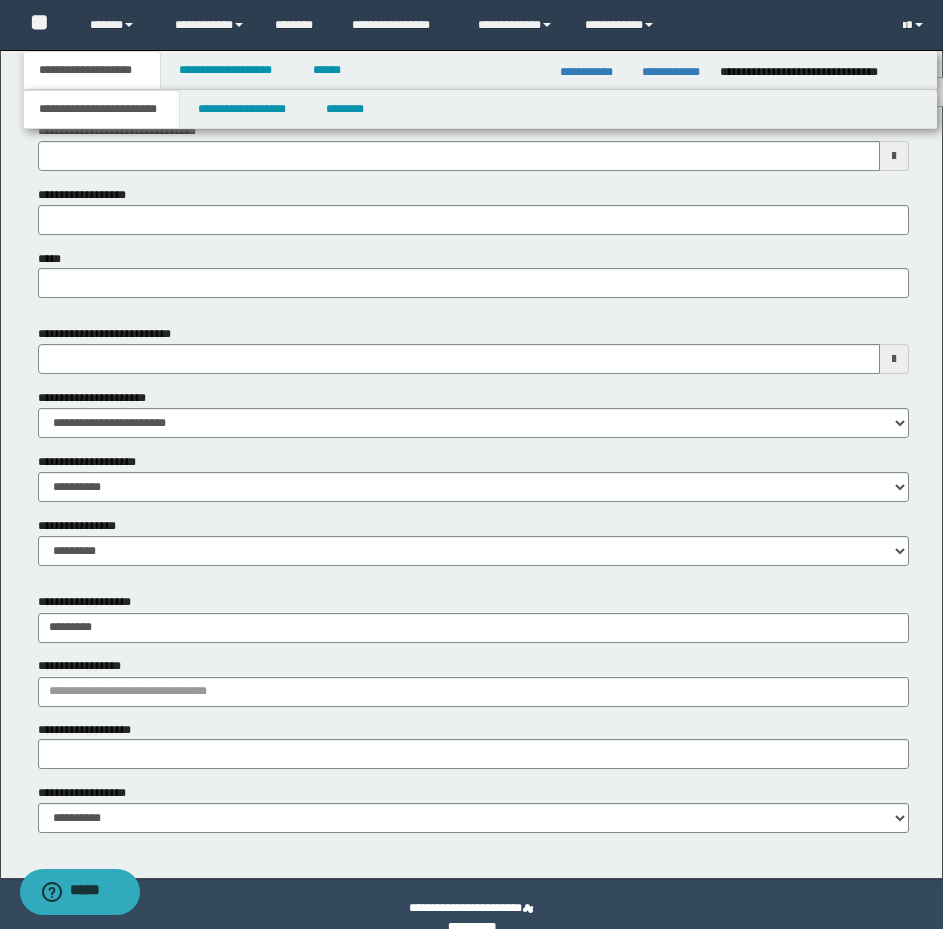 click on "**********" at bounding box center [473, 720] 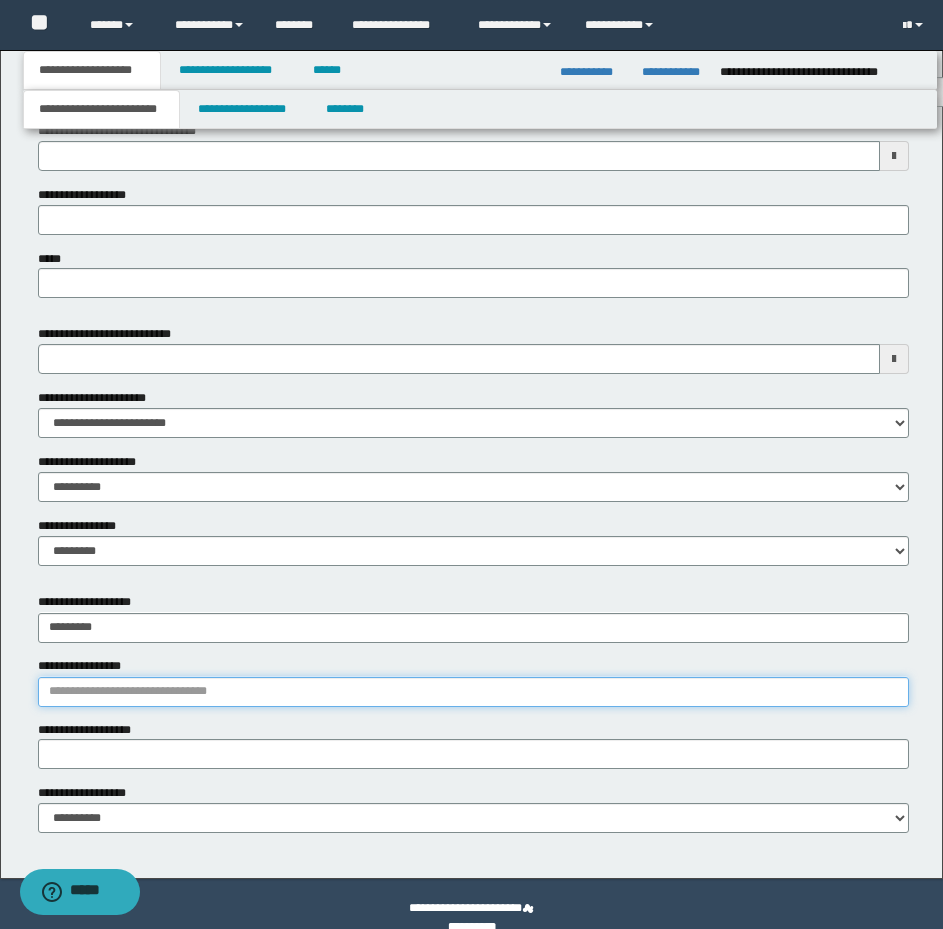 click on "**********" at bounding box center (473, 692) 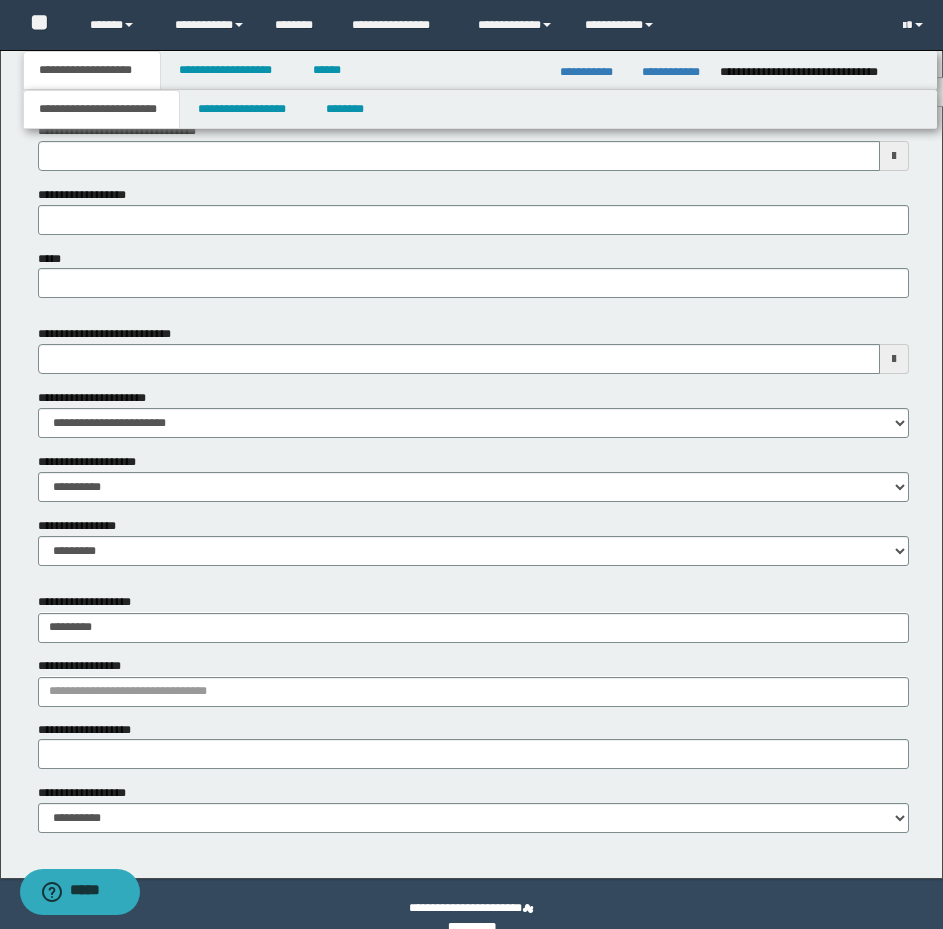 click on "**********" at bounding box center (92, 730) 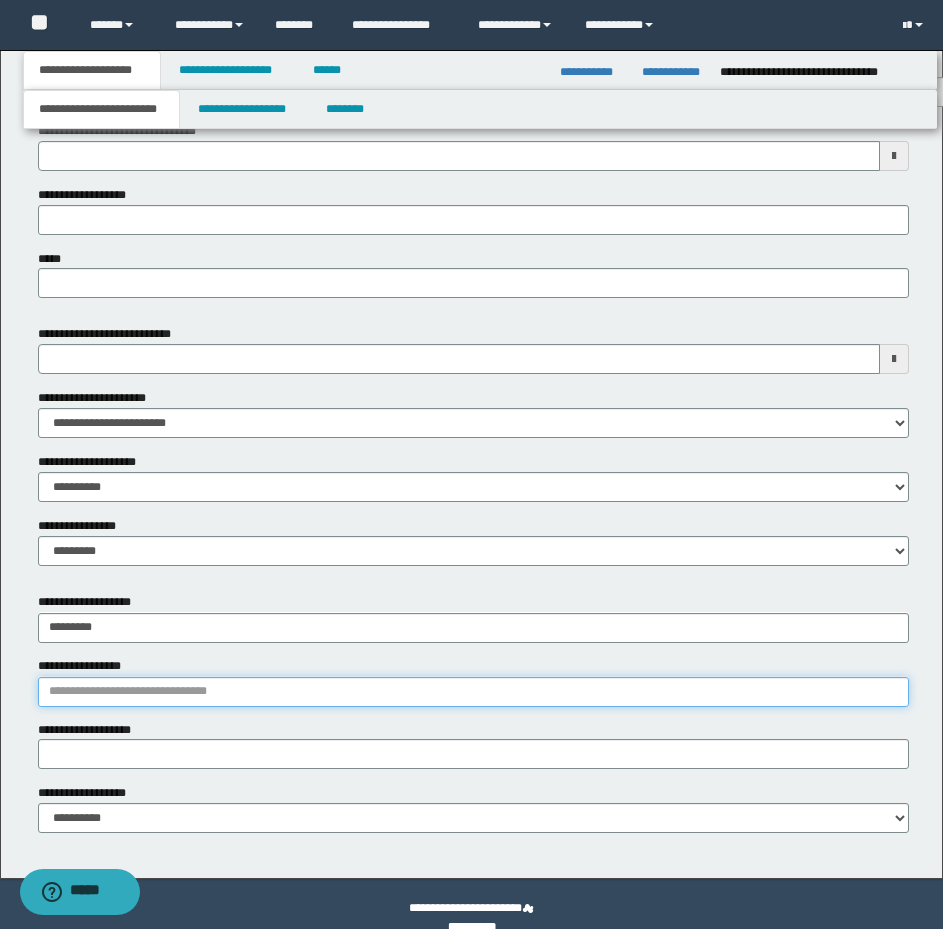 click on "**********" at bounding box center [473, 692] 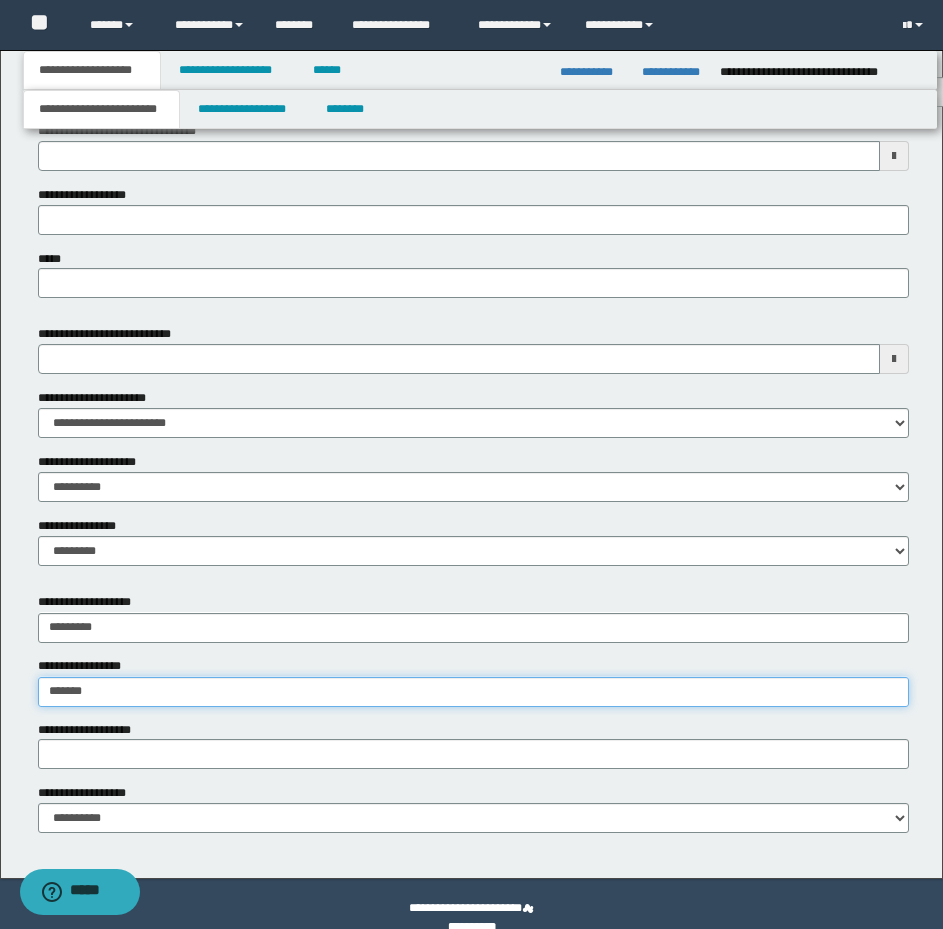 type on "********" 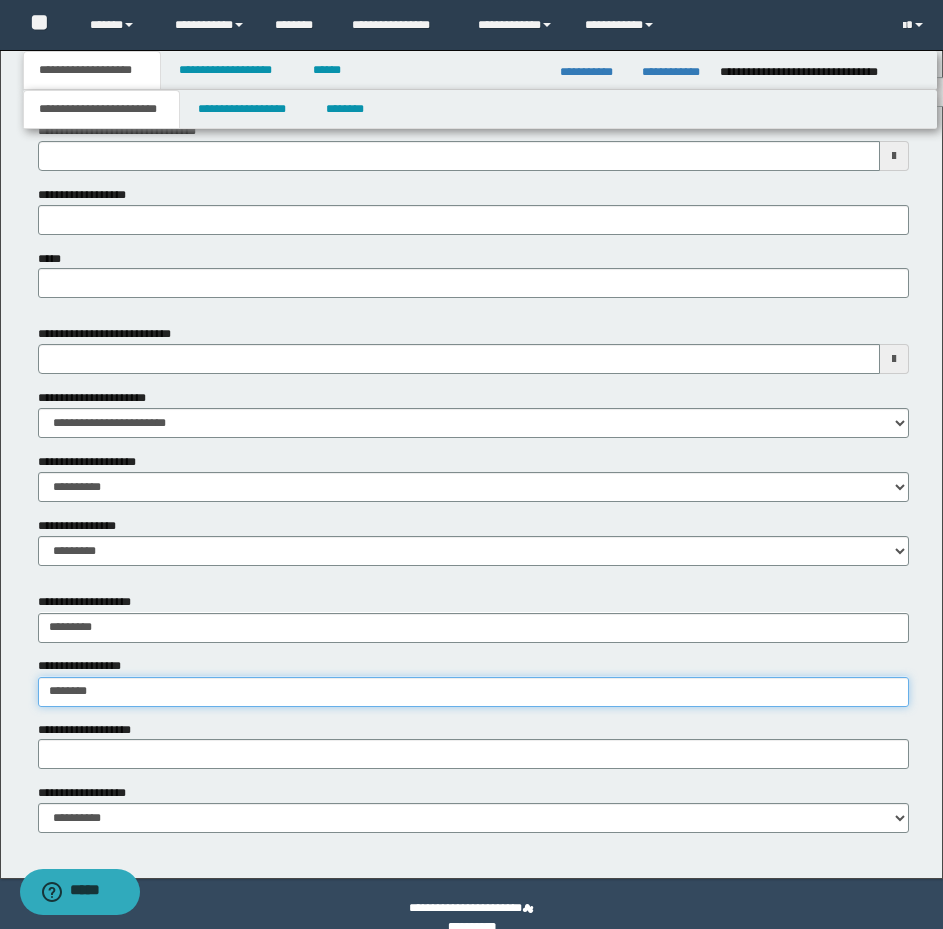 type on "********" 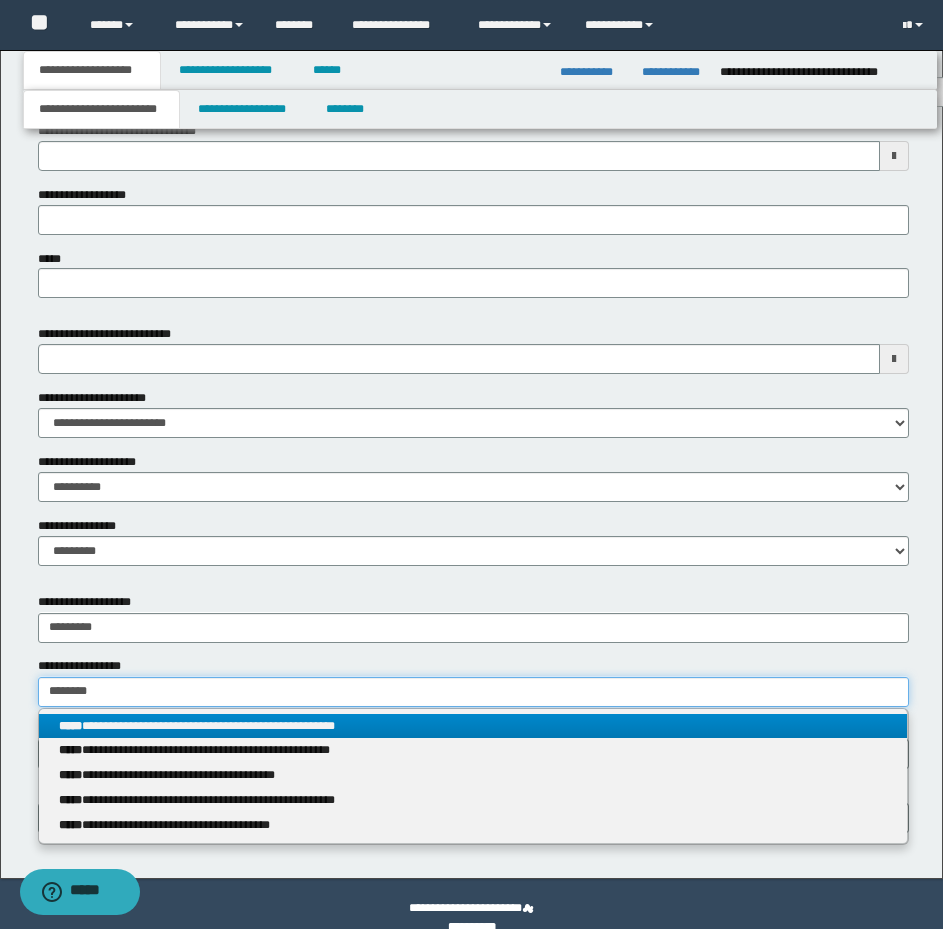 type 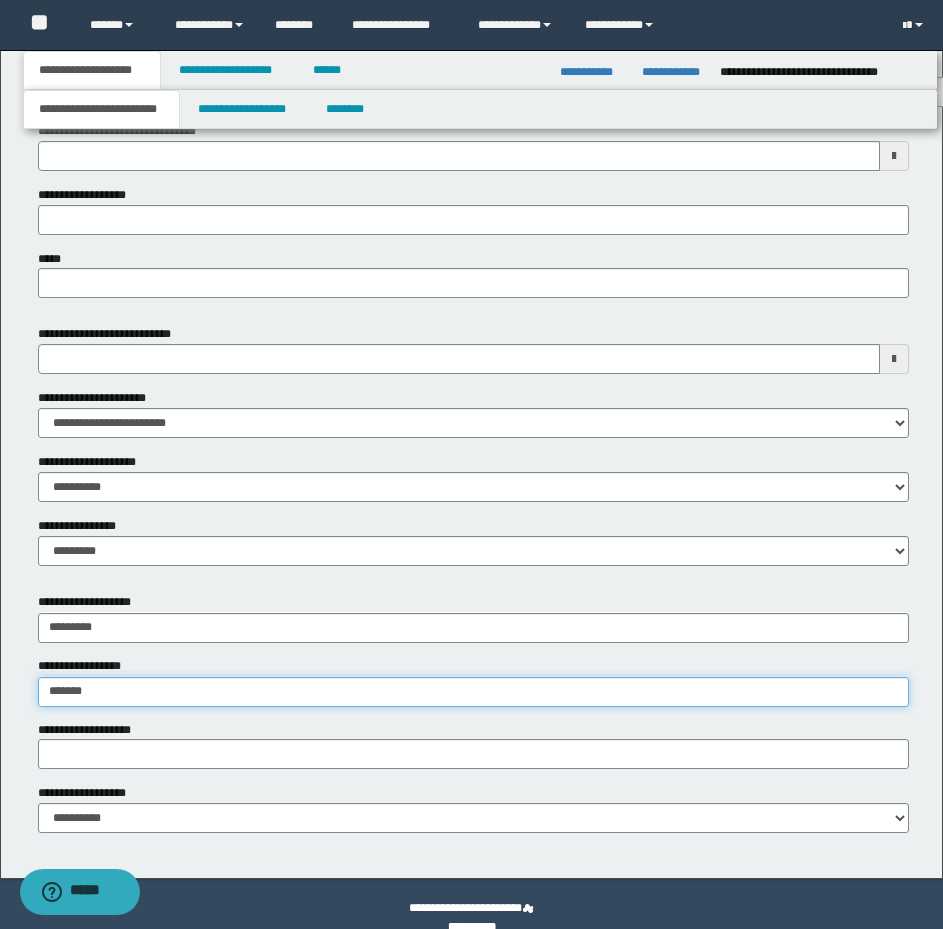 type on "*****" 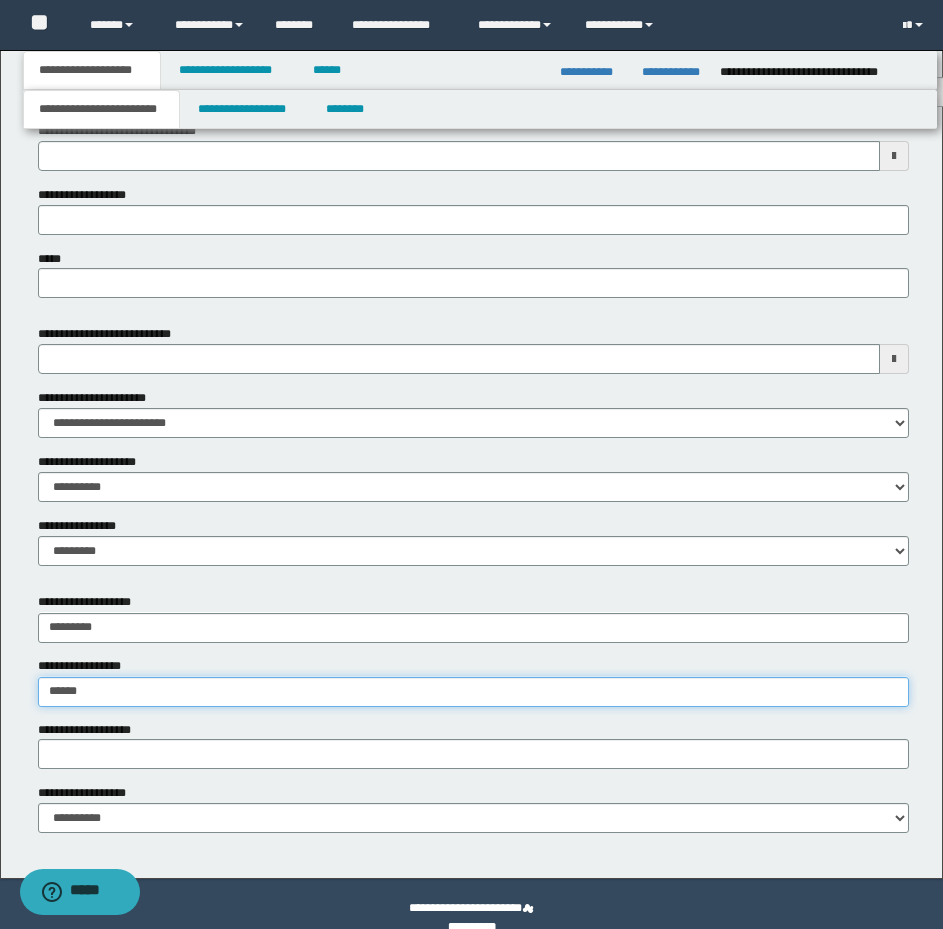 type on "**********" 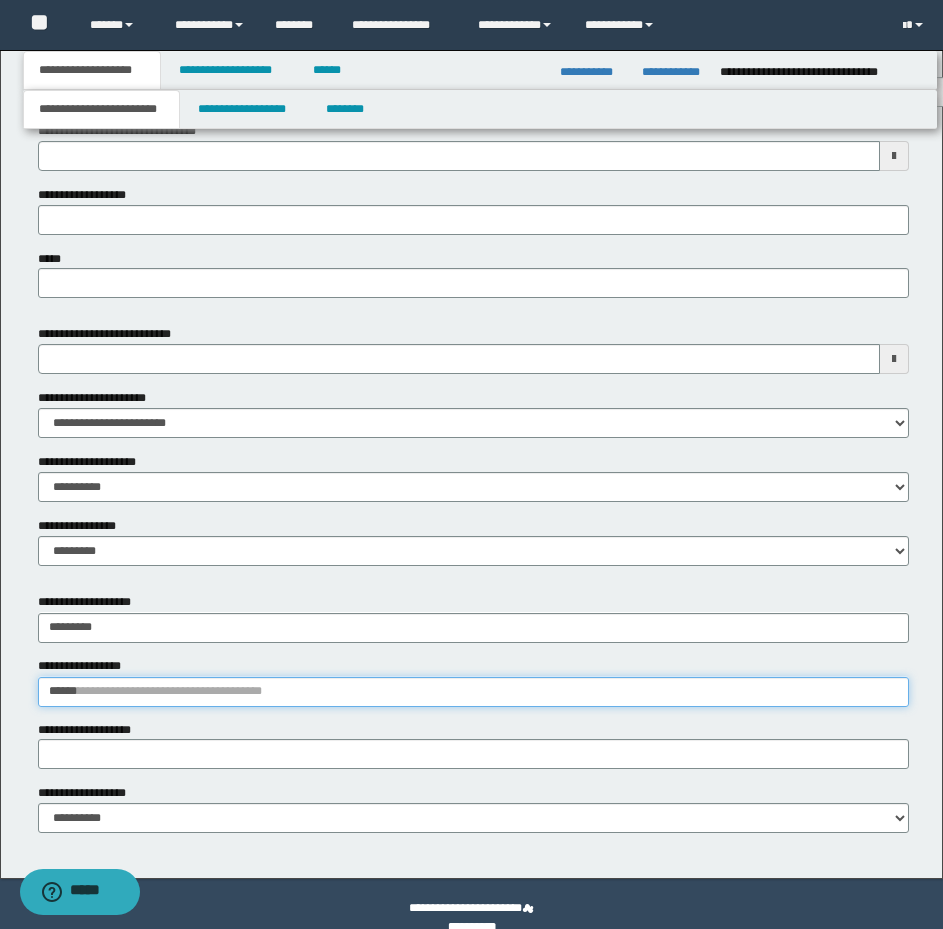 type 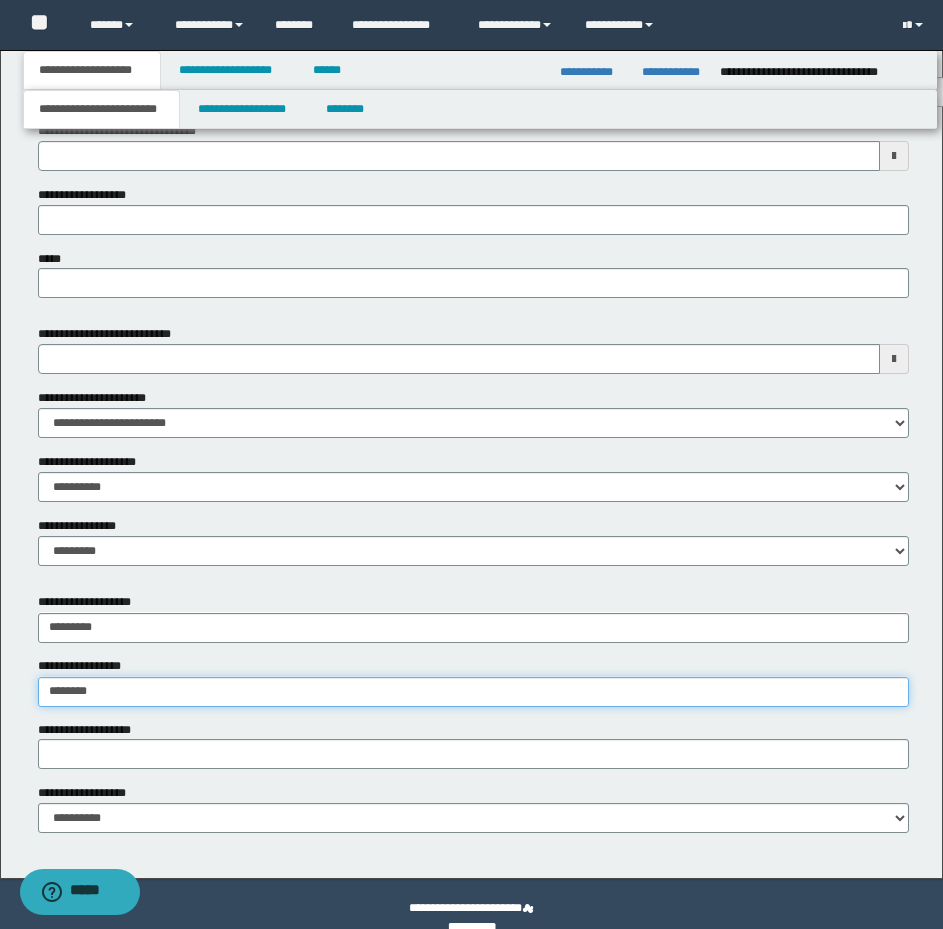 type on "*********" 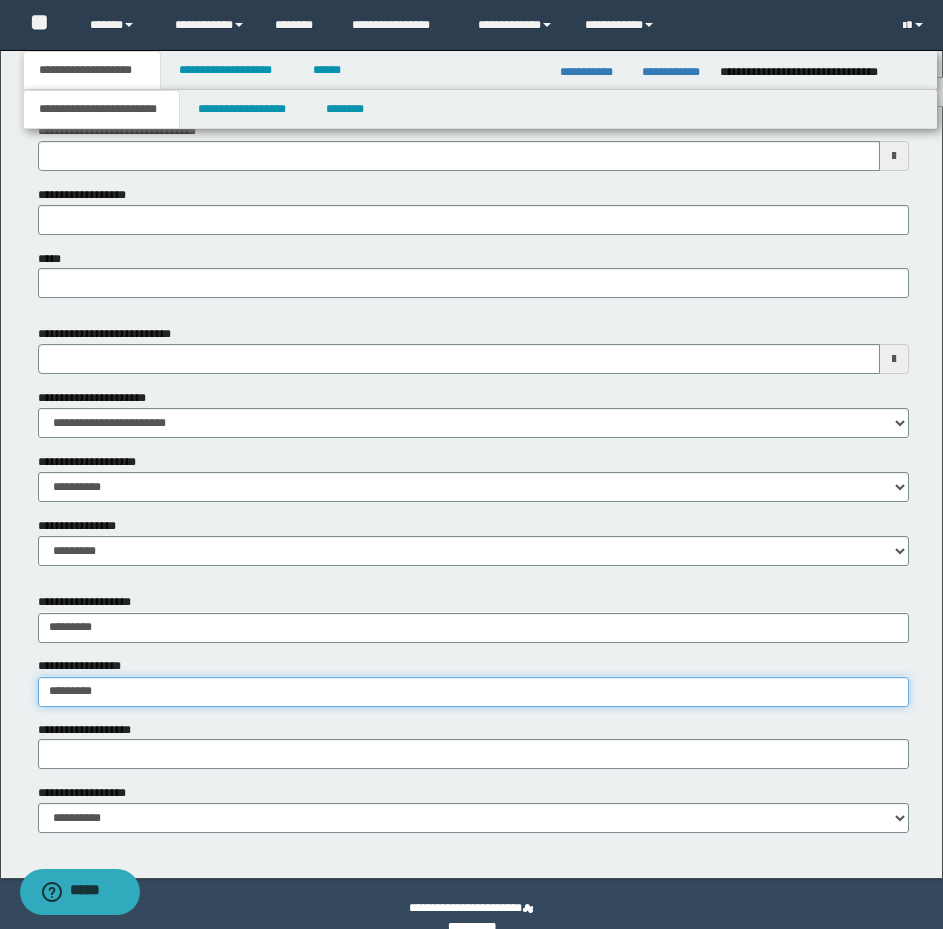 type on "*********" 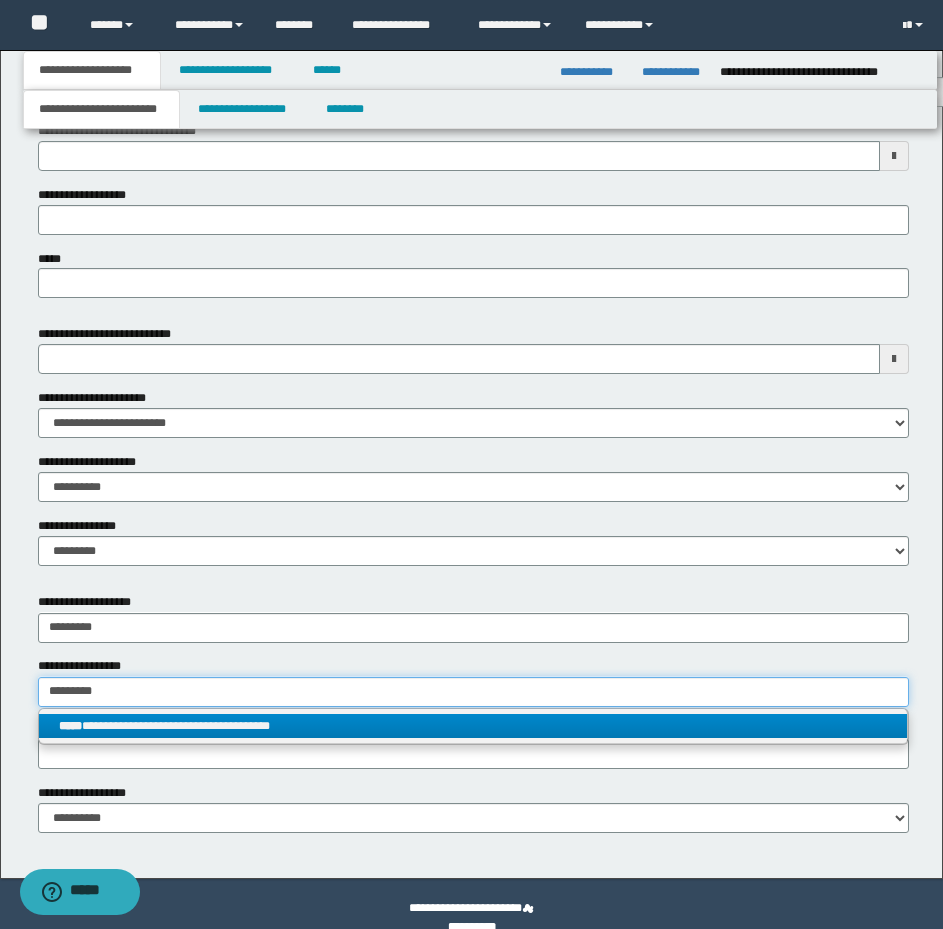type on "*********" 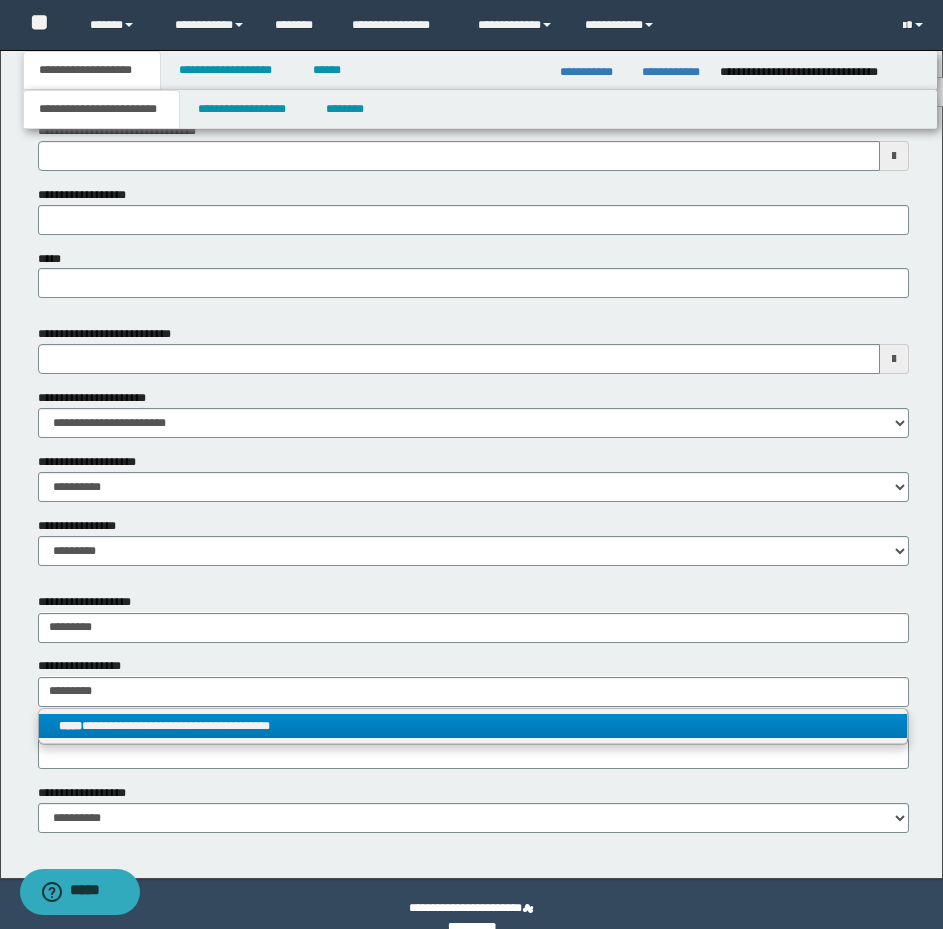 click on "**********" at bounding box center [473, 726] 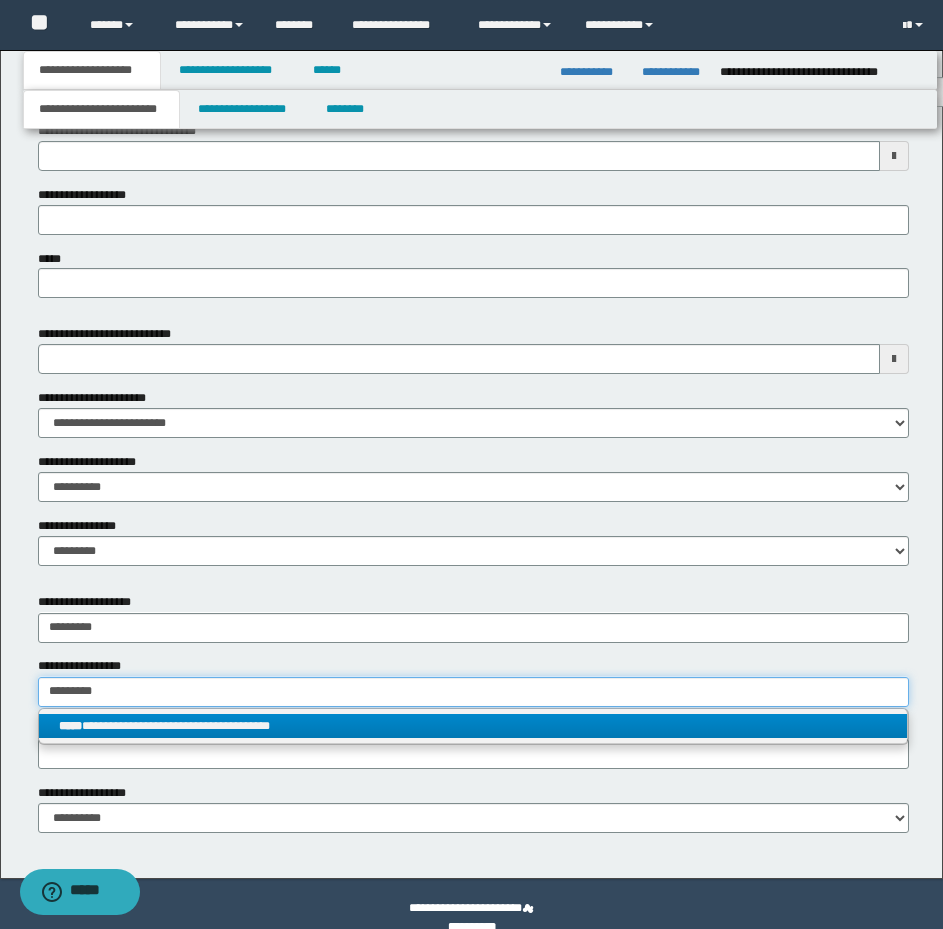 type 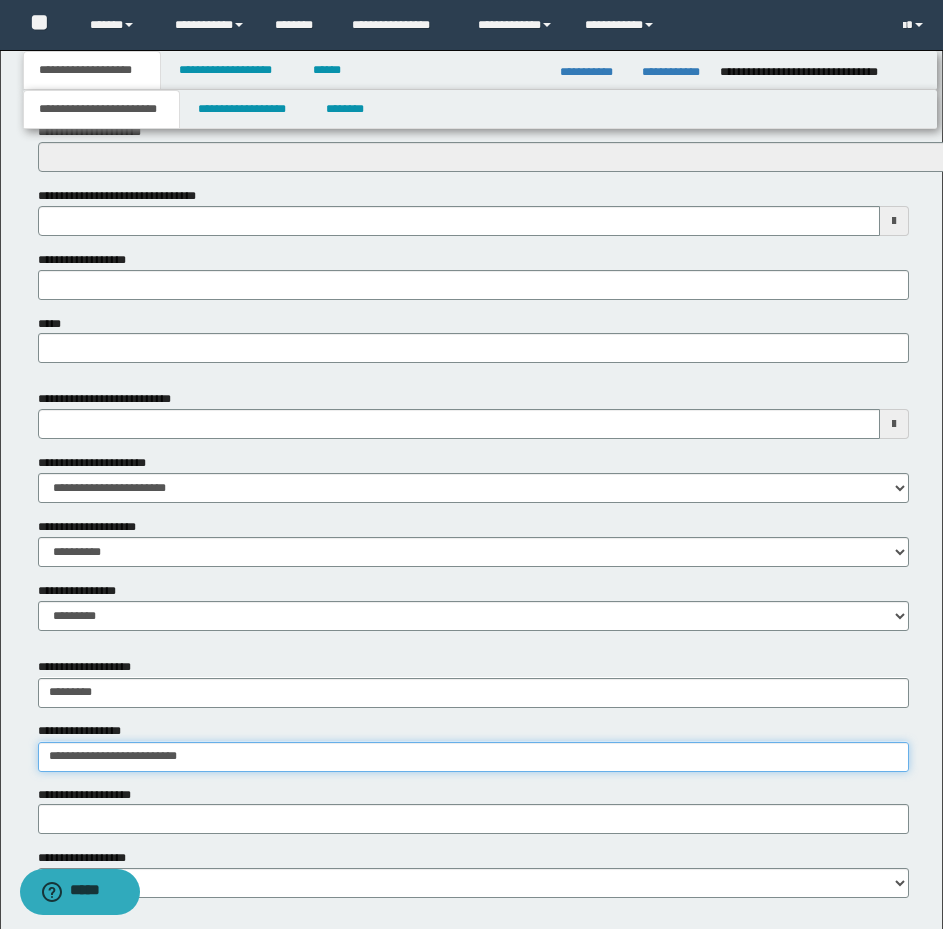 scroll, scrollTop: 735, scrollLeft: 0, axis: vertical 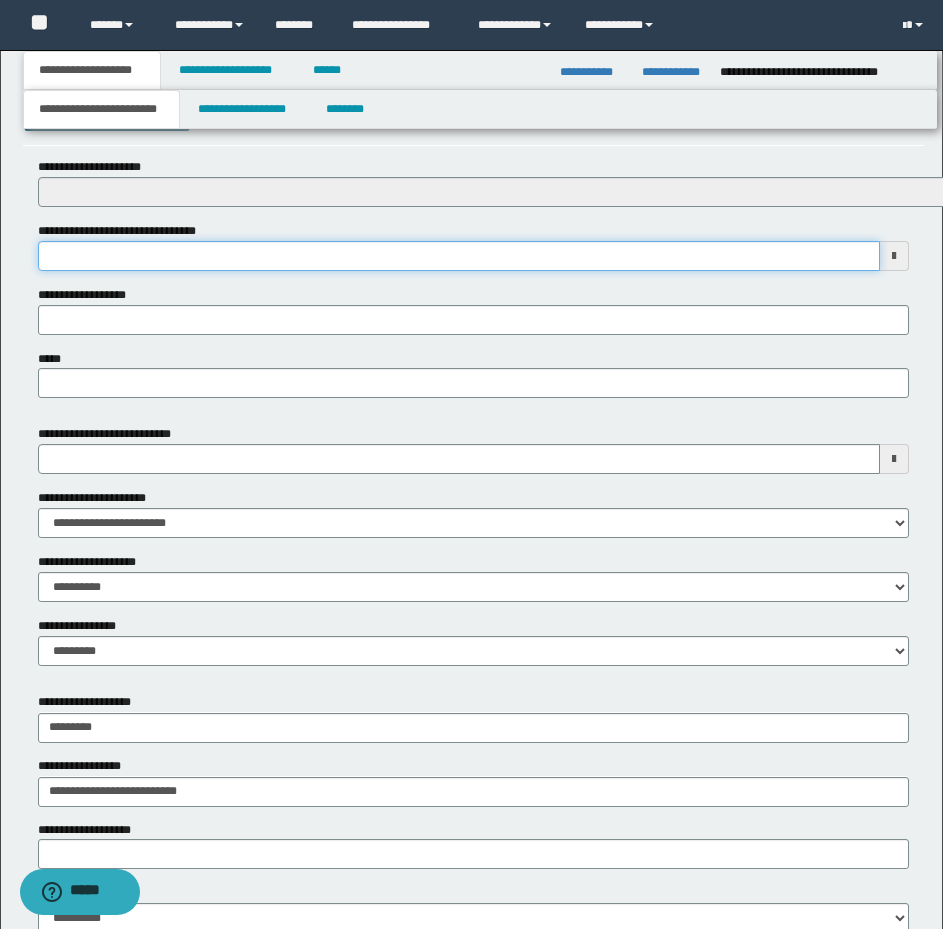 click on "**********" at bounding box center [459, 256] 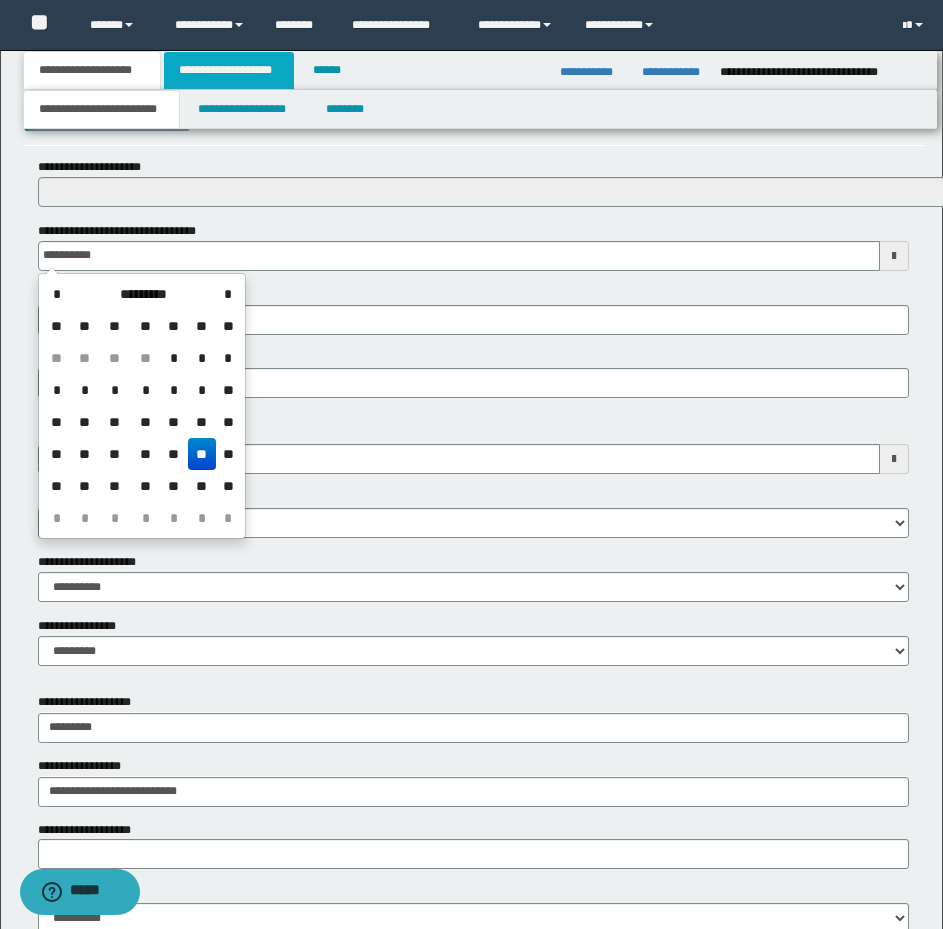 click on "**********" at bounding box center (229, 70) 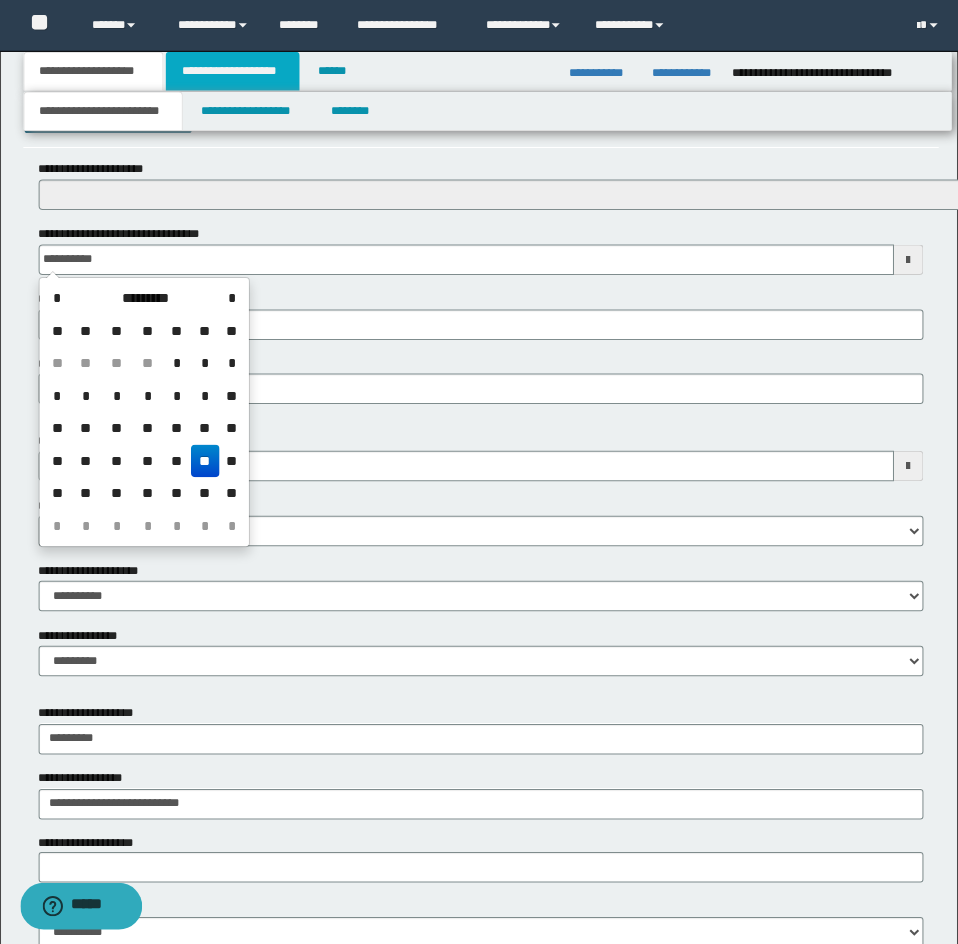scroll, scrollTop: 0, scrollLeft: 0, axis: both 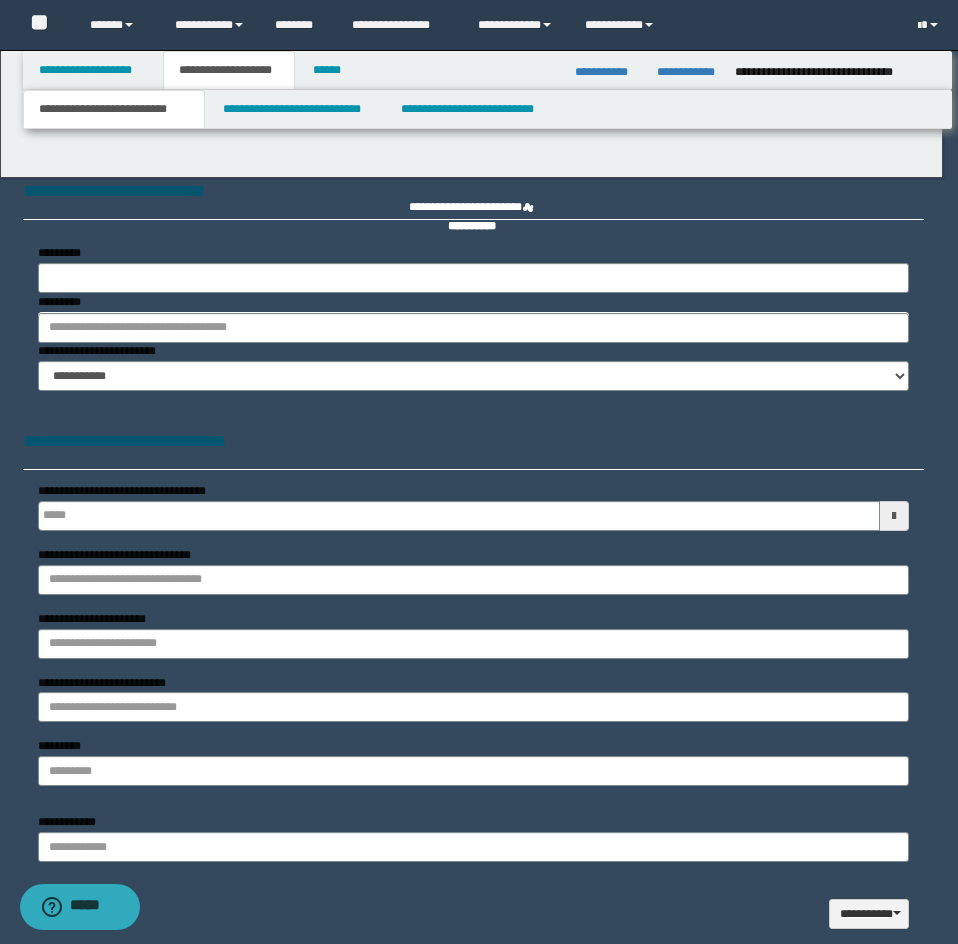 type 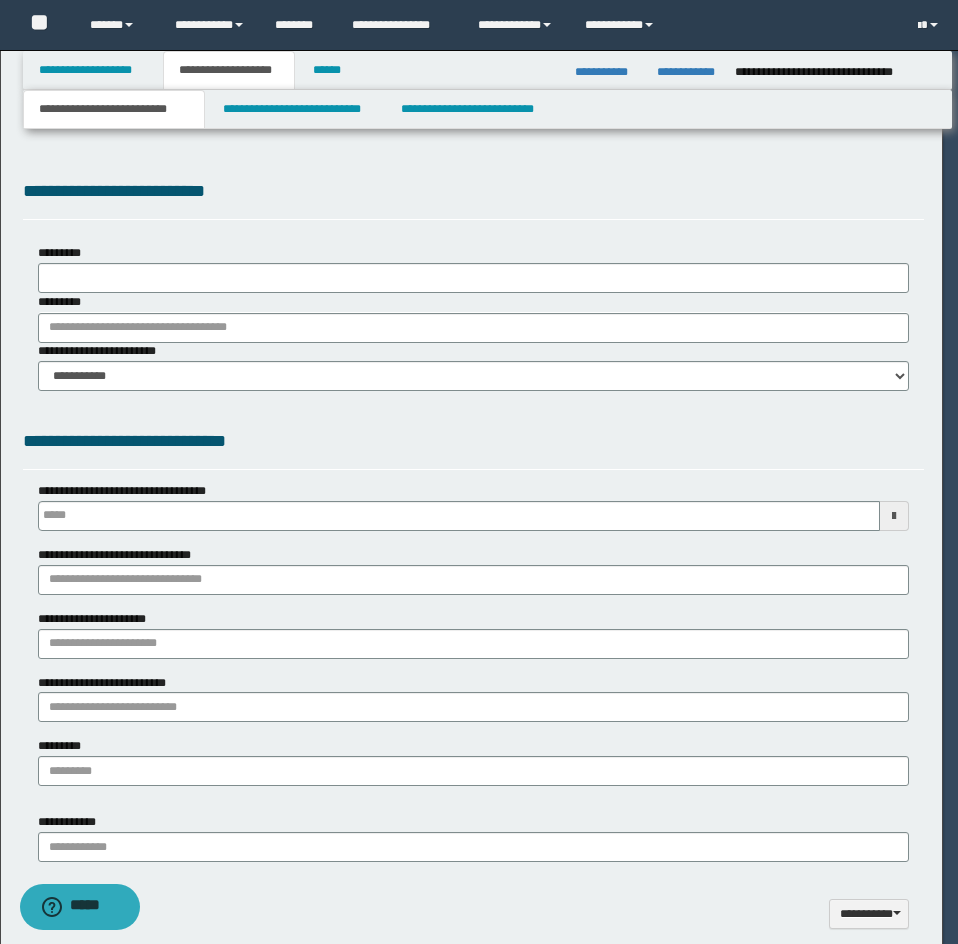 select on "*" 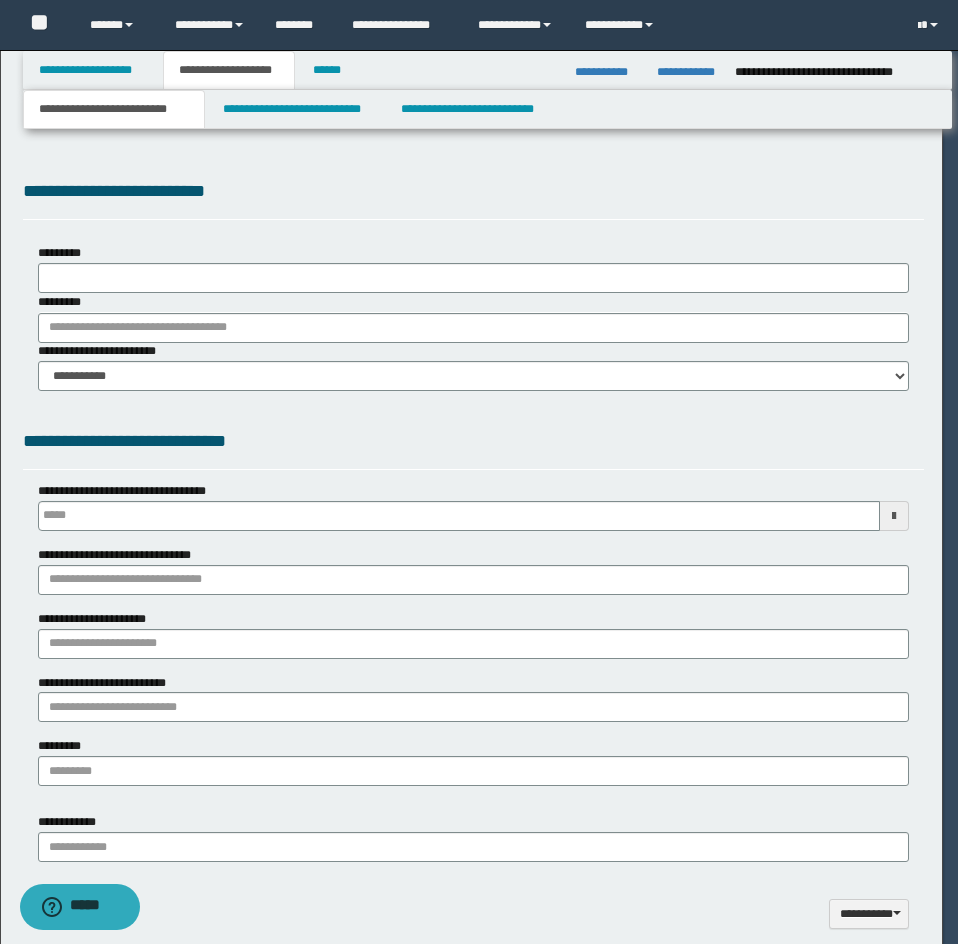 type 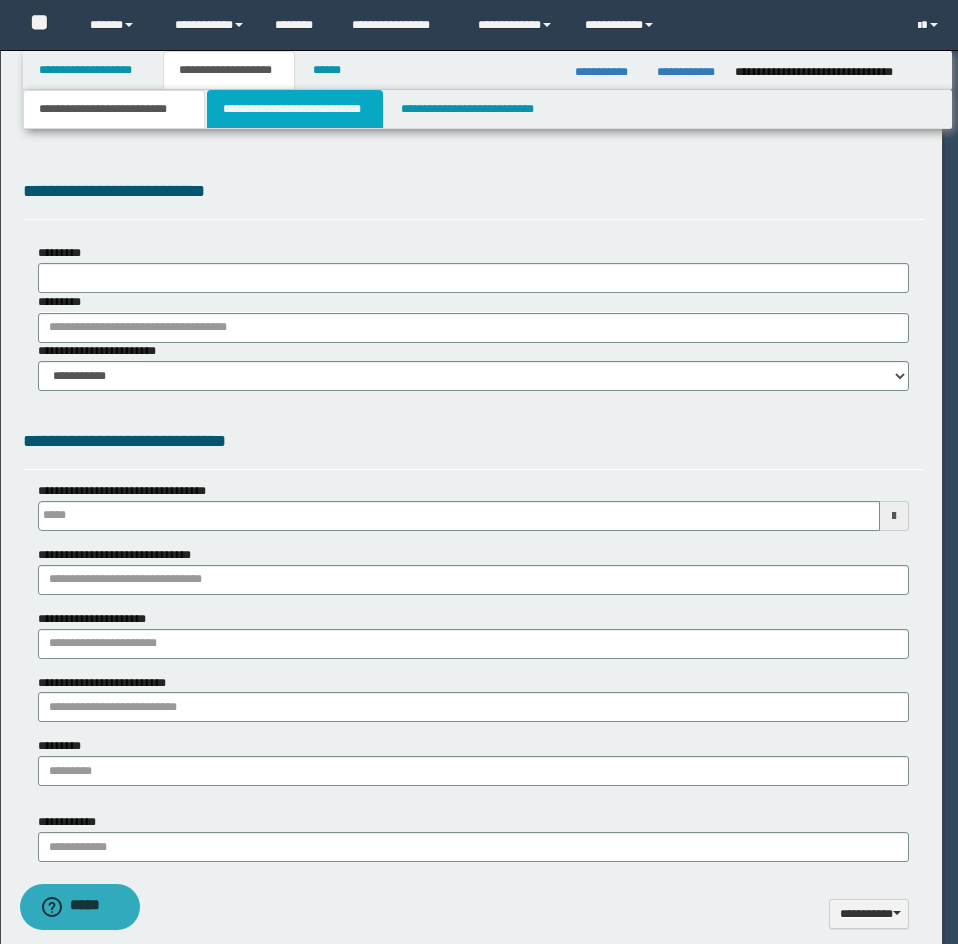 scroll, scrollTop: 0, scrollLeft: 0, axis: both 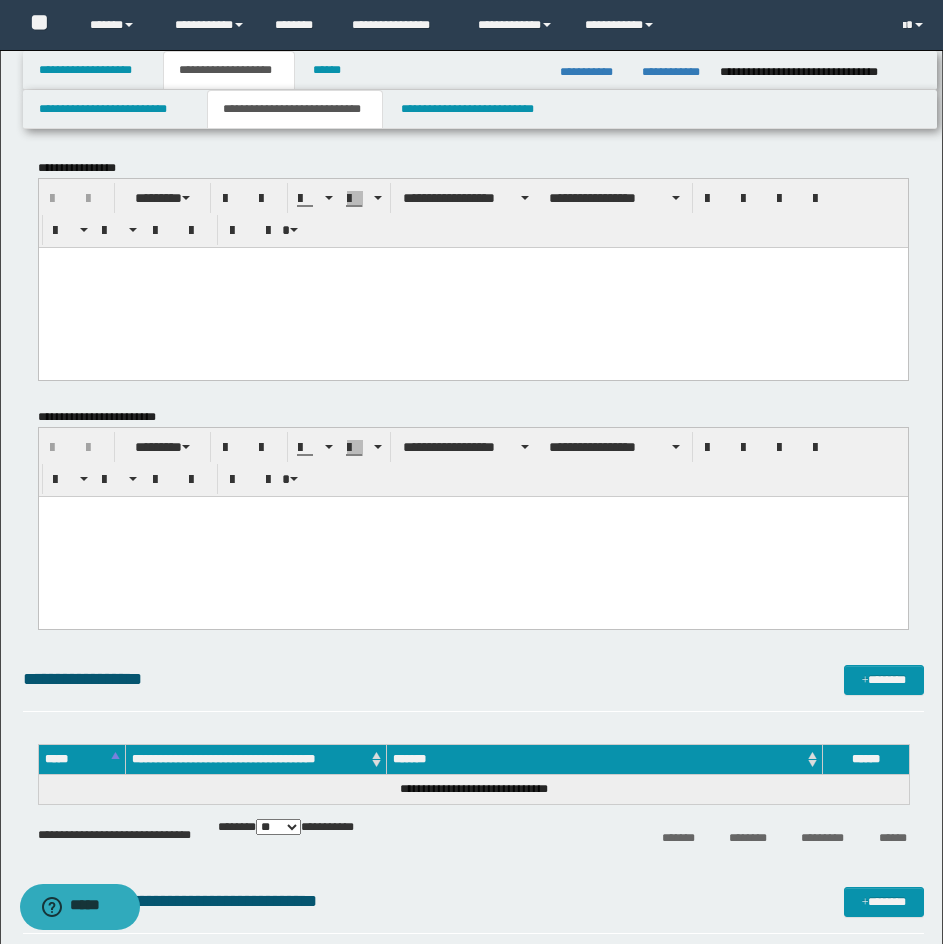 drag, startPoint x: 101, startPoint y: 279, endPoint x: 45, endPoint y: 582, distance: 308.13147 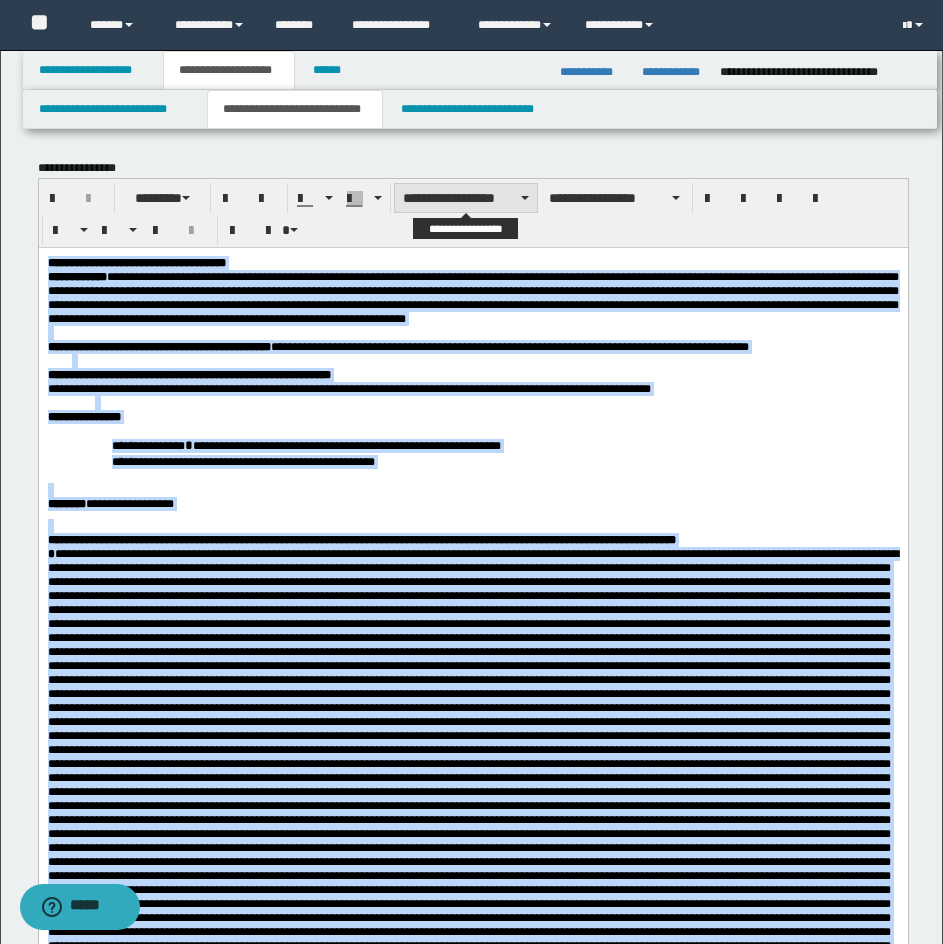 click on "**********" at bounding box center [466, 198] 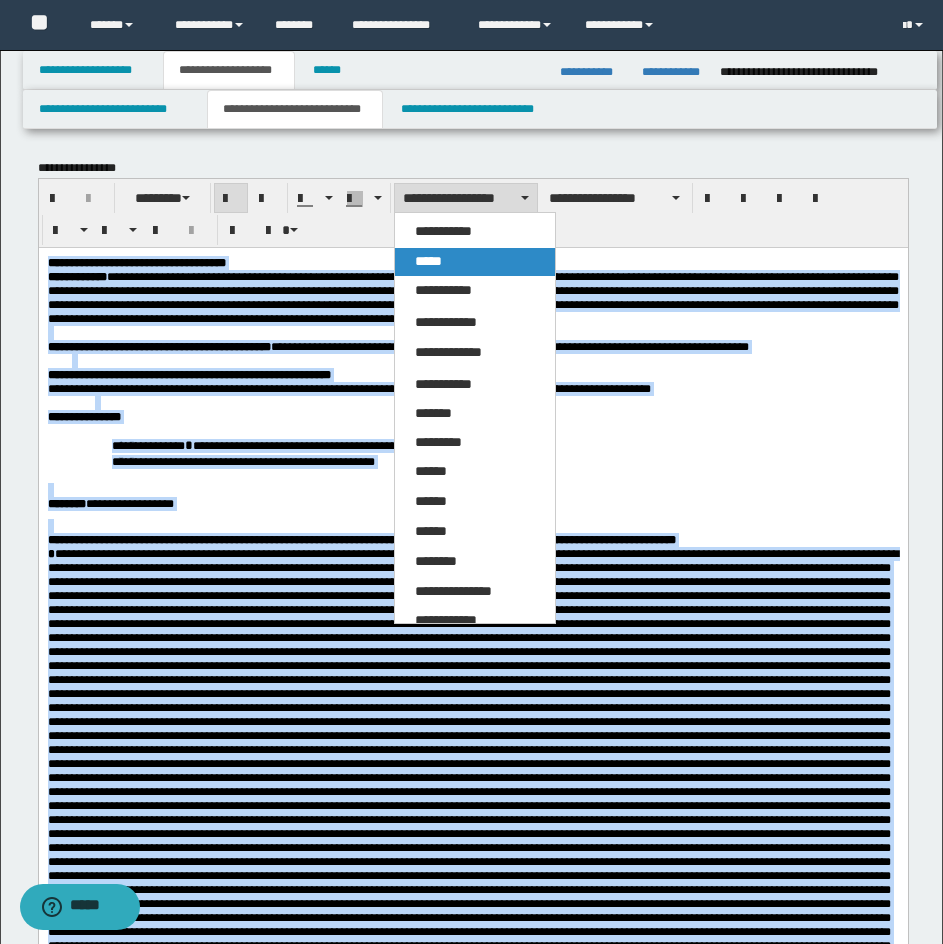 drag, startPoint x: 490, startPoint y: 261, endPoint x: 451, endPoint y: 9, distance: 255 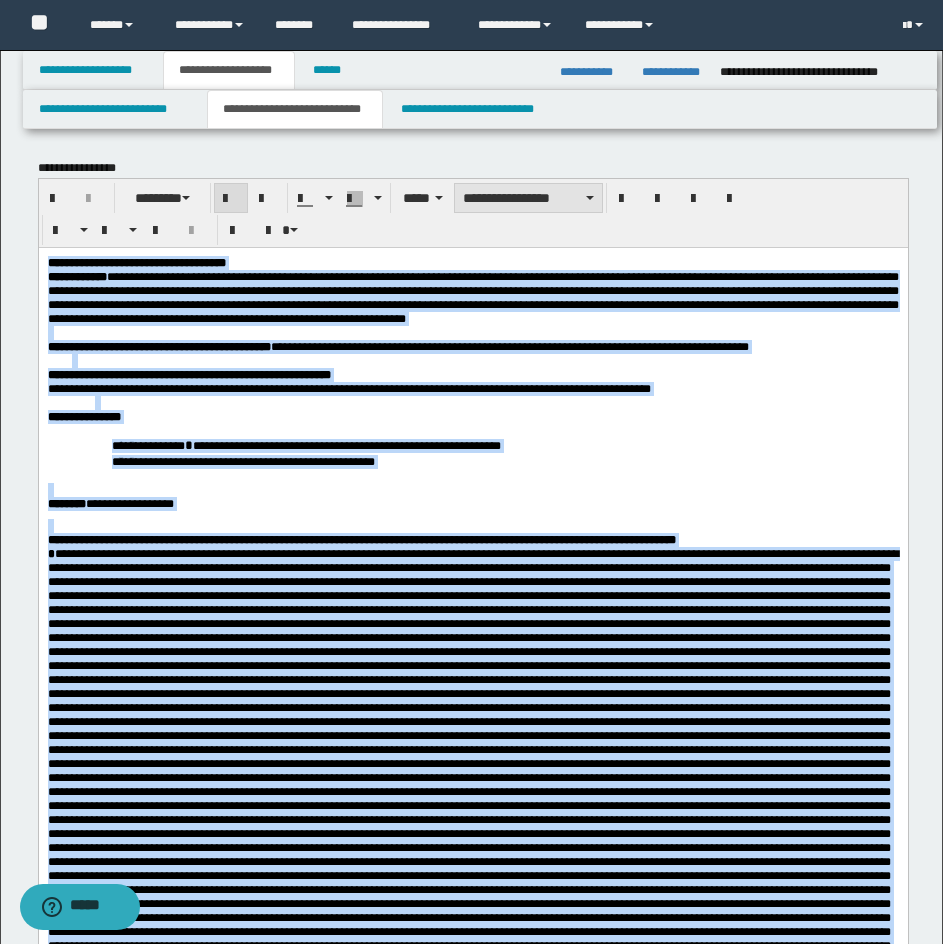 click on "**********" at bounding box center [528, 198] 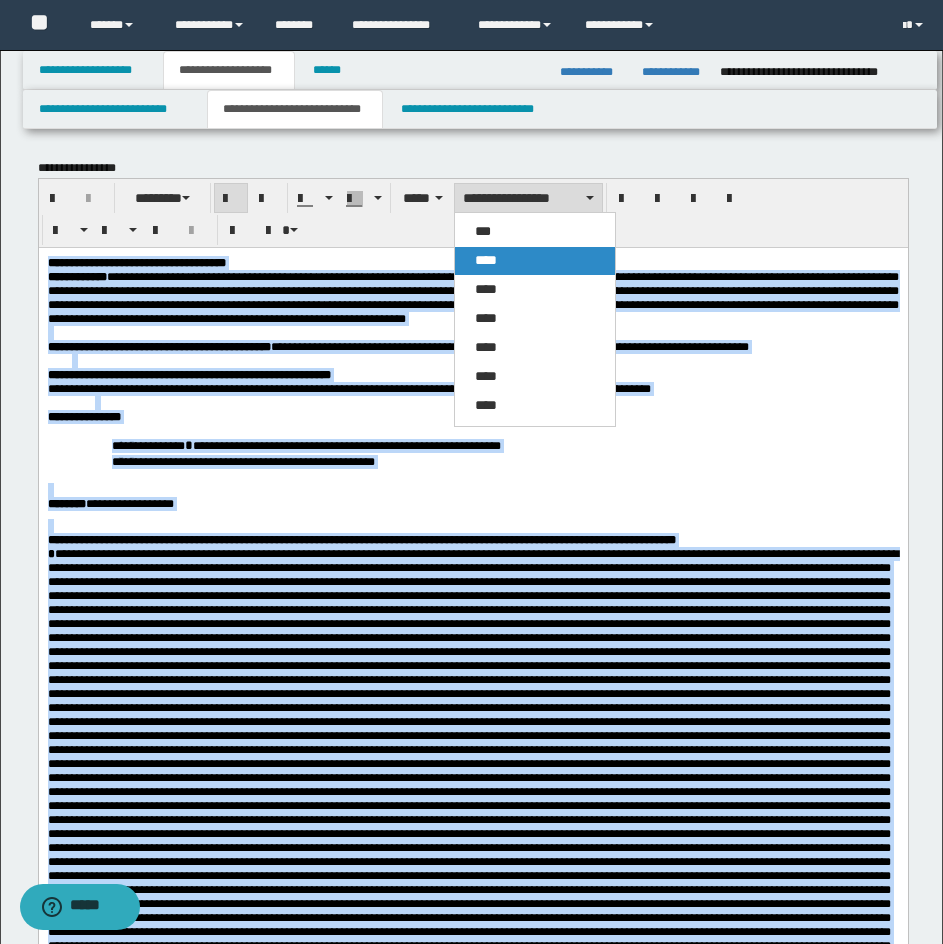 click on "****" at bounding box center [486, 260] 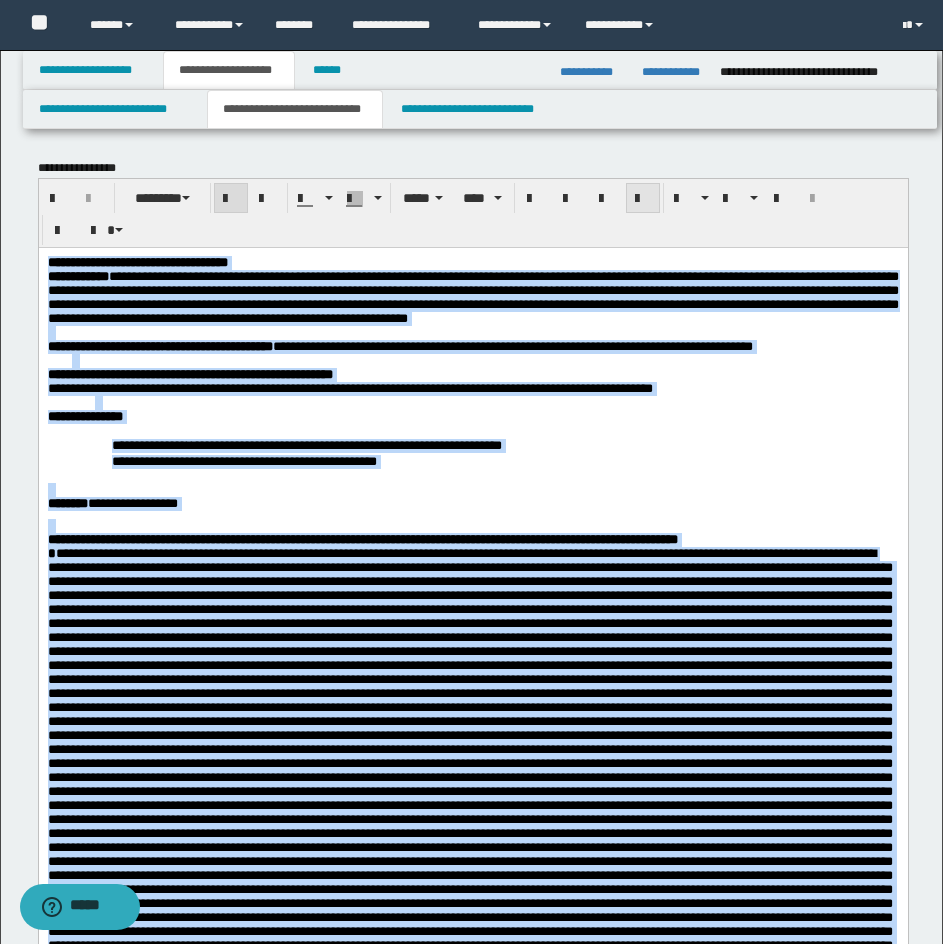 click at bounding box center [643, 198] 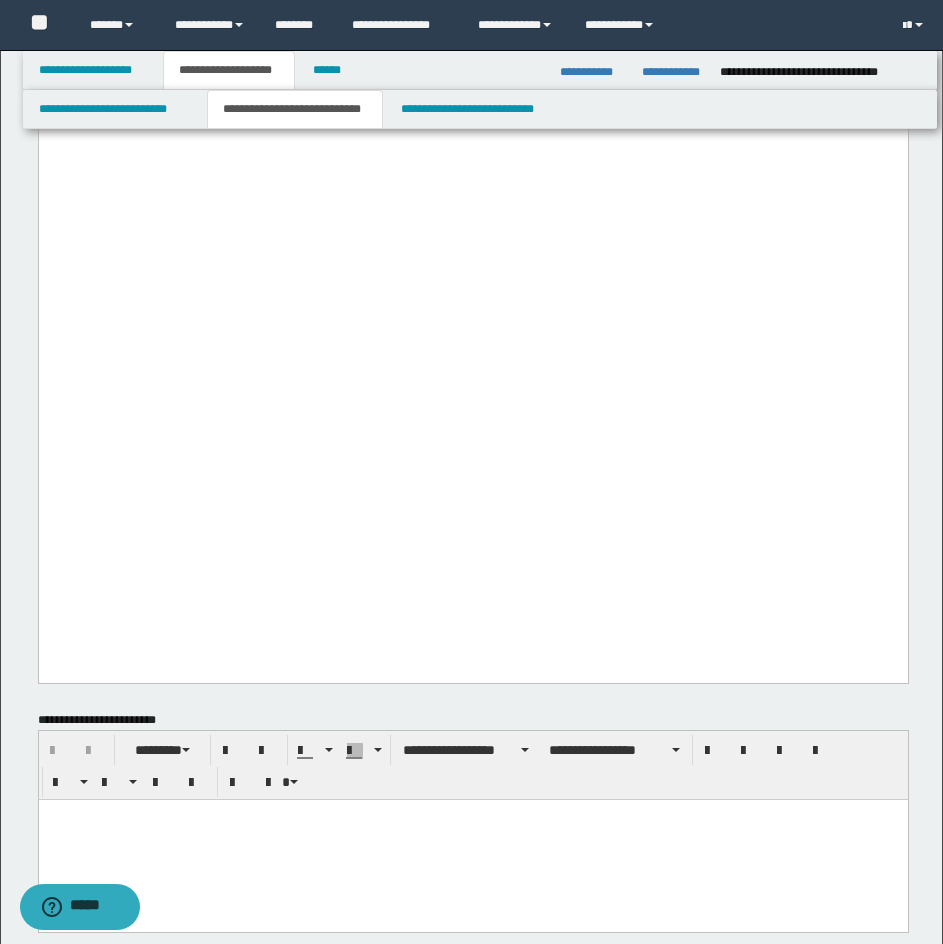 scroll, scrollTop: 3000, scrollLeft: 0, axis: vertical 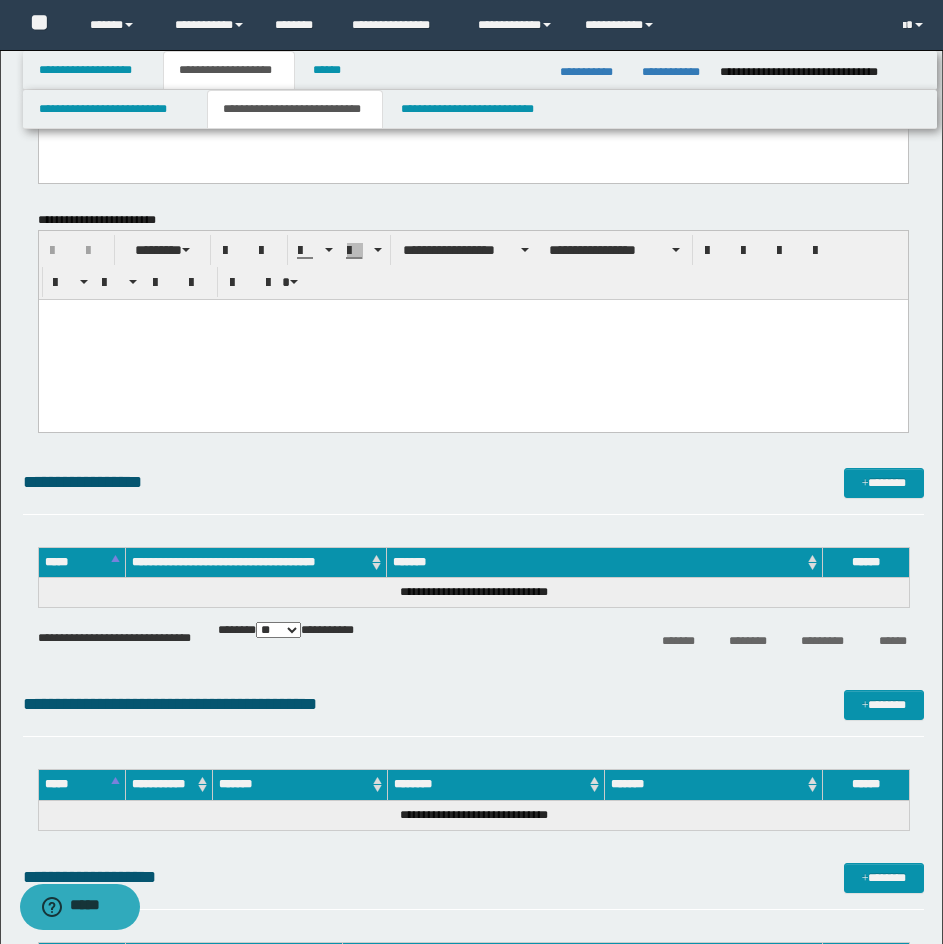 click at bounding box center (472, 339) 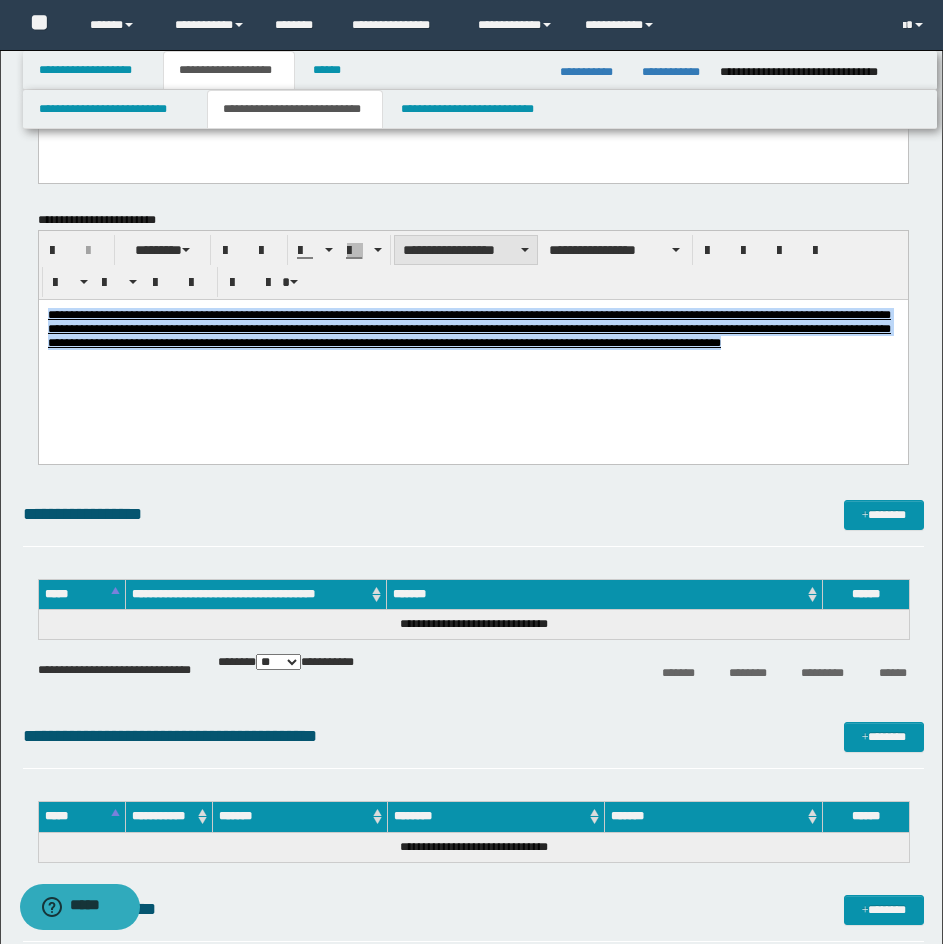 click on "**********" at bounding box center [466, 250] 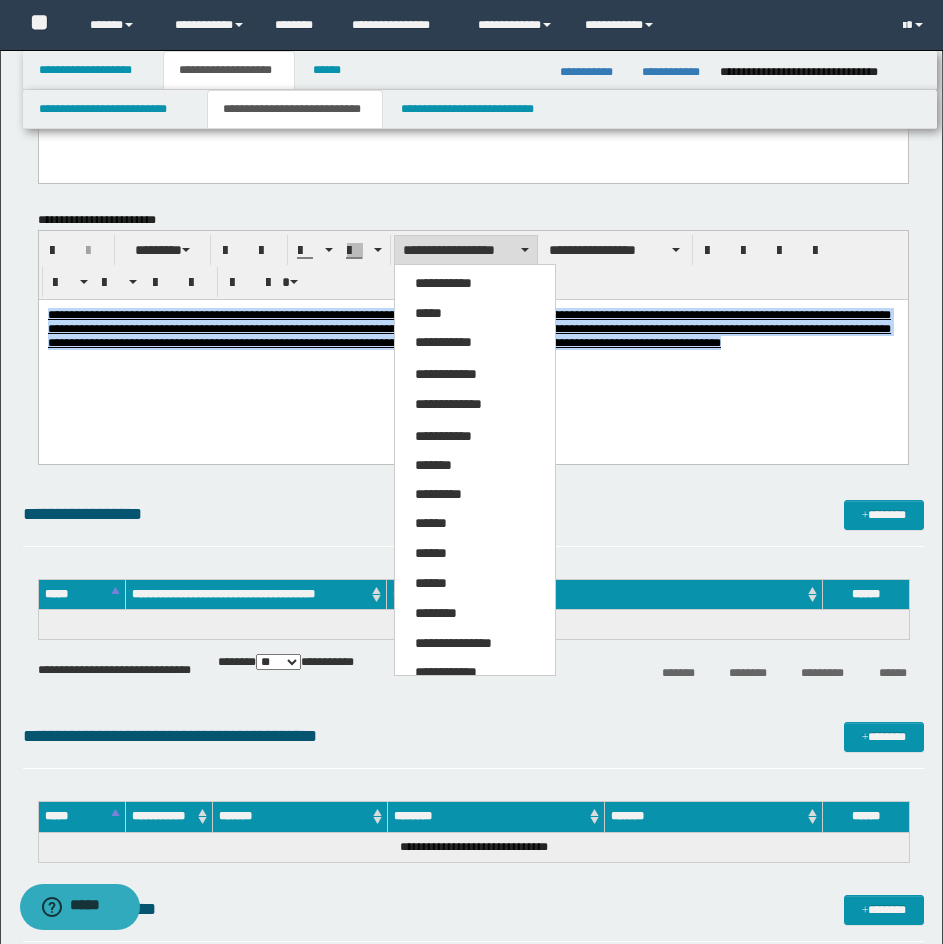 click on "**********" at bounding box center (475, 344) 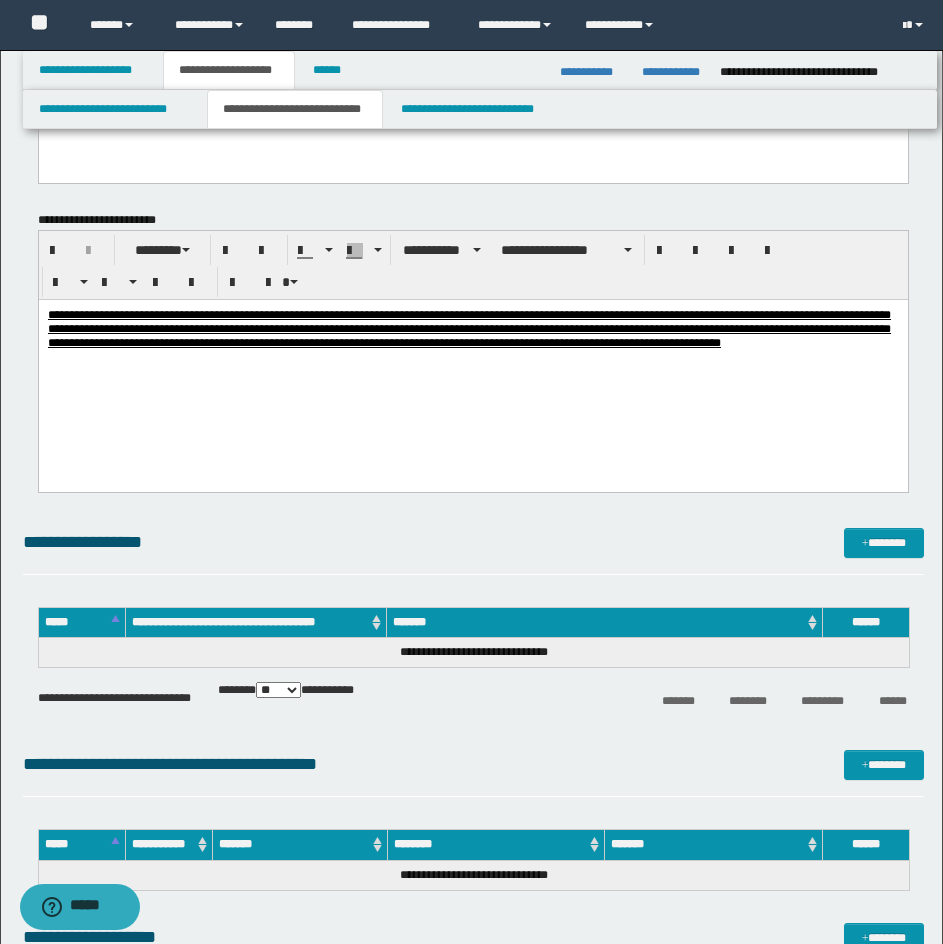 click on "**********" at bounding box center [473, 265] 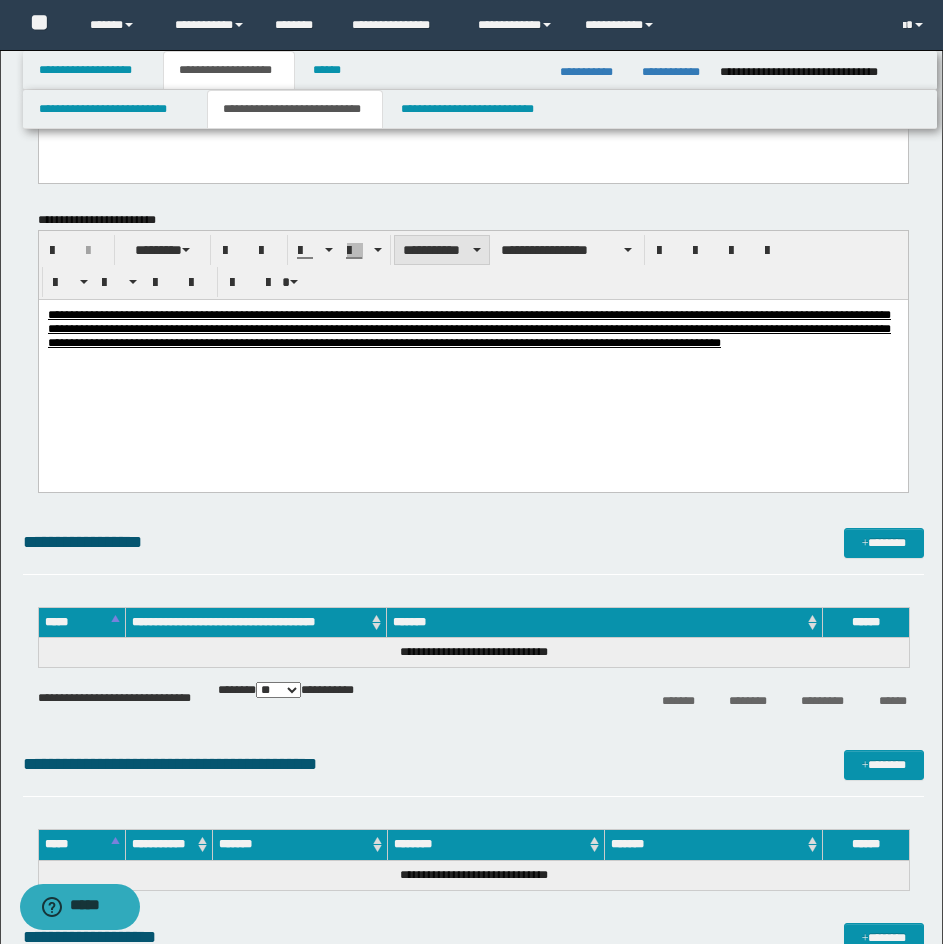 click on "**********" at bounding box center [442, 250] 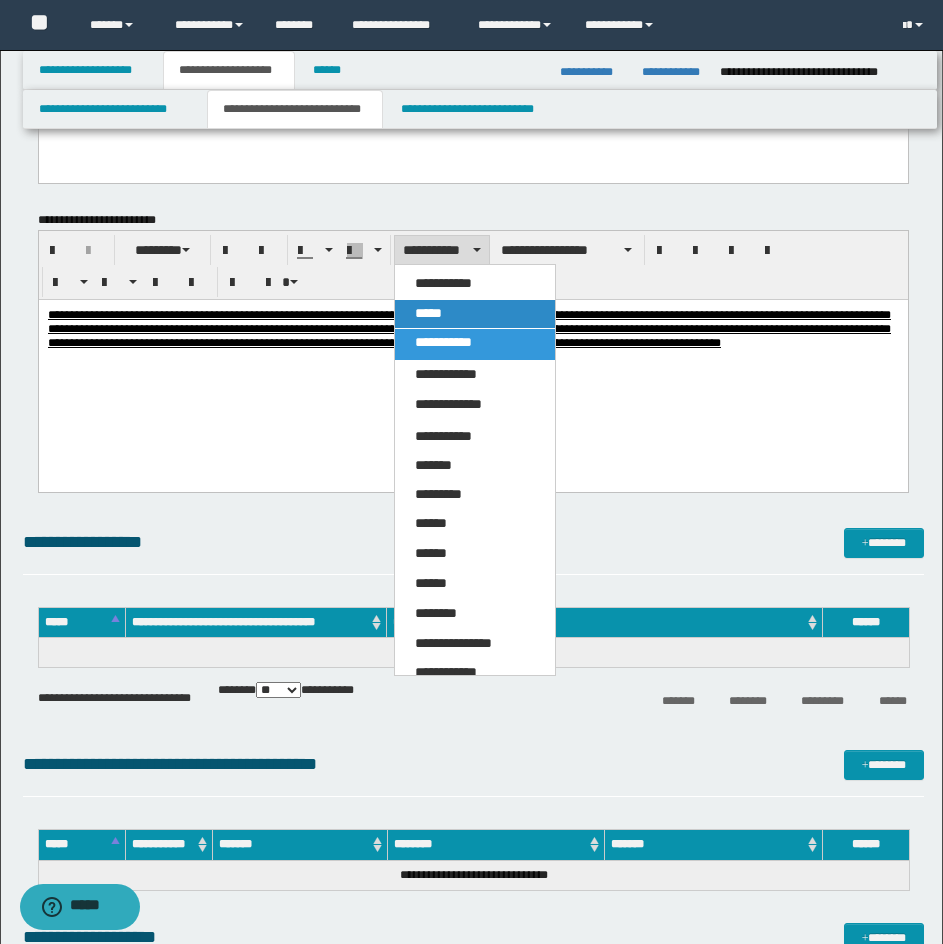 click on "*****" at bounding box center [428, 313] 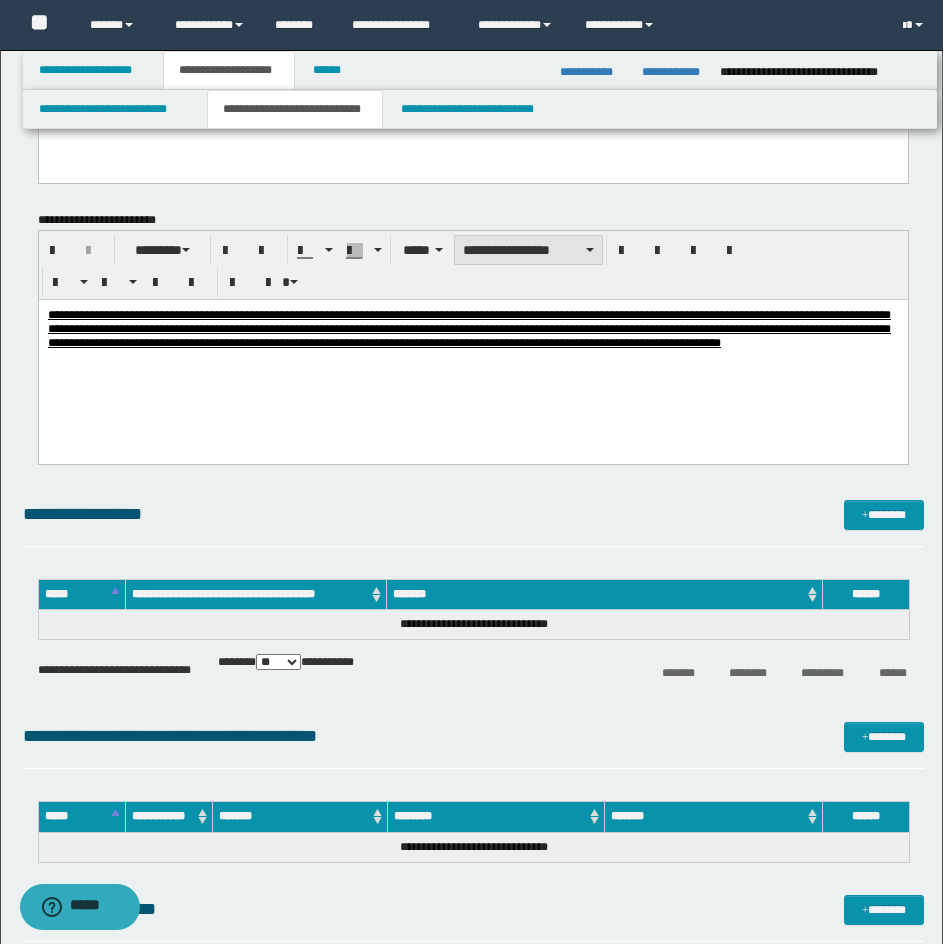 click on "**********" at bounding box center (528, 250) 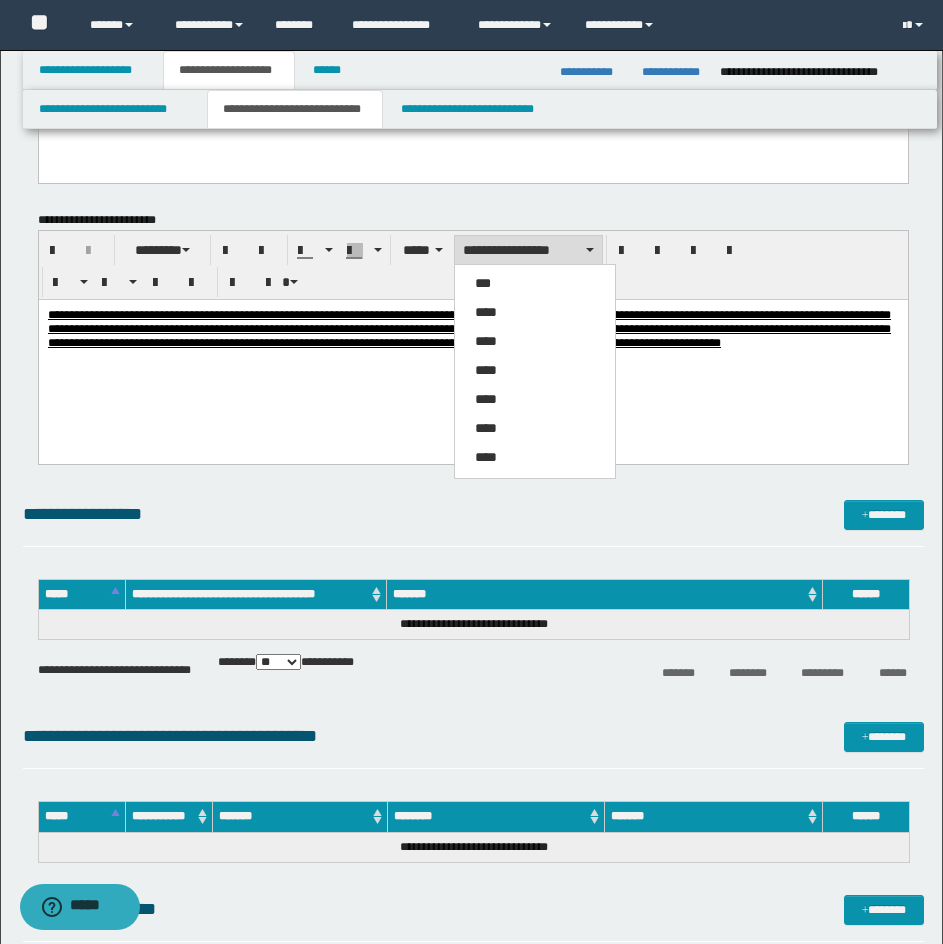drag, startPoint x: 466, startPoint y: 263, endPoint x: 510, endPoint y: 325, distance: 76.02631 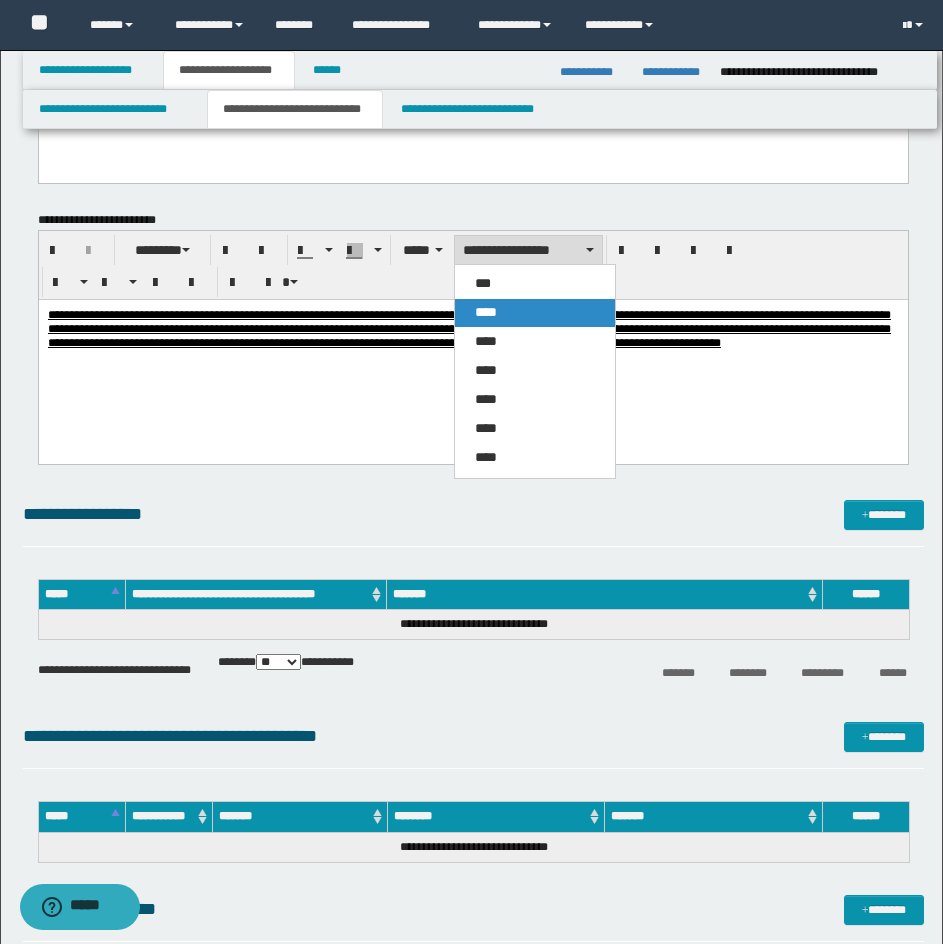 click on "****" at bounding box center (535, 313) 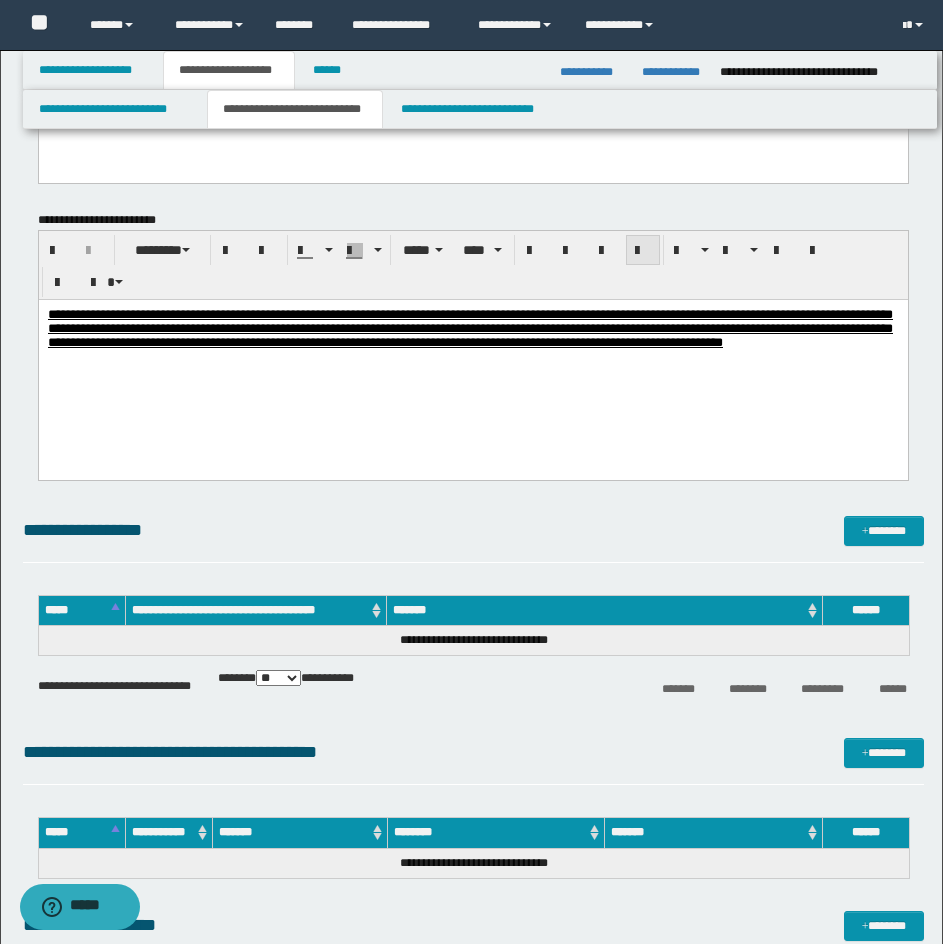 click at bounding box center (643, 251) 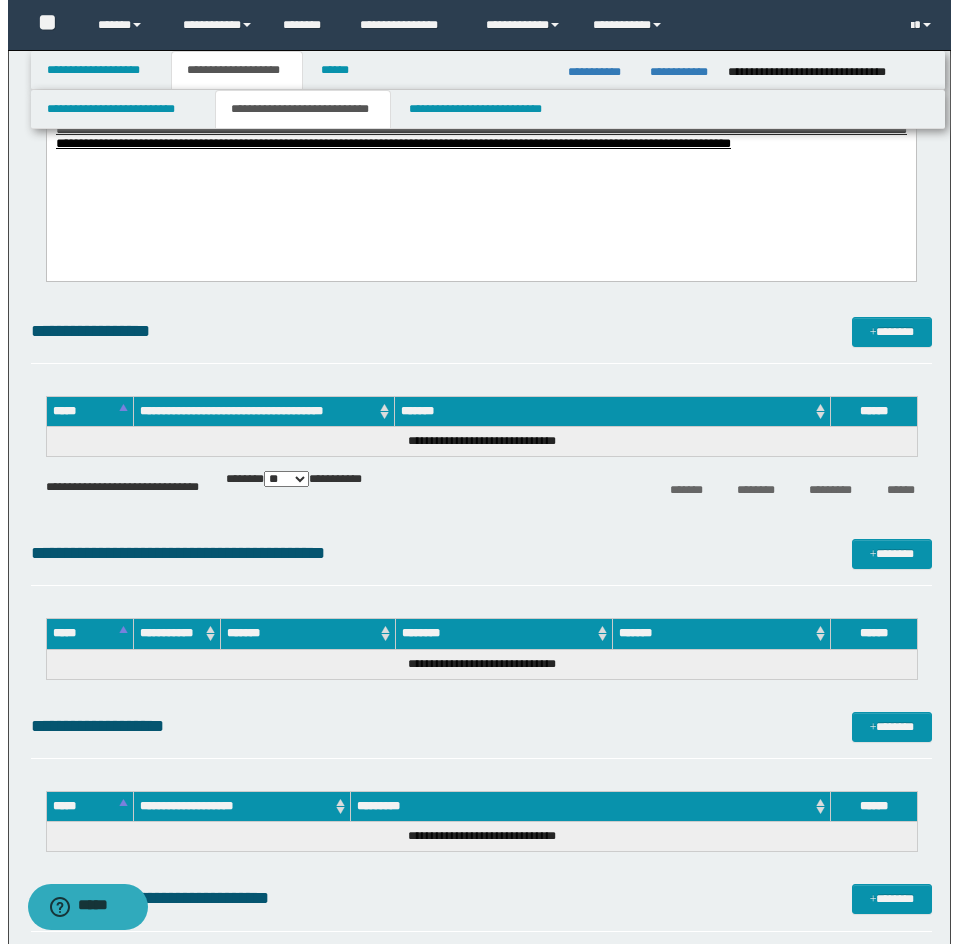 scroll, scrollTop: 3200, scrollLeft: 0, axis: vertical 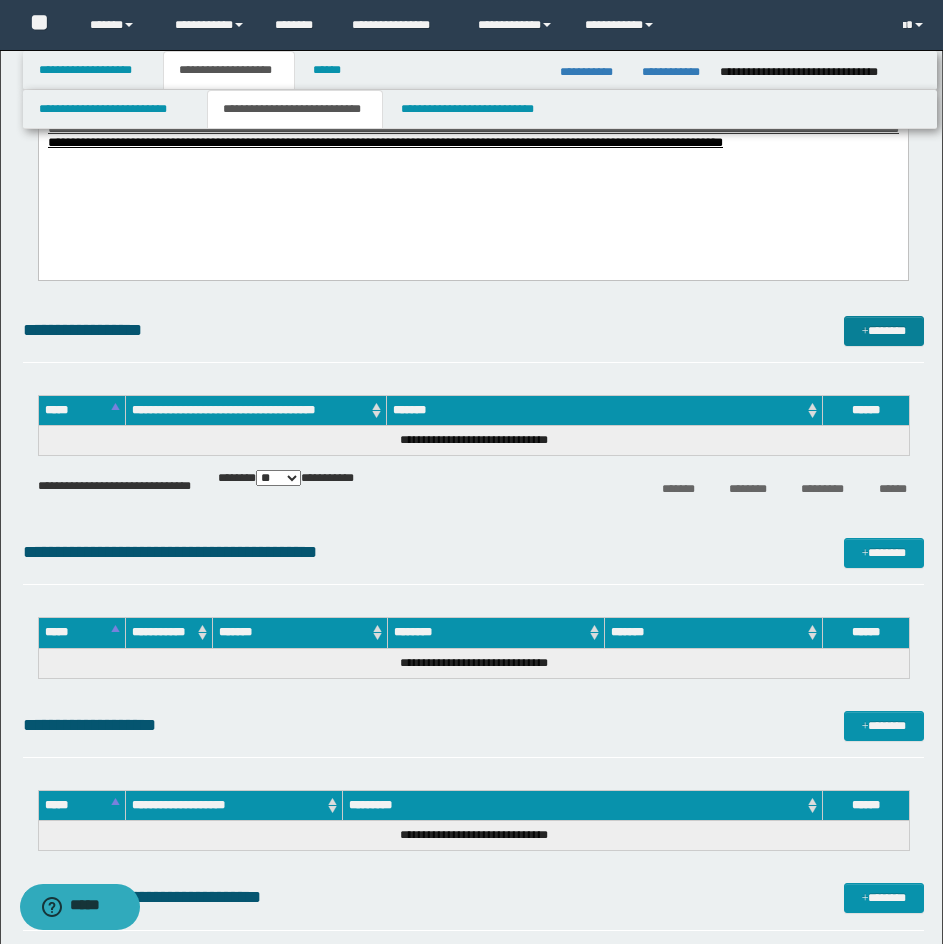 click on "*******" at bounding box center [884, 331] 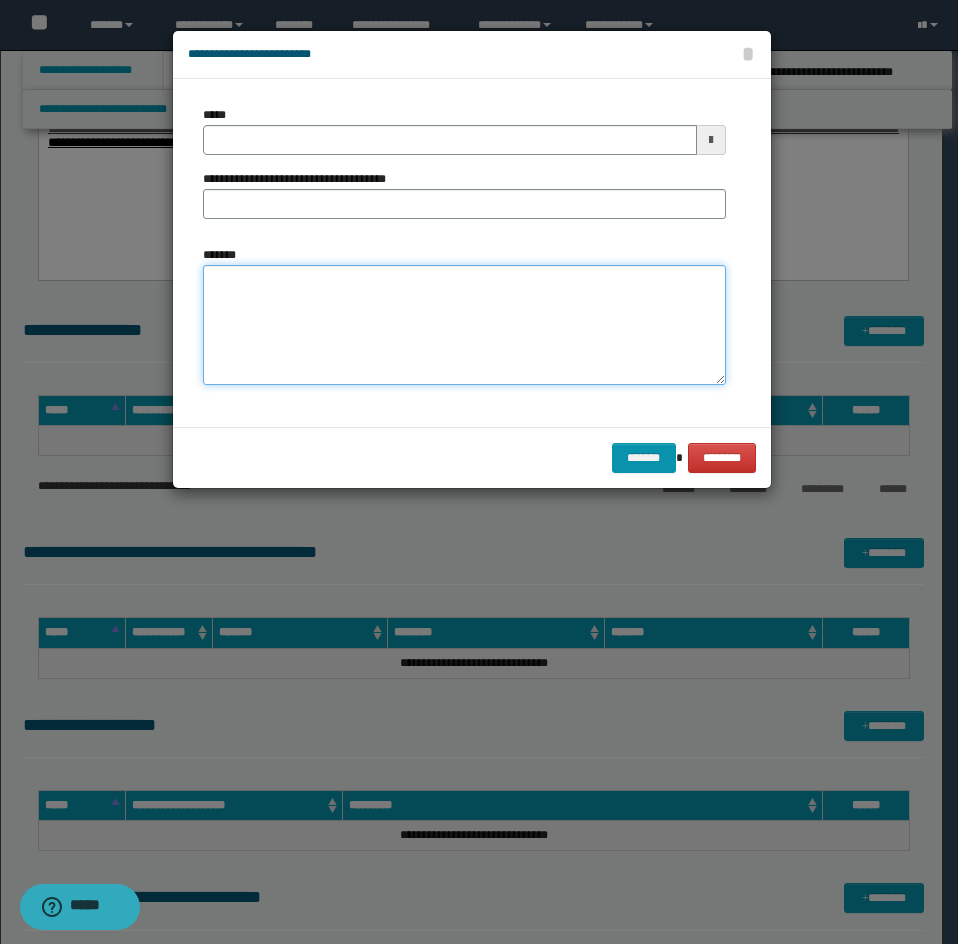 click on "*******" at bounding box center [464, 325] 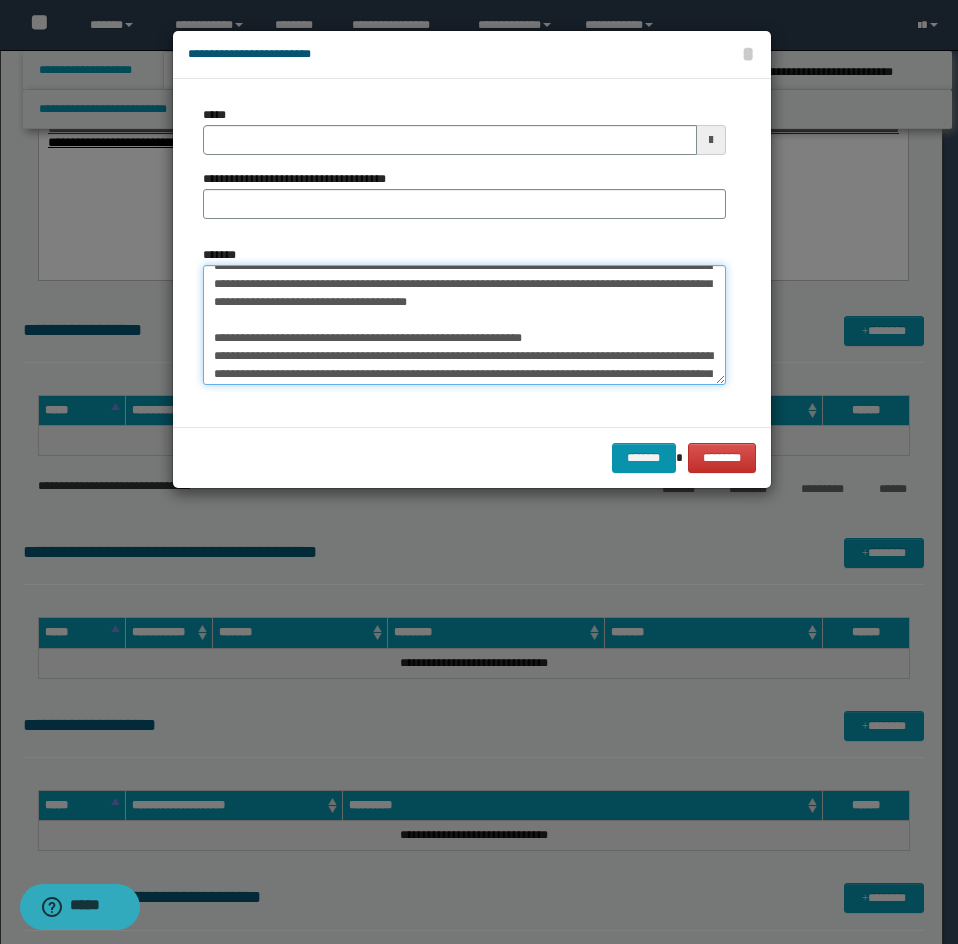 scroll, scrollTop: 0, scrollLeft: 0, axis: both 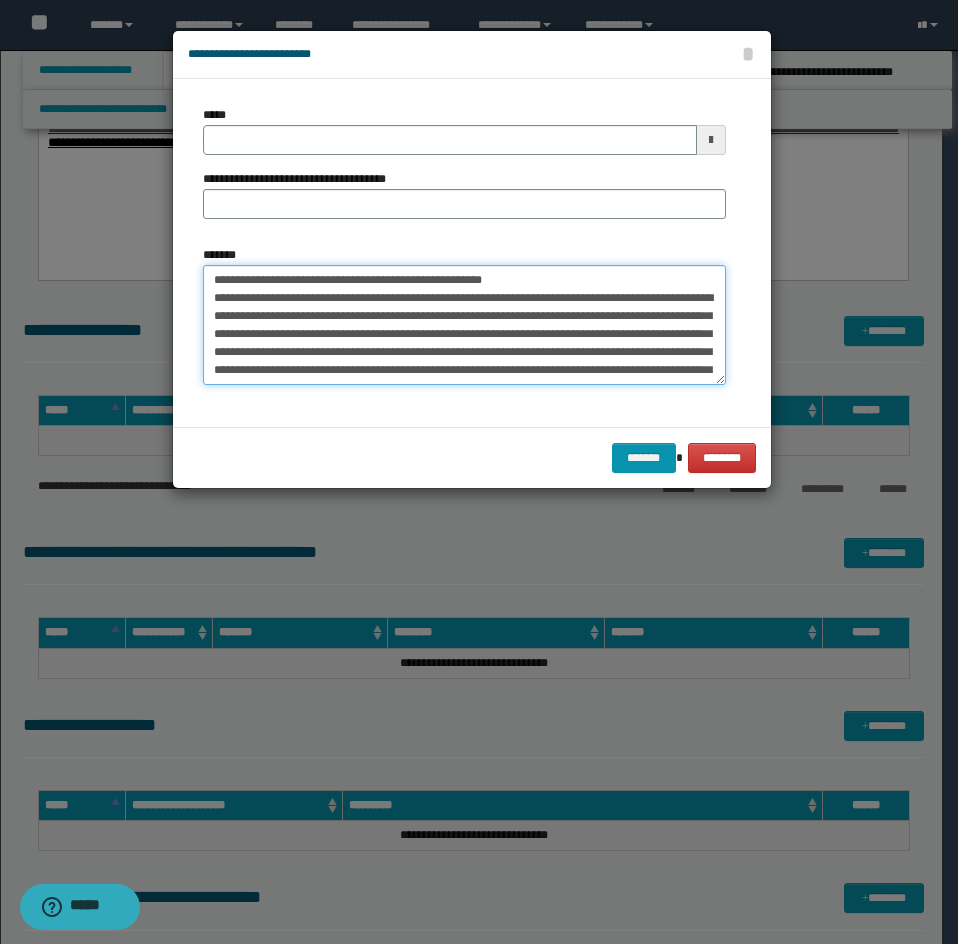click on "*******" at bounding box center (464, 325) 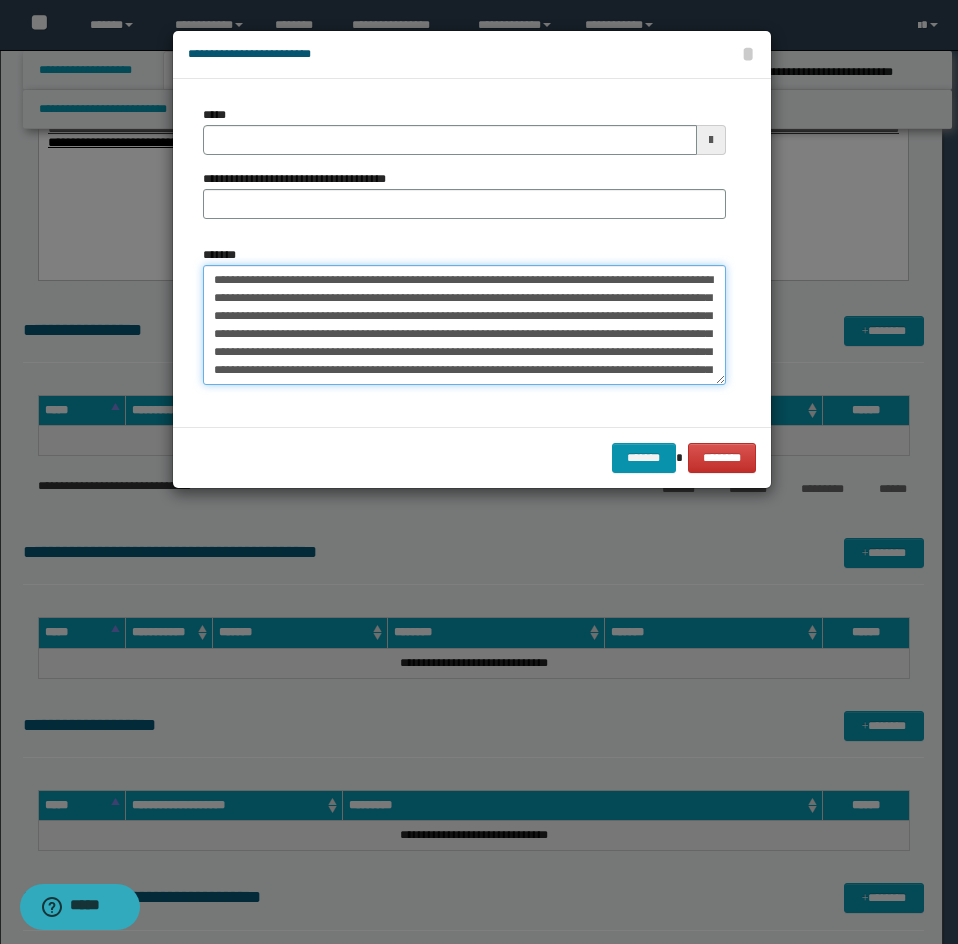 type 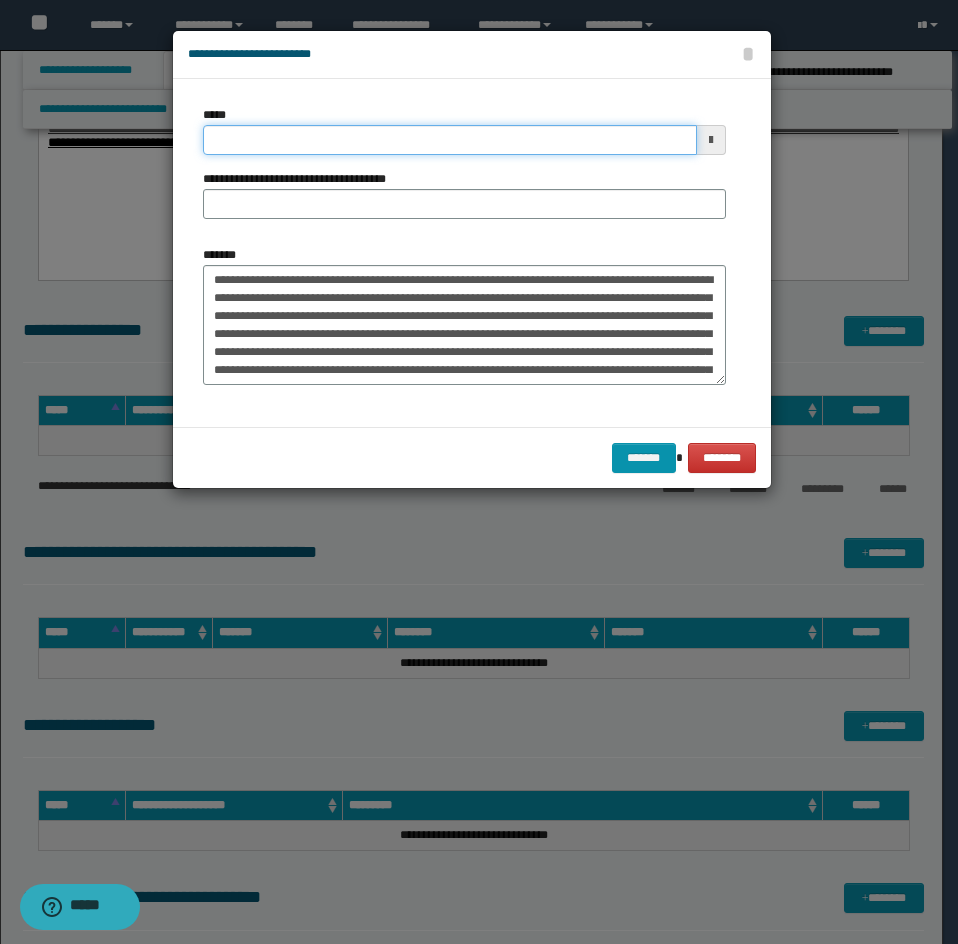 drag, startPoint x: 316, startPoint y: 129, endPoint x: 478, endPoint y: 206, distance: 179.36833 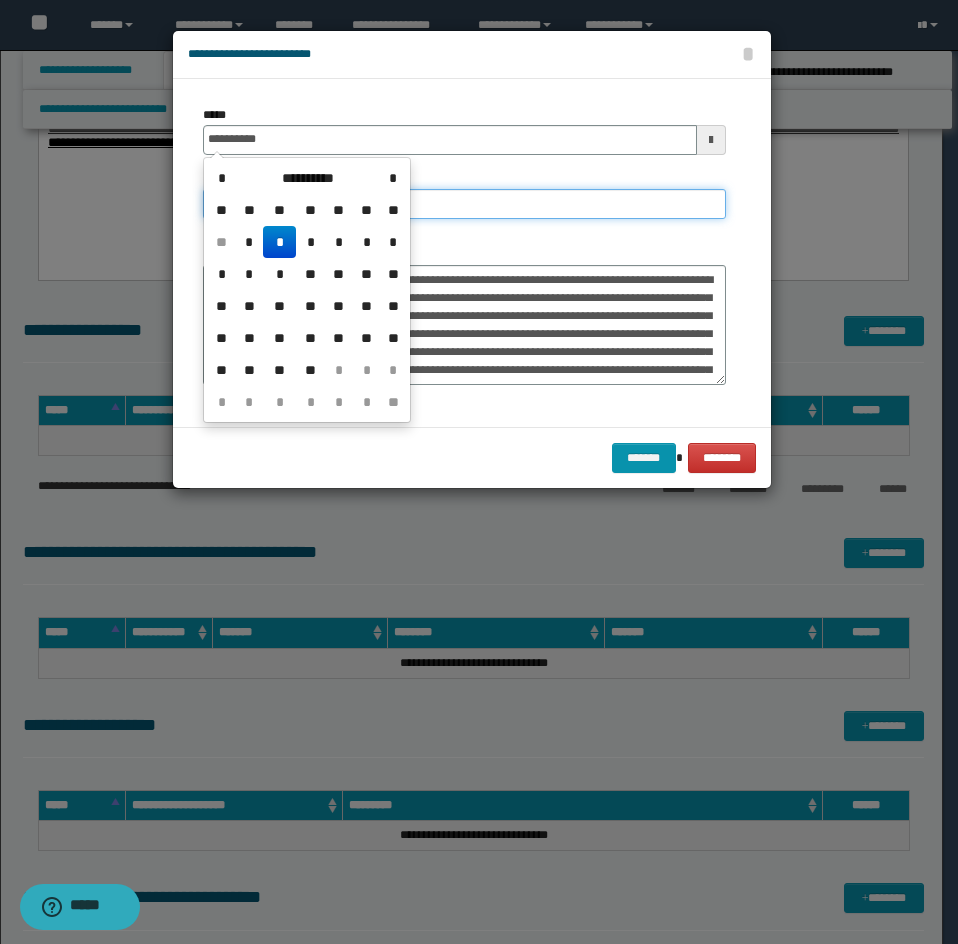 type on "**********" 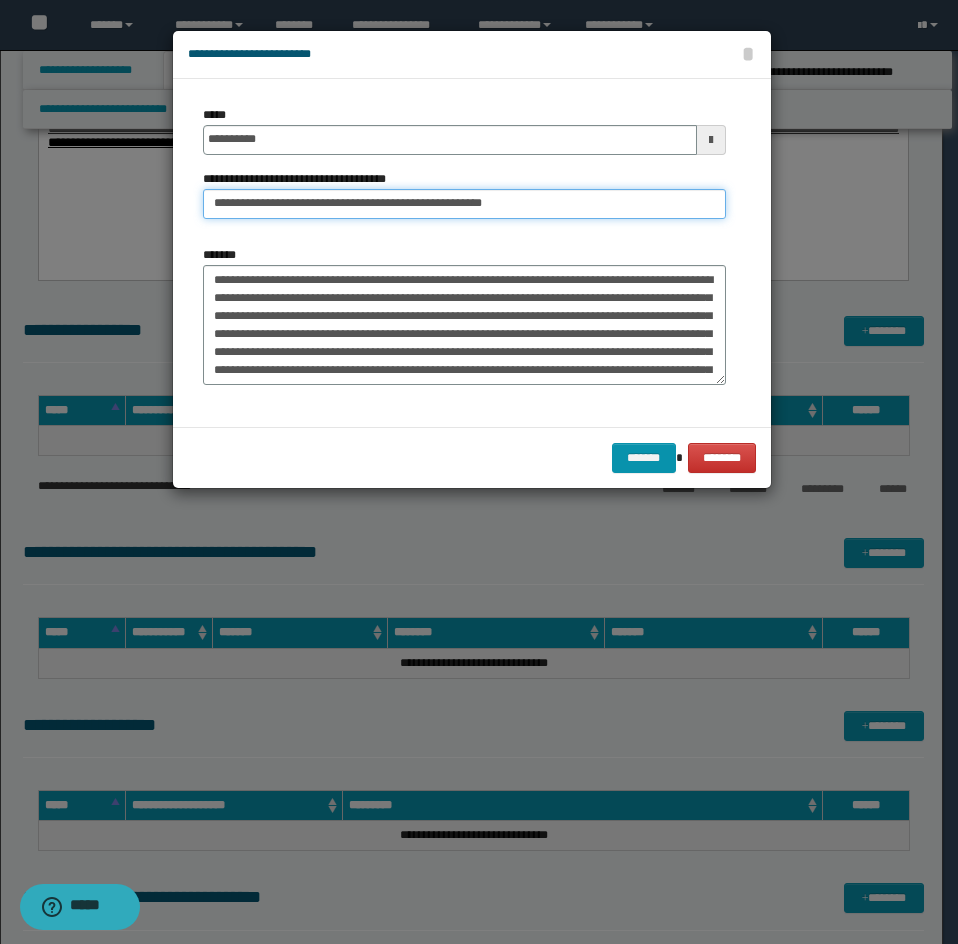 drag, startPoint x: 287, startPoint y: 202, endPoint x: 158, endPoint y: 215, distance: 129.65338 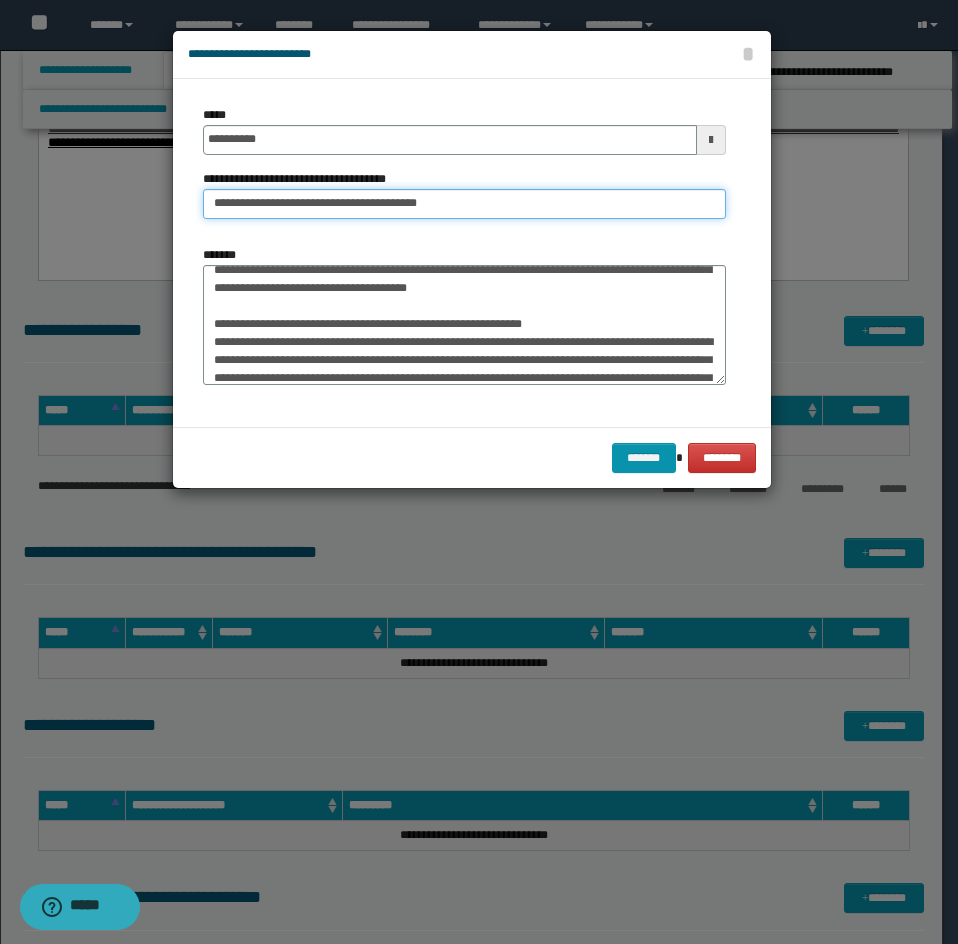 type on "**********" 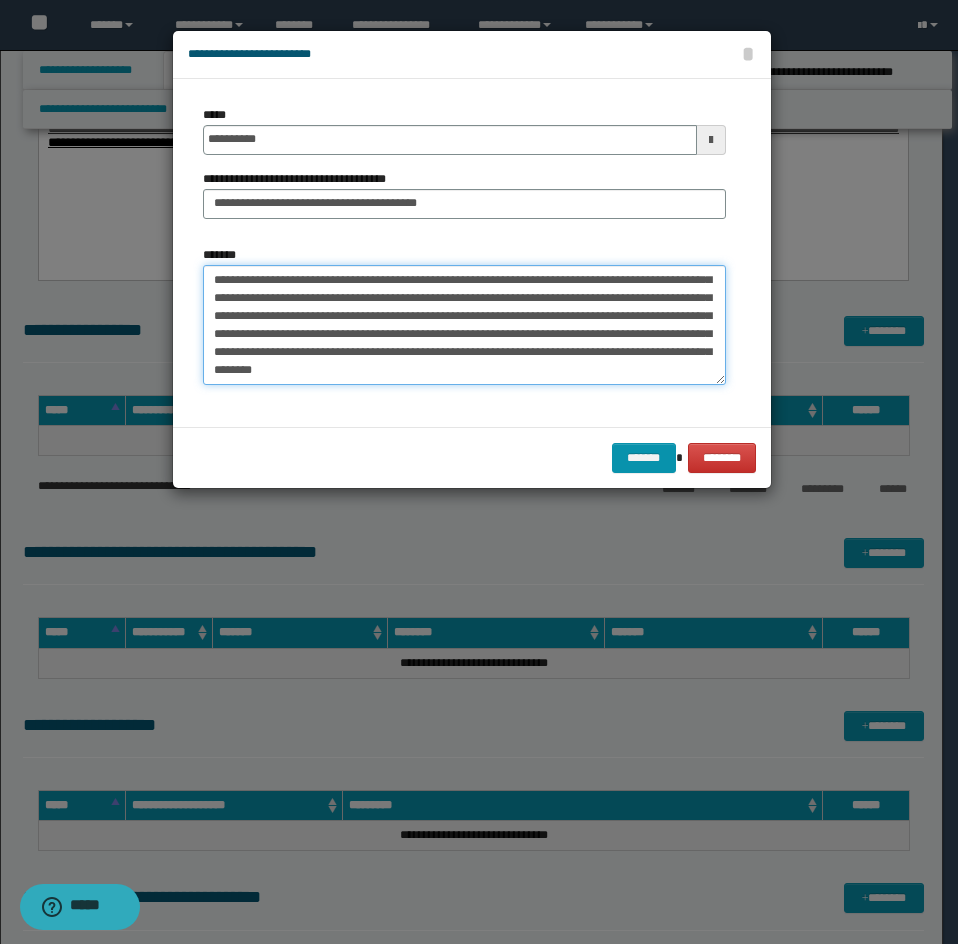 drag, startPoint x: 247, startPoint y: 349, endPoint x: 353, endPoint y: 394, distance: 115.15642 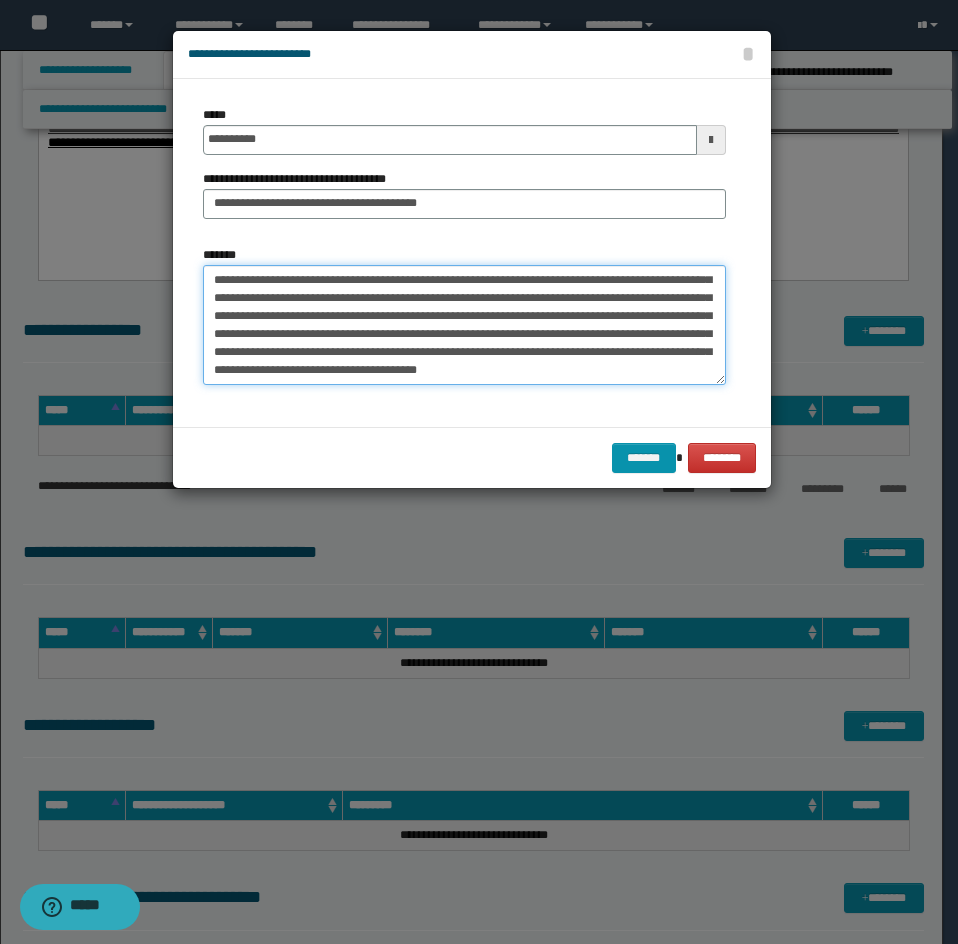 scroll, scrollTop: 72, scrollLeft: 0, axis: vertical 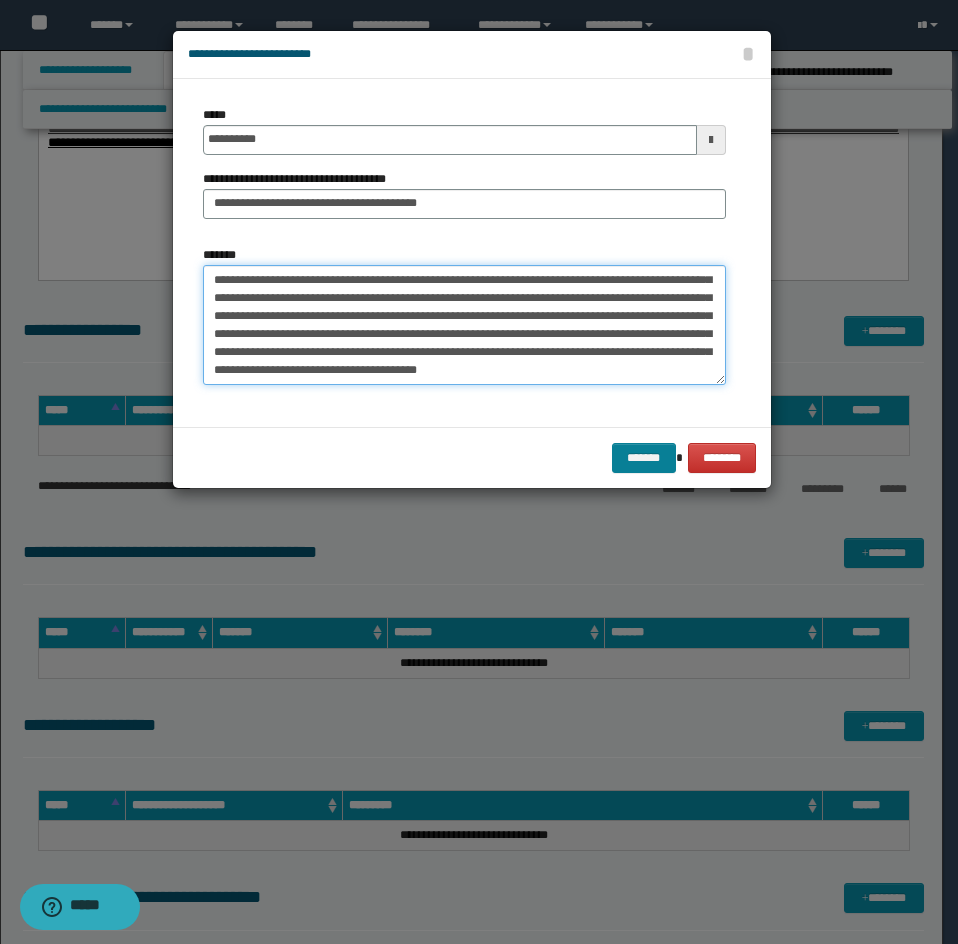 type on "**********" 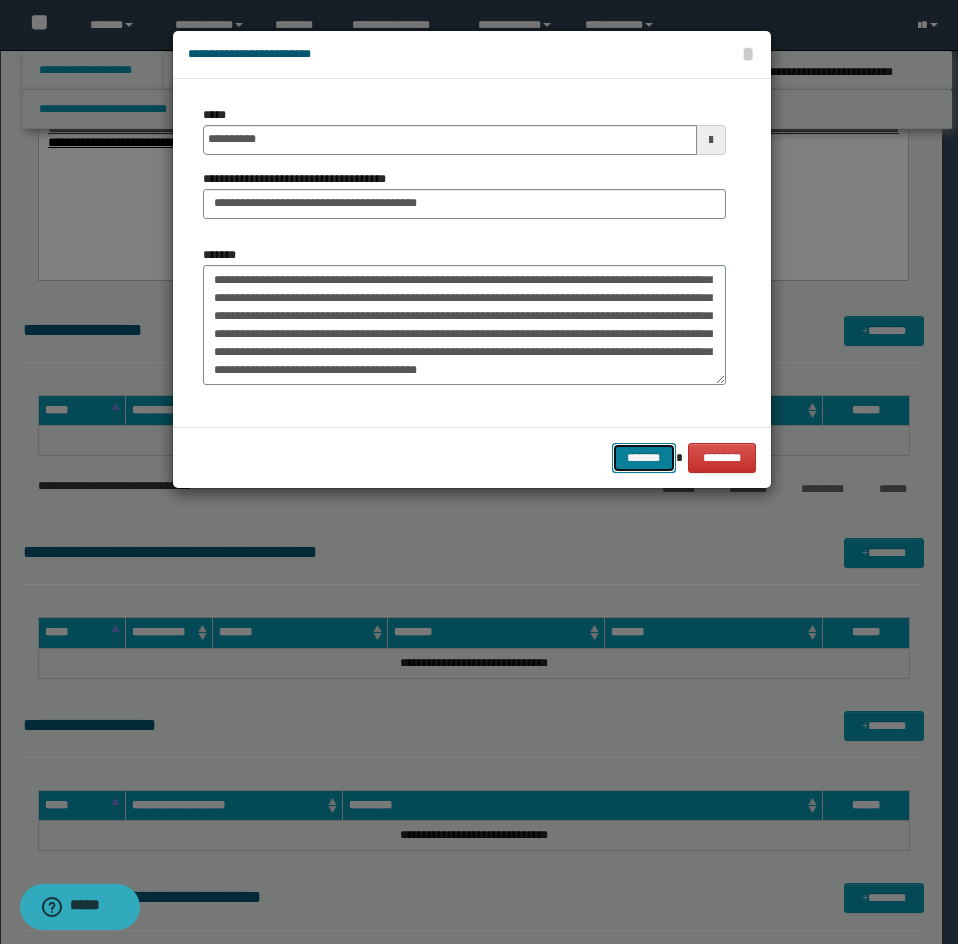 click on "*******" at bounding box center (644, 458) 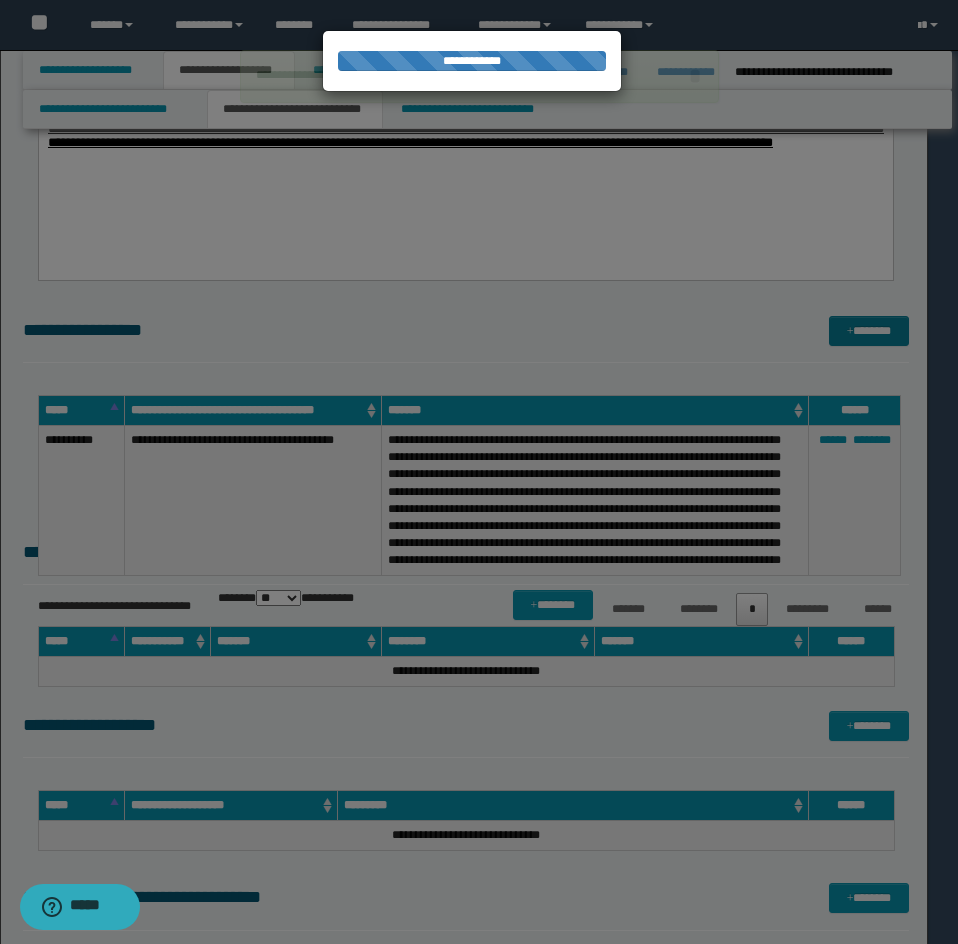 type 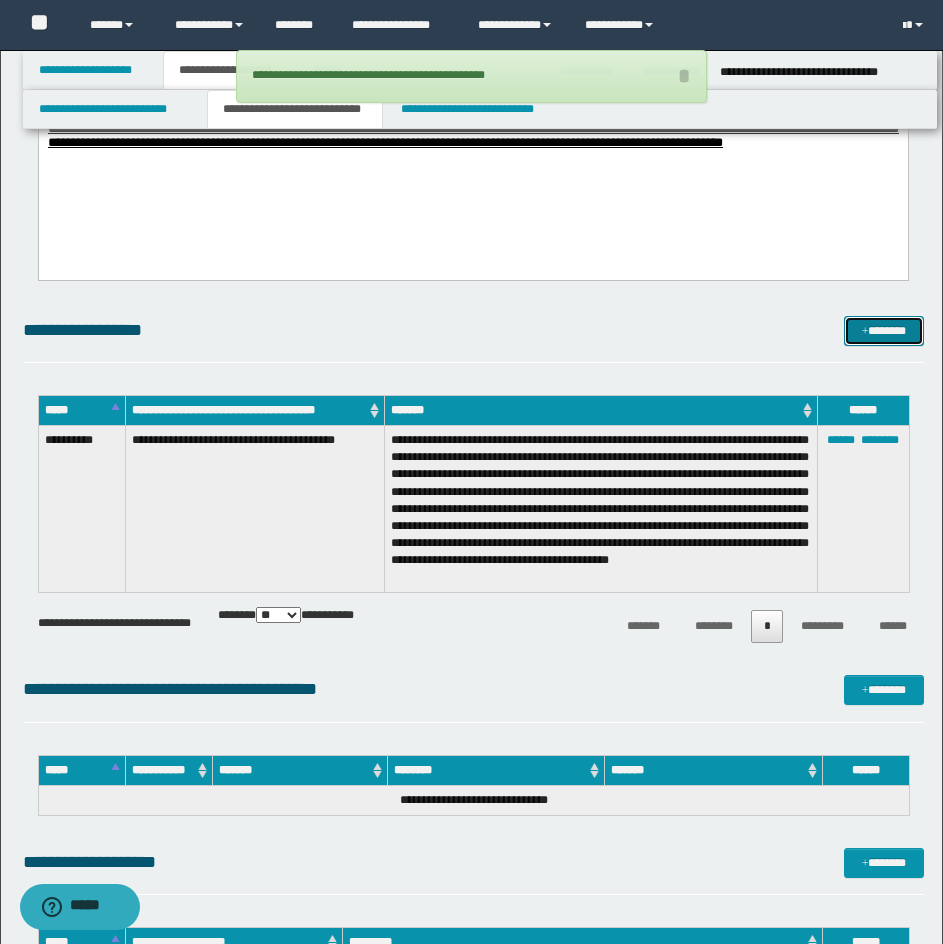 click on "*******" at bounding box center [884, 331] 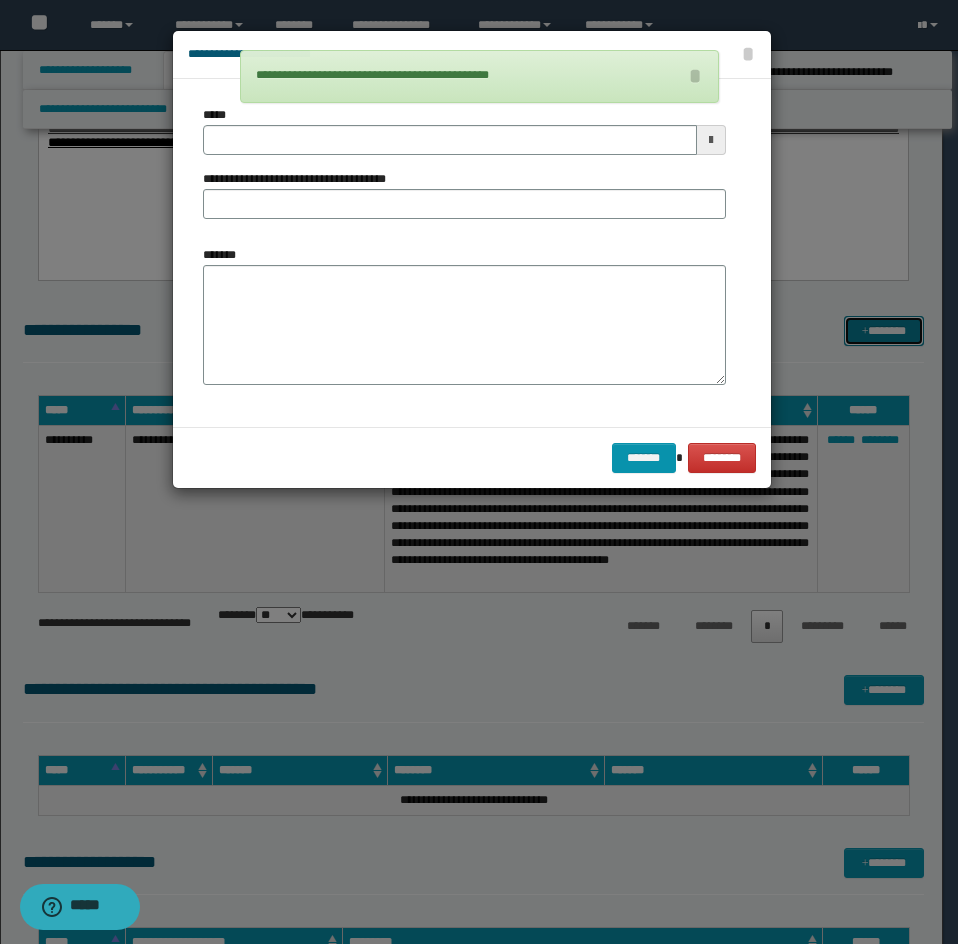 scroll, scrollTop: 0, scrollLeft: 0, axis: both 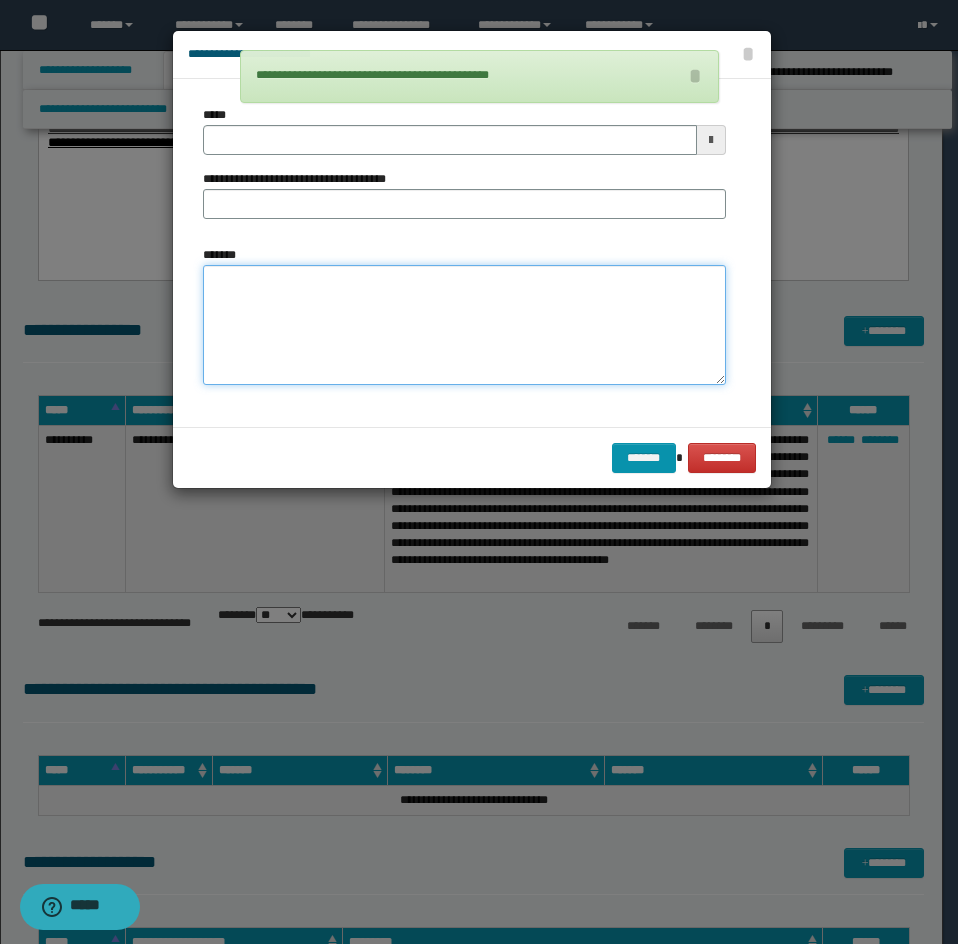 click on "*******" at bounding box center (464, 325) 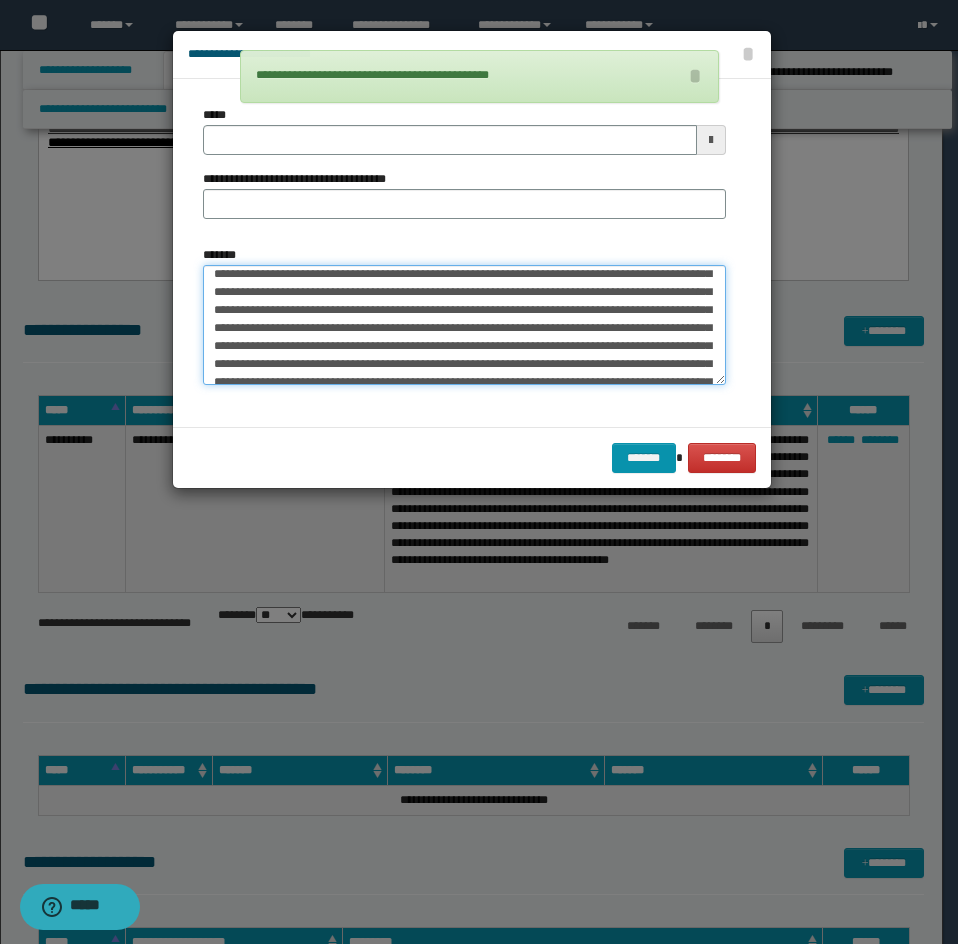 scroll, scrollTop: 0, scrollLeft: 0, axis: both 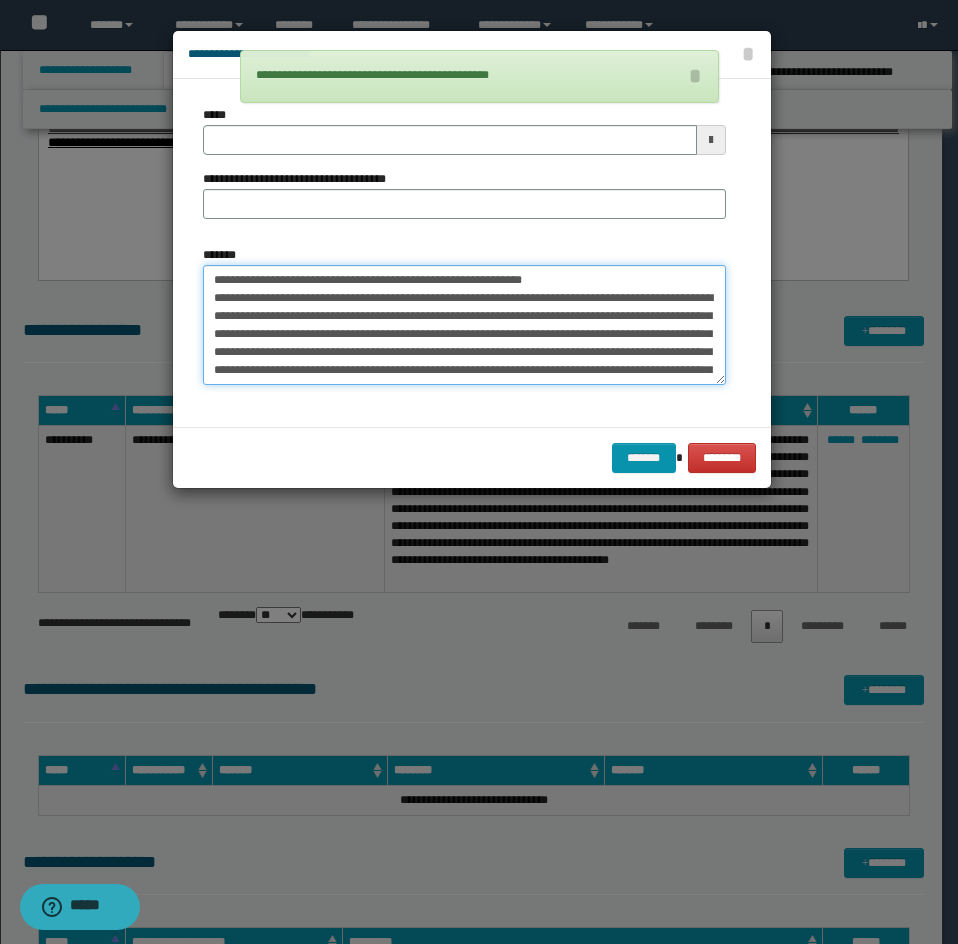 click on "*******" at bounding box center (464, 325) 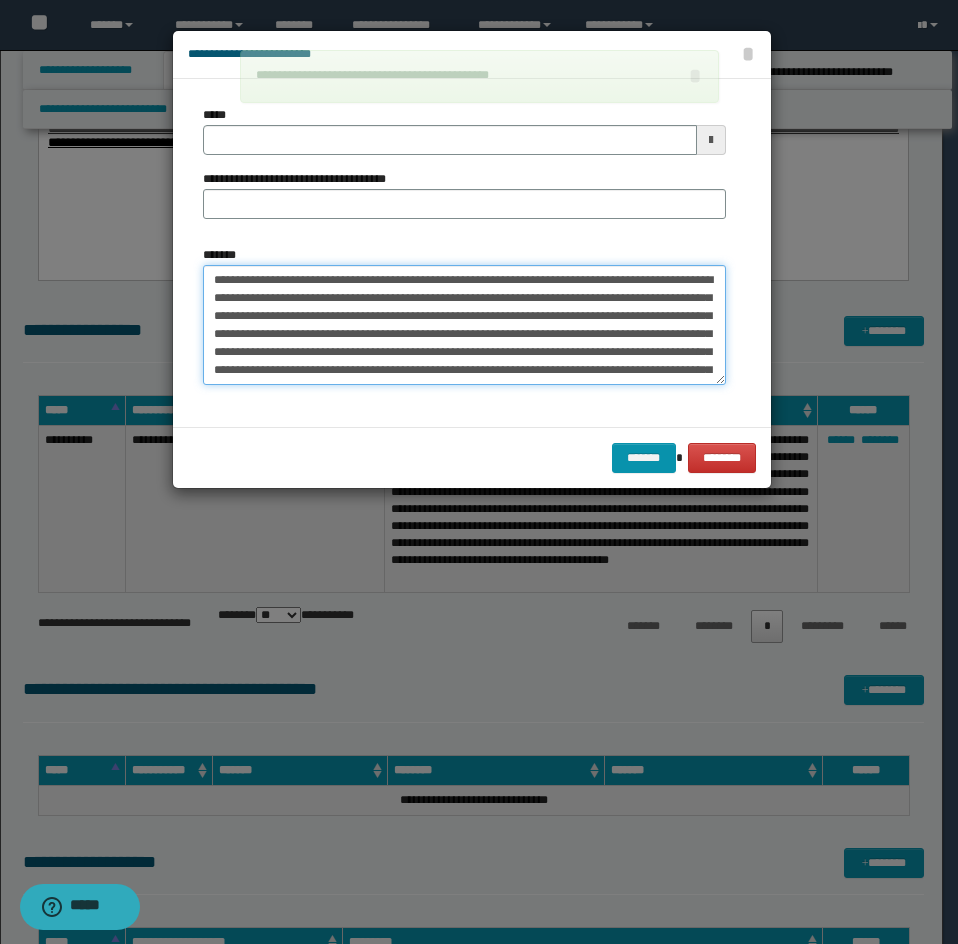 type on "**********" 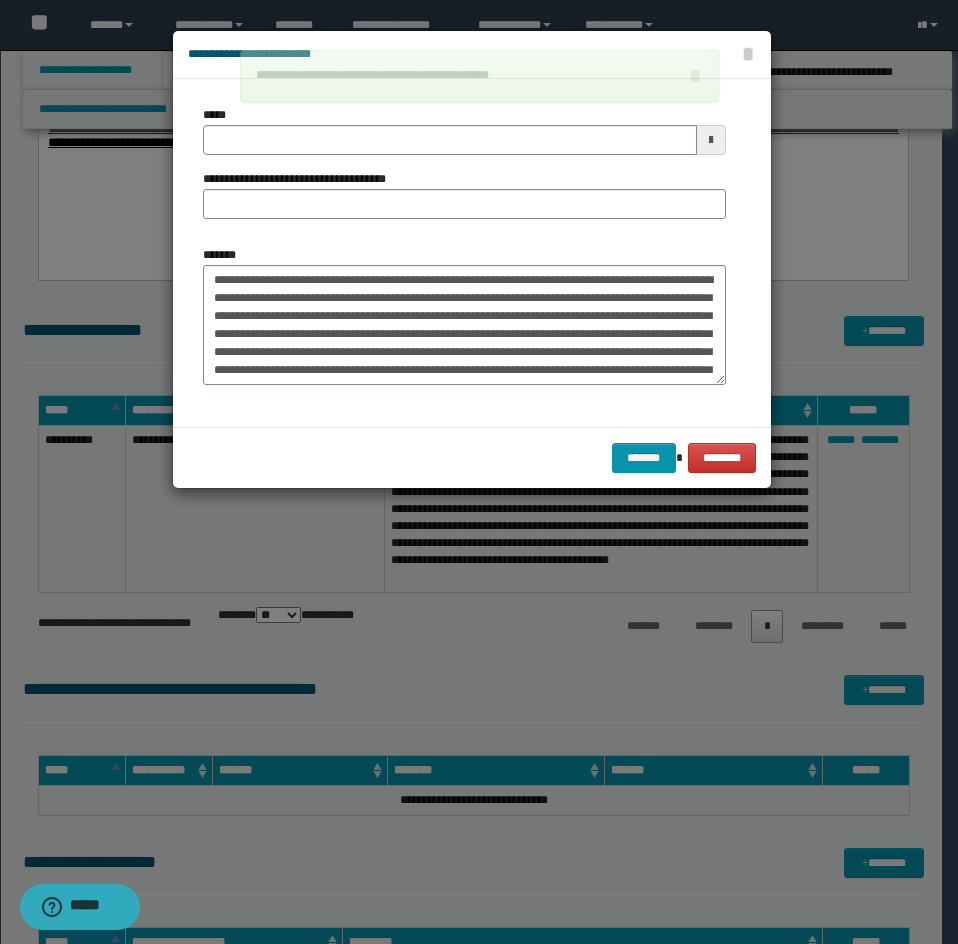 click on "**********" at bounding box center (464, 170) 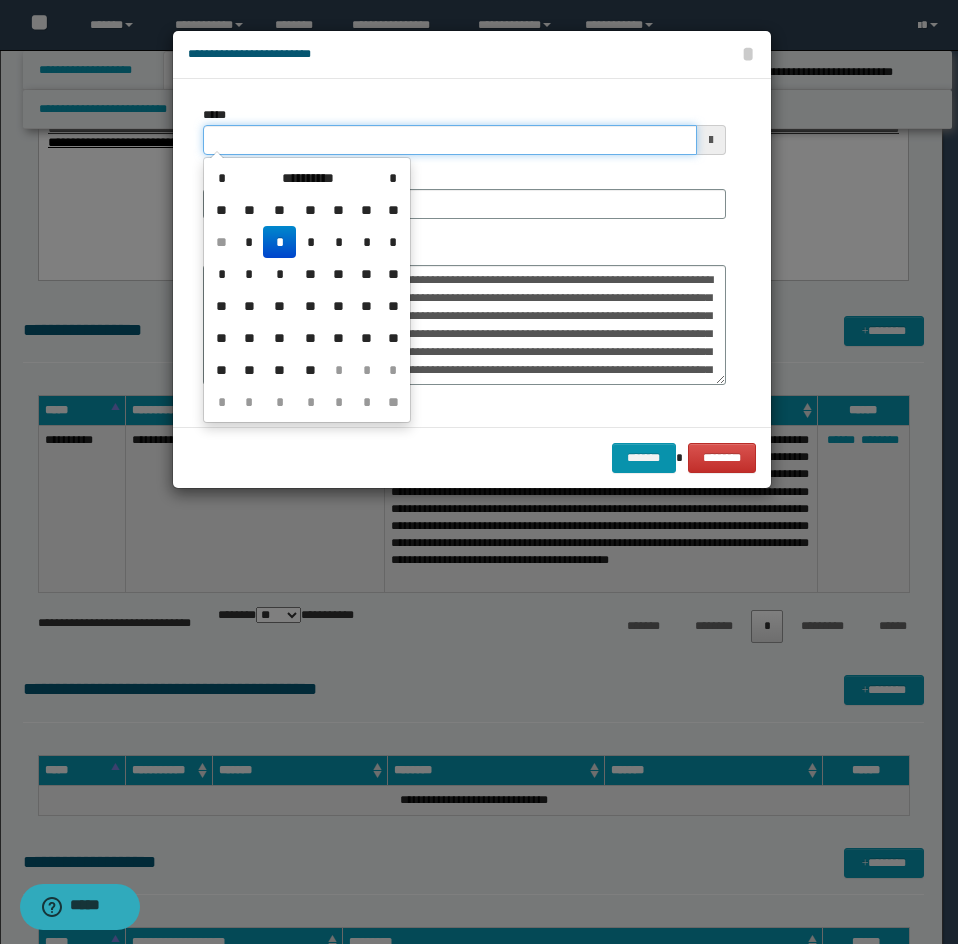 click on "*****" at bounding box center [450, 140] 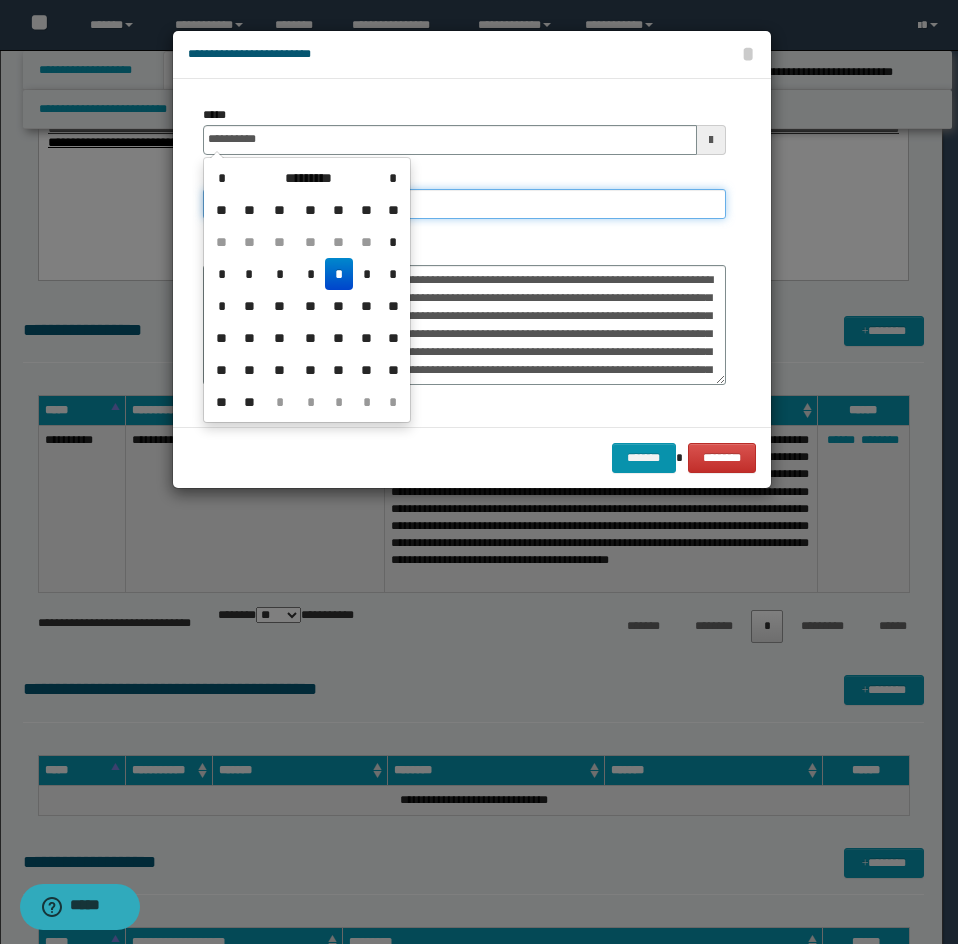 type on "**********" 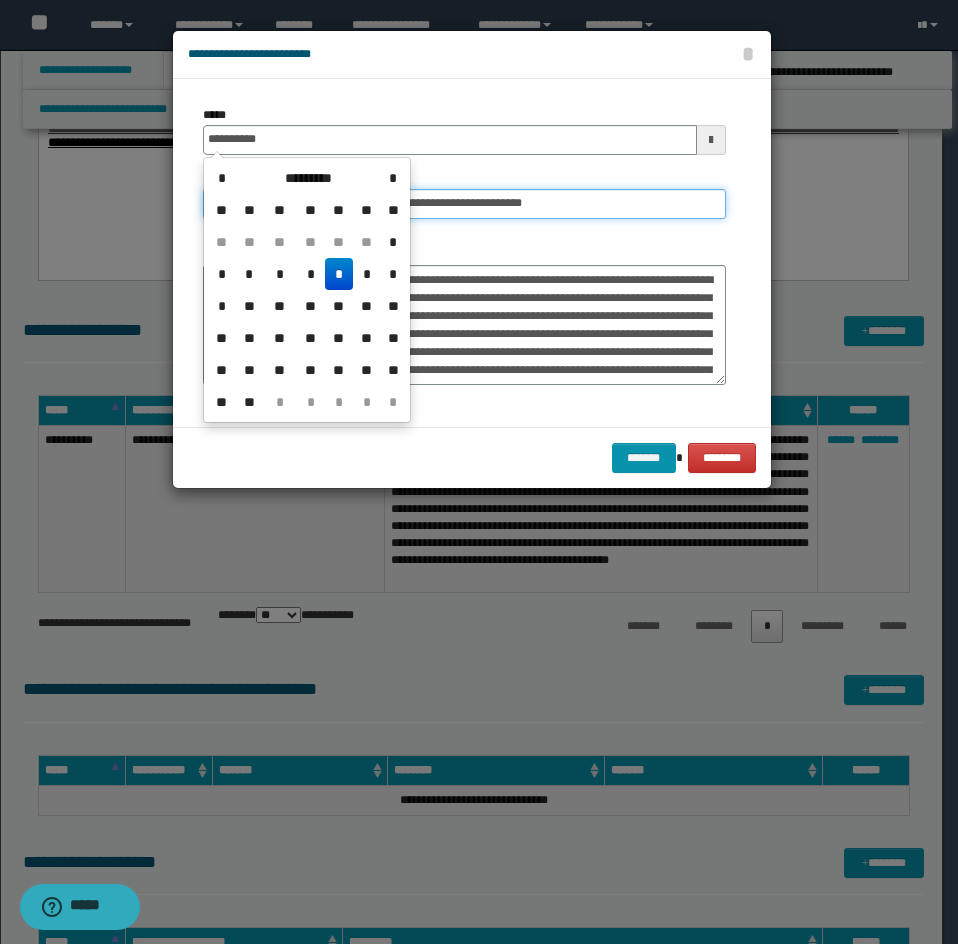 drag, startPoint x: 424, startPoint y: 213, endPoint x: 404, endPoint y: 219, distance: 20.880613 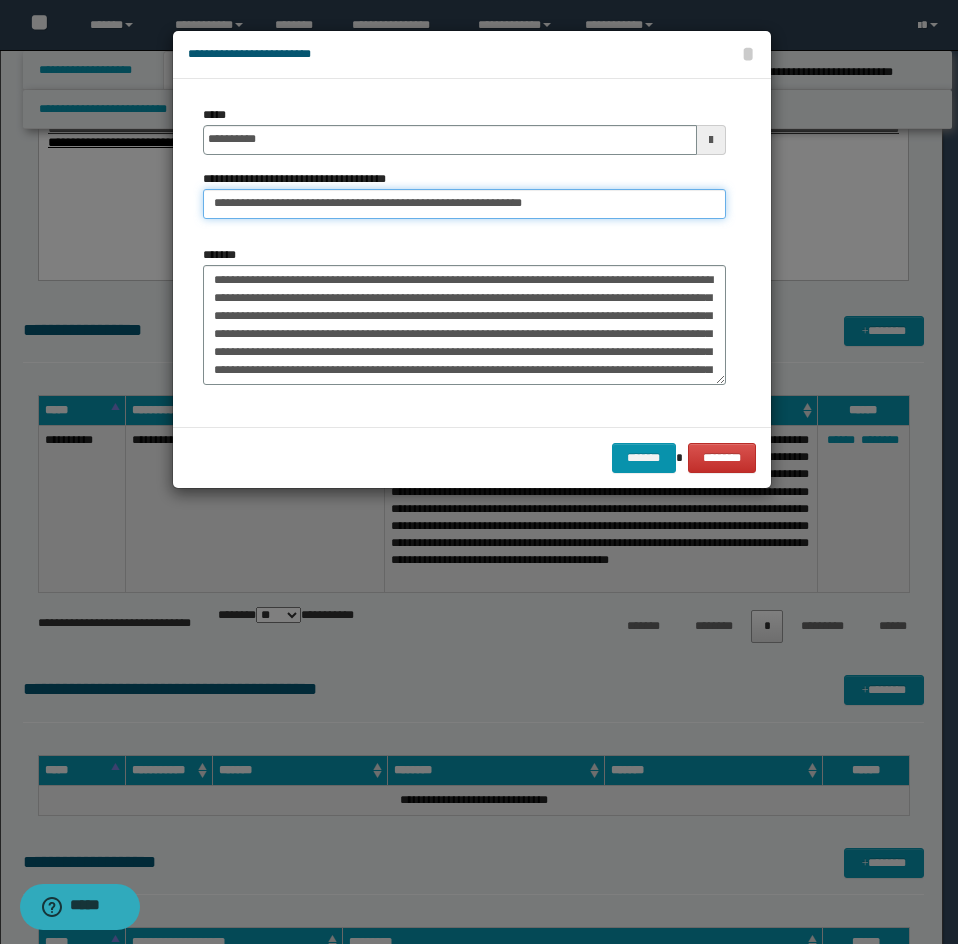 drag, startPoint x: 283, startPoint y: 204, endPoint x: 111, endPoint y: 231, distance: 174.1063 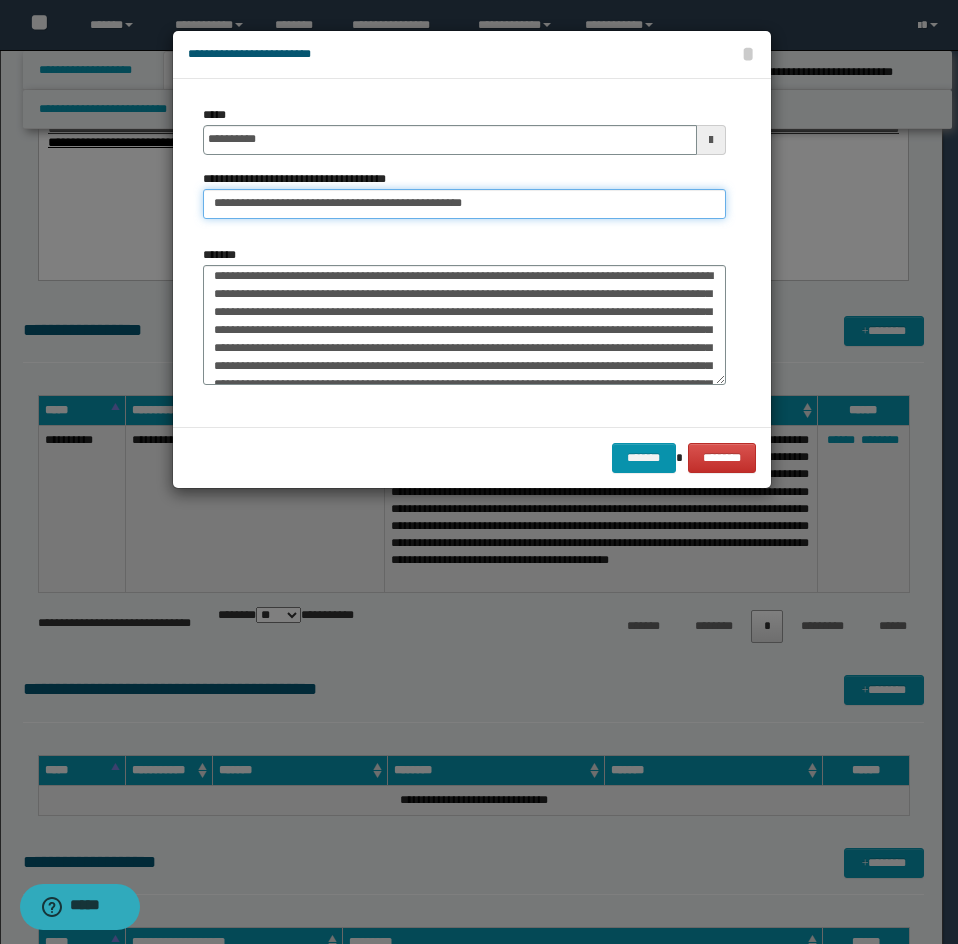 type on "**********" 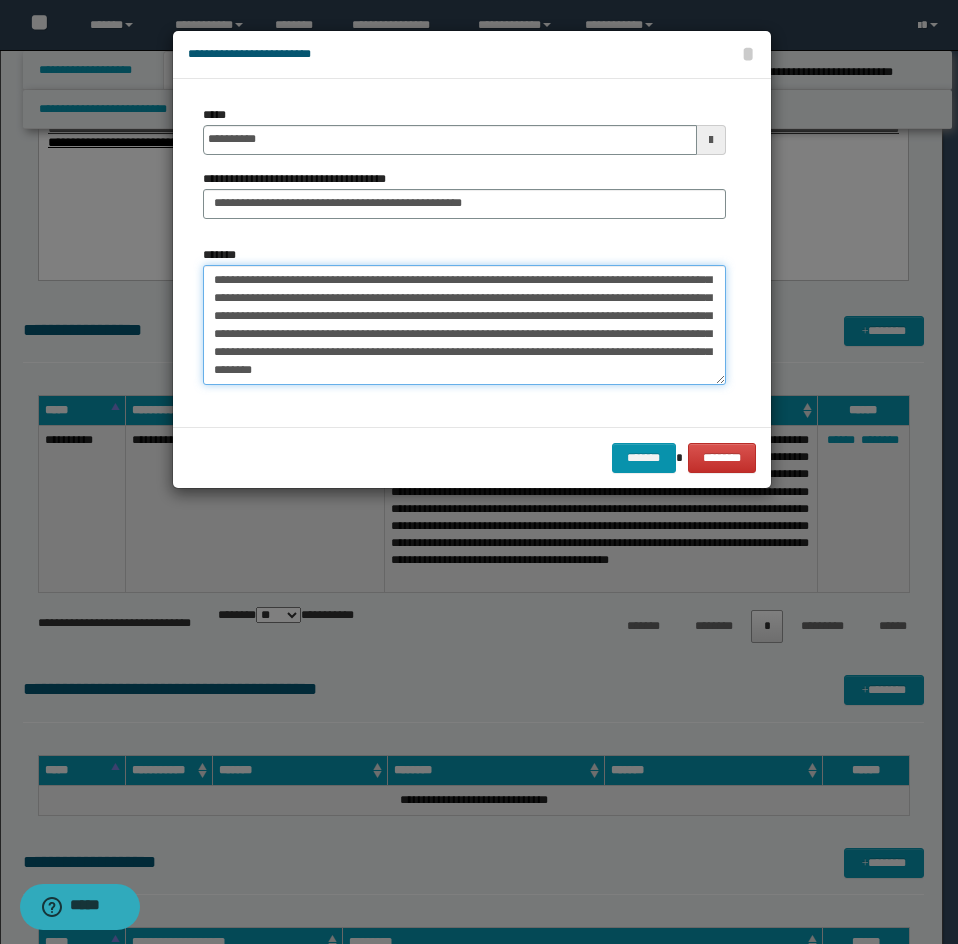 drag, startPoint x: 208, startPoint y: 311, endPoint x: 276, endPoint y: 389, distance: 103.47947 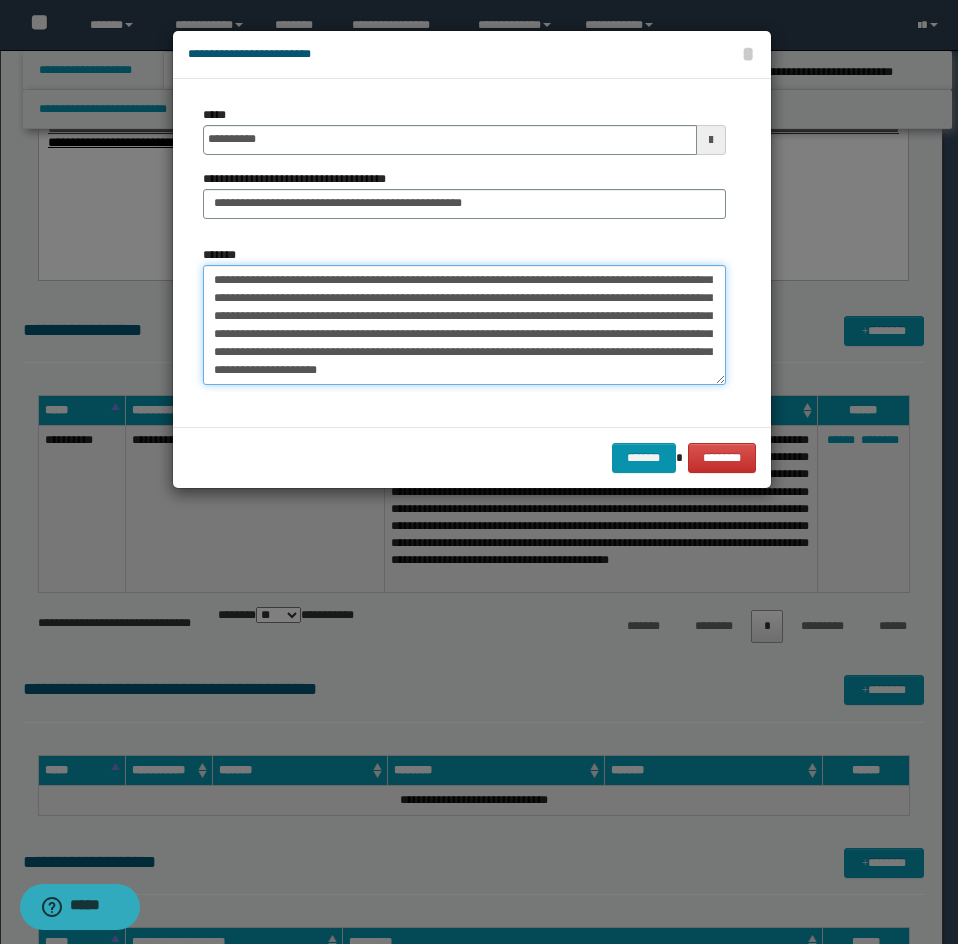 scroll, scrollTop: 342, scrollLeft: 0, axis: vertical 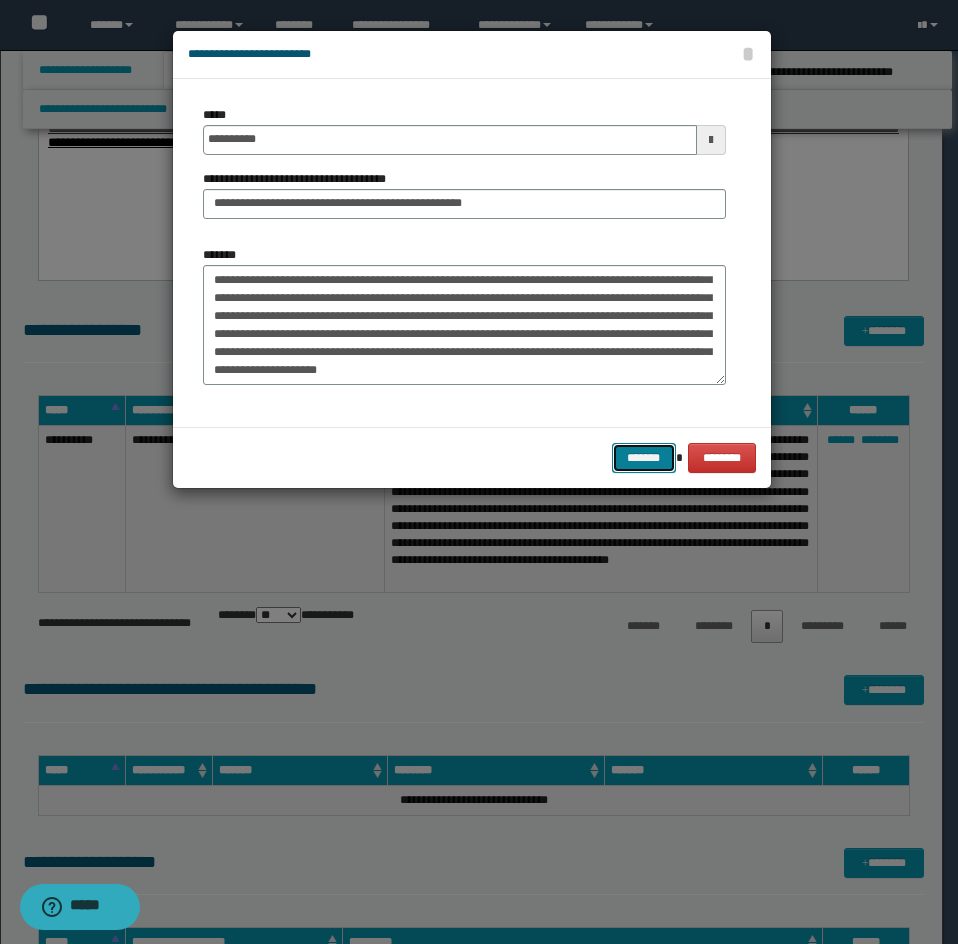click on "*******" at bounding box center [644, 458] 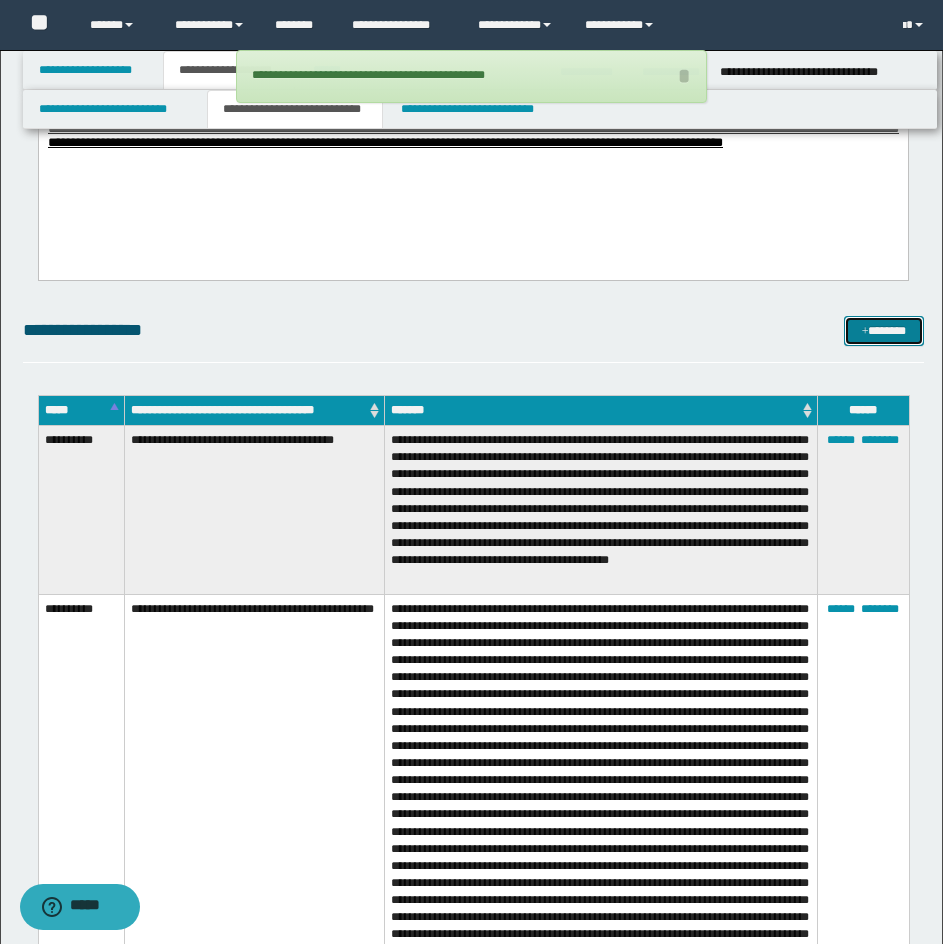 click on "*******" at bounding box center [884, 331] 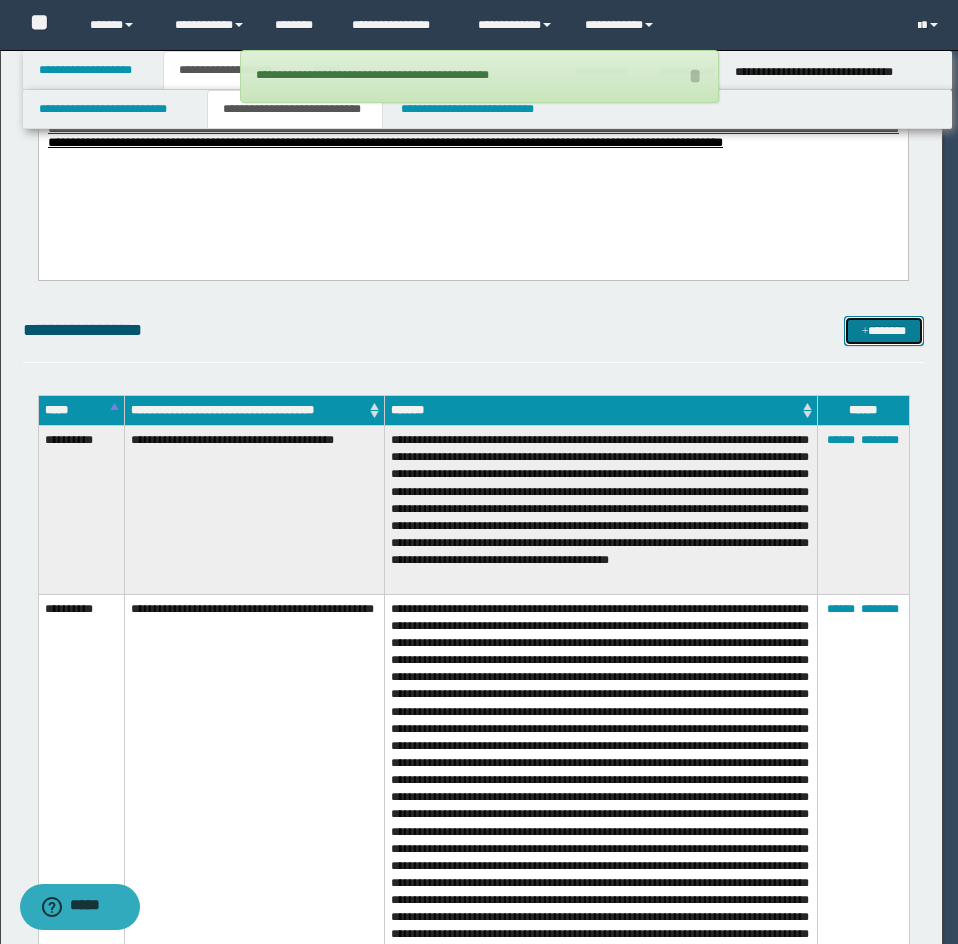scroll, scrollTop: 0, scrollLeft: 0, axis: both 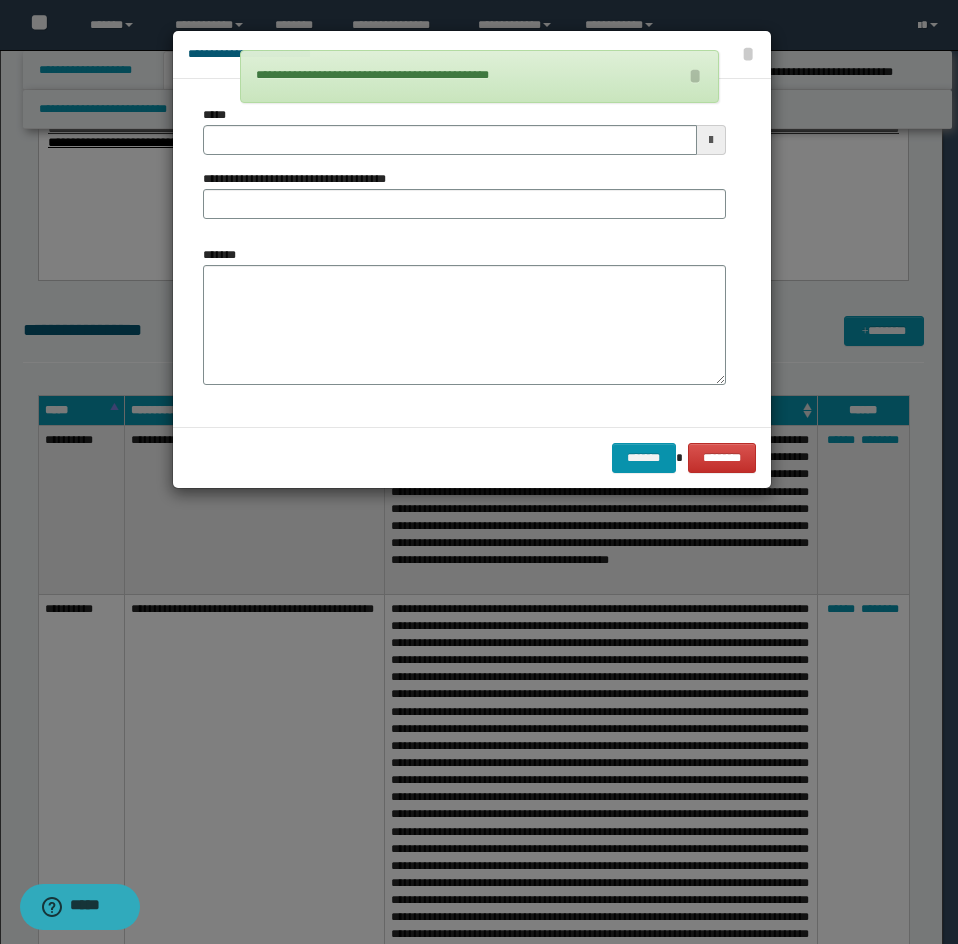 click on "*******" at bounding box center (464, 315) 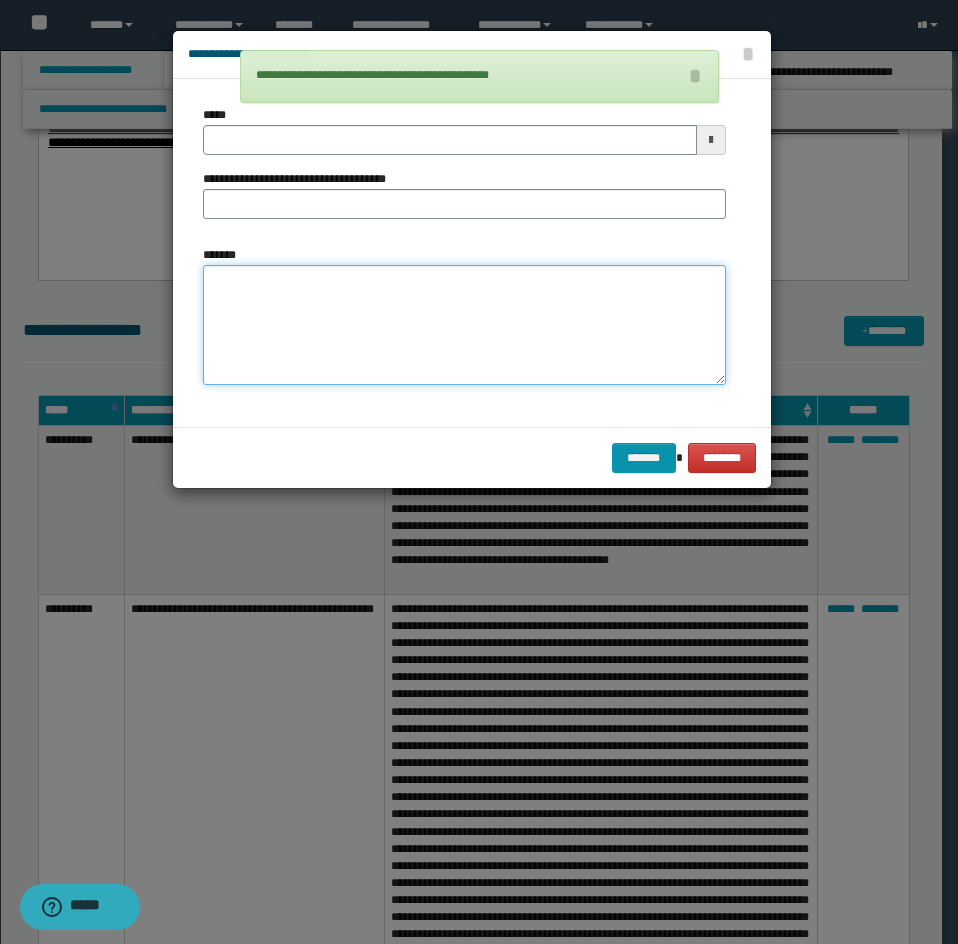click on "*******" at bounding box center [464, 325] 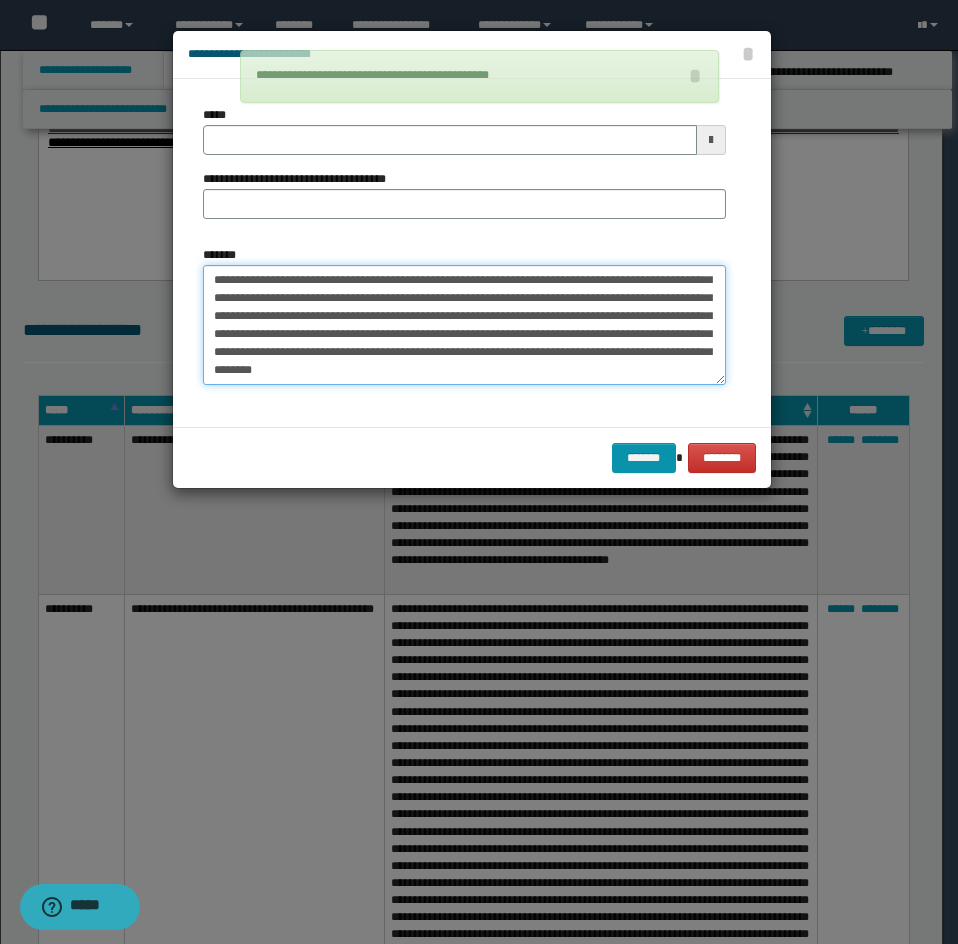 scroll, scrollTop: 0, scrollLeft: 0, axis: both 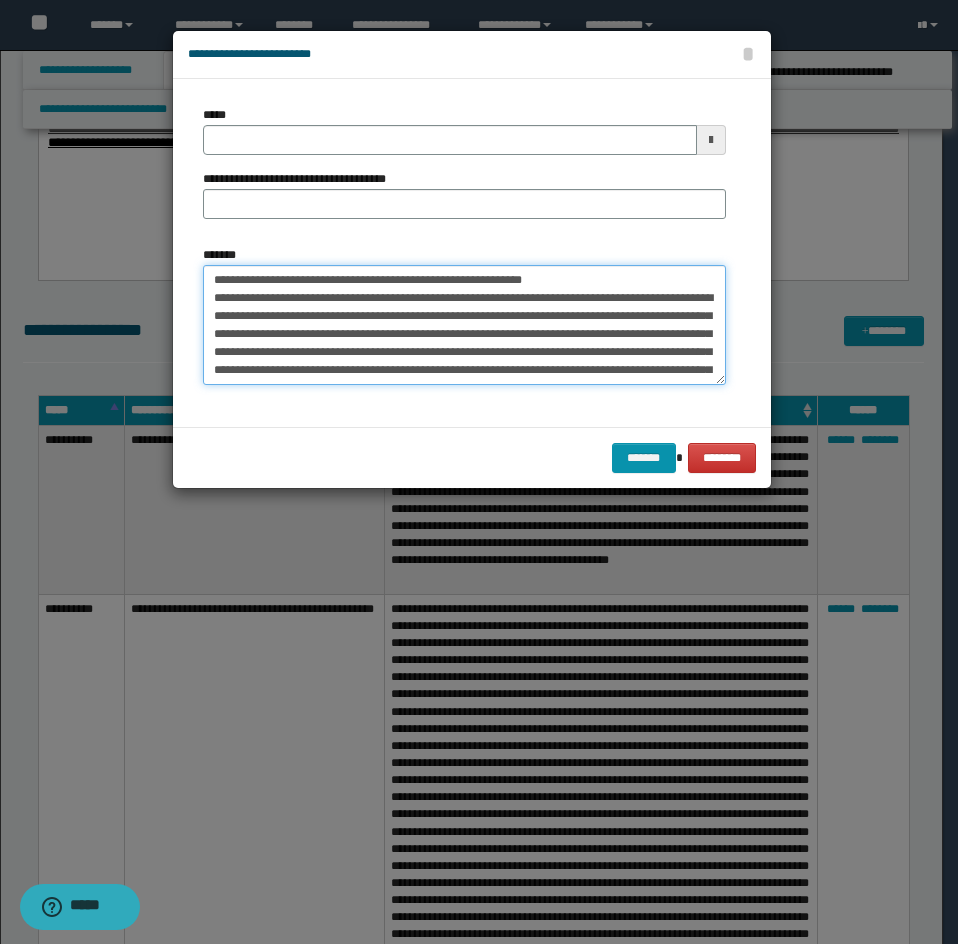 click on "*******" at bounding box center [464, 325] 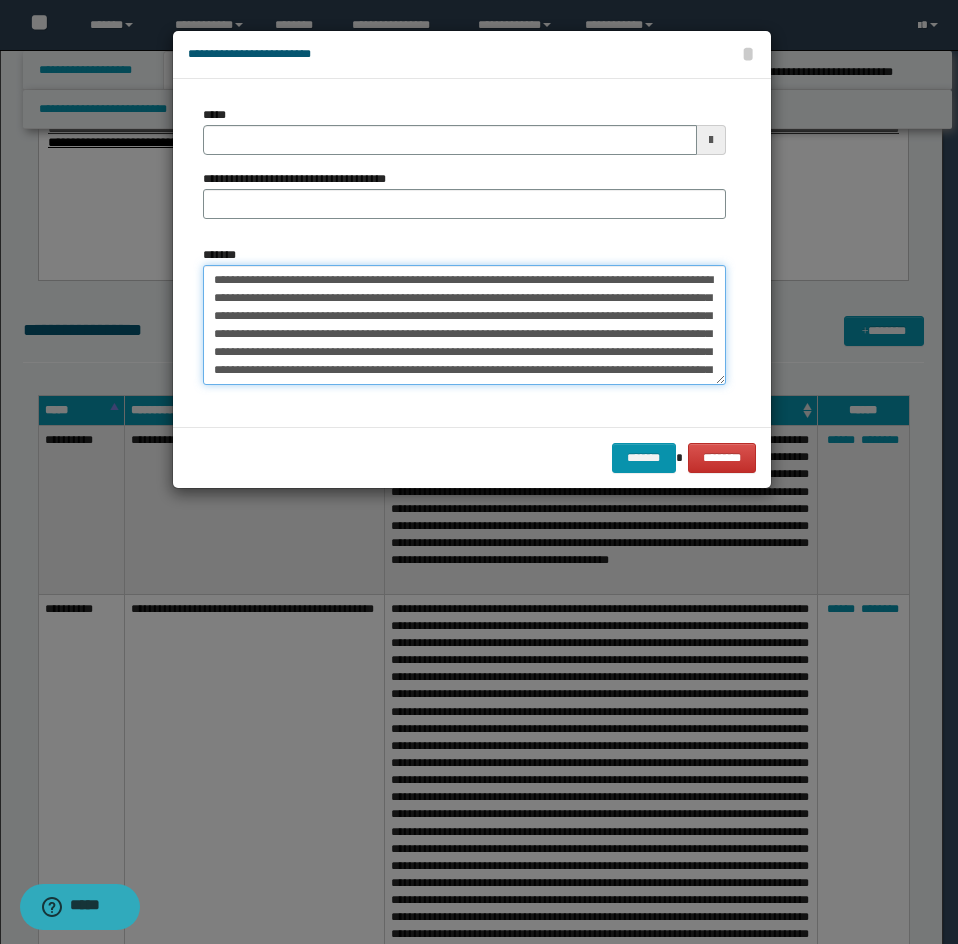 type on "**********" 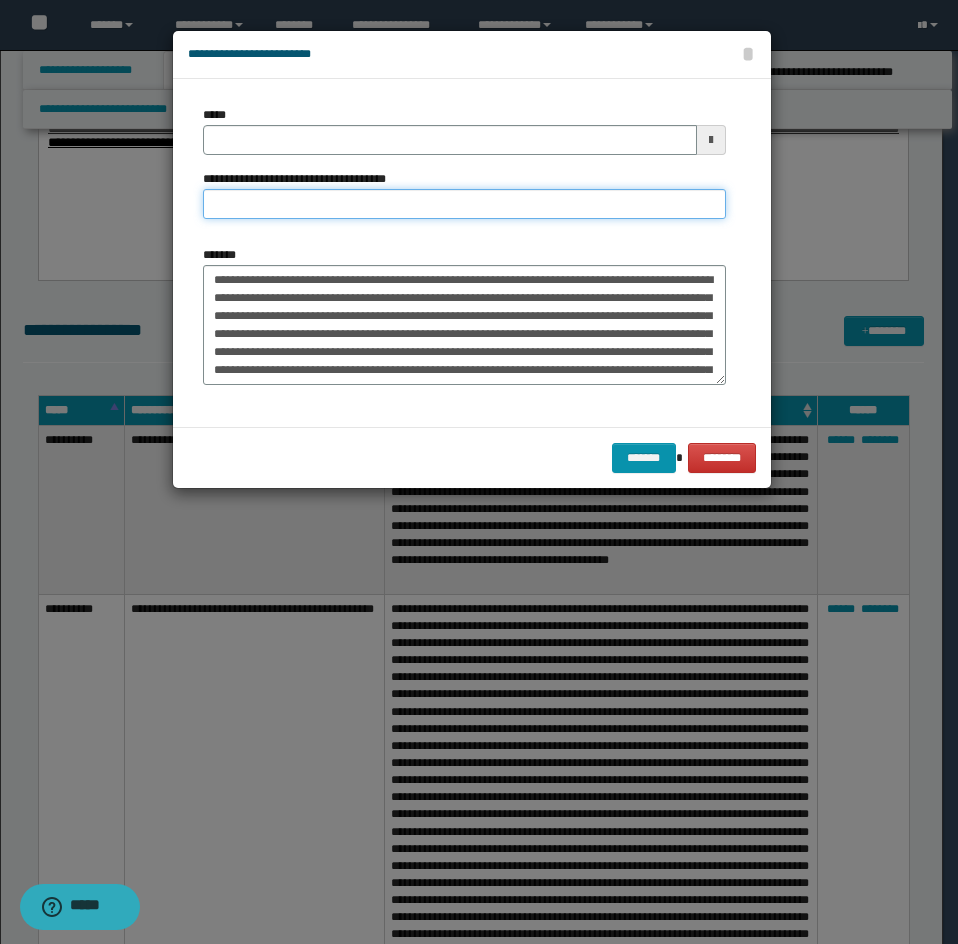 click on "**********" at bounding box center (464, 204) 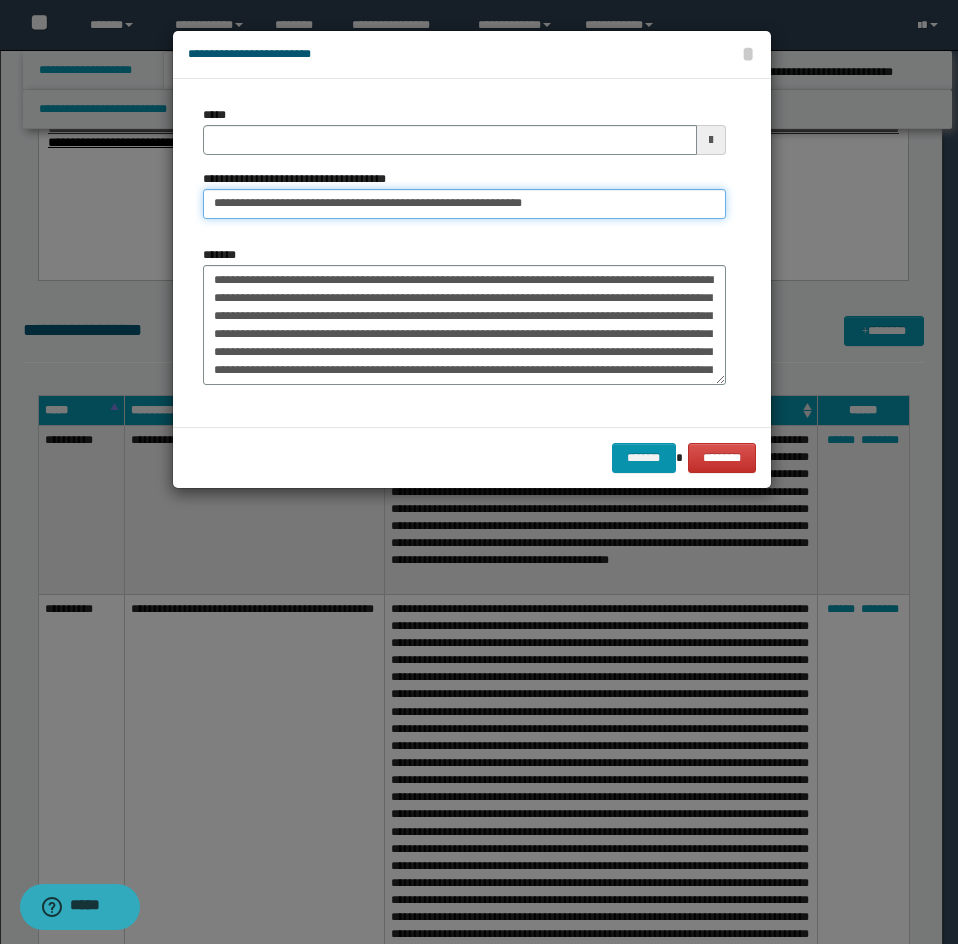 drag, startPoint x: 280, startPoint y: 205, endPoint x: 124, endPoint y: 201, distance: 156.05127 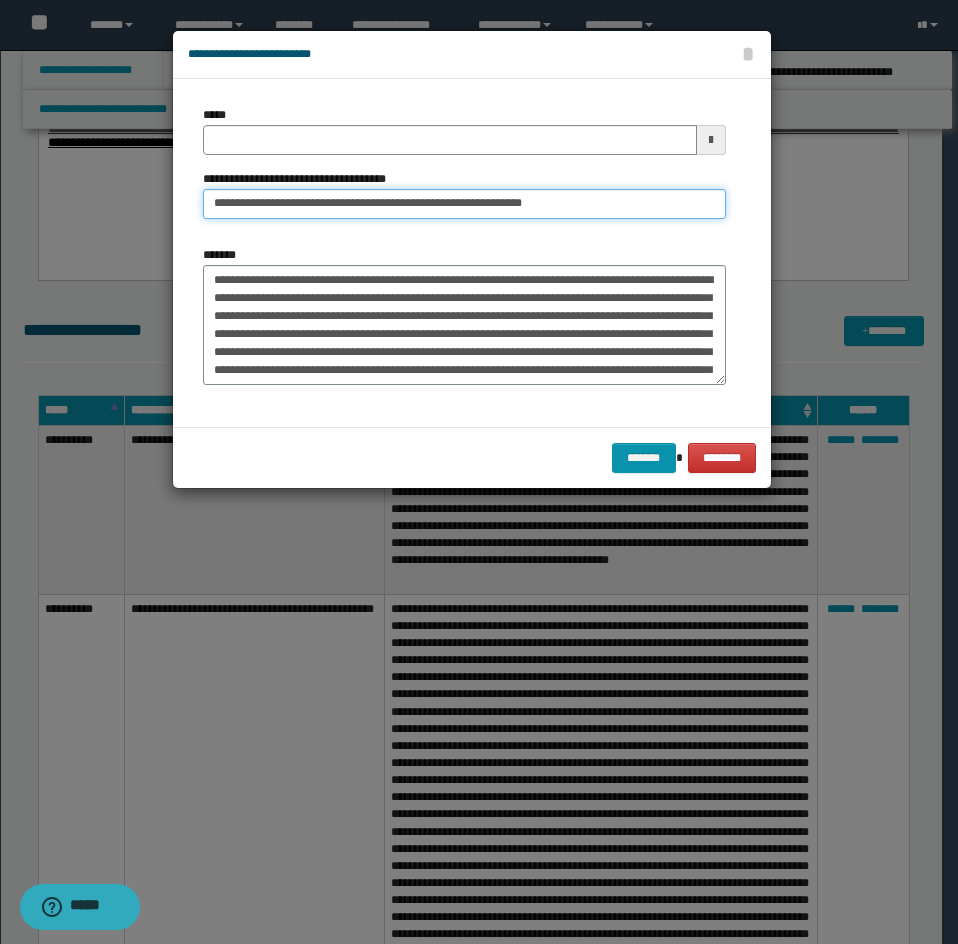 drag, startPoint x: 288, startPoint y: 210, endPoint x: 119, endPoint y: 214, distance: 169.04733 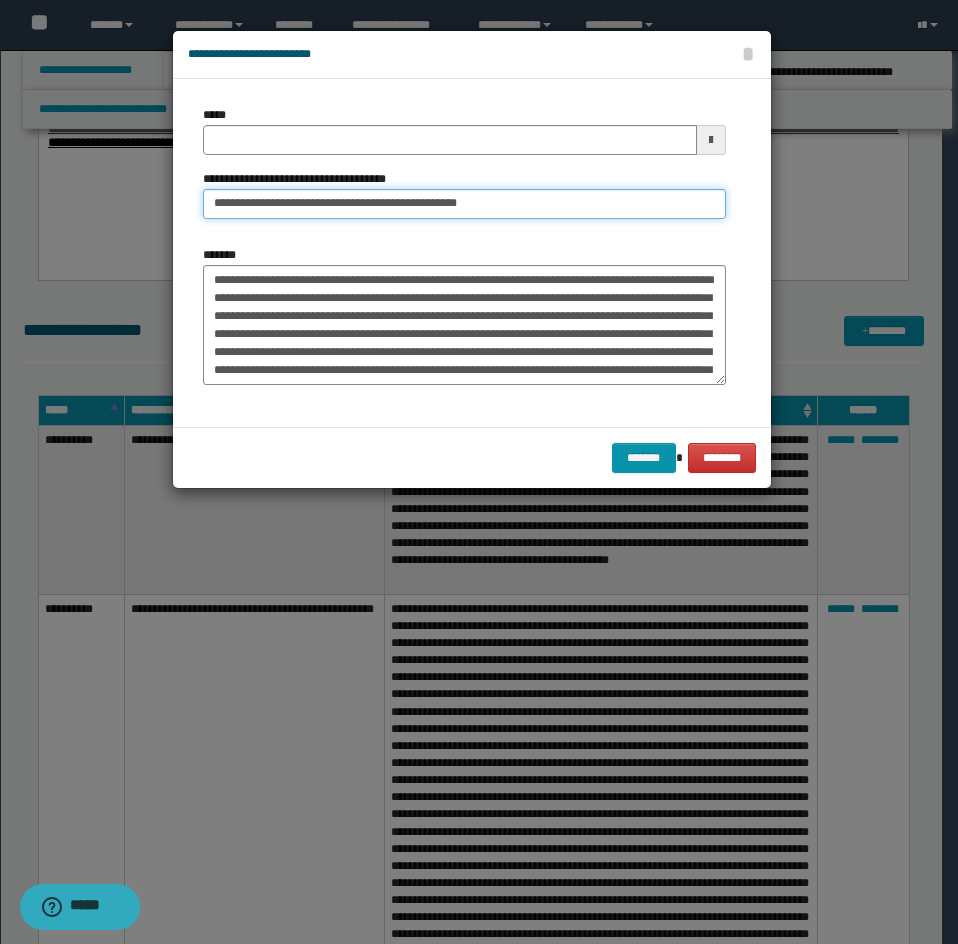 type on "**********" 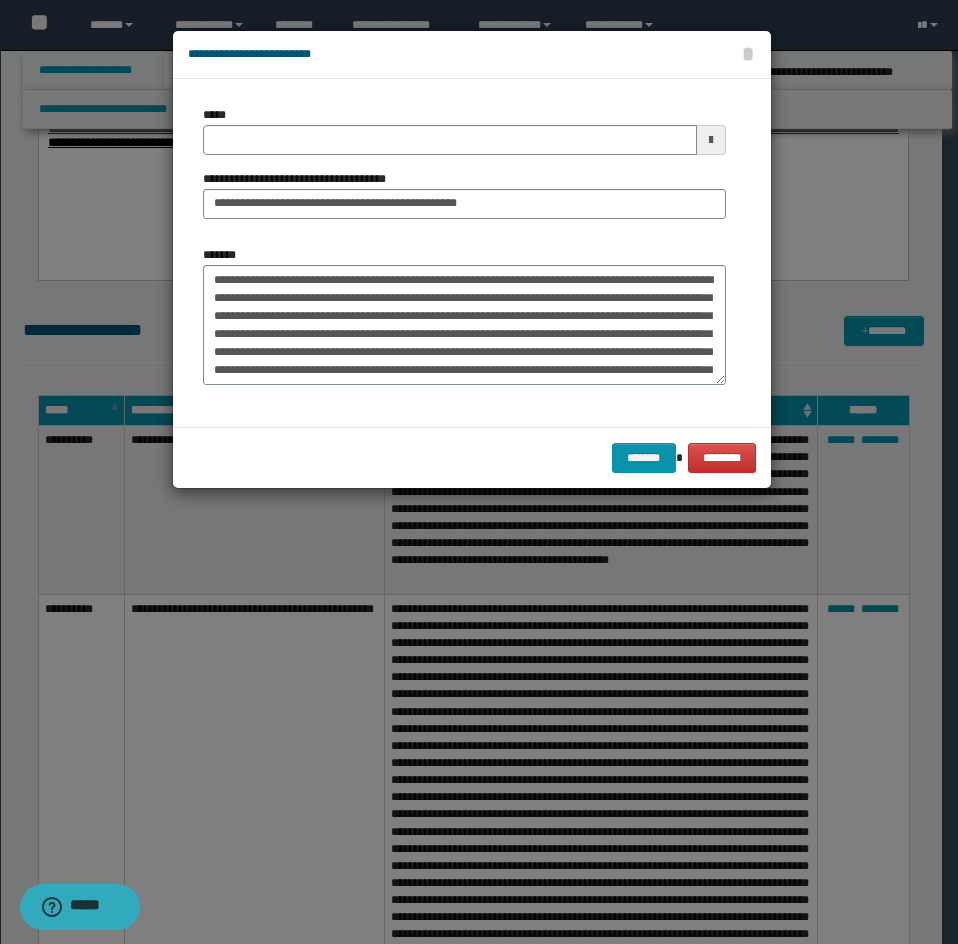 click on "**********" at bounding box center (464, 170) 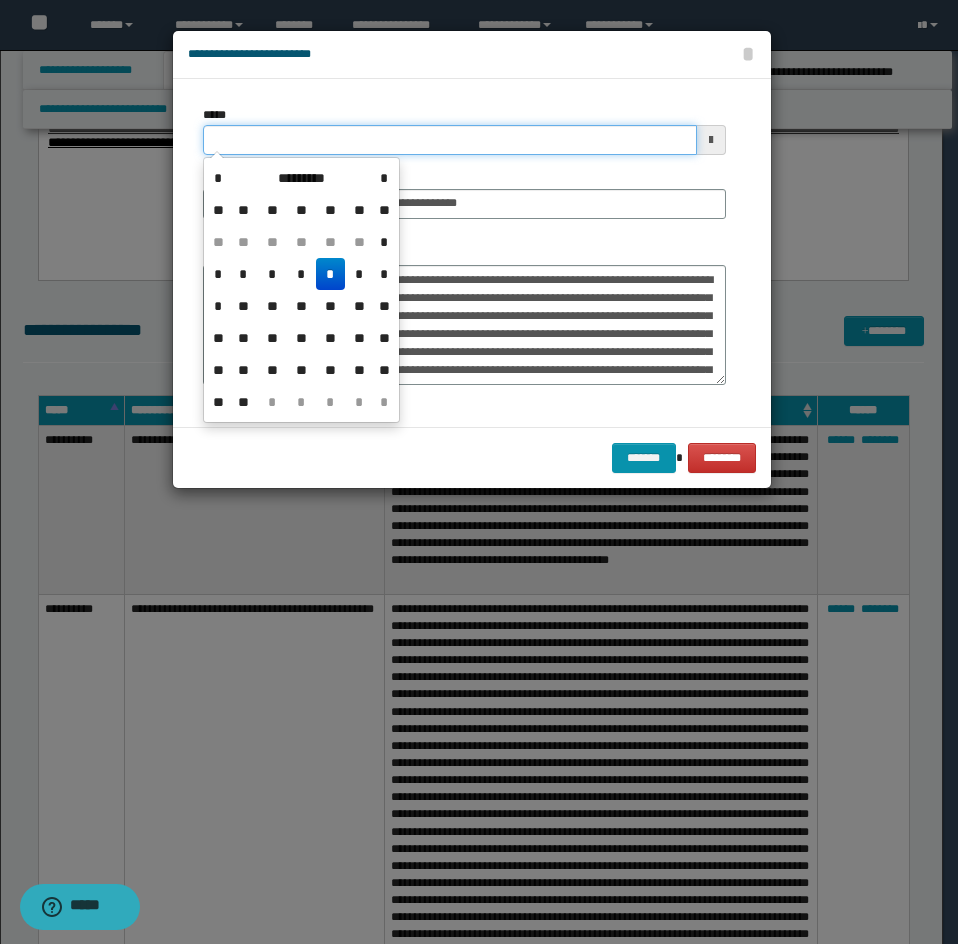click on "*****" at bounding box center (450, 140) 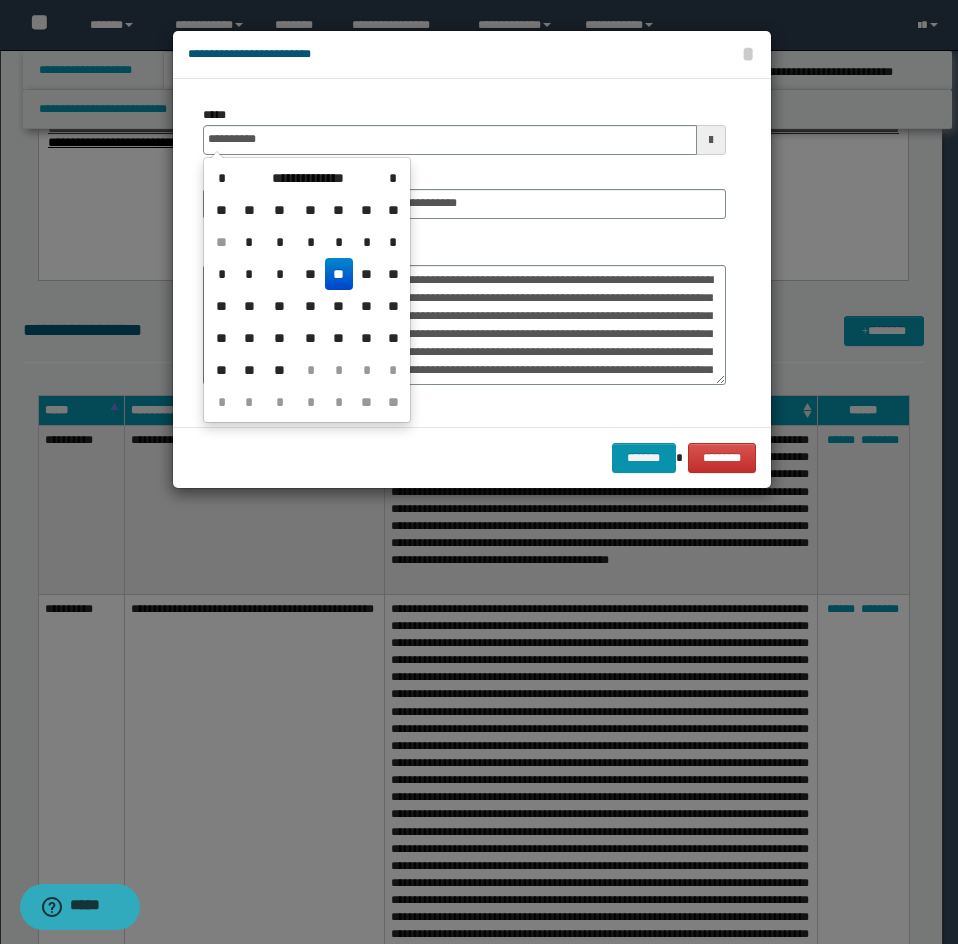 type on "**********" 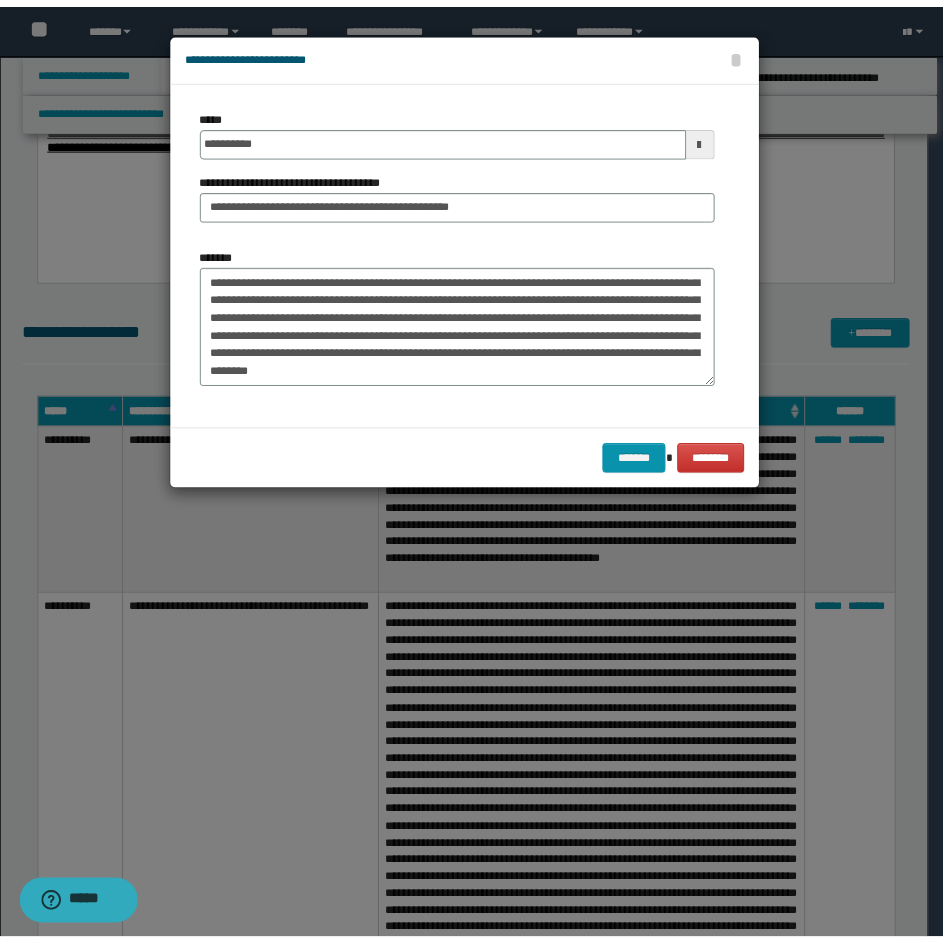 scroll, scrollTop: 234, scrollLeft: 0, axis: vertical 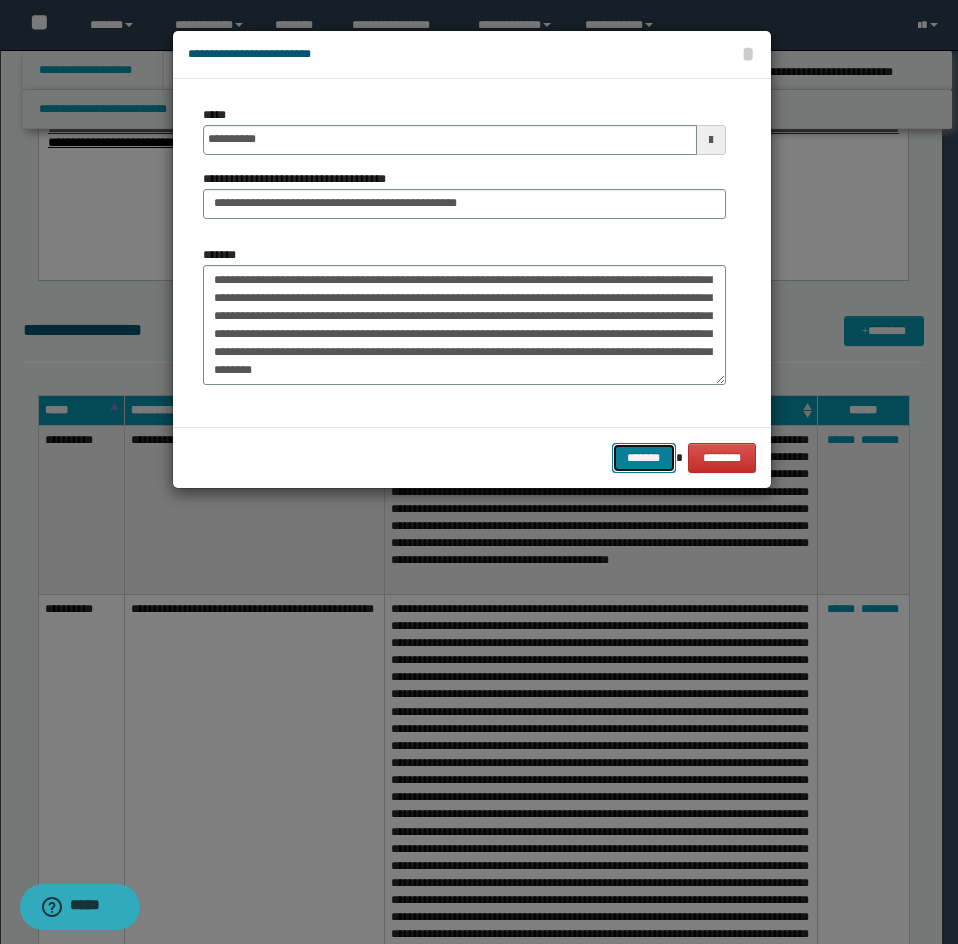 drag, startPoint x: 645, startPoint y: 454, endPoint x: 815, endPoint y: 404, distance: 177.20045 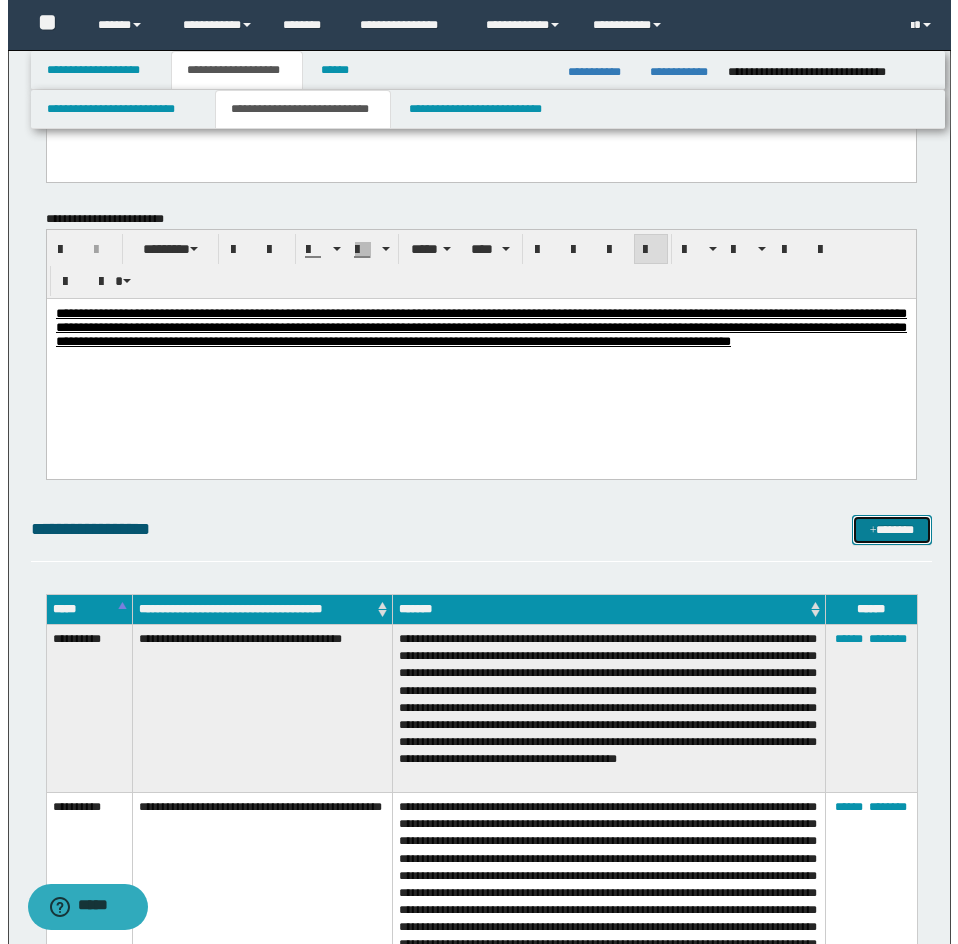 scroll, scrollTop: 3000, scrollLeft: 0, axis: vertical 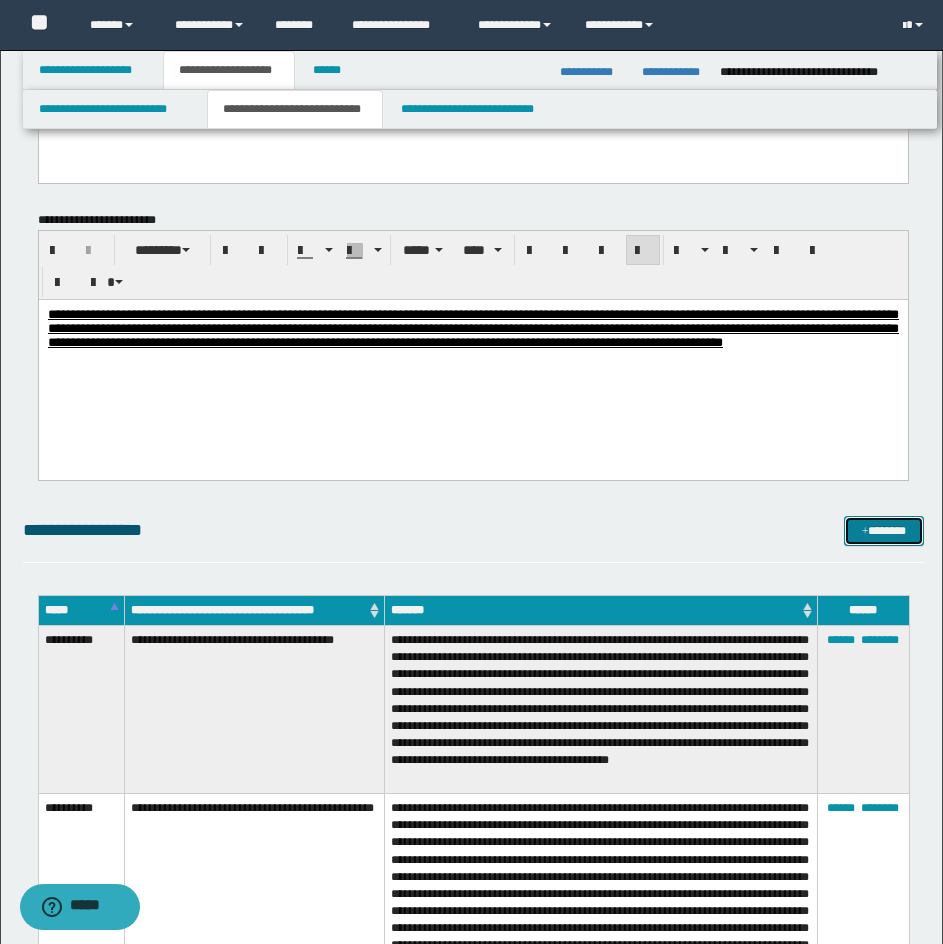 click on "*******" at bounding box center (884, 531) 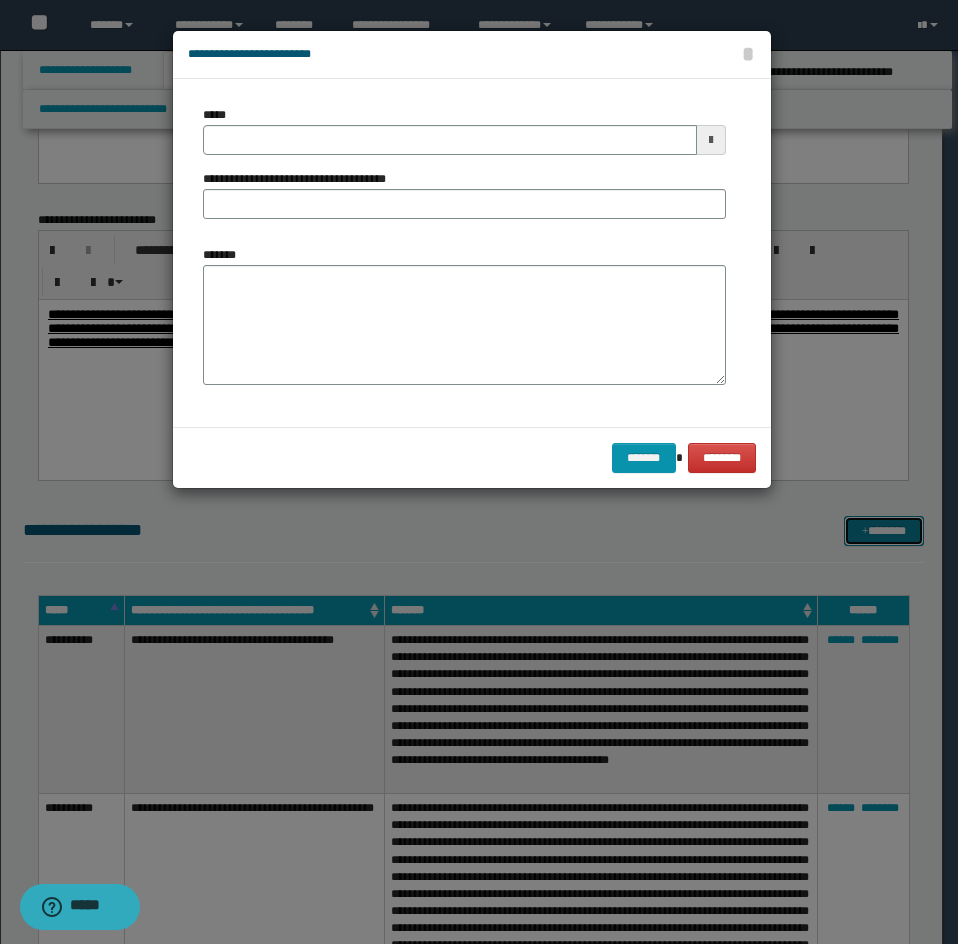 scroll, scrollTop: 0, scrollLeft: 0, axis: both 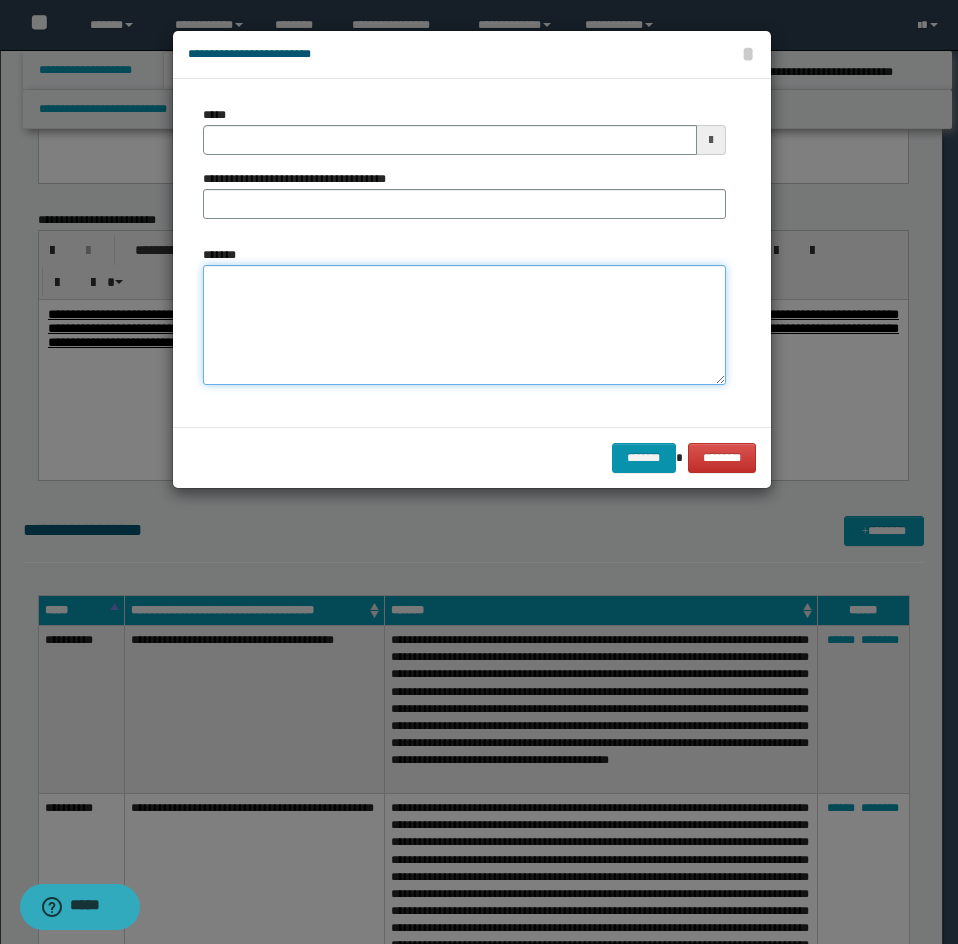 click on "*******" at bounding box center [464, 325] 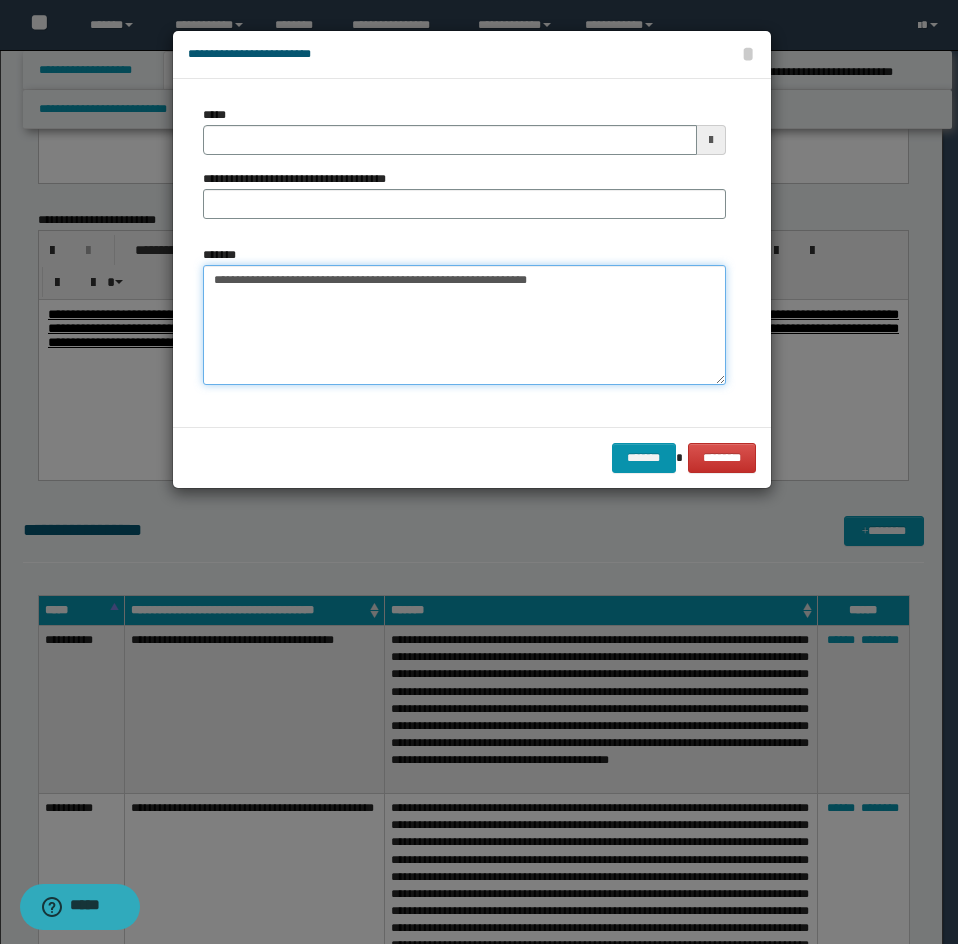 click on "**********" at bounding box center (464, 325) 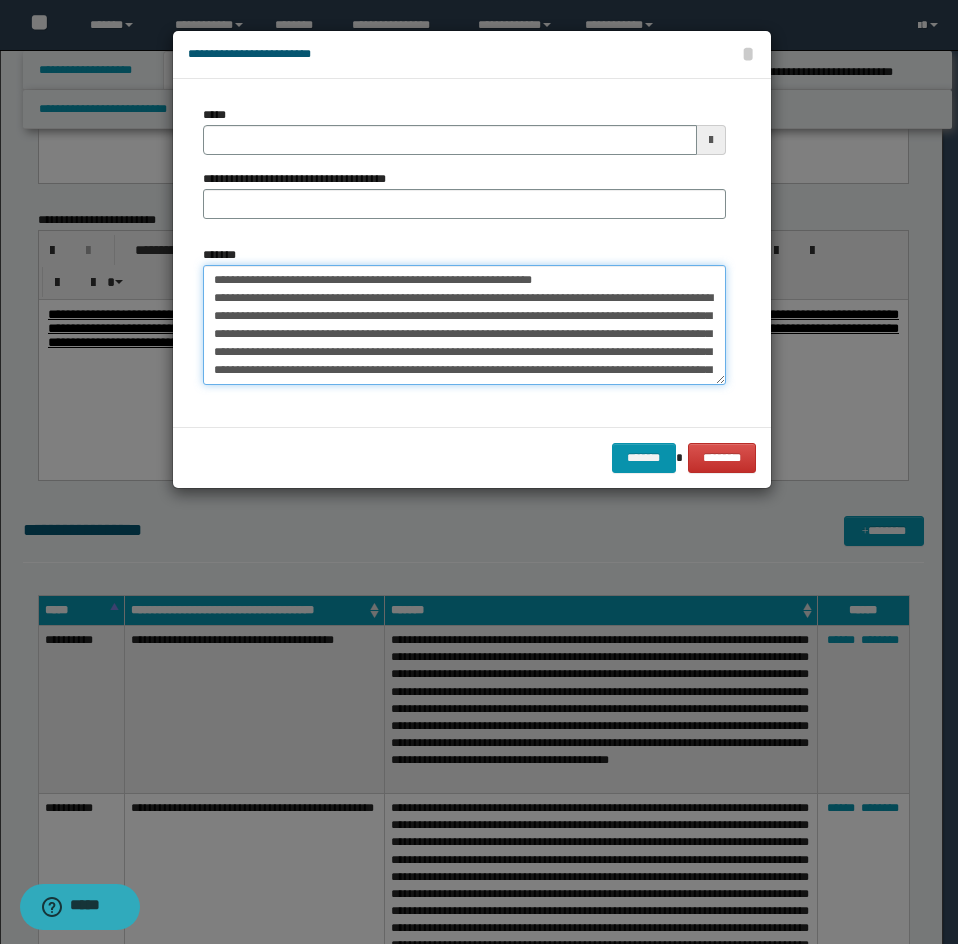 click on "*******" at bounding box center [464, 325] 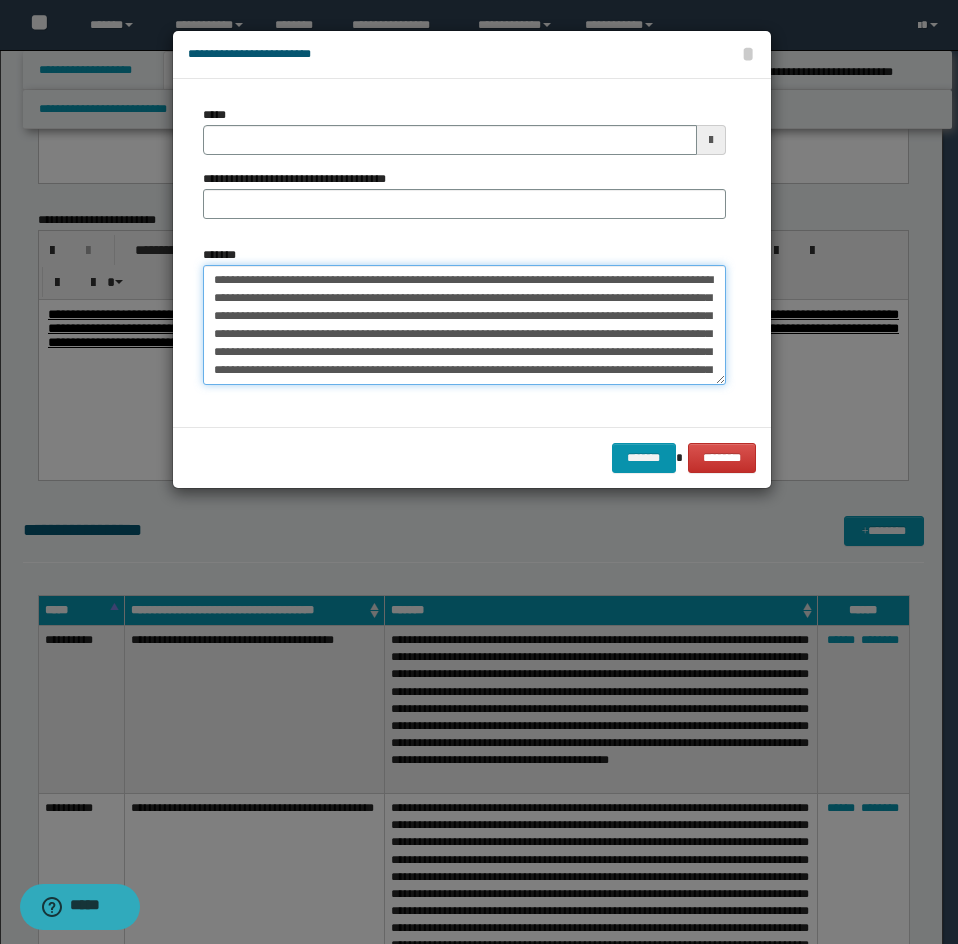 type 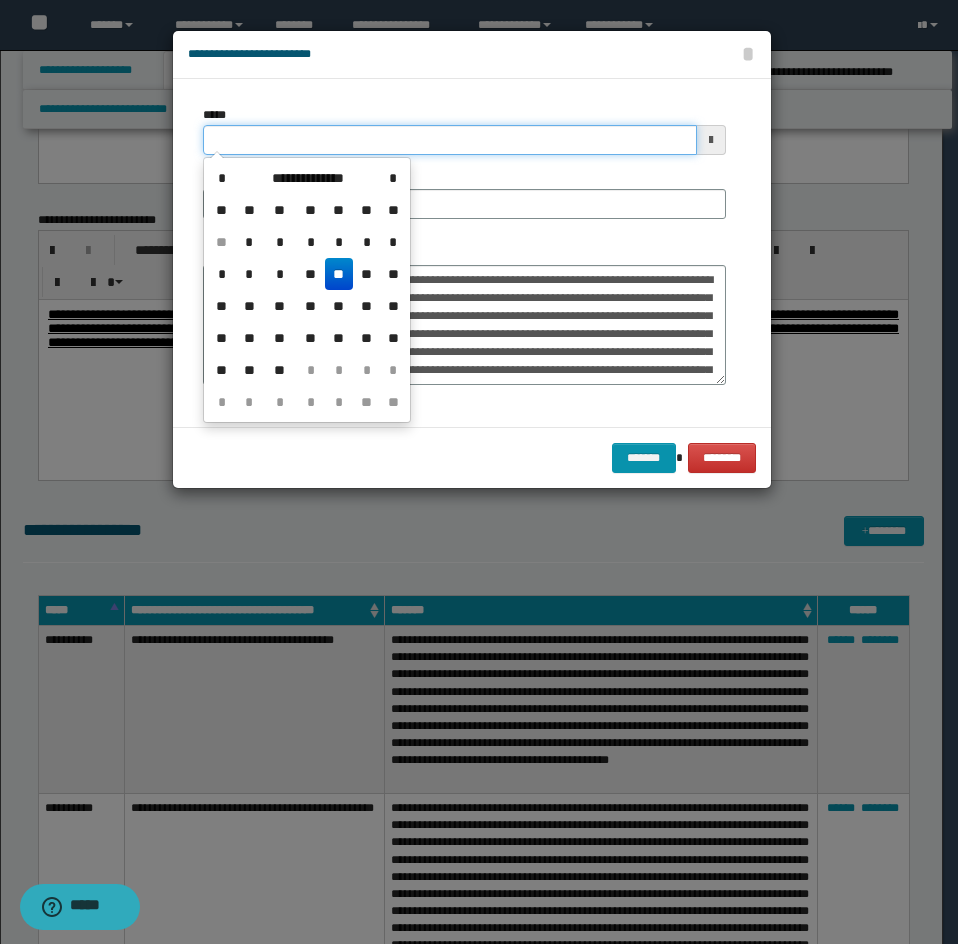 click on "*****" at bounding box center [450, 140] 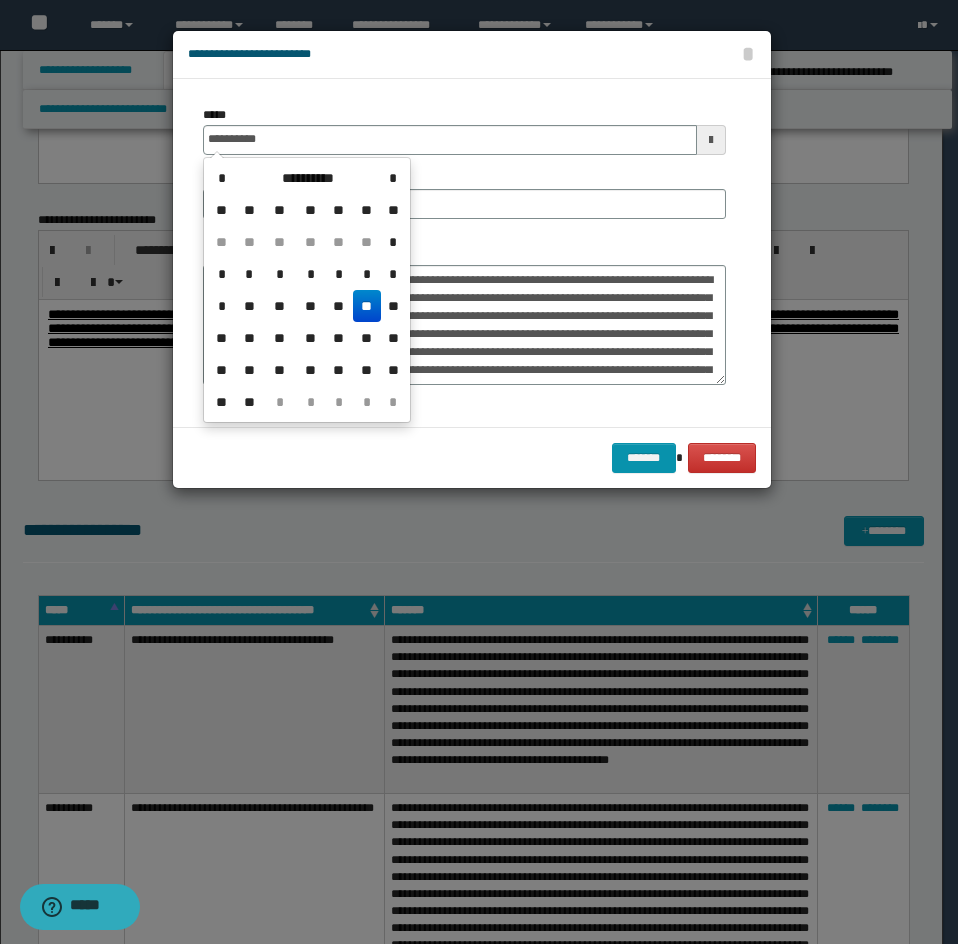 type on "**********" 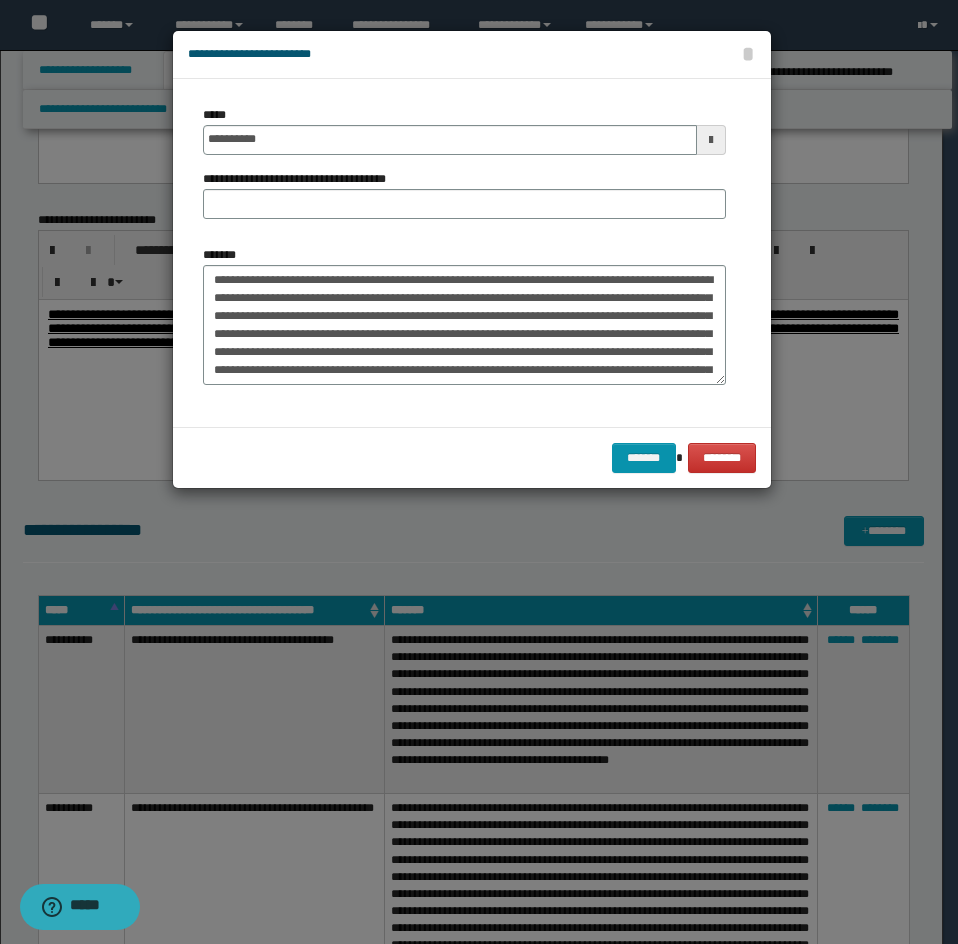 click on "**********" at bounding box center (464, 204) 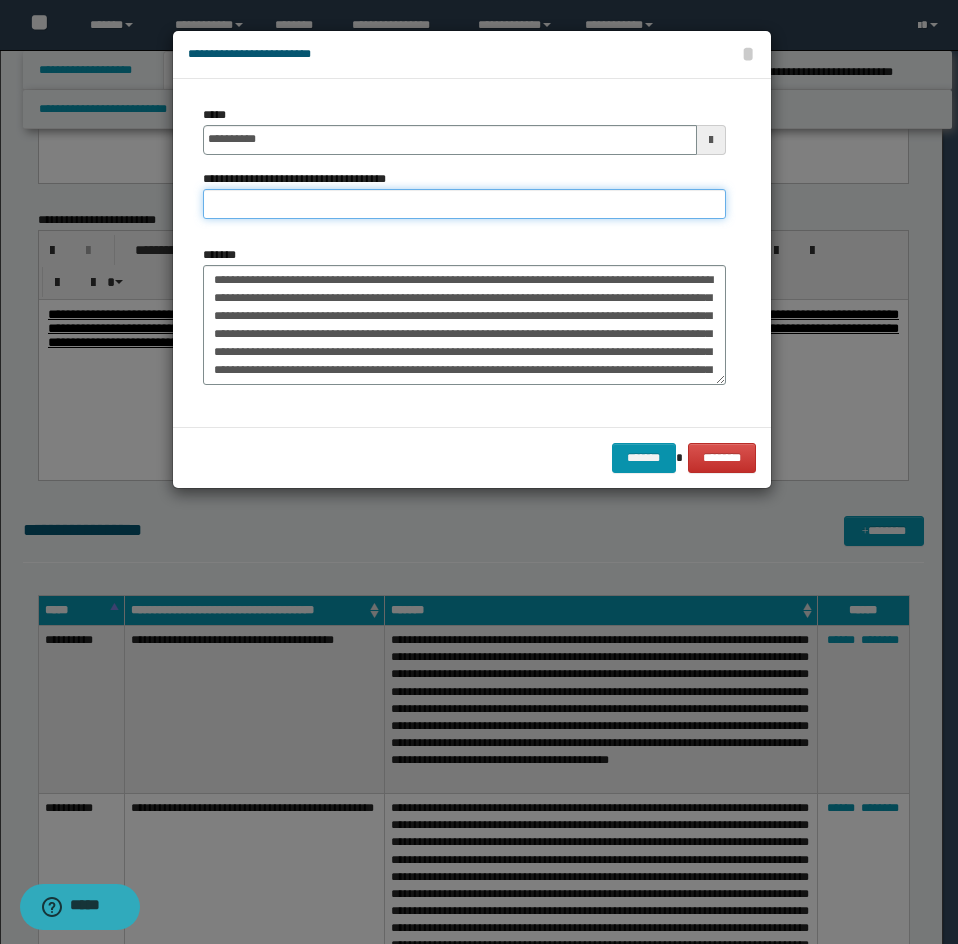 paste on "**********" 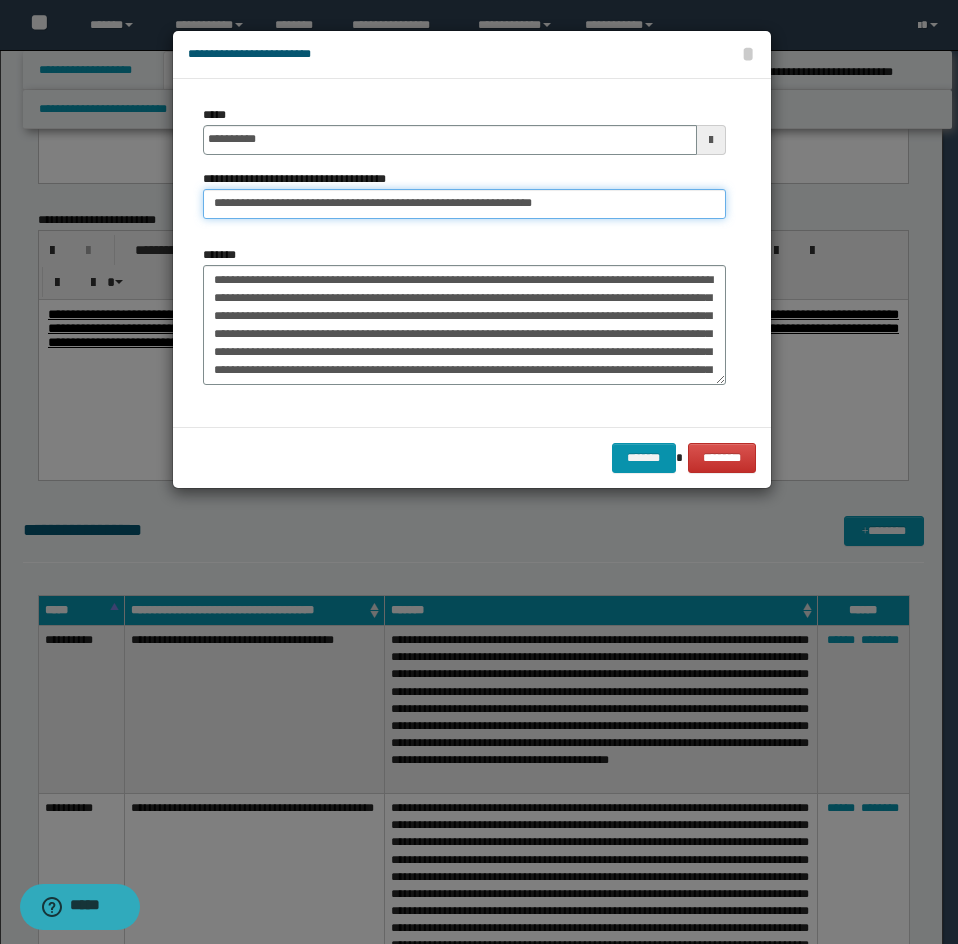 drag, startPoint x: 280, startPoint y: 206, endPoint x: 54, endPoint y: 275, distance: 236.29854 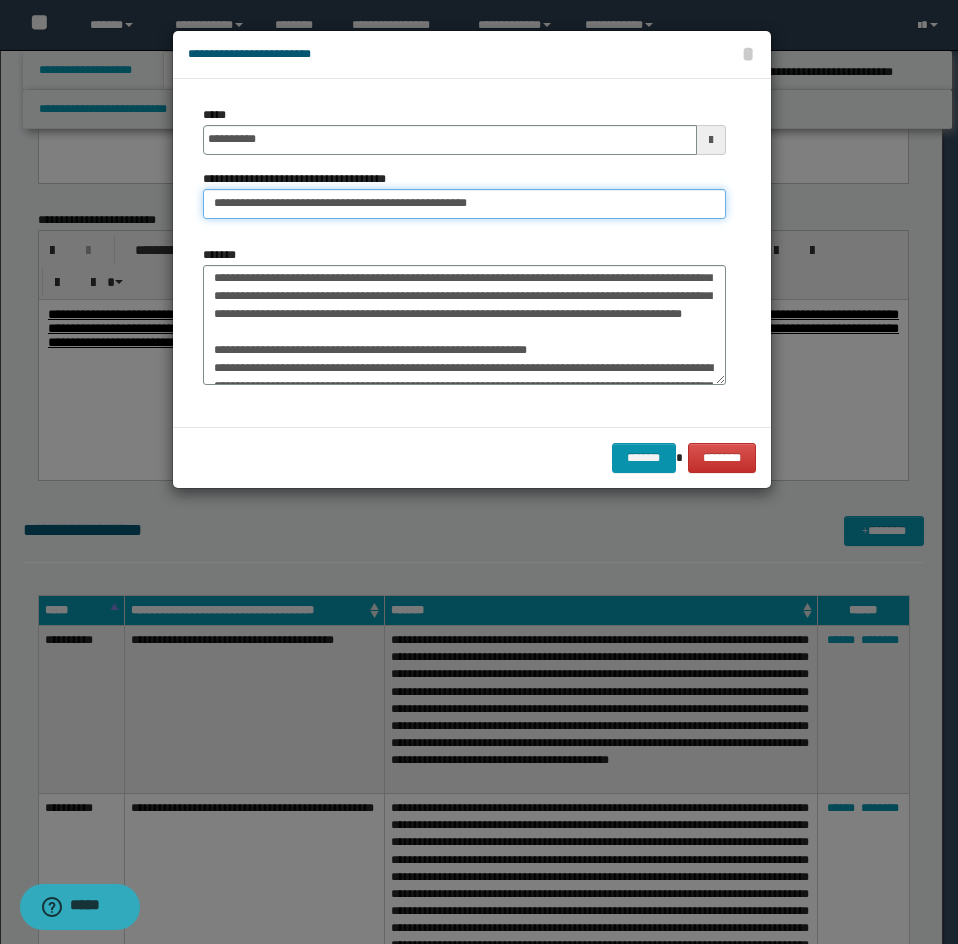 scroll, scrollTop: 300, scrollLeft: 0, axis: vertical 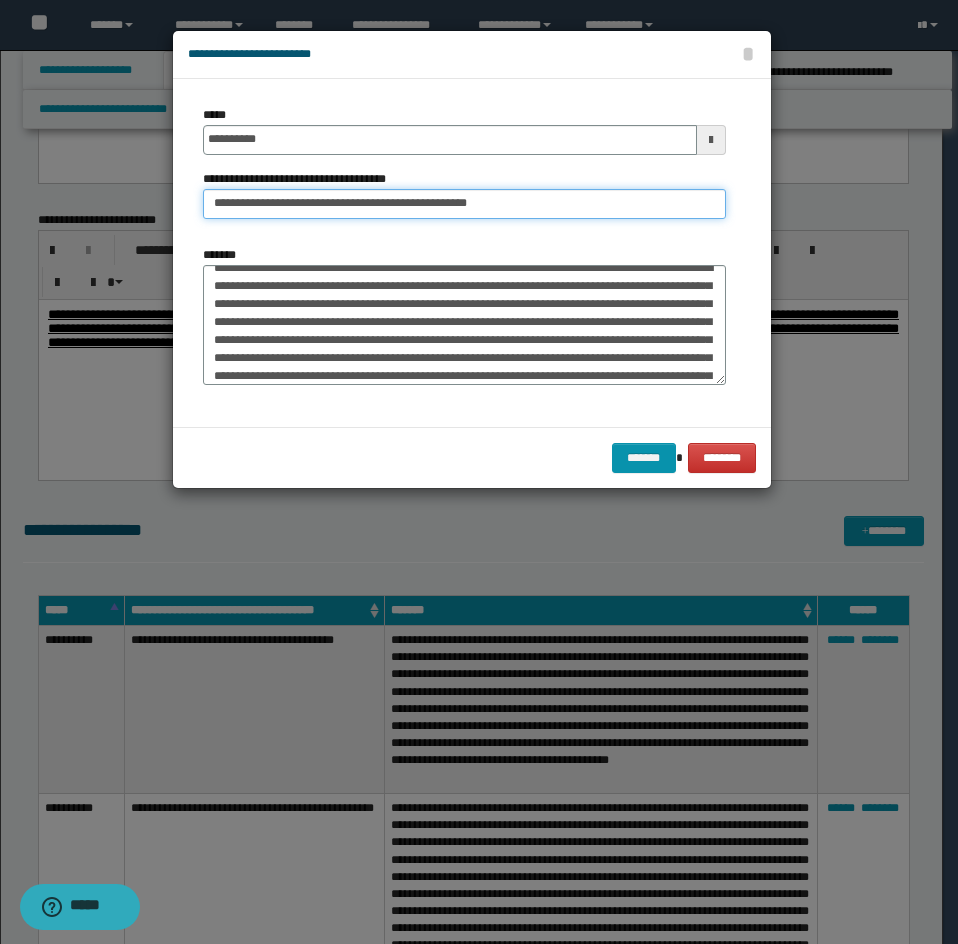 type on "**********" 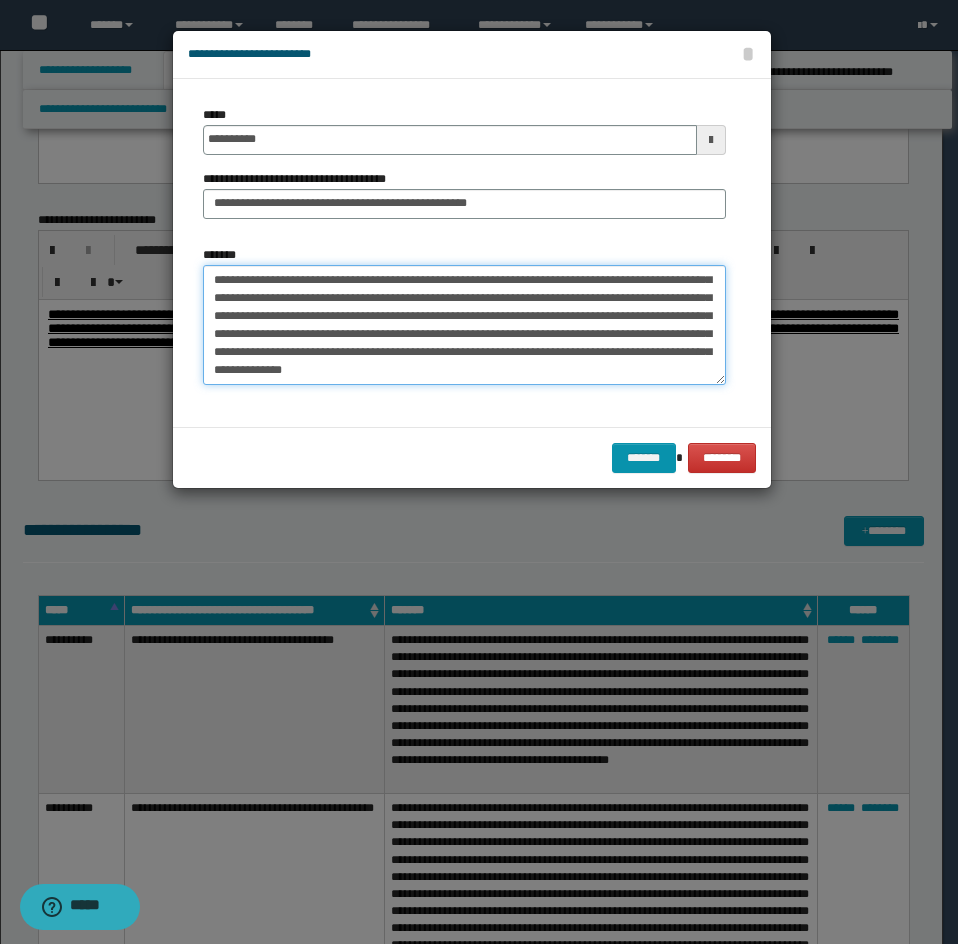 scroll, scrollTop: 486, scrollLeft: 0, axis: vertical 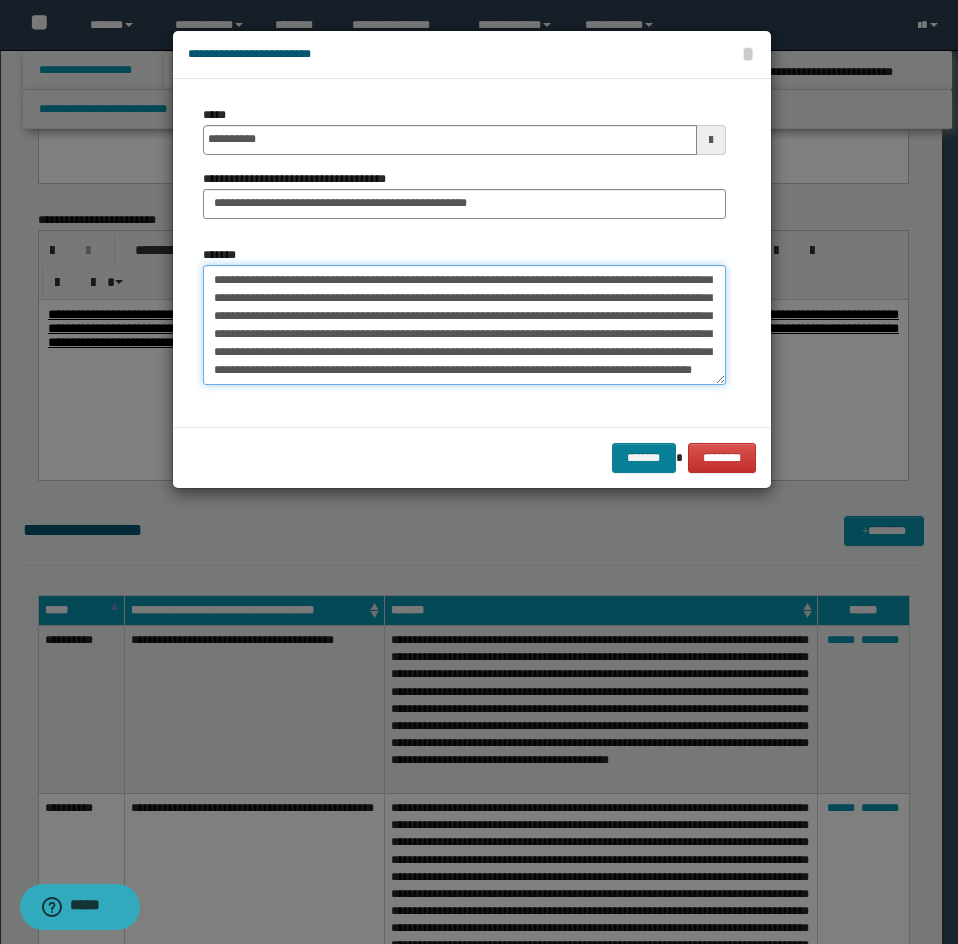 type on "**********" 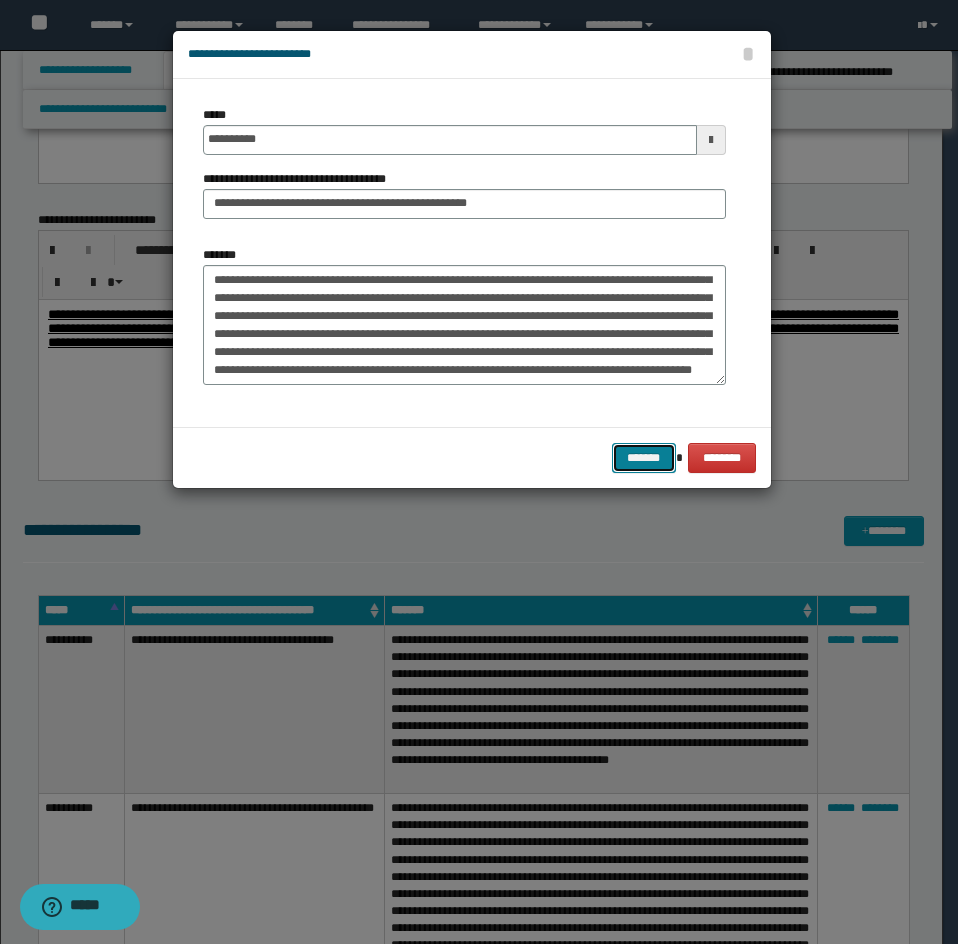 click on "*******" at bounding box center [644, 458] 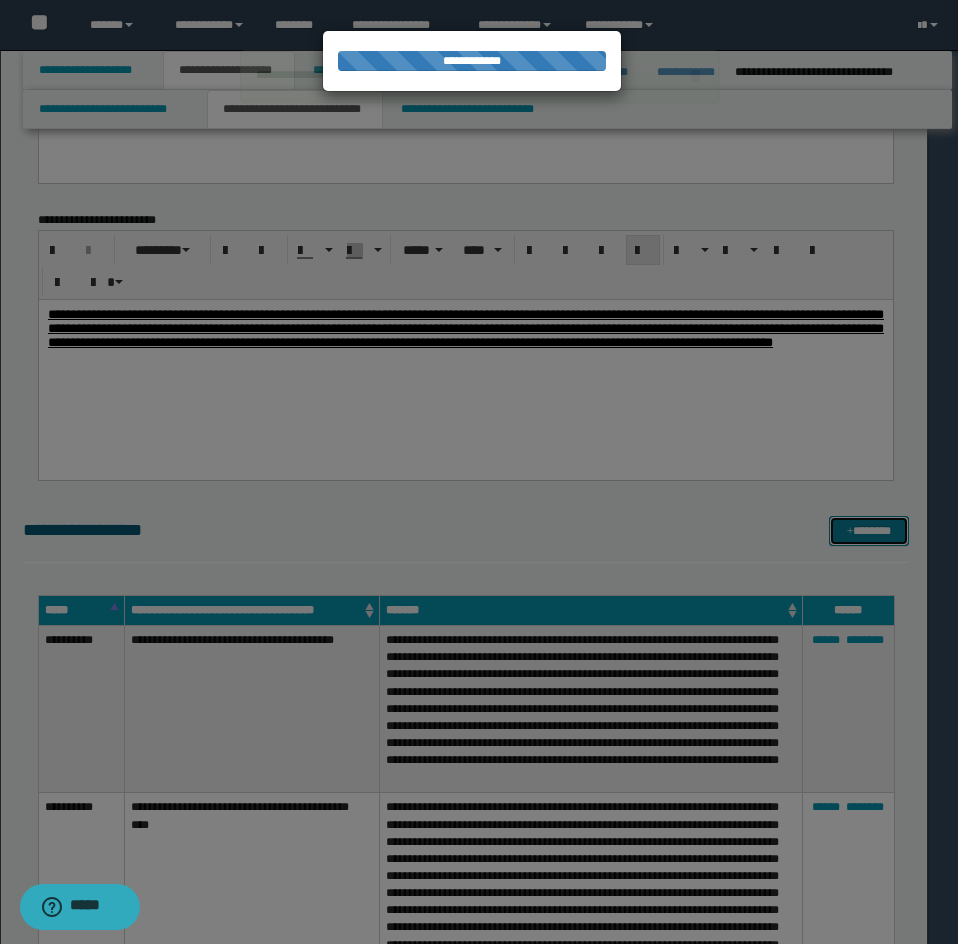 type 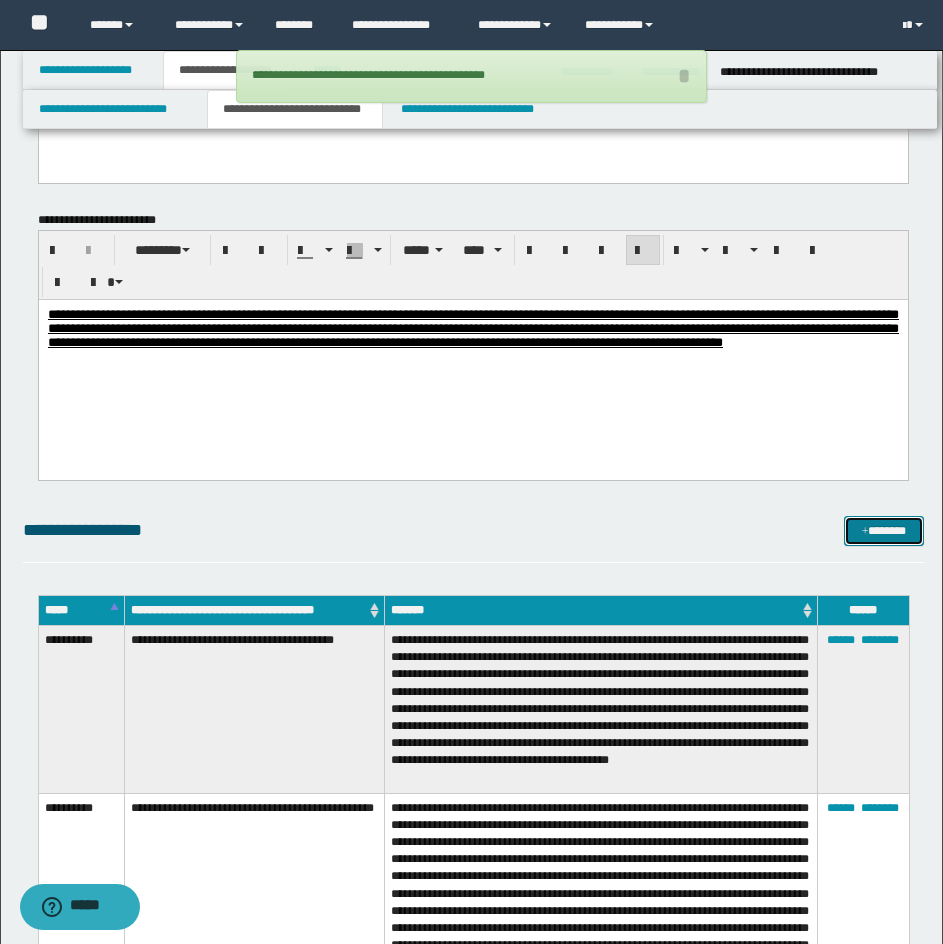 click on "*******" at bounding box center (884, 531) 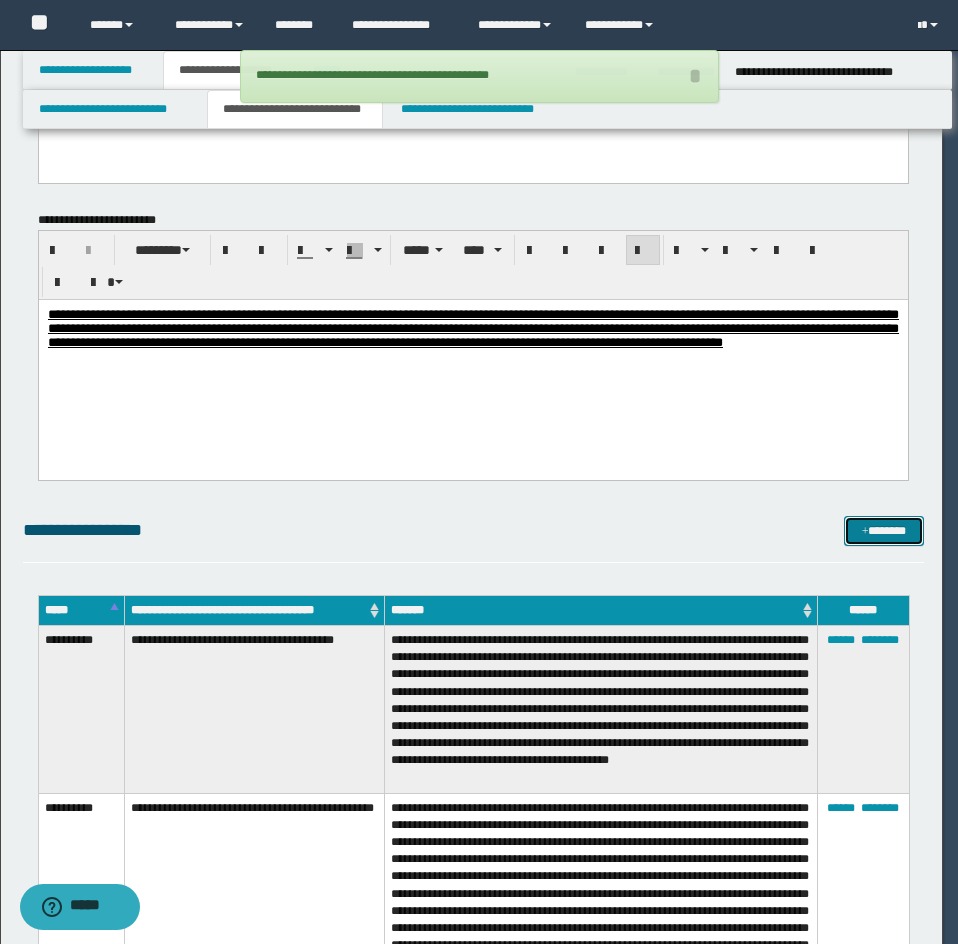 scroll, scrollTop: 0, scrollLeft: 0, axis: both 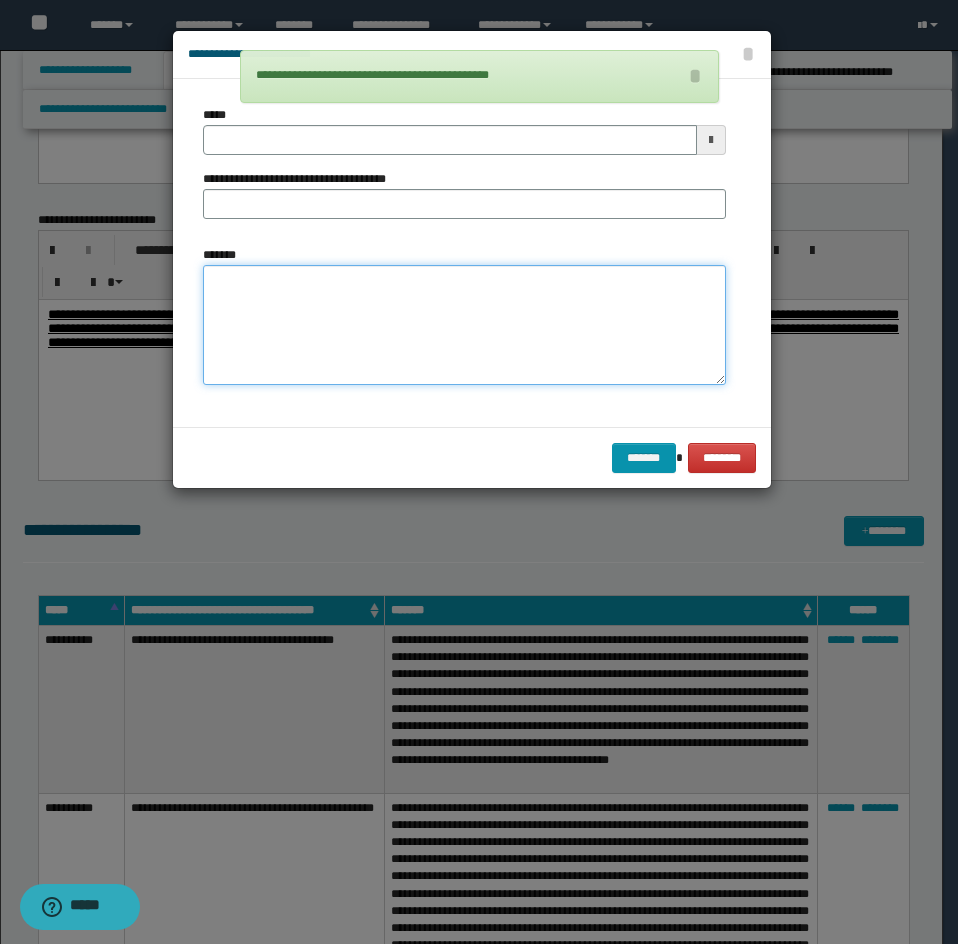 click on "*******" at bounding box center (464, 325) 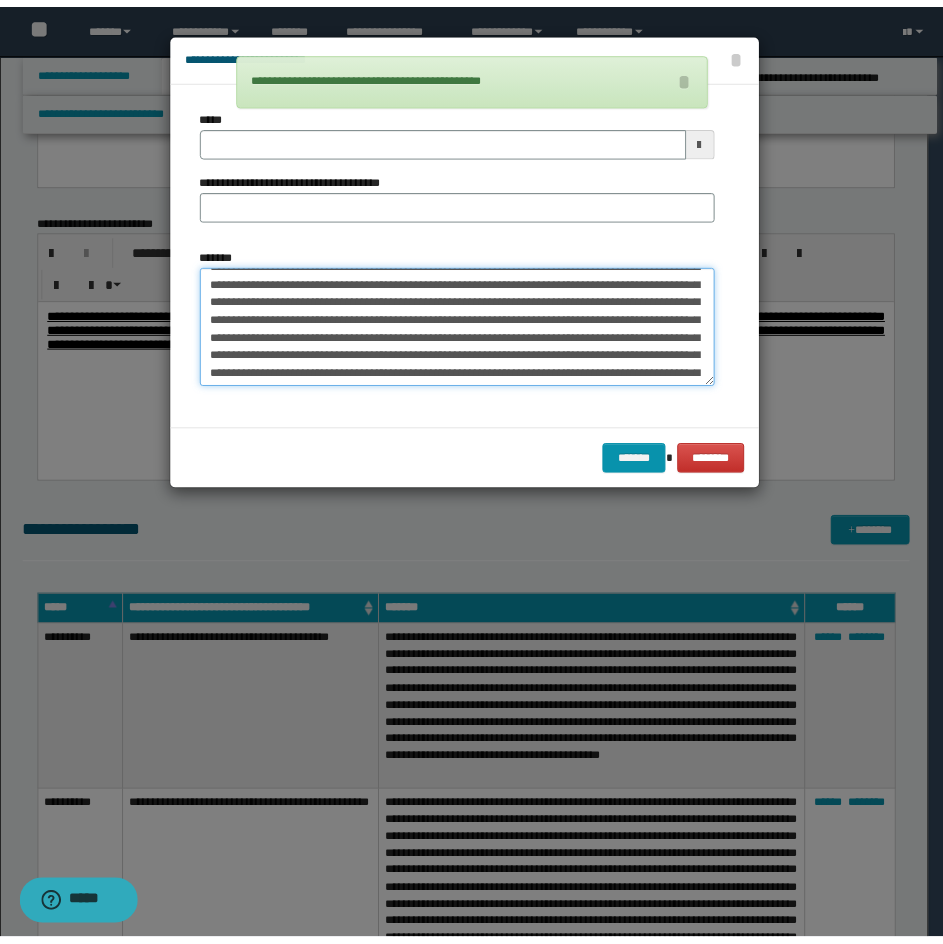 scroll, scrollTop: 0, scrollLeft: 0, axis: both 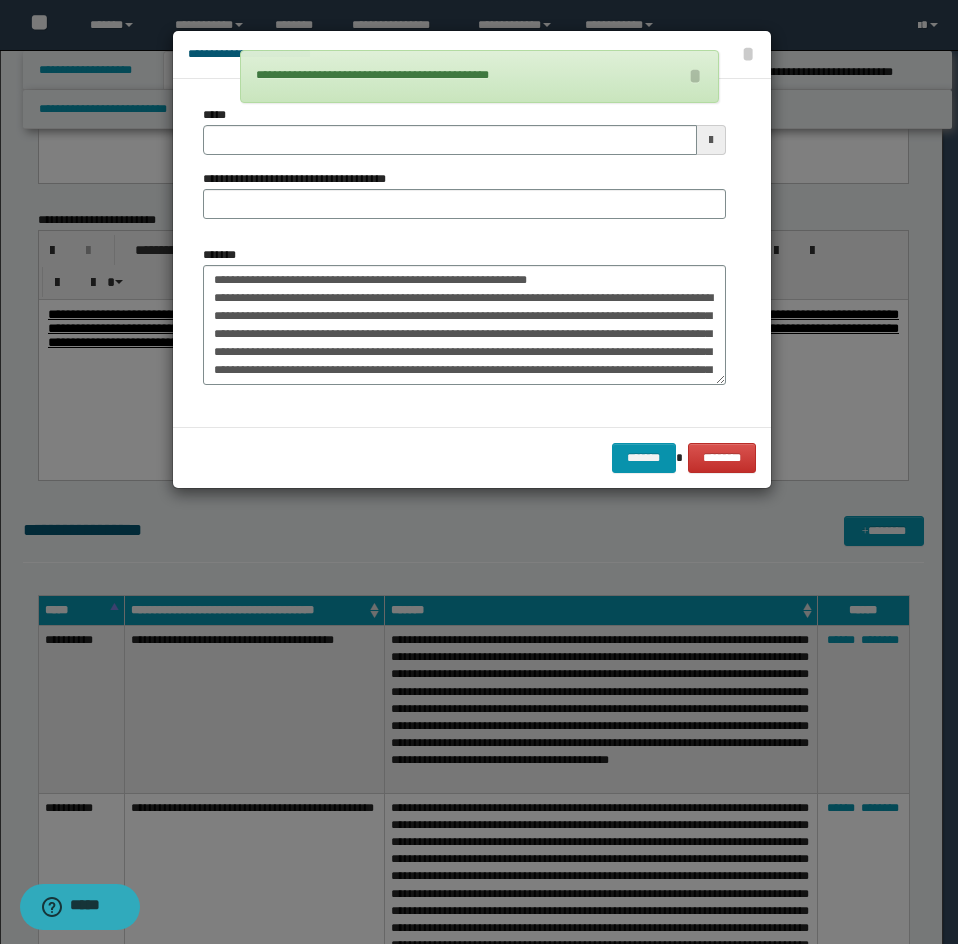 click on "**********" at bounding box center [464, 170] 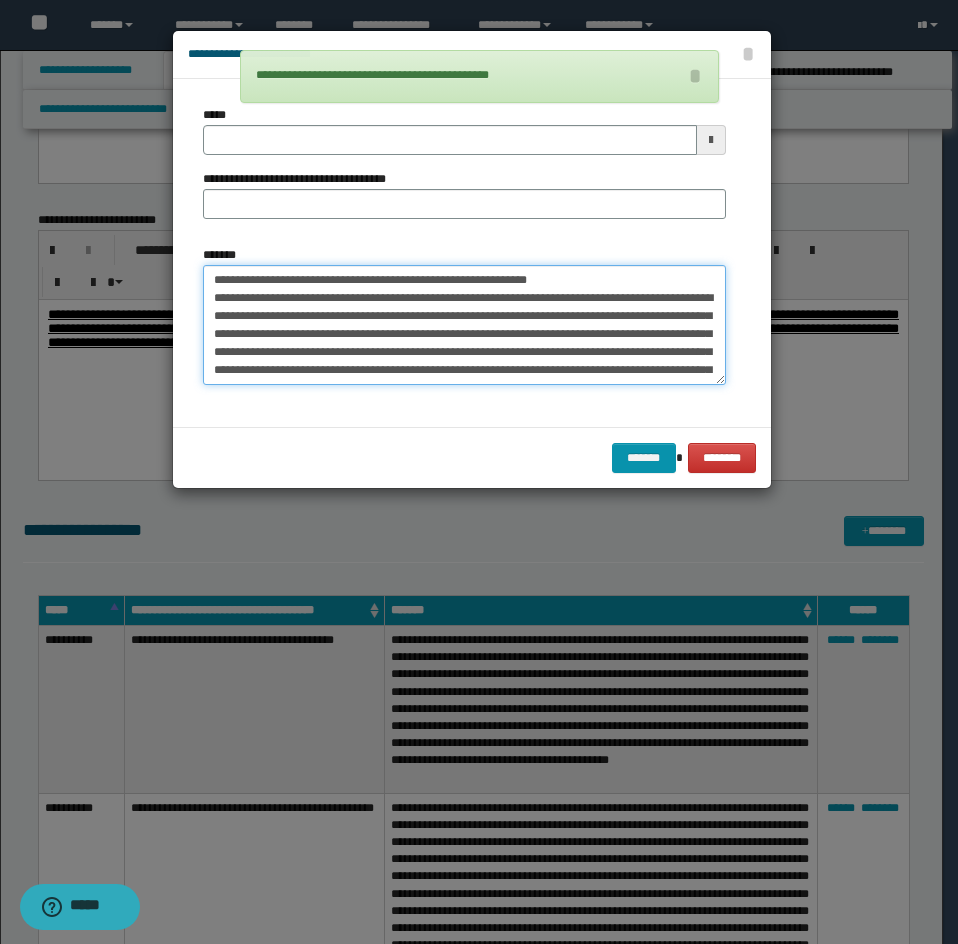 click on "*******" at bounding box center [464, 325] 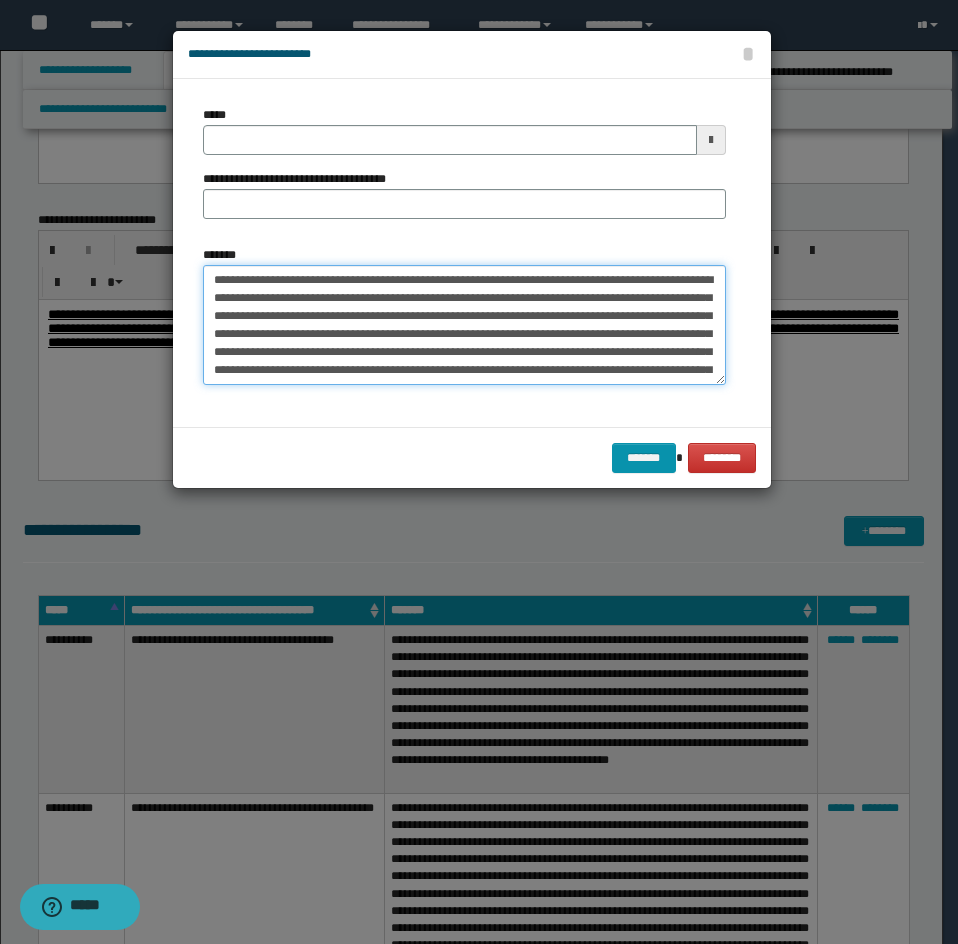 type on "**********" 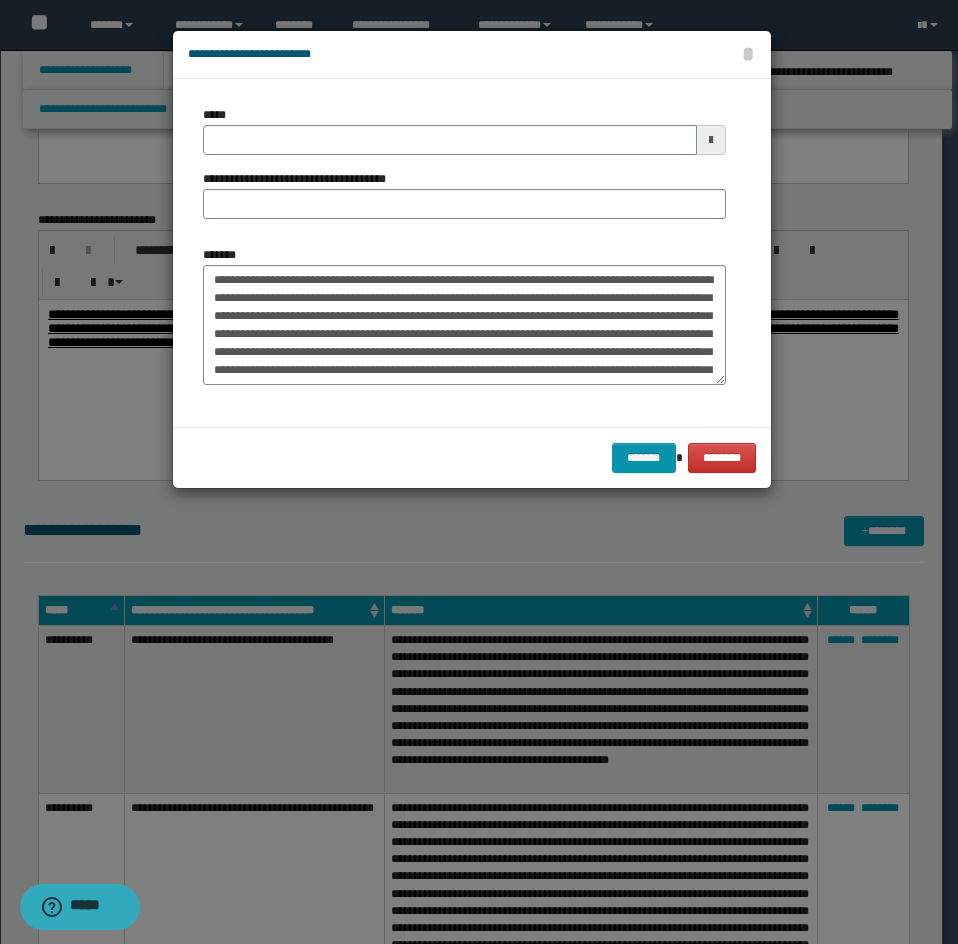 click on "**********" at bounding box center (464, 170) 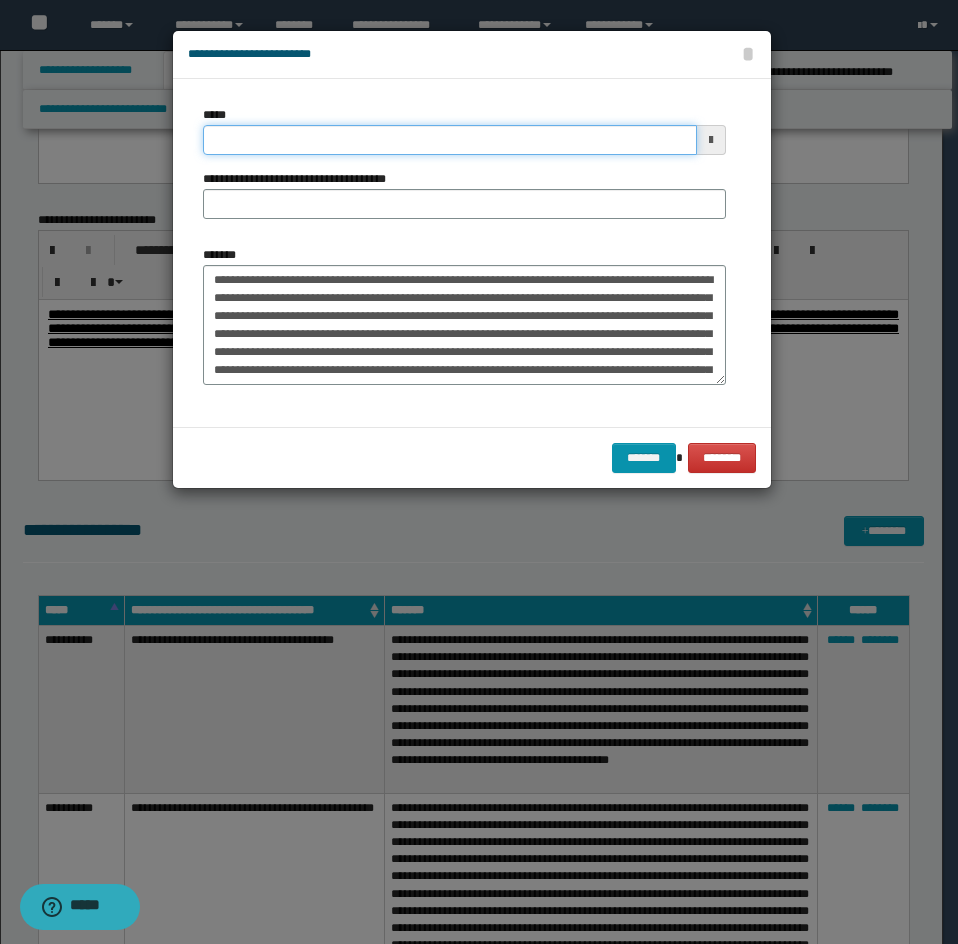click on "*****" at bounding box center [450, 140] 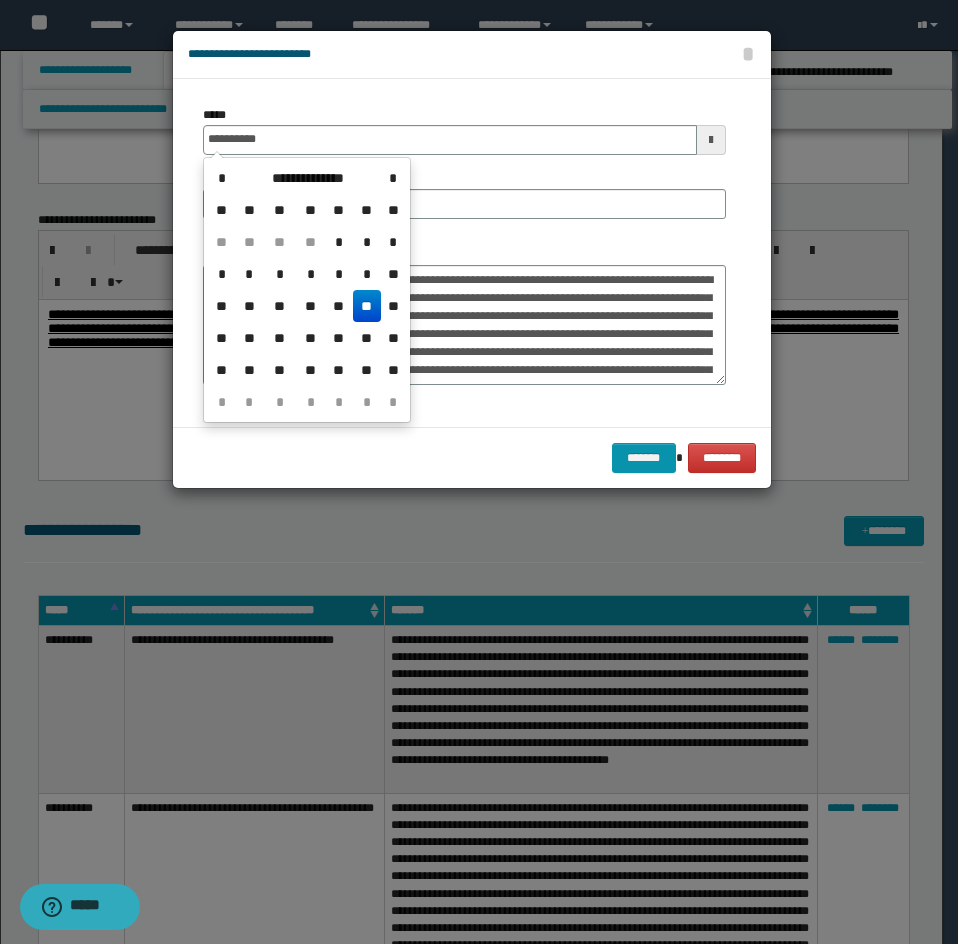 drag, startPoint x: 409, startPoint y: 190, endPoint x: 439, endPoint y: 206, distance: 34 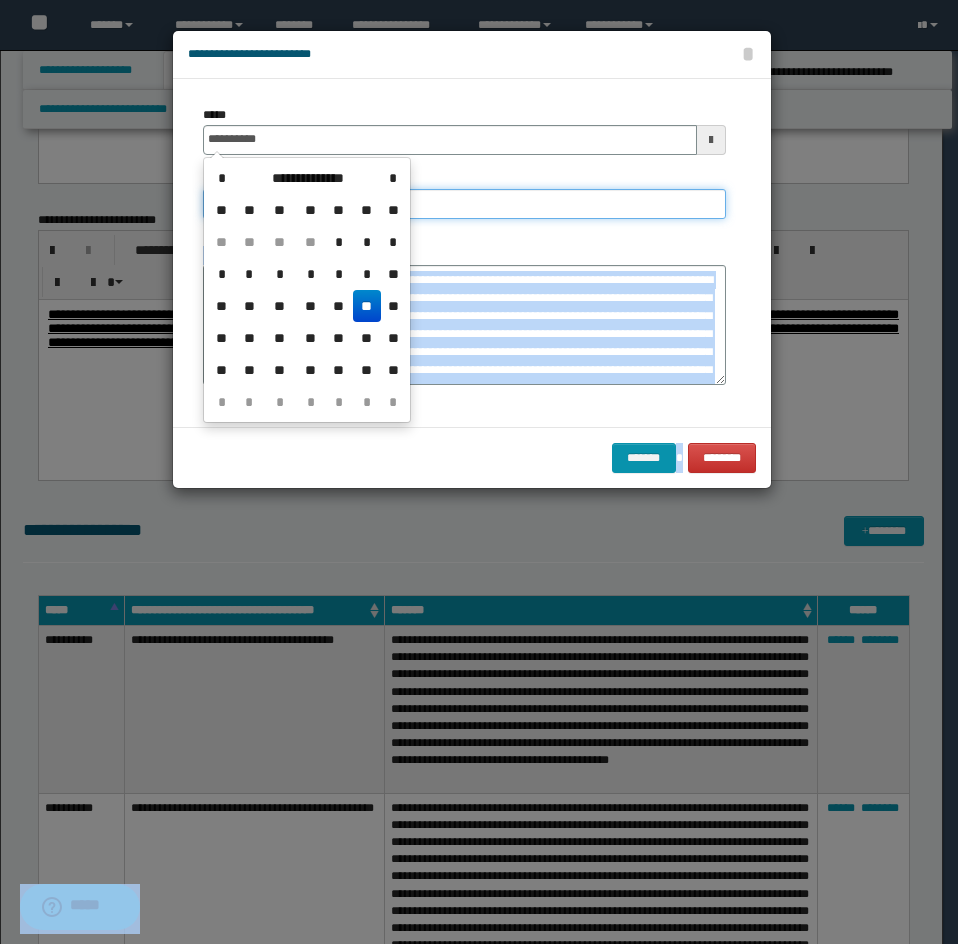 type on "**********" 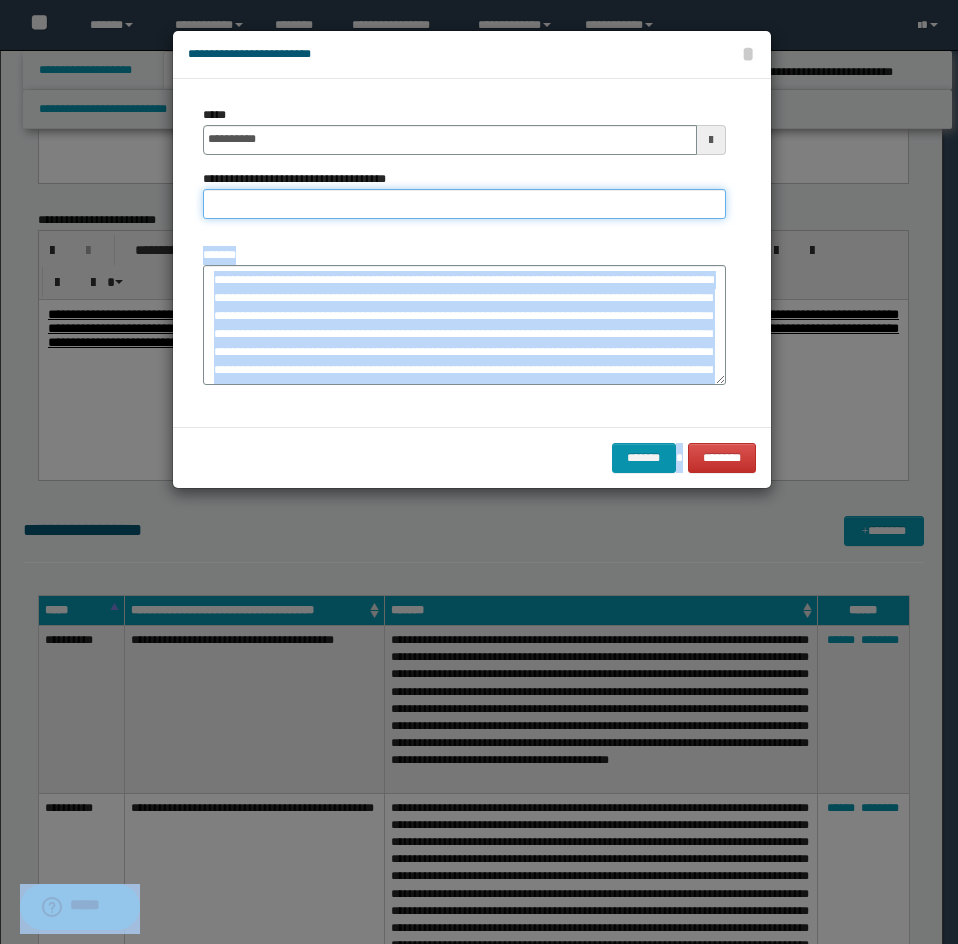 click on "**********" at bounding box center (464, 204) 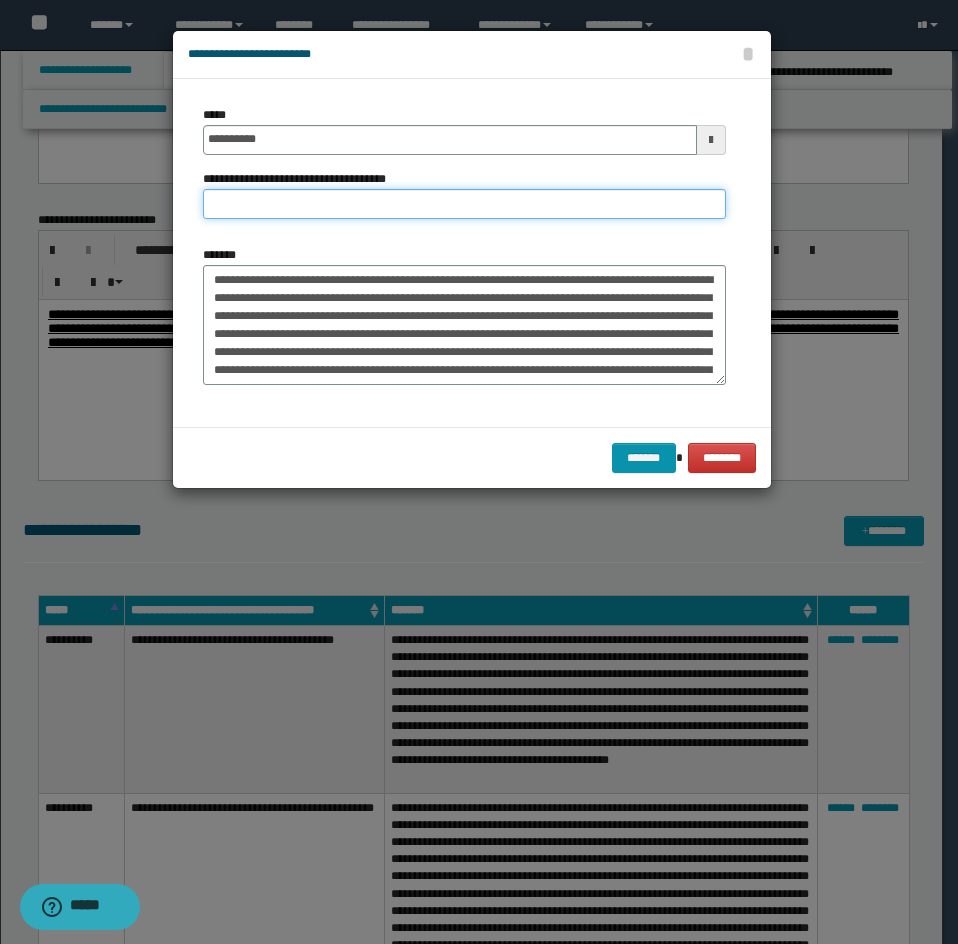 paste on "**********" 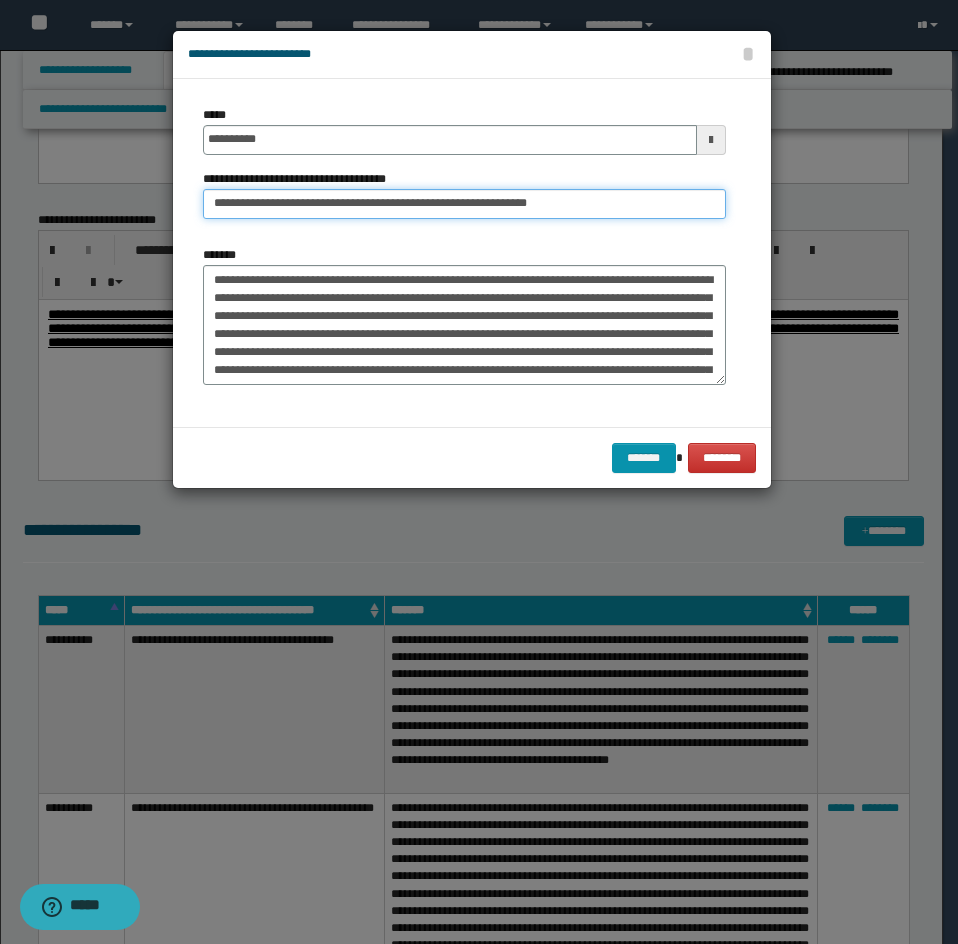 drag, startPoint x: 280, startPoint y: 204, endPoint x: 144, endPoint y: 281, distance: 156.285 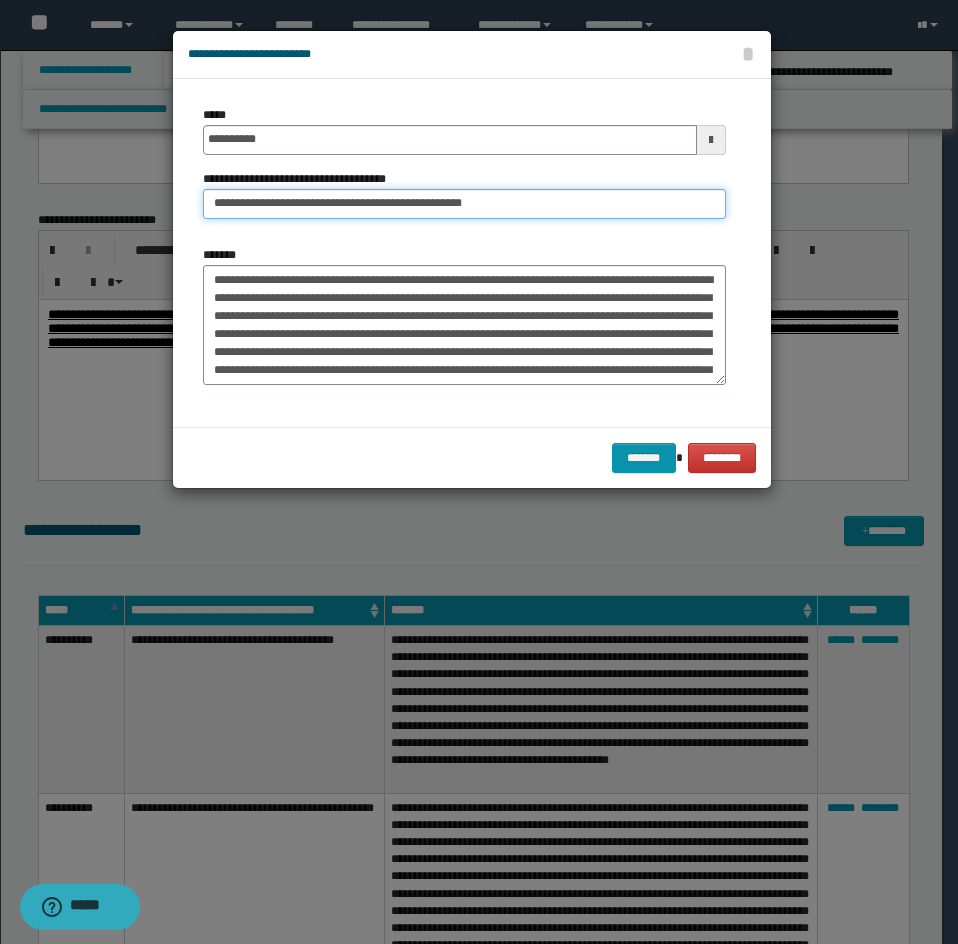 type on "**********" 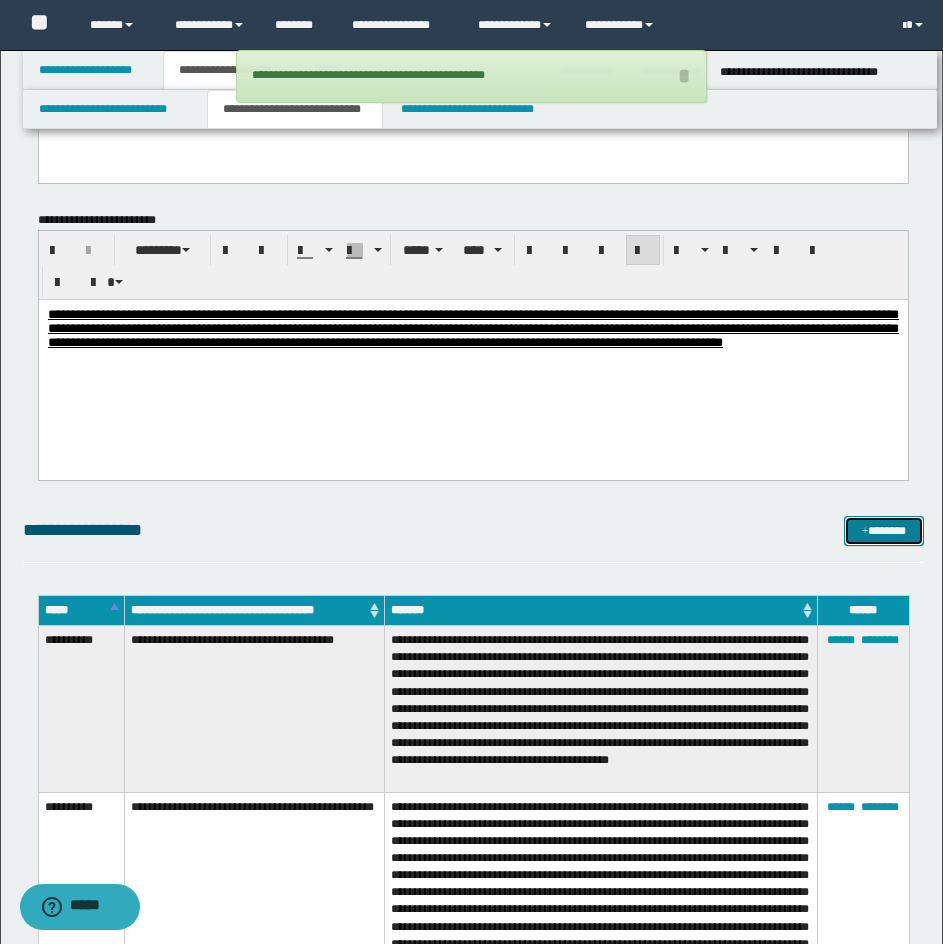 click on "*******" at bounding box center [884, 531] 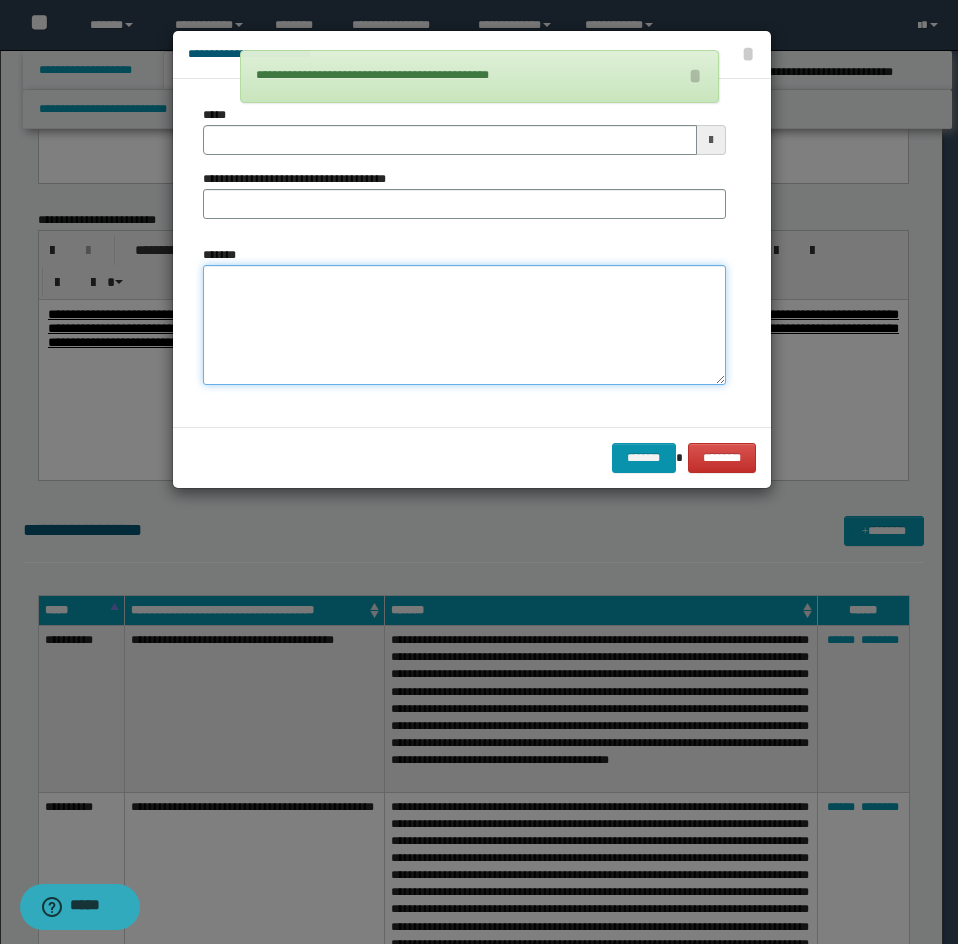 click on "*******" at bounding box center [464, 325] 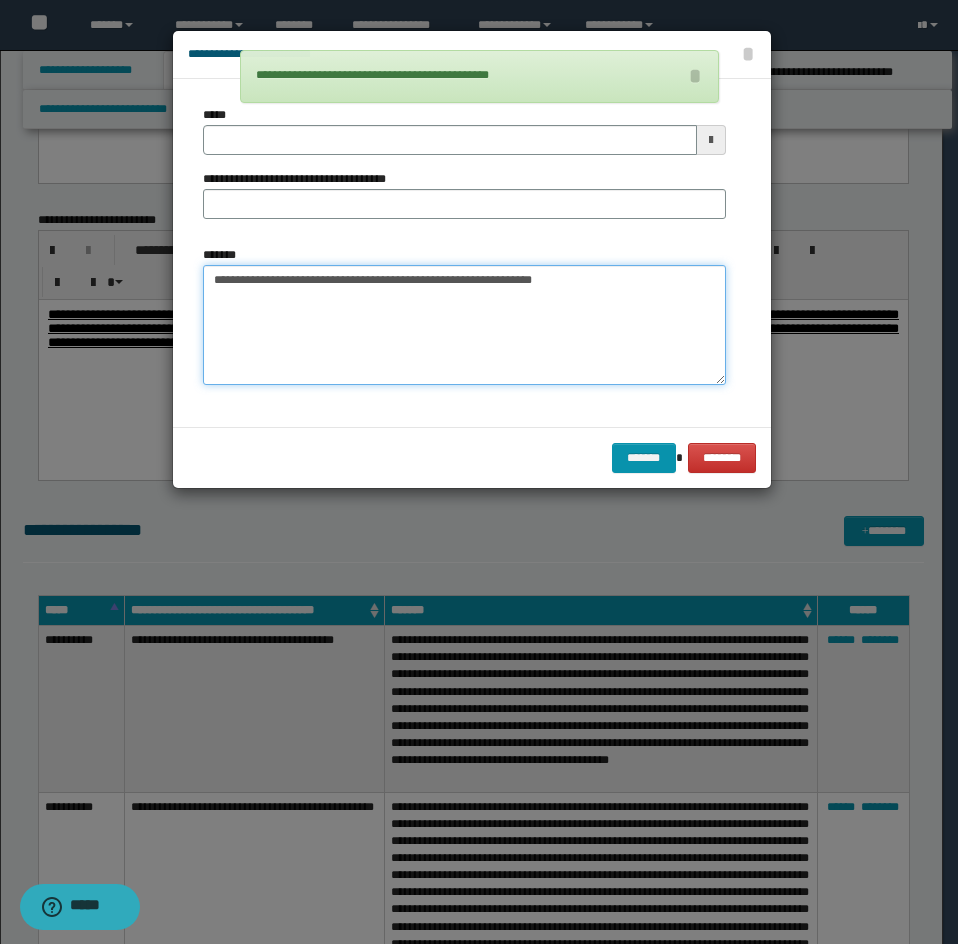 type on "**********" 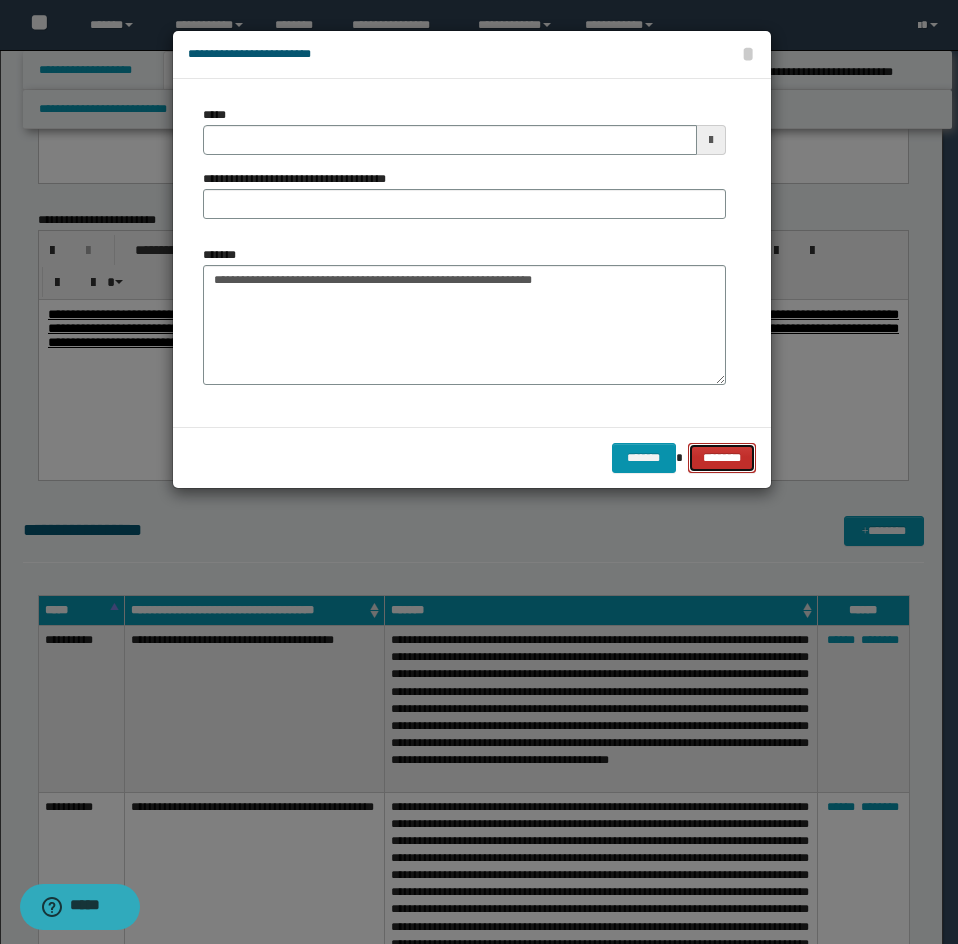 drag, startPoint x: 708, startPoint y: 458, endPoint x: 731, endPoint y: 479, distance: 31.144823 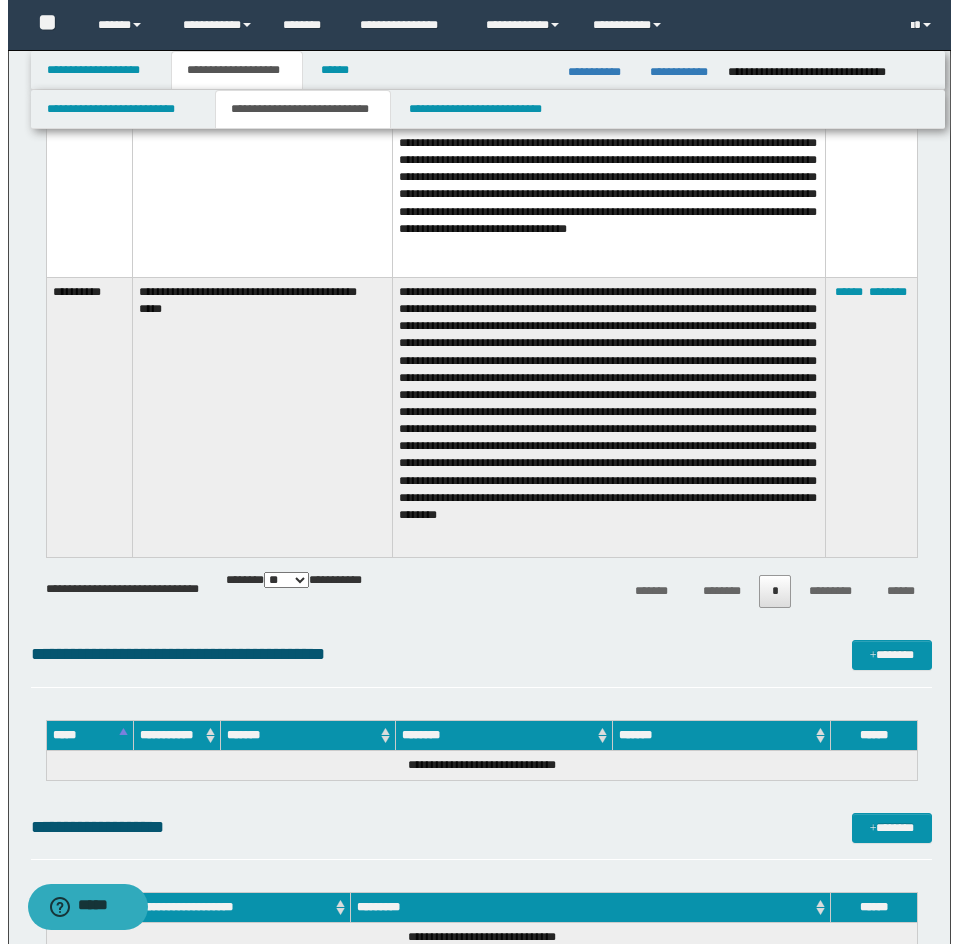 scroll, scrollTop: 4800, scrollLeft: 0, axis: vertical 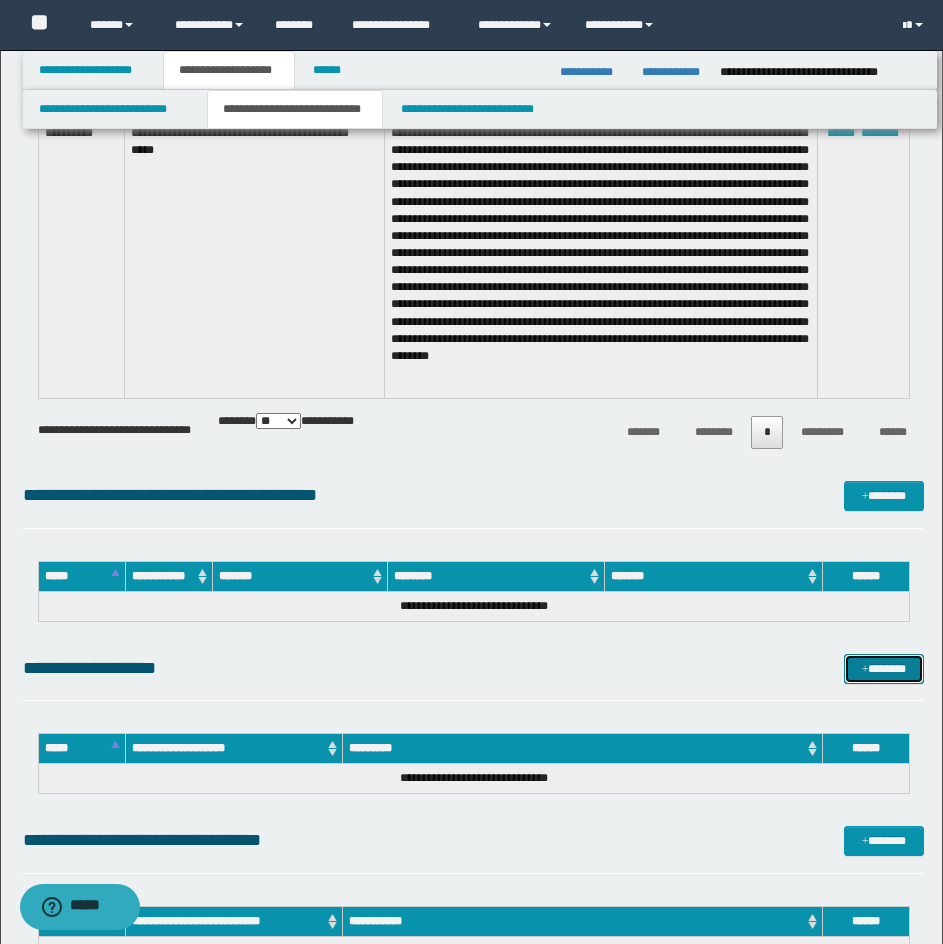 click on "*******" at bounding box center (884, 669) 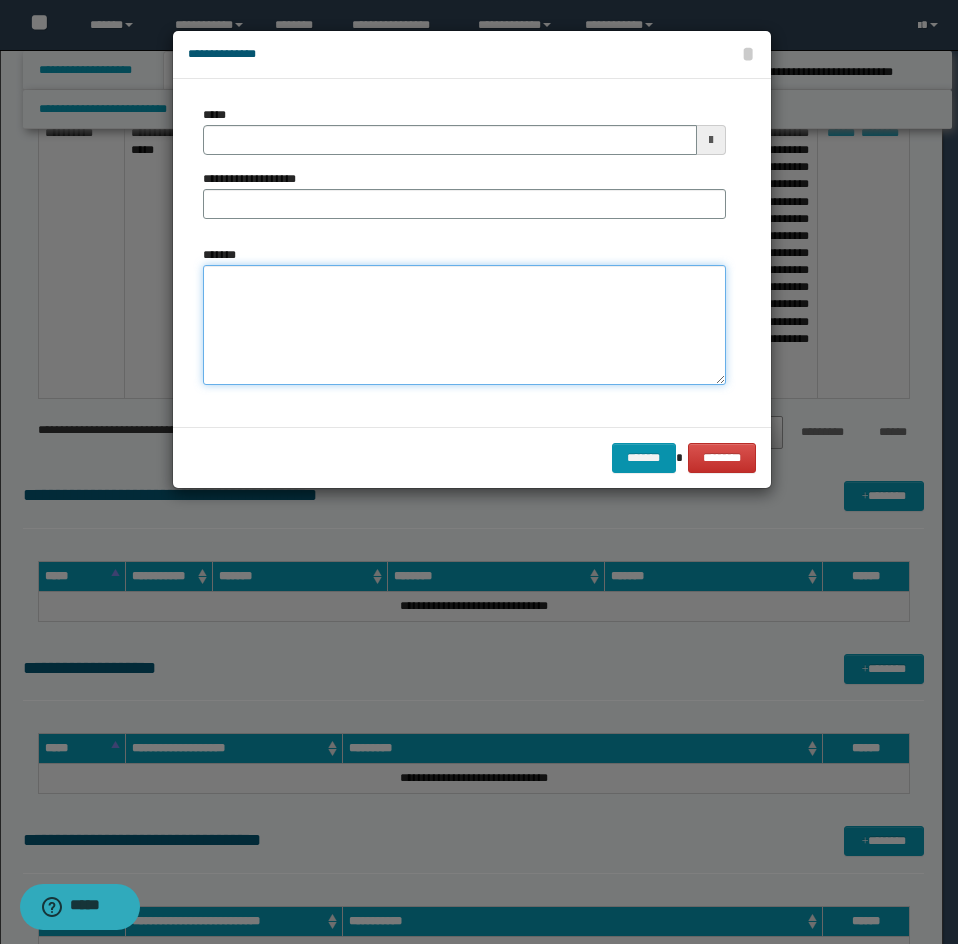 click on "*******" at bounding box center [464, 325] 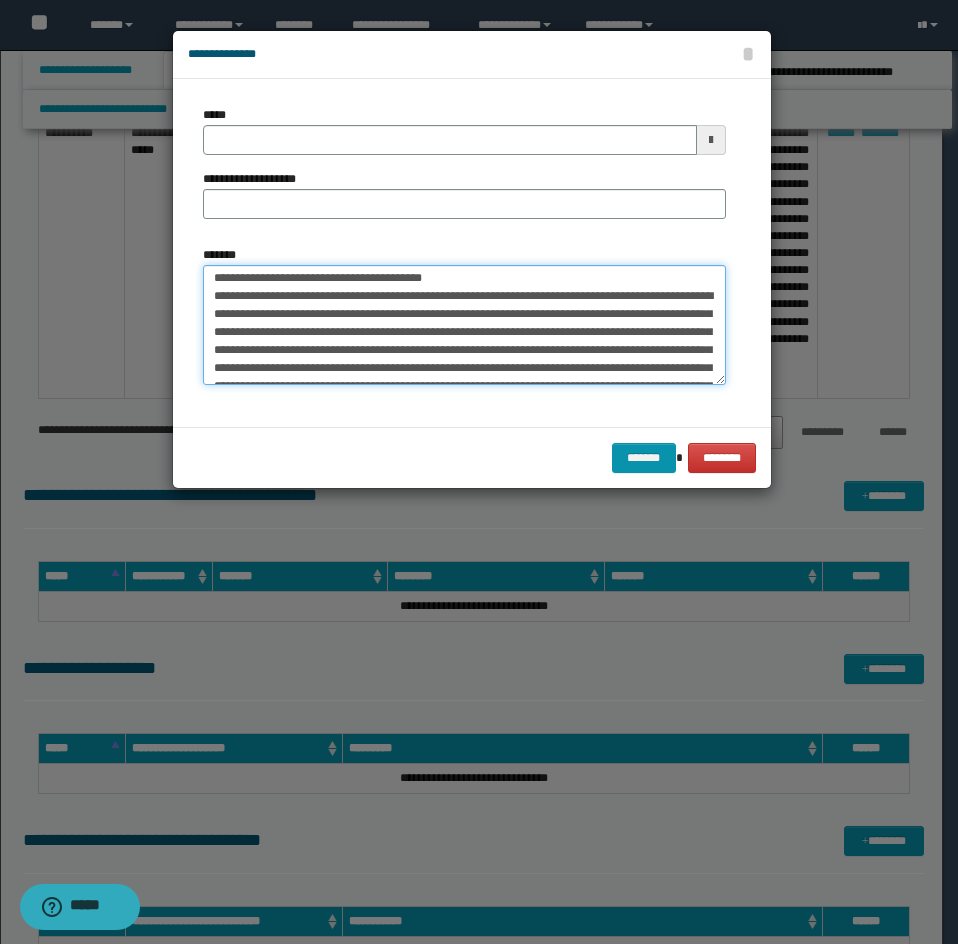 scroll, scrollTop: 0, scrollLeft: 0, axis: both 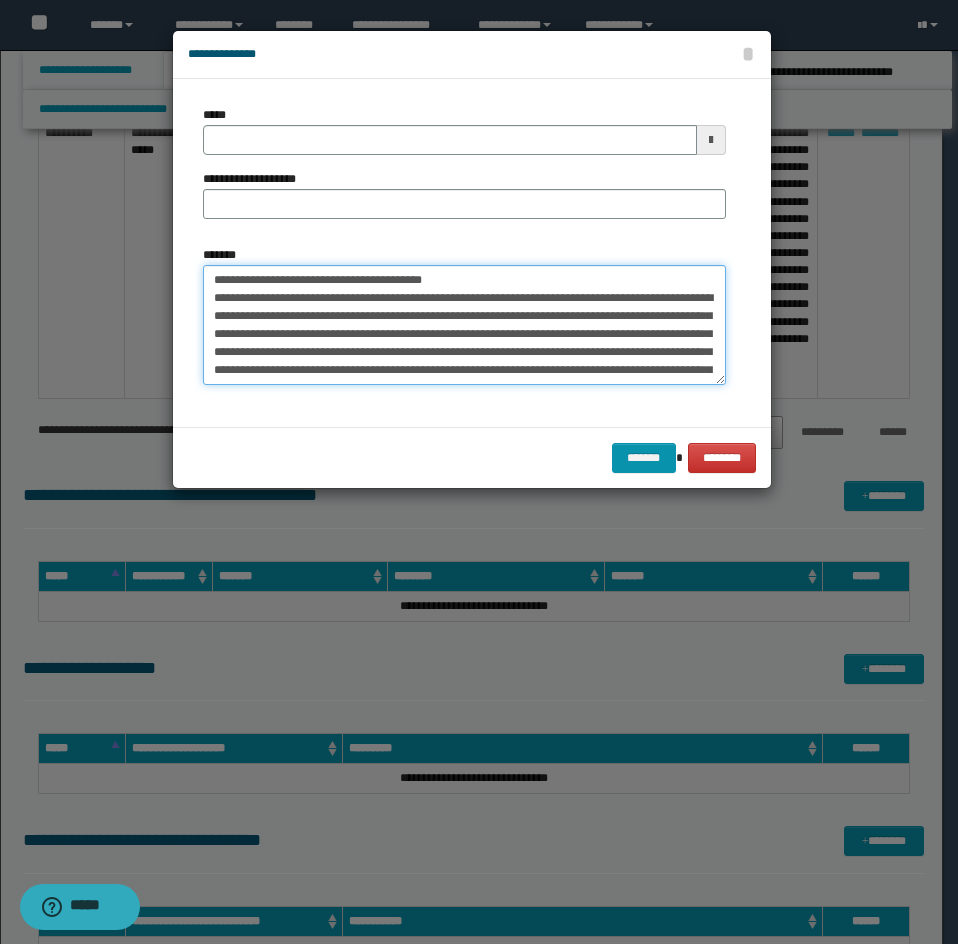 click on "*******" at bounding box center [464, 325] 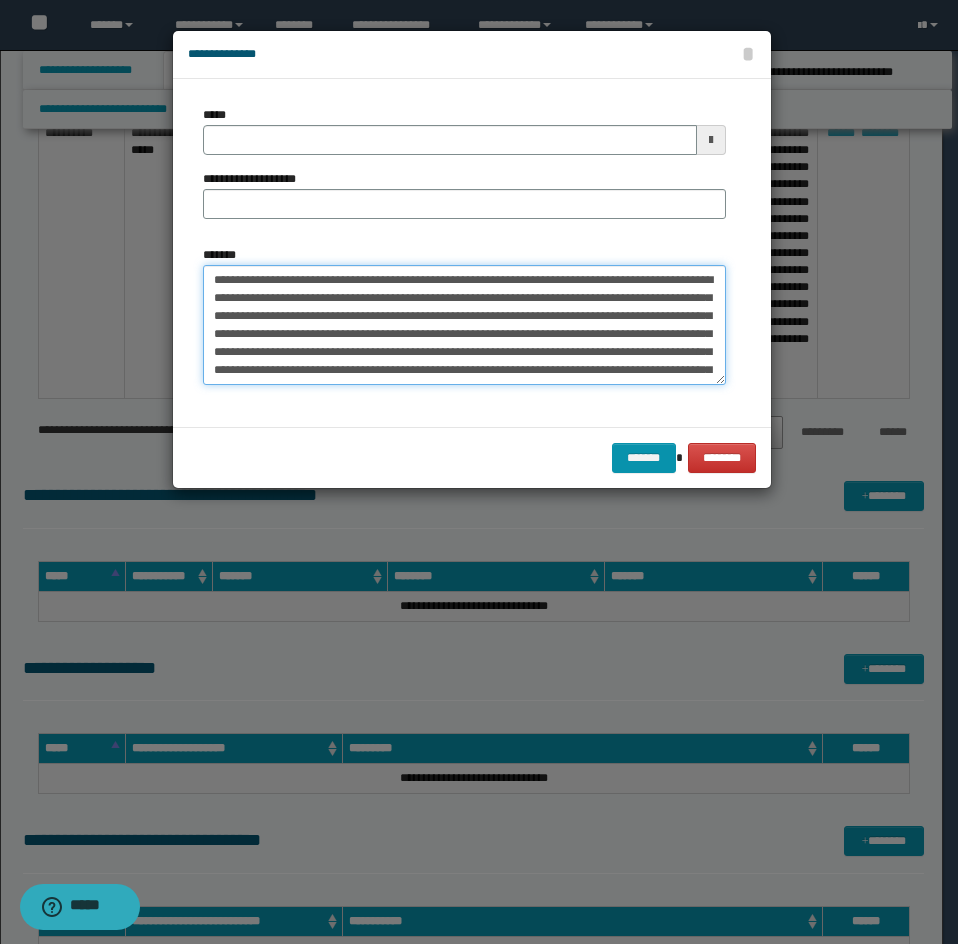 type 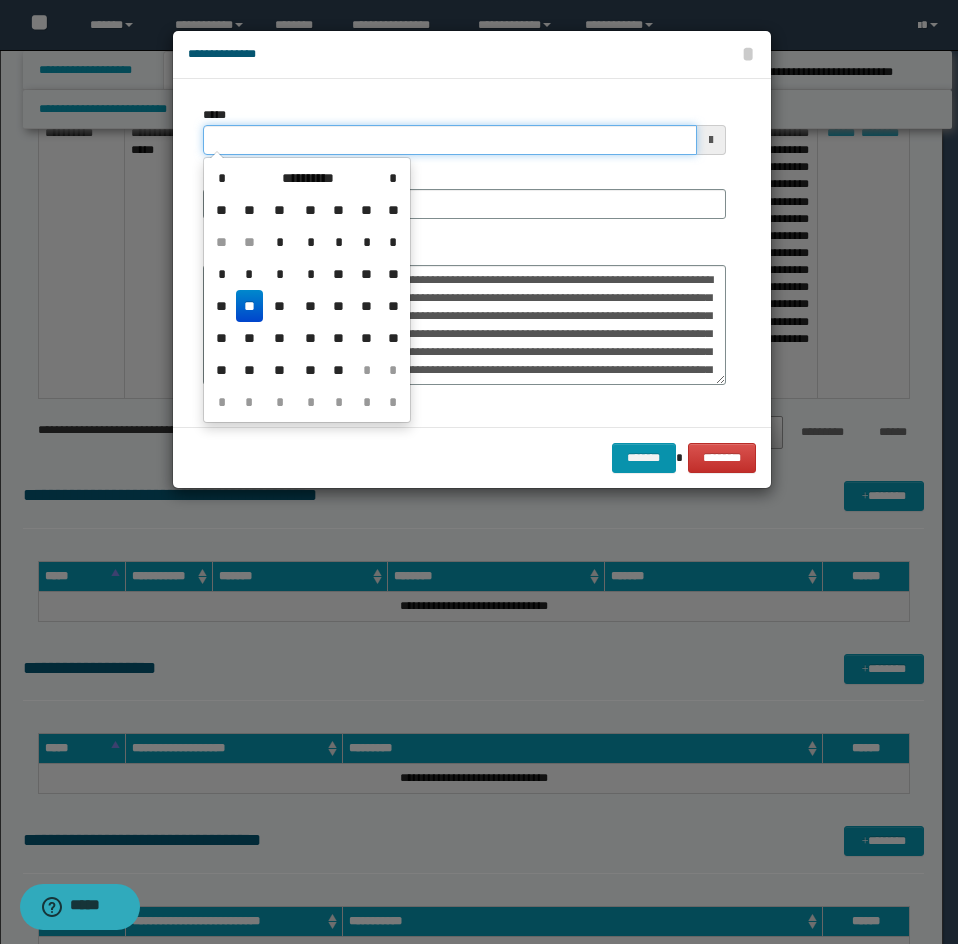 drag, startPoint x: 290, startPoint y: 133, endPoint x: 444, endPoint y: 234, distance: 184.16568 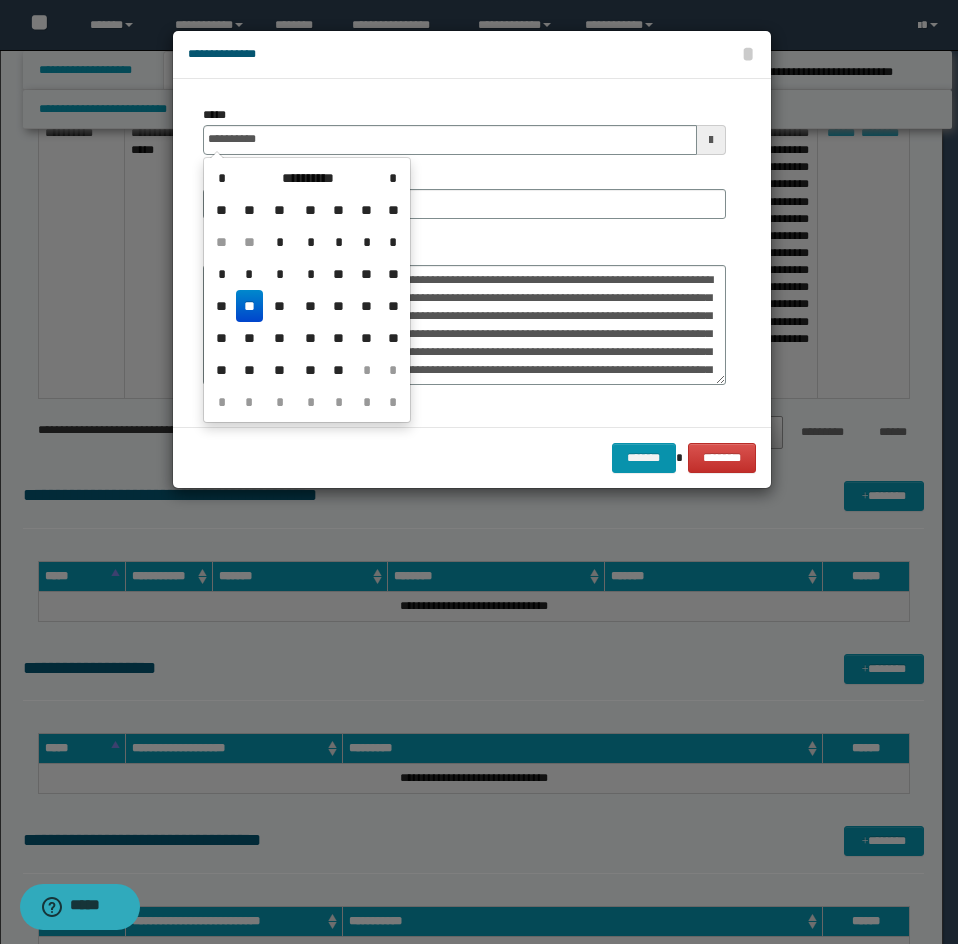 type on "**********" 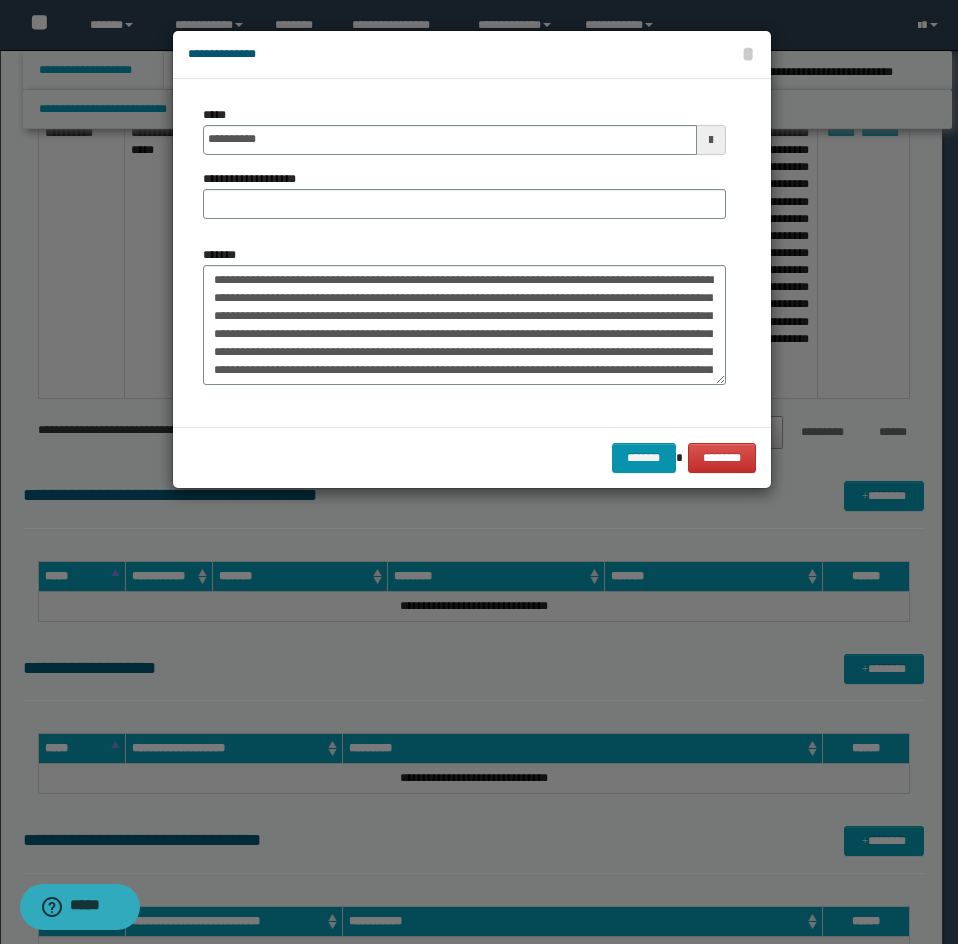click on "**********" at bounding box center [464, 253] 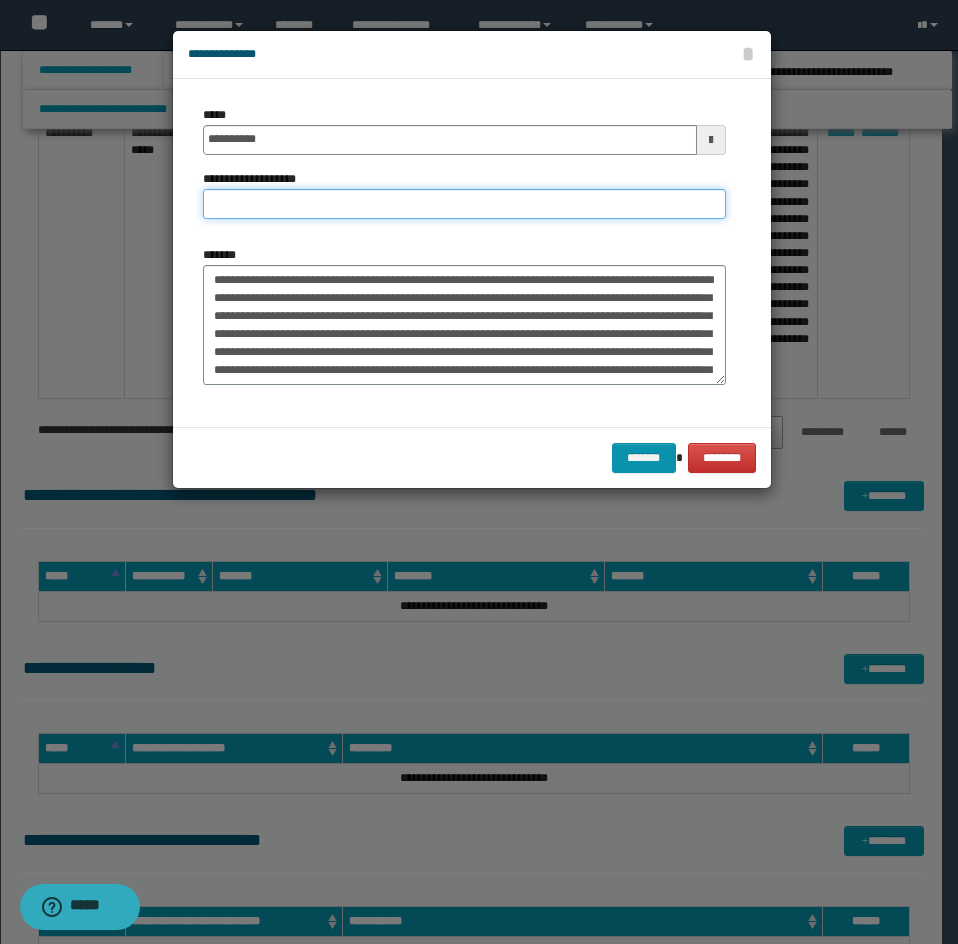 click on "**********" at bounding box center [464, 204] 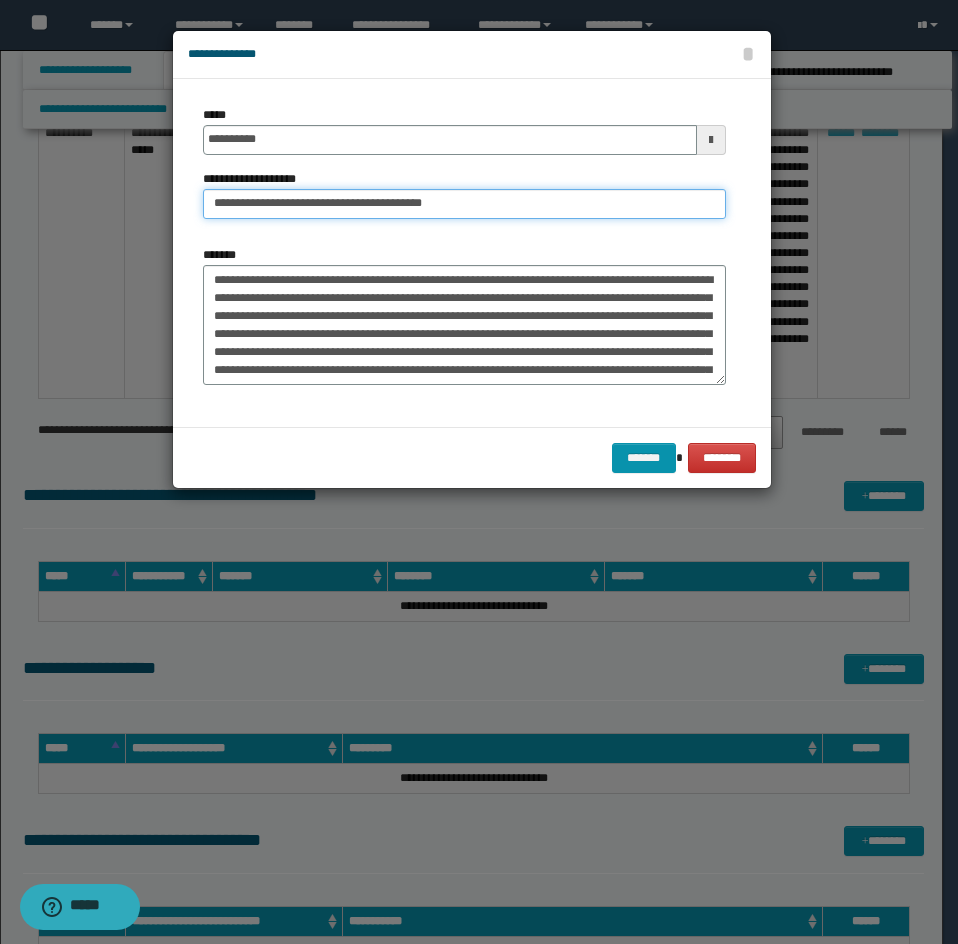 drag, startPoint x: 116, startPoint y: 228, endPoint x: 56, endPoint y: 220, distance: 60.530983 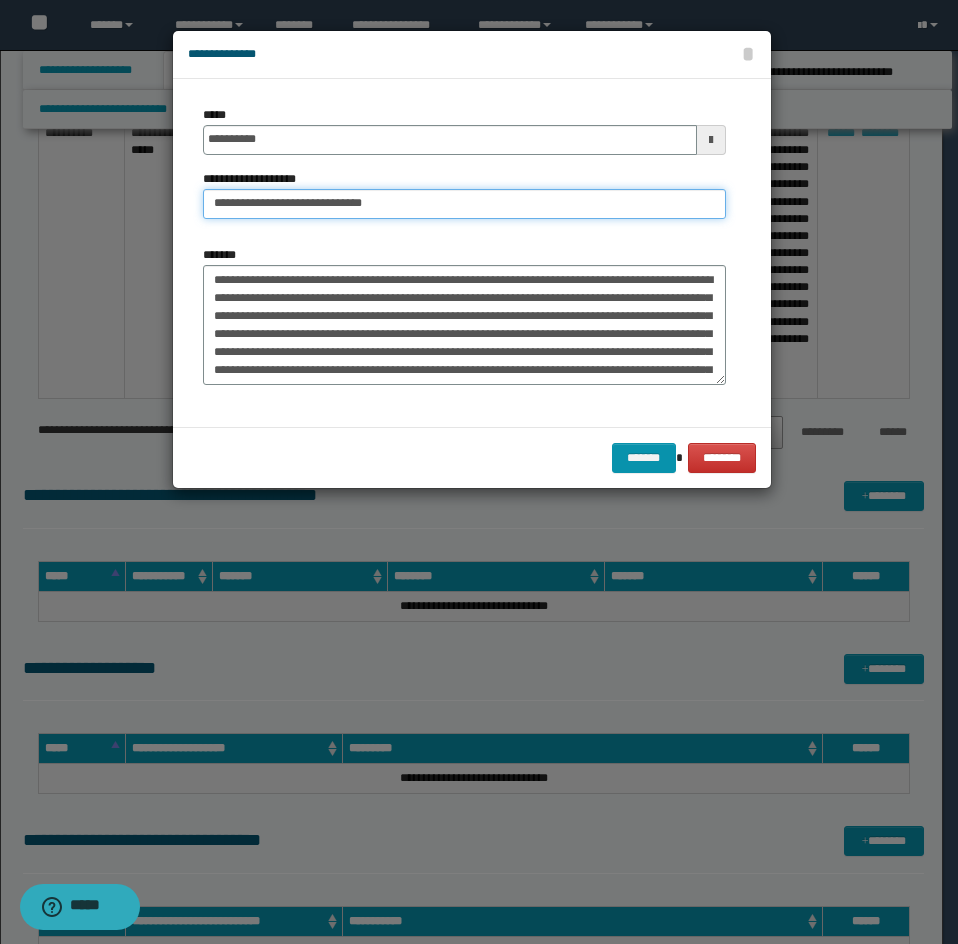 scroll, scrollTop: 100, scrollLeft: 0, axis: vertical 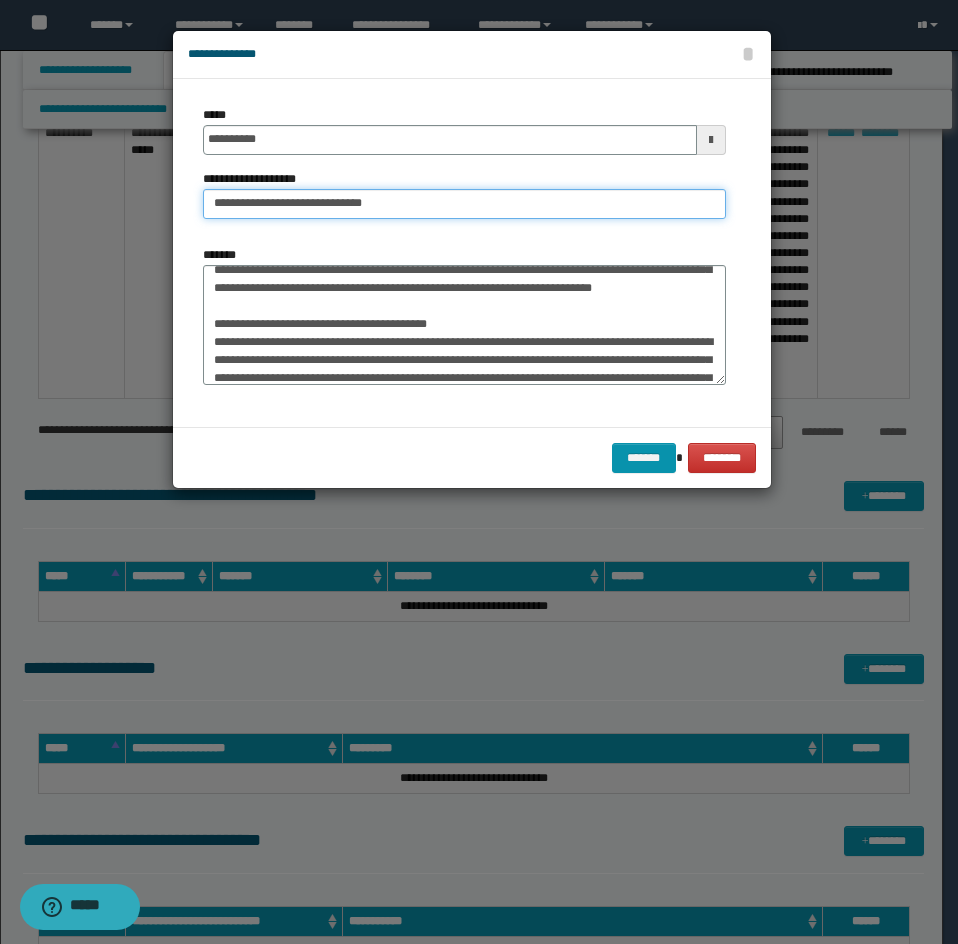 type on "**********" 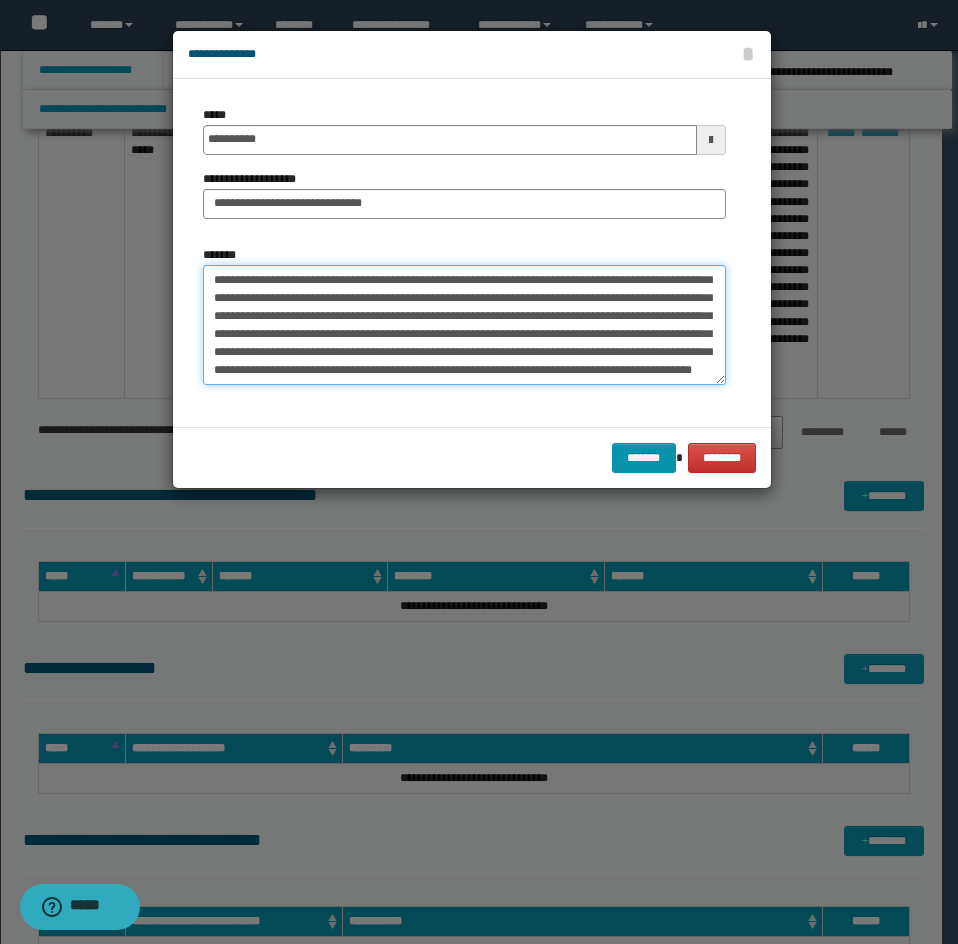 drag, startPoint x: 210, startPoint y: 342, endPoint x: 398, endPoint y: 387, distance: 193.31064 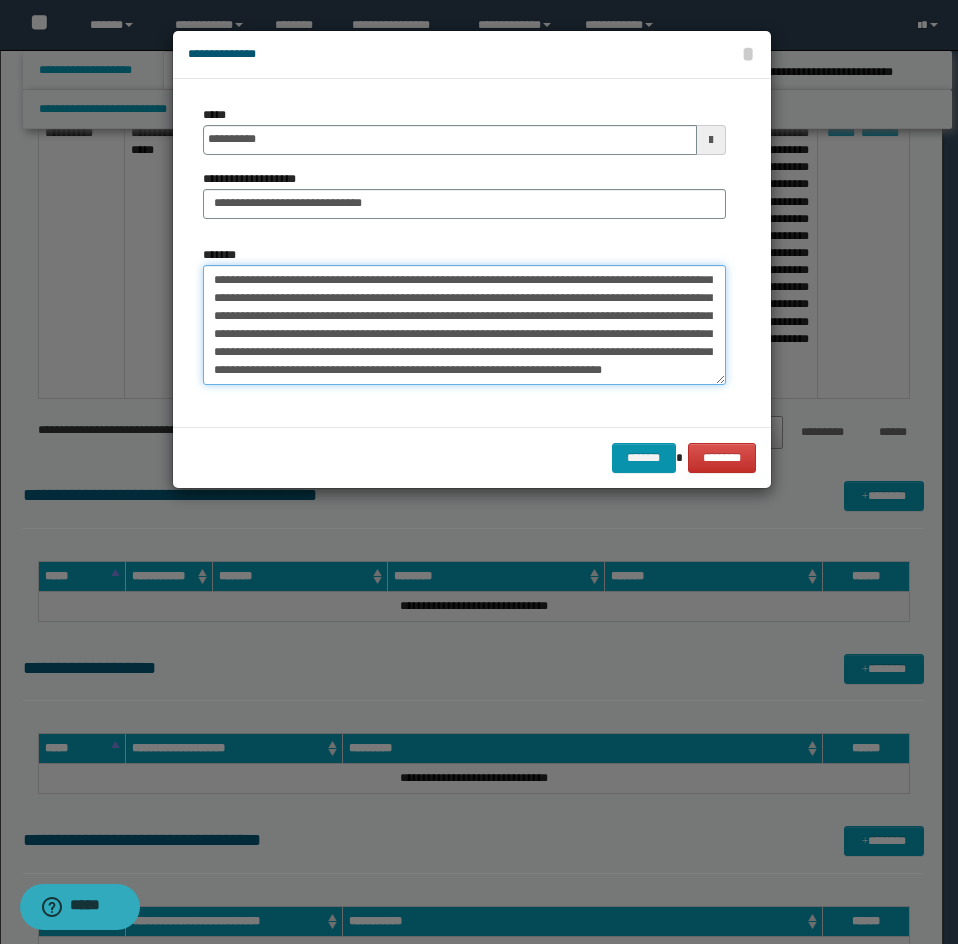 scroll, scrollTop: 72, scrollLeft: 0, axis: vertical 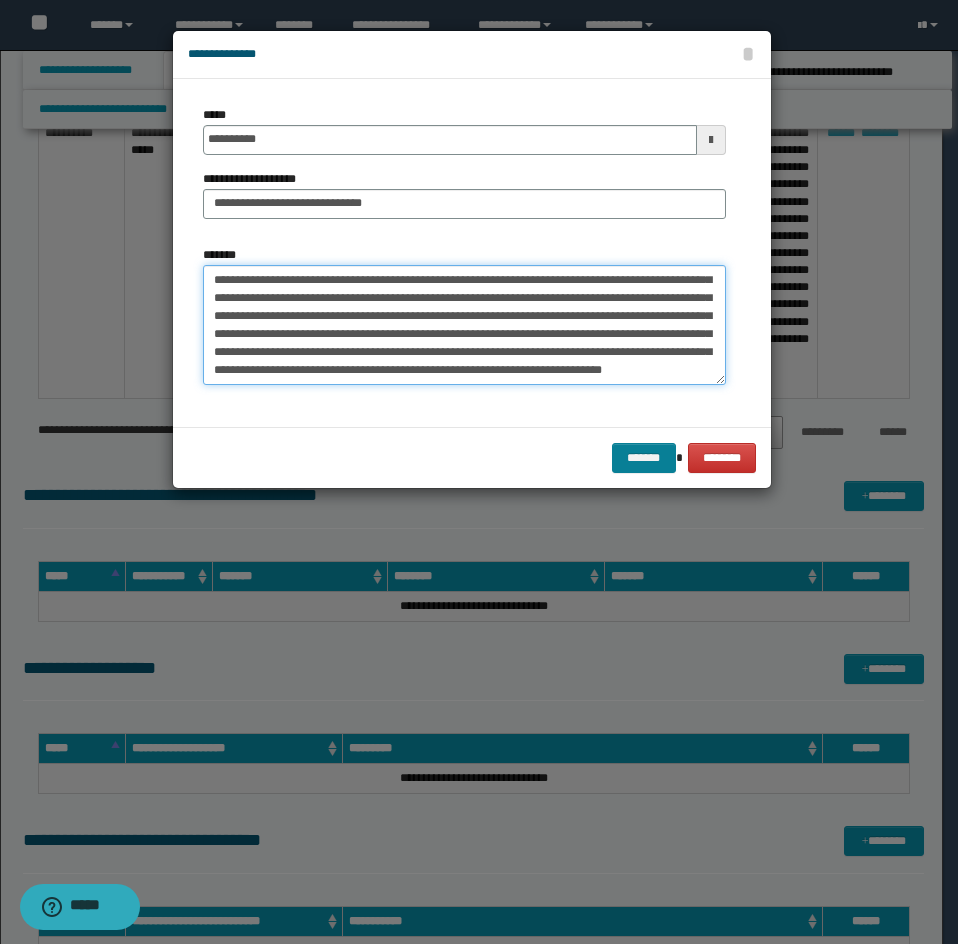 type on "**********" 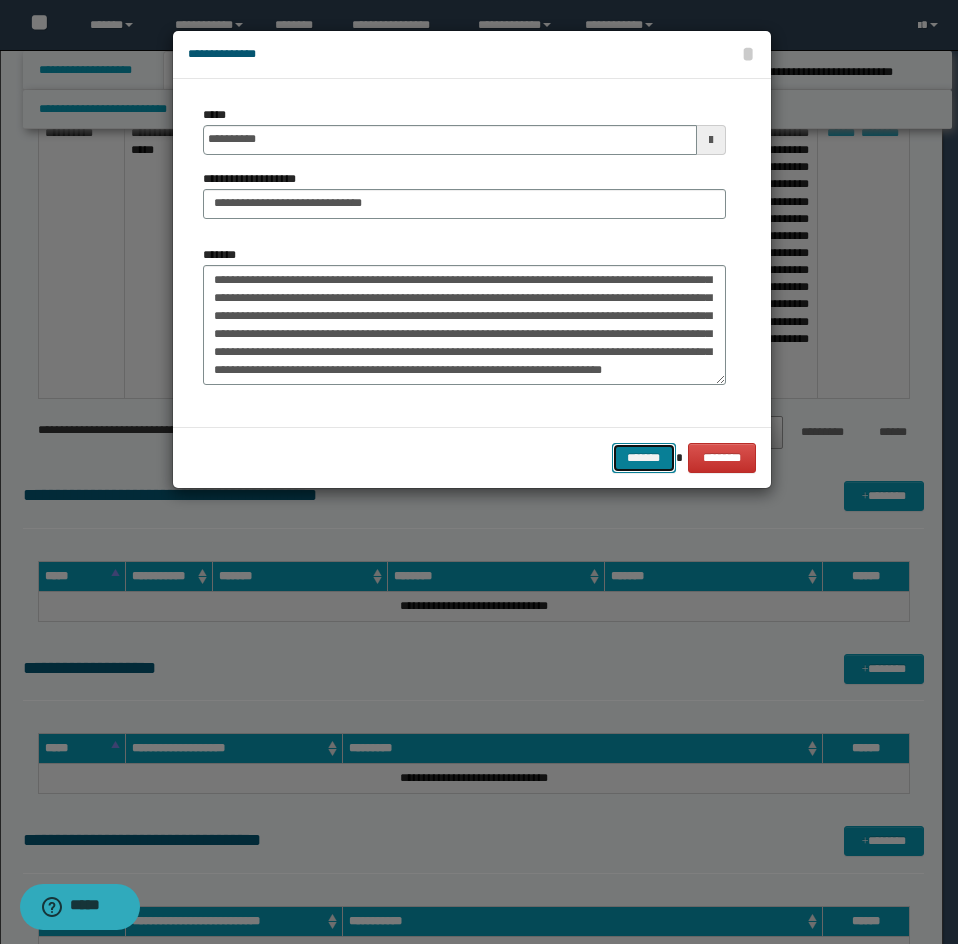 click on "*******" at bounding box center (644, 458) 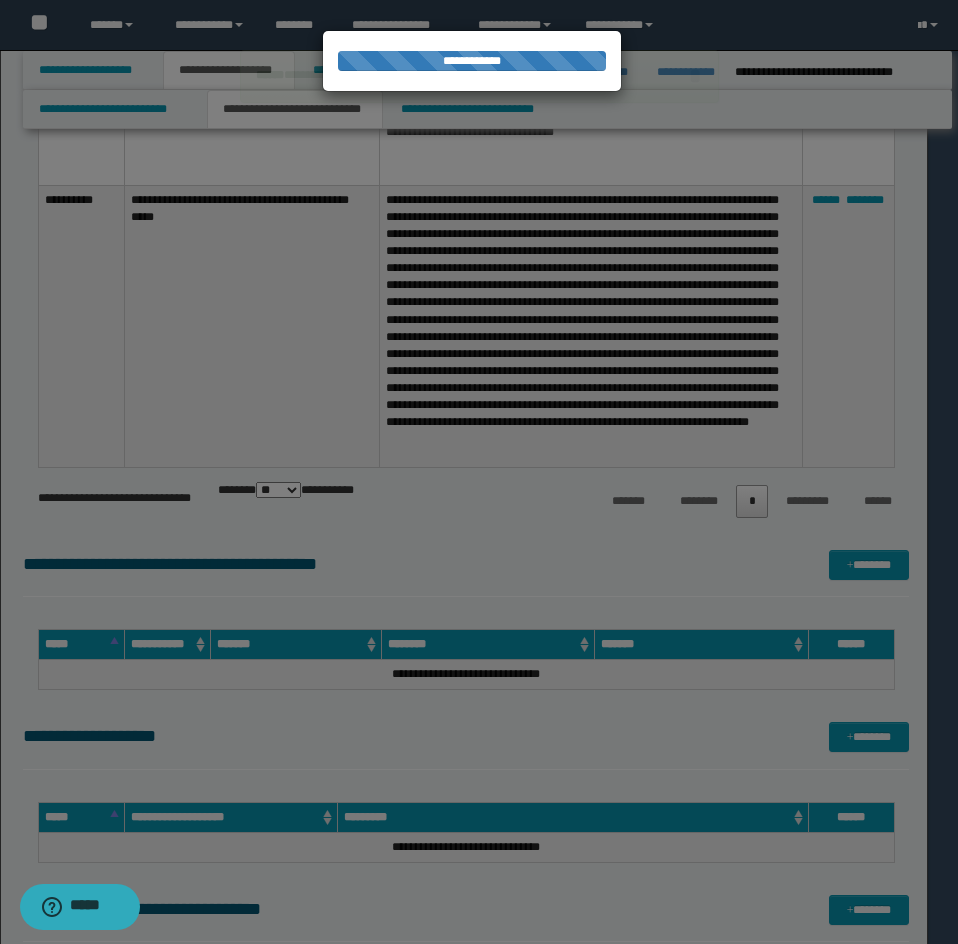 type 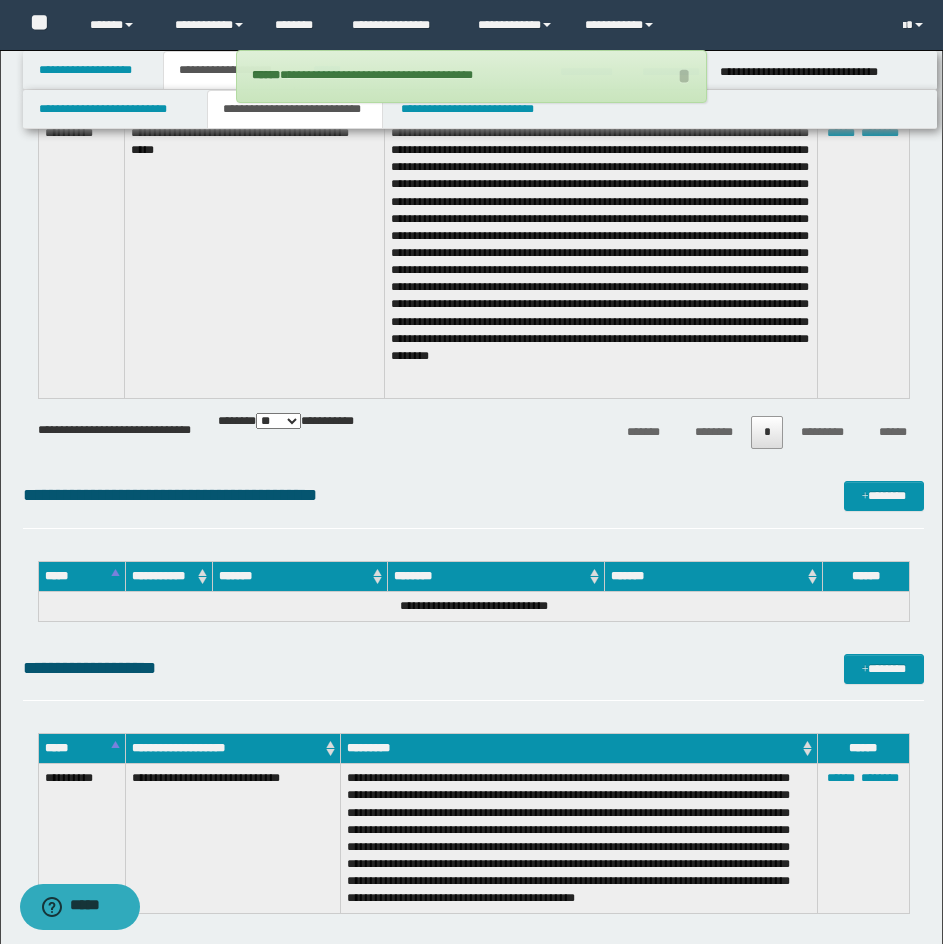 click on "**********" at bounding box center (473, -1582) 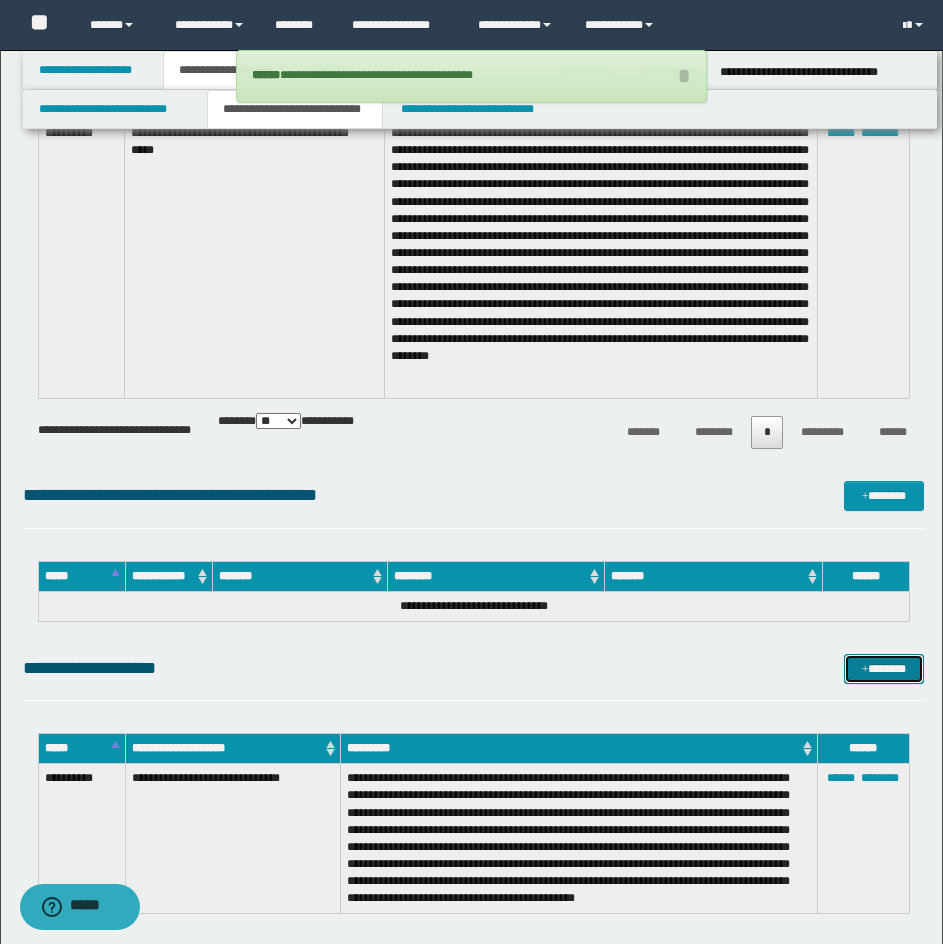 click on "*******" at bounding box center [884, 669] 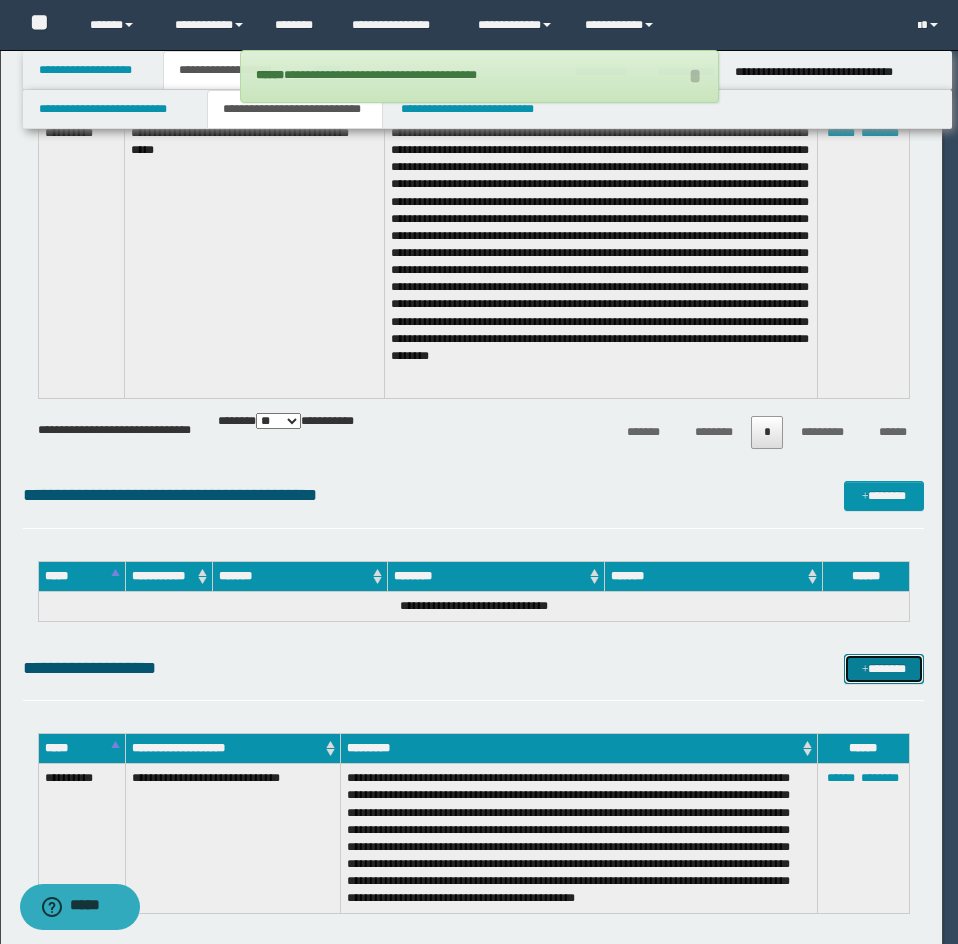 scroll, scrollTop: 0, scrollLeft: 0, axis: both 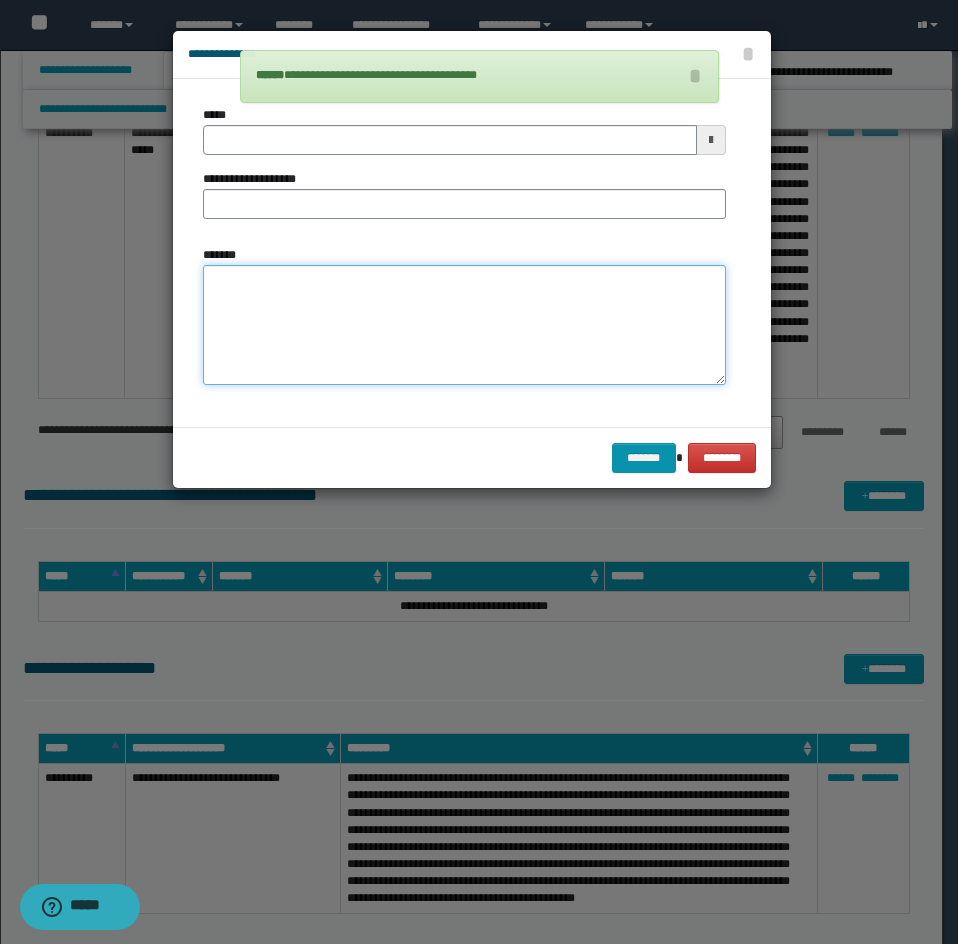 click on "*******" at bounding box center (464, 325) 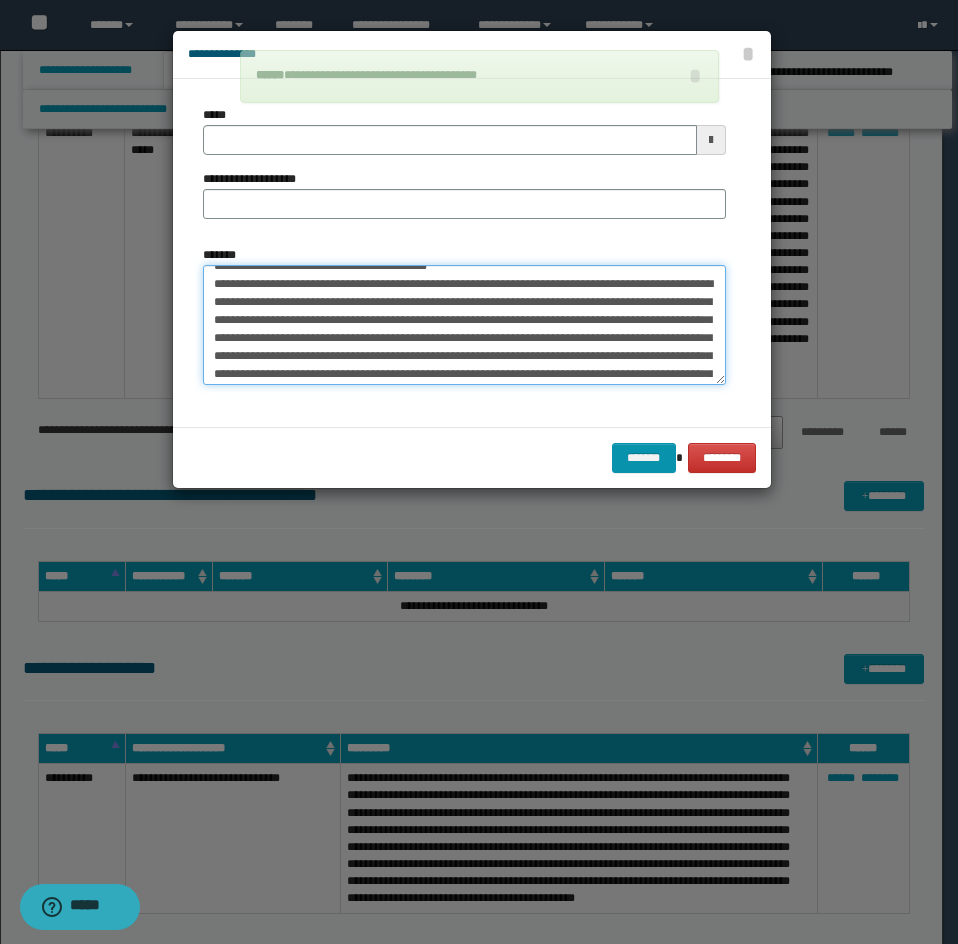 scroll, scrollTop: 0, scrollLeft: 0, axis: both 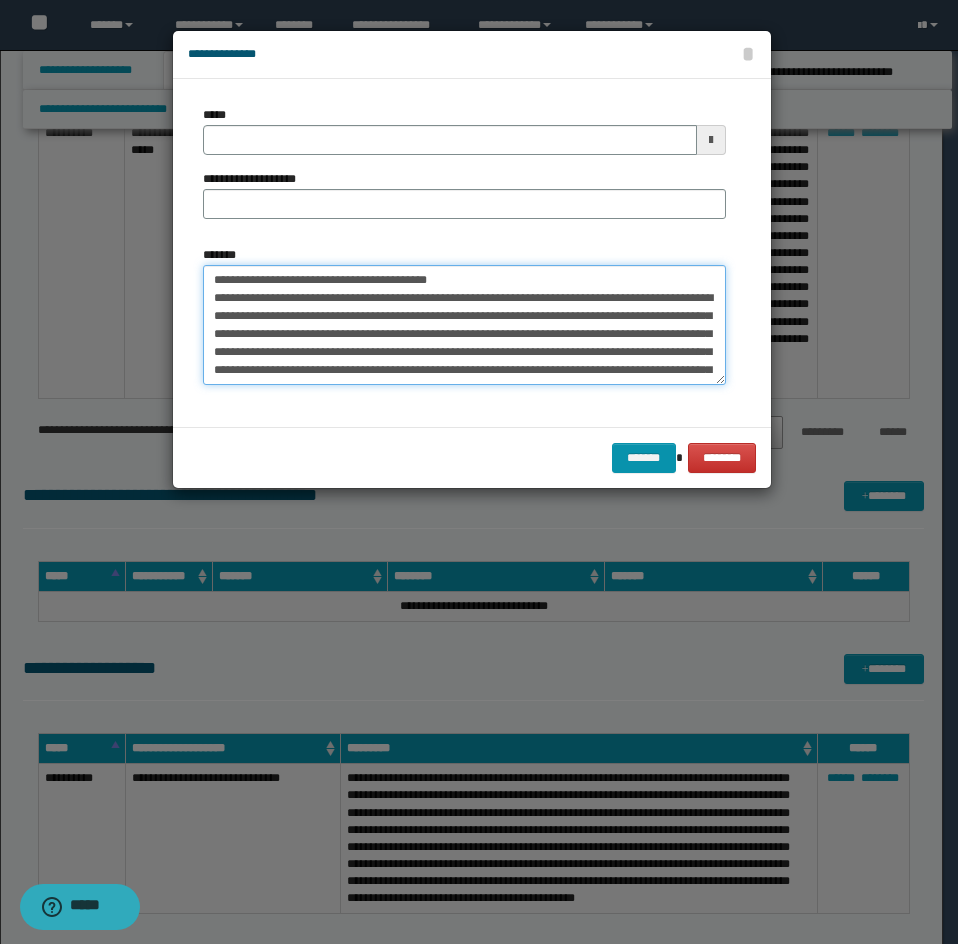 click on "*******" at bounding box center (464, 325) 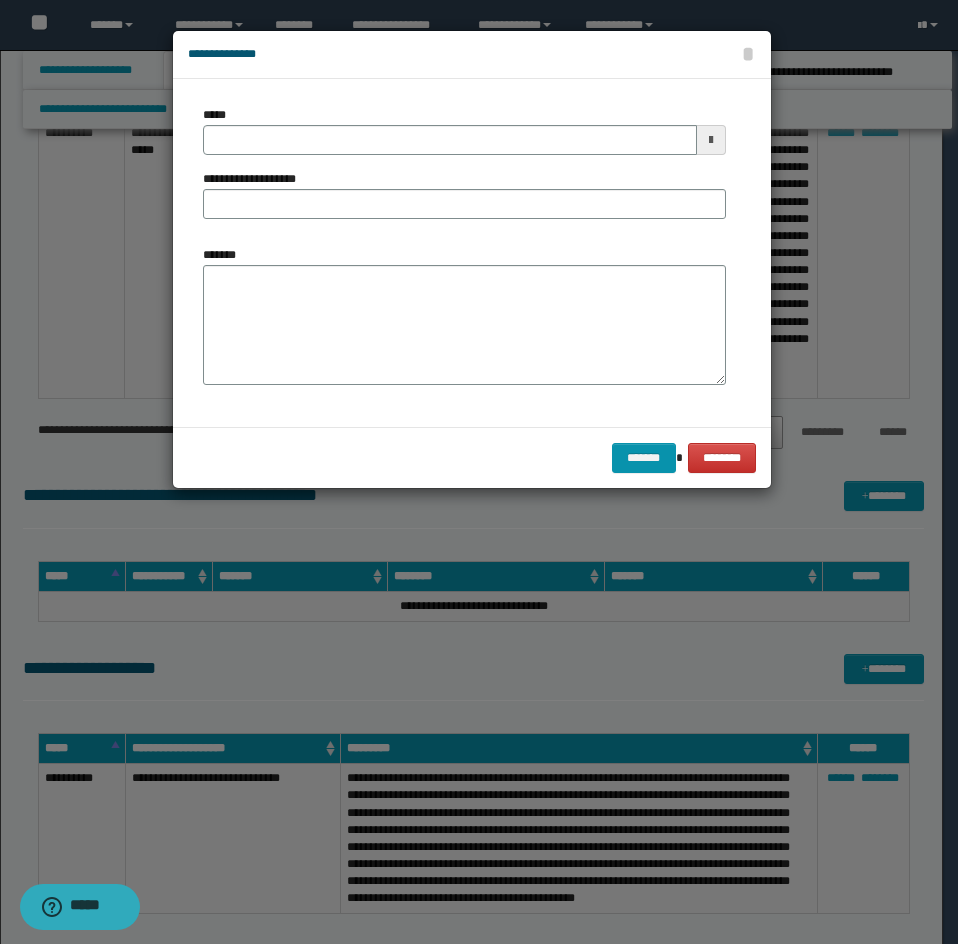 drag, startPoint x: 227, startPoint y: 185, endPoint x: 224, endPoint y: 168, distance: 17.262676 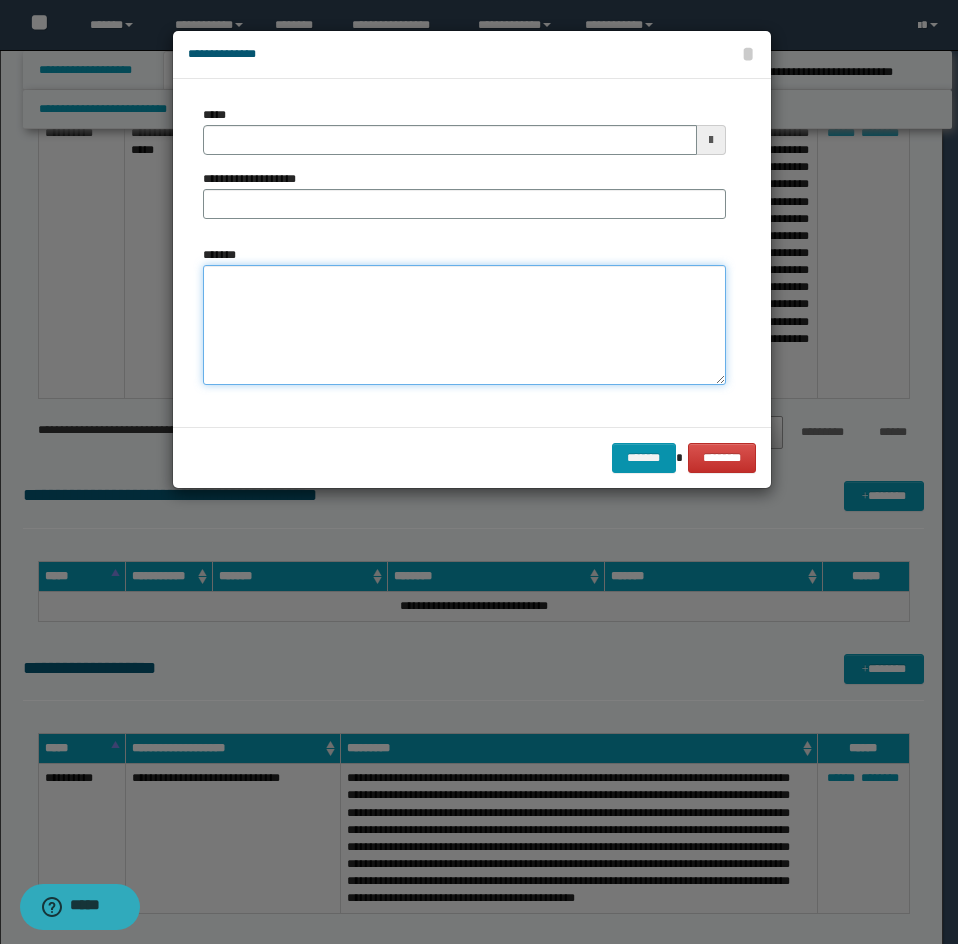 click on "*******" at bounding box center (464, 325) 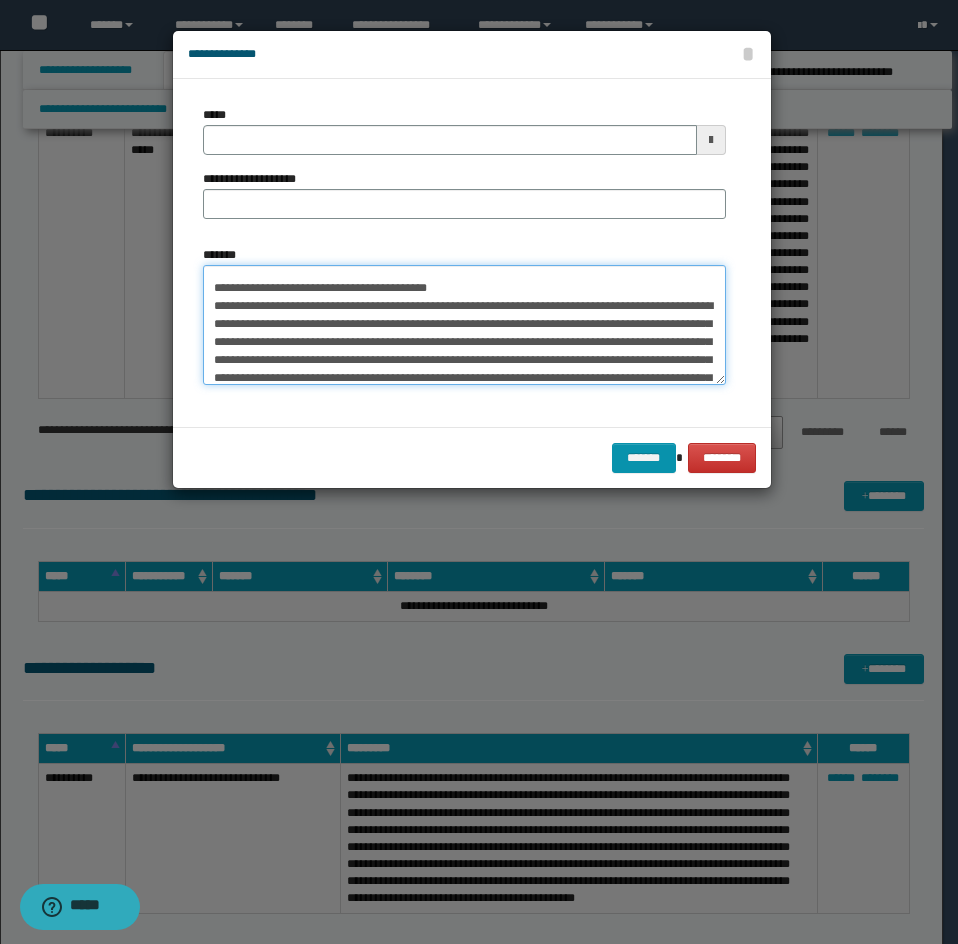 scroll, scrollTop: 0, scrollLeft: 0, axis: both 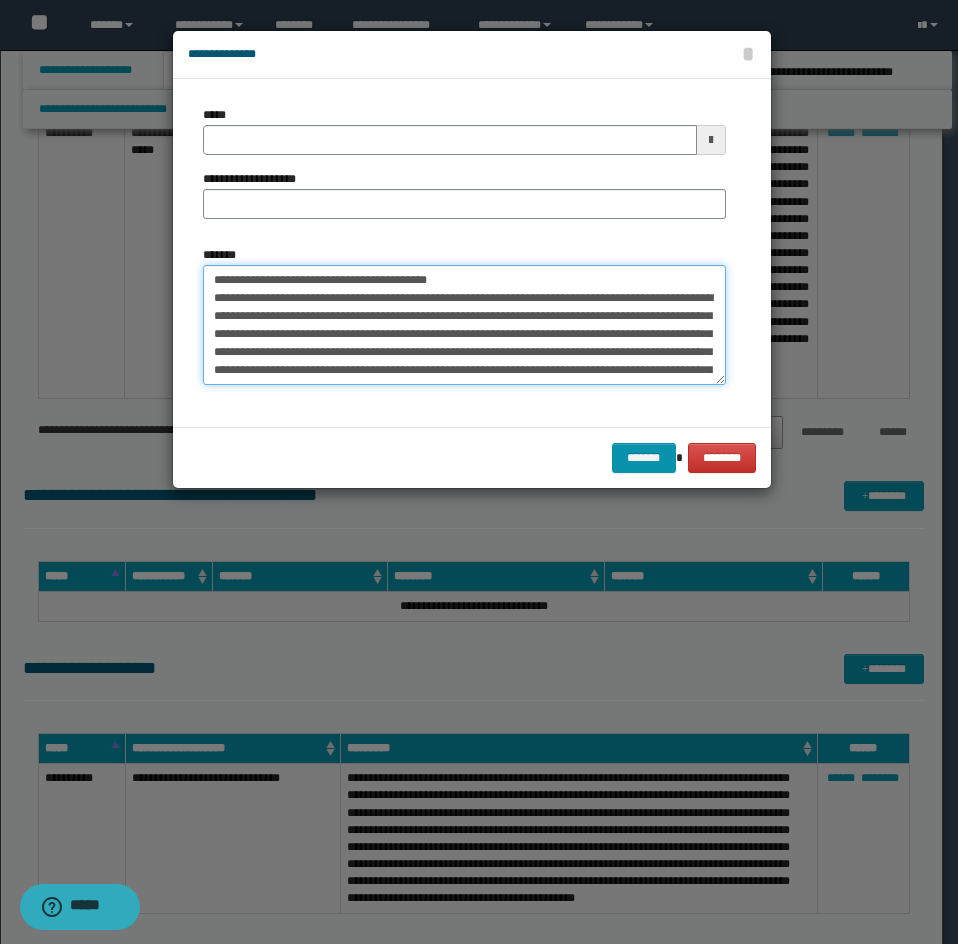click on "*******" at bounding box center (464, 325) 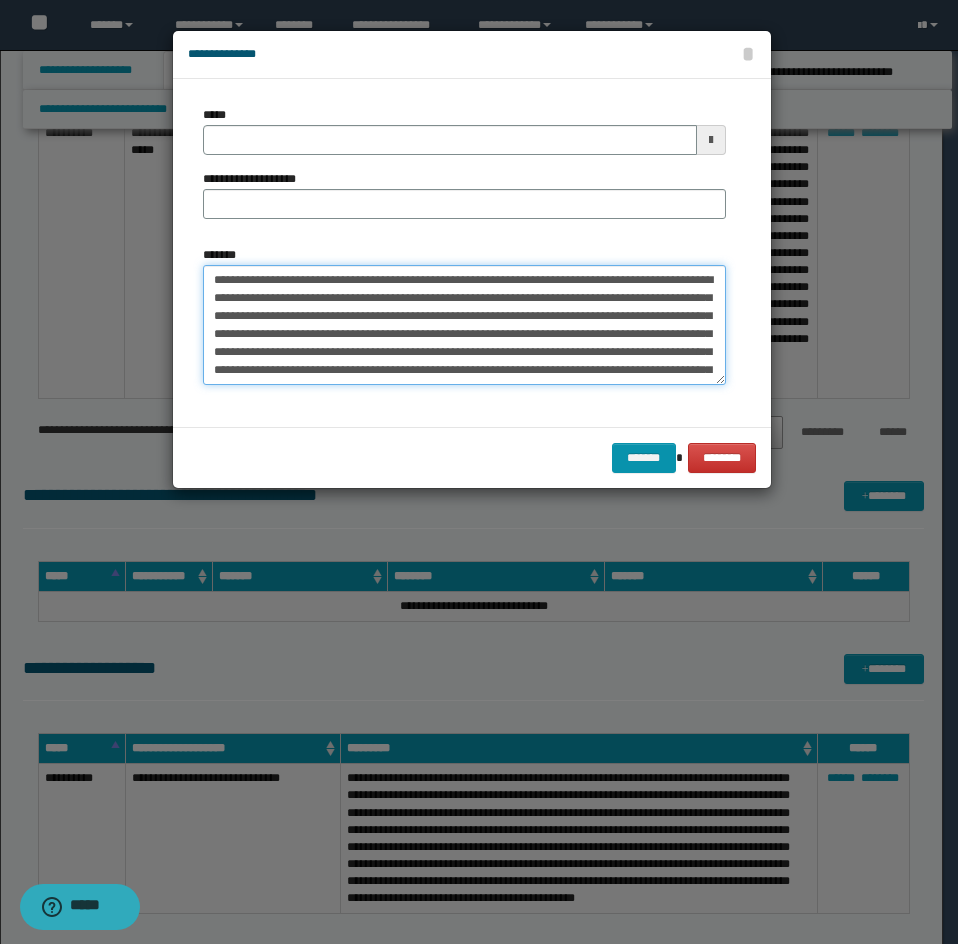 type on "**********" 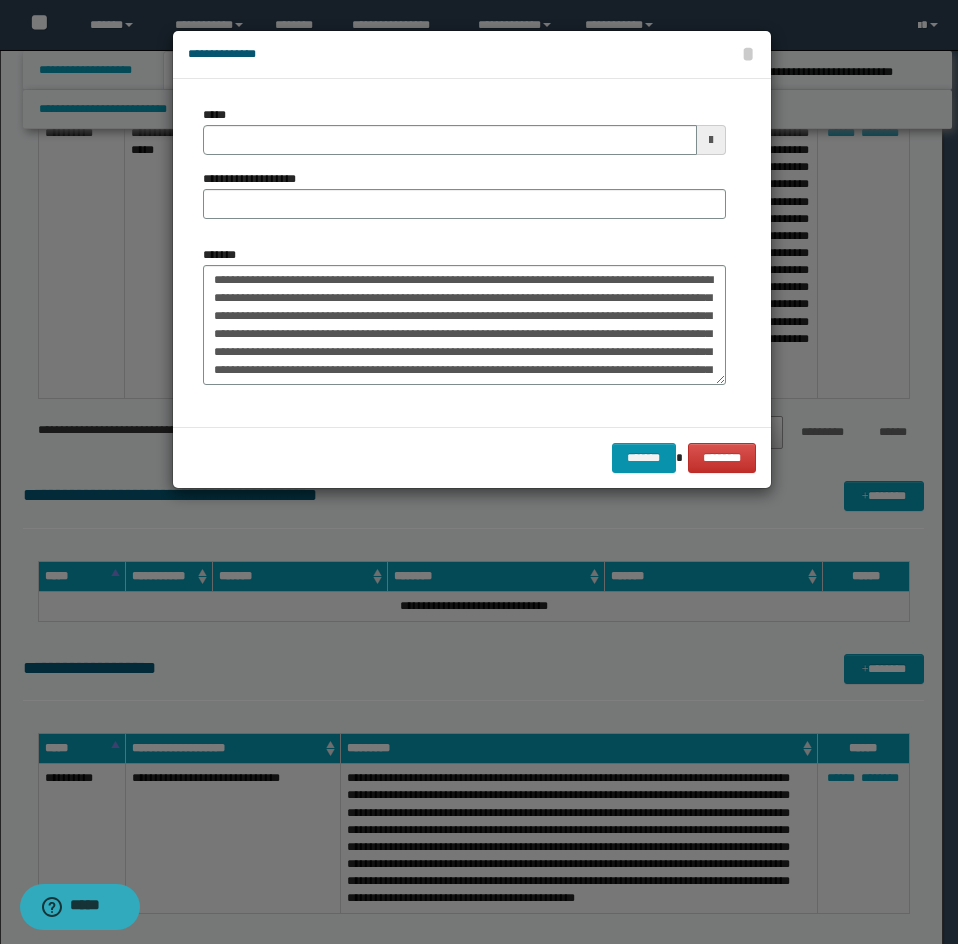 click on "**********" at bounding box center (464, 170) 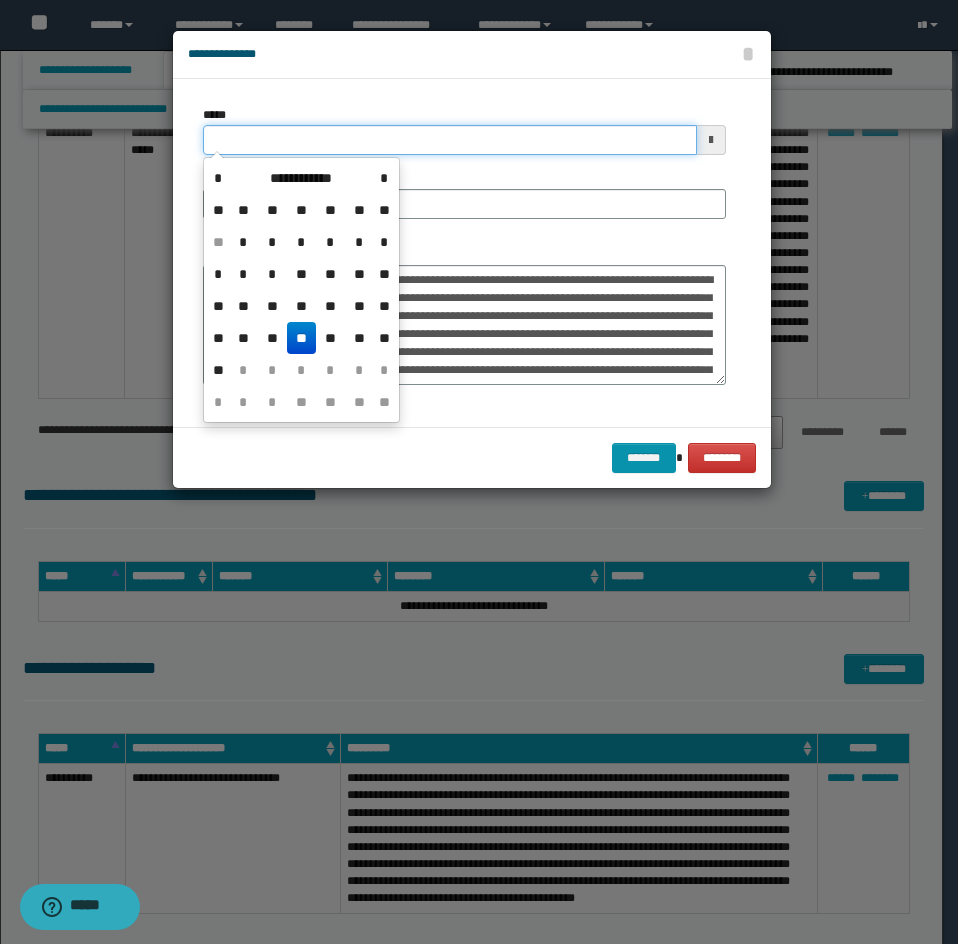 click on "*****" at bounding box center [450, 140] 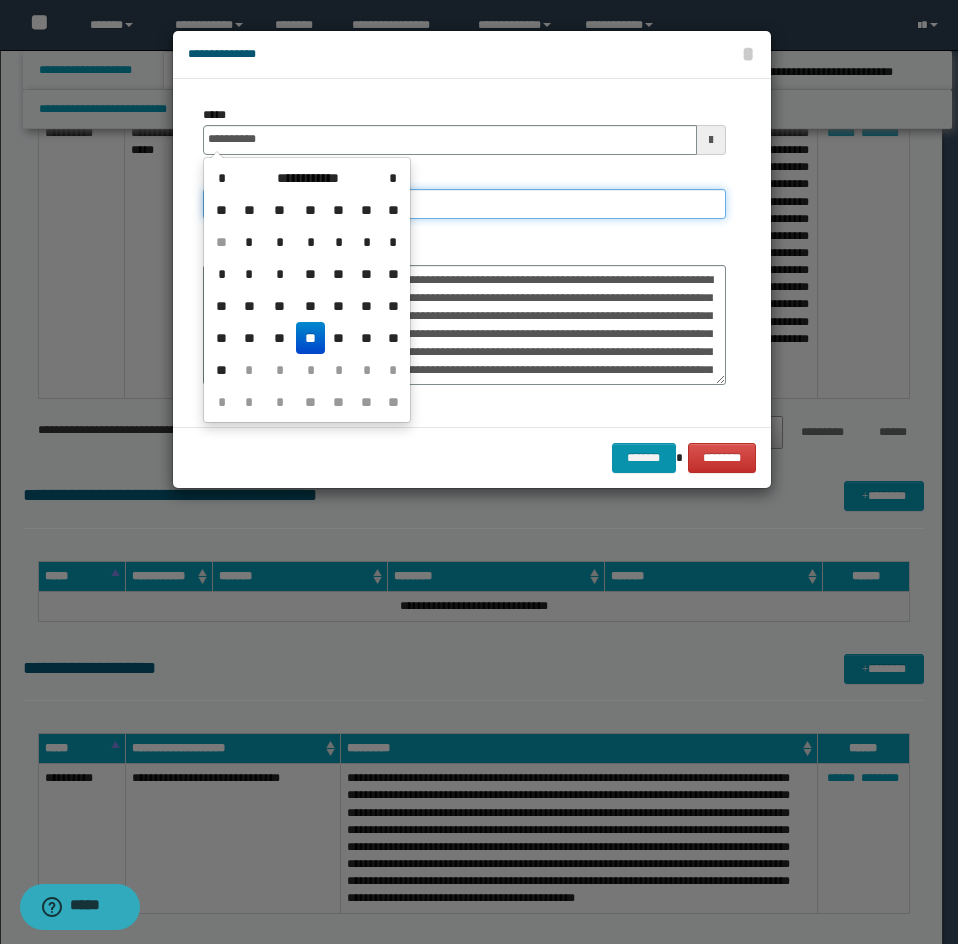 type on "**********" 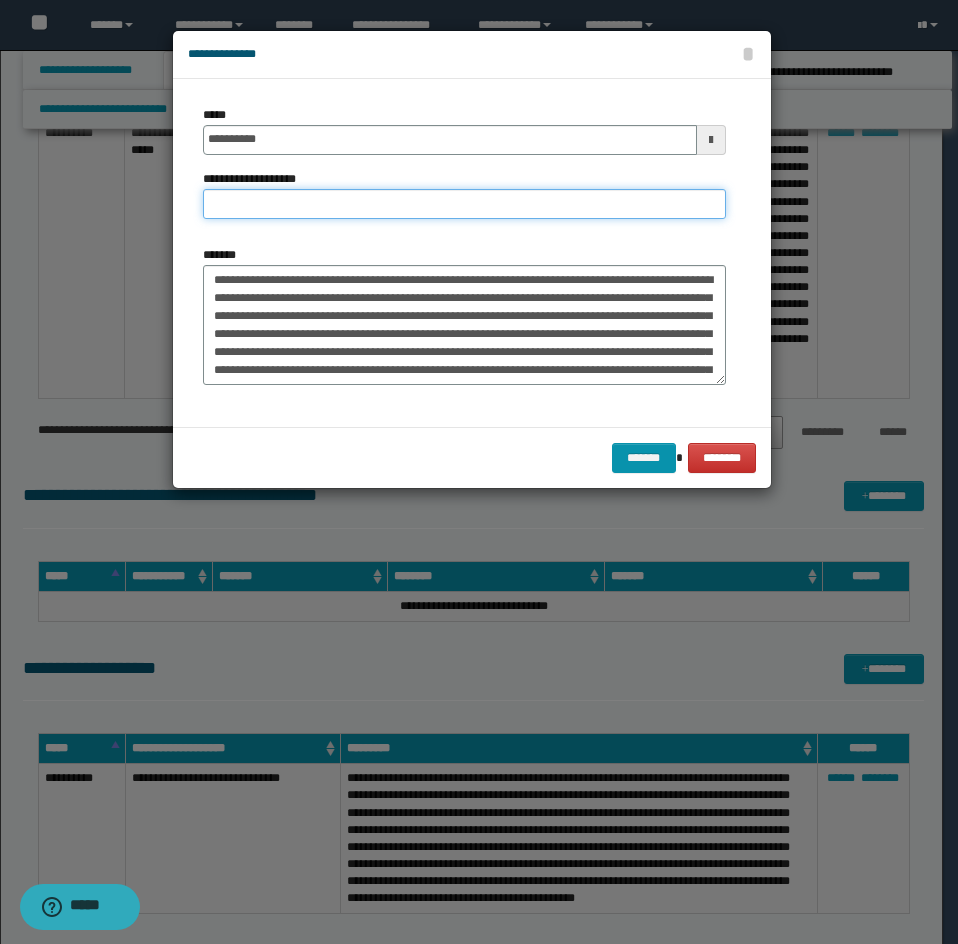 paste on "**********" 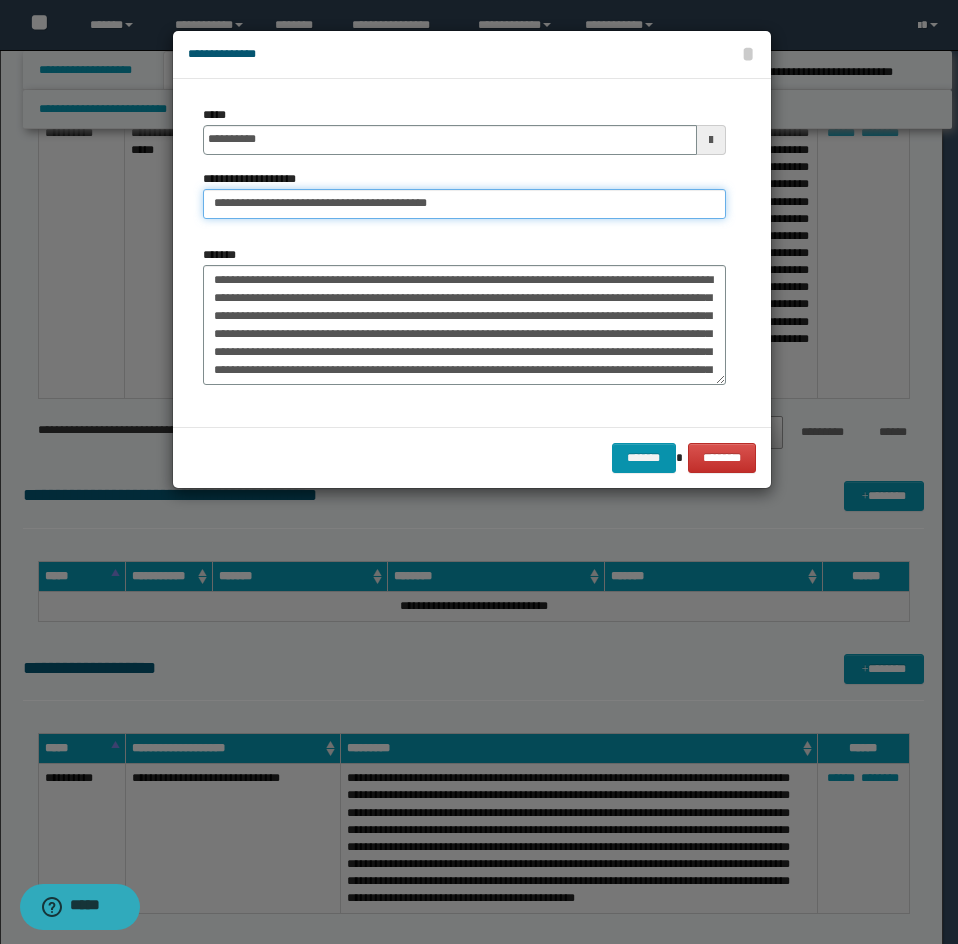 drag, startPoint x: 282, startPoint y: 203, endPoint x: 130, endPoint y: 176, distance: 154.37941 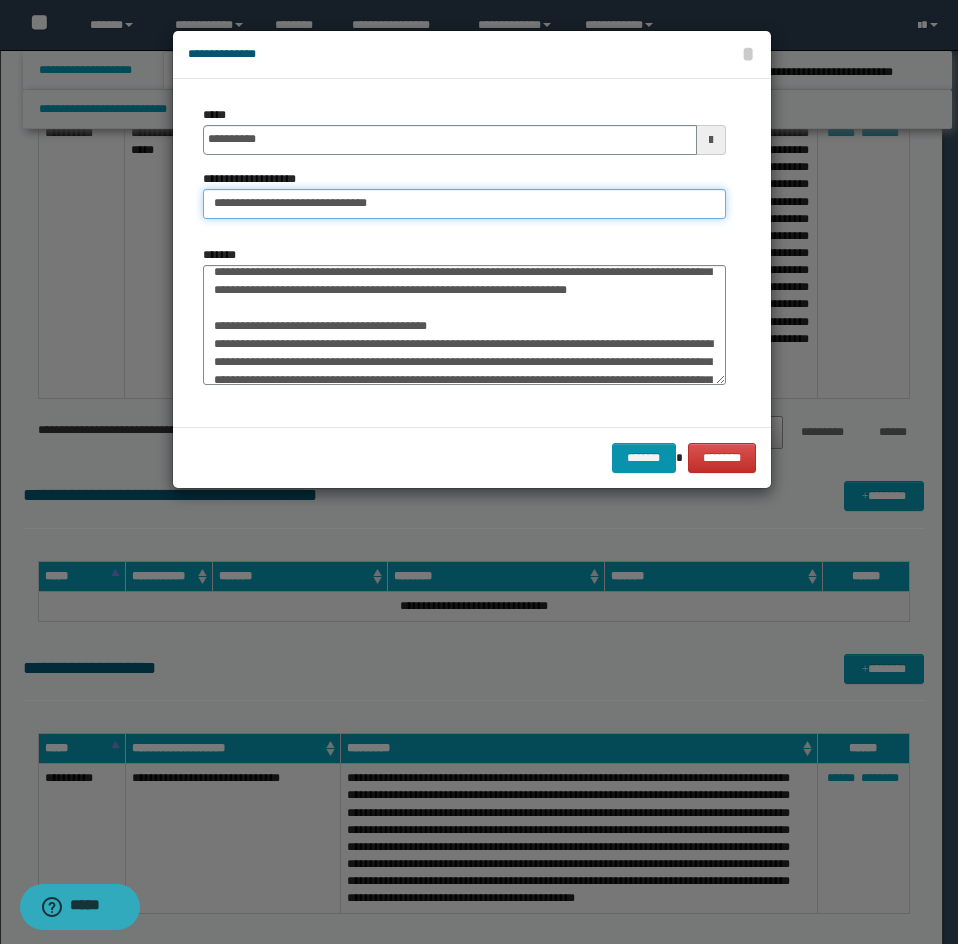 scroll, scrollTop: 200, scrollLeft: 0, axis: vertical 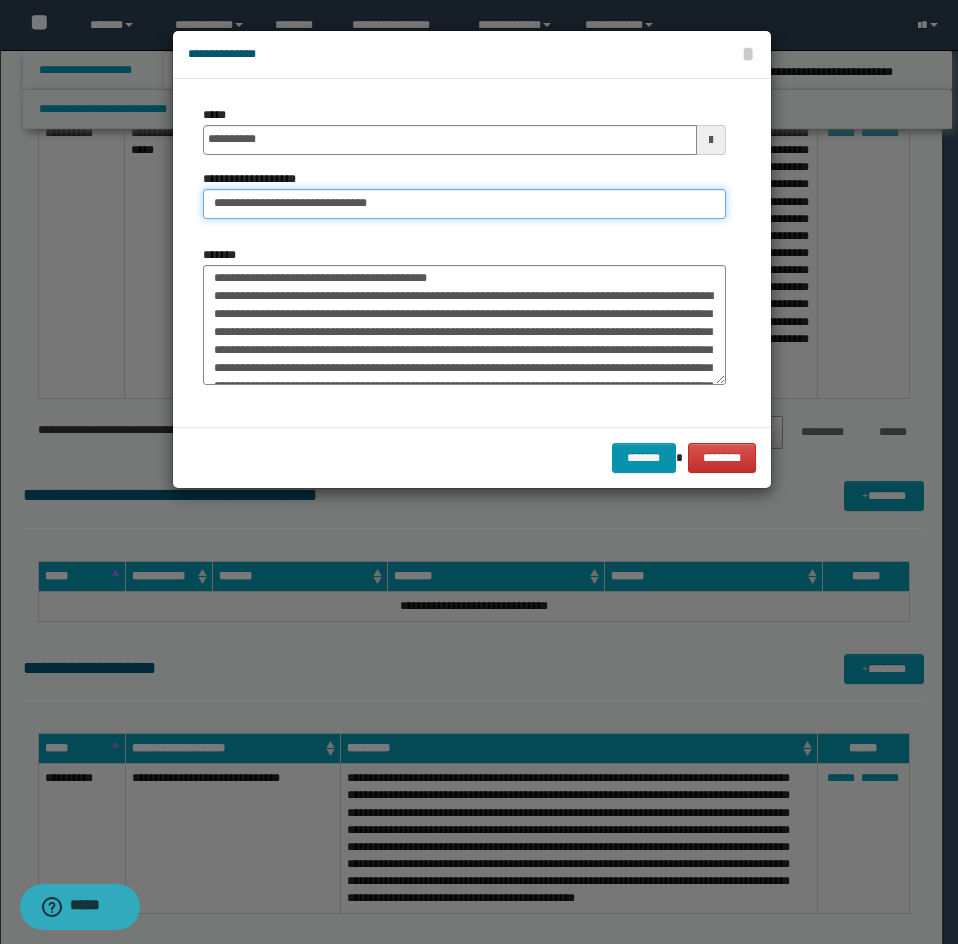 type on "**********" 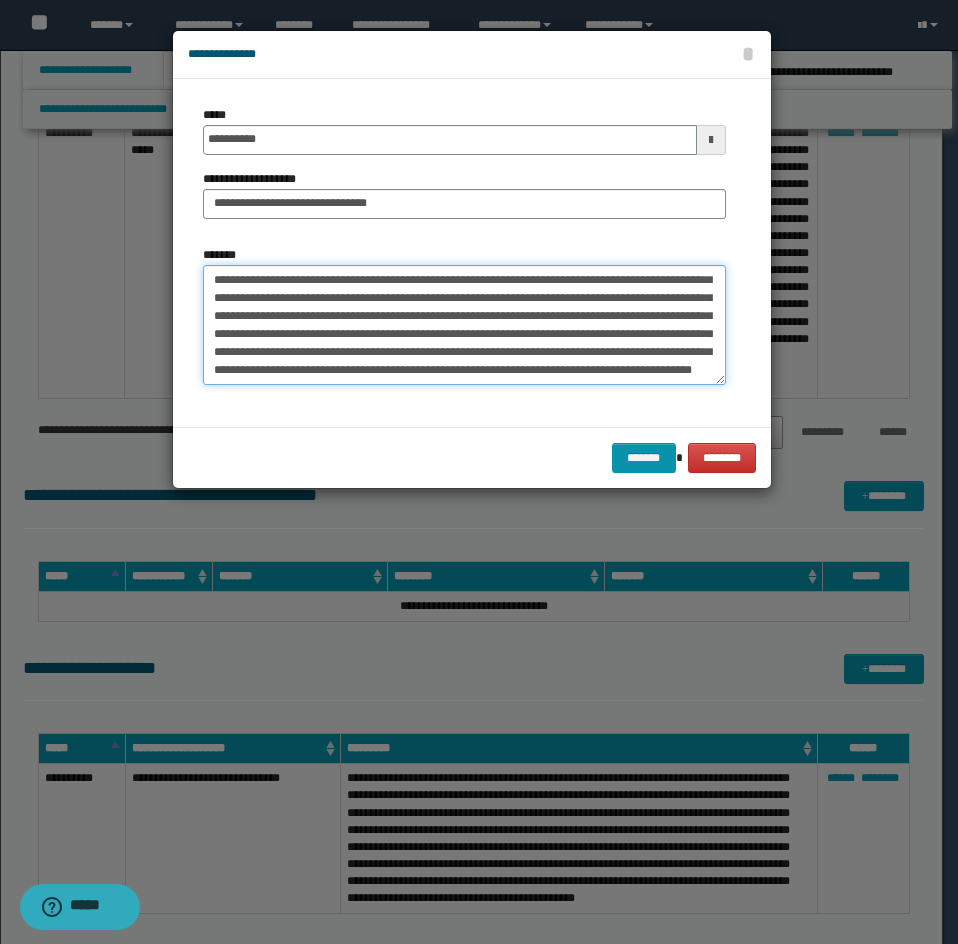 scroll, scrollTop: 378, scrollLeft: 0, axis: vertical 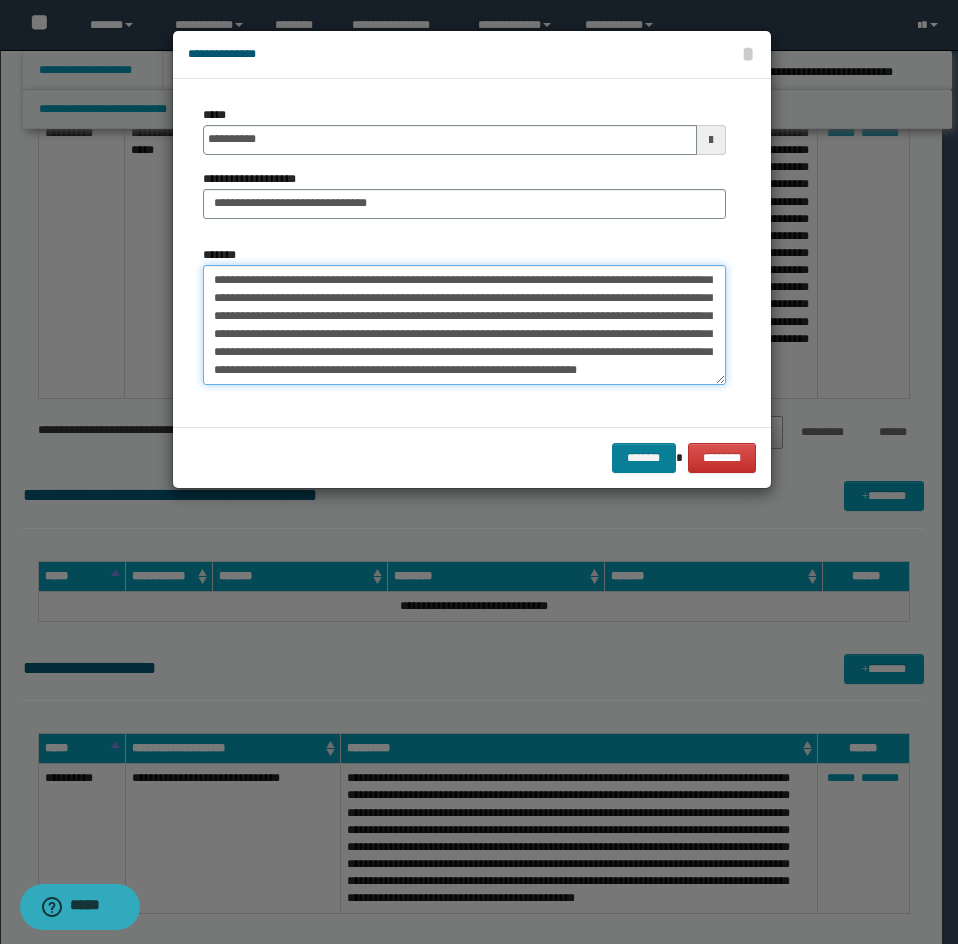 type on "**********" 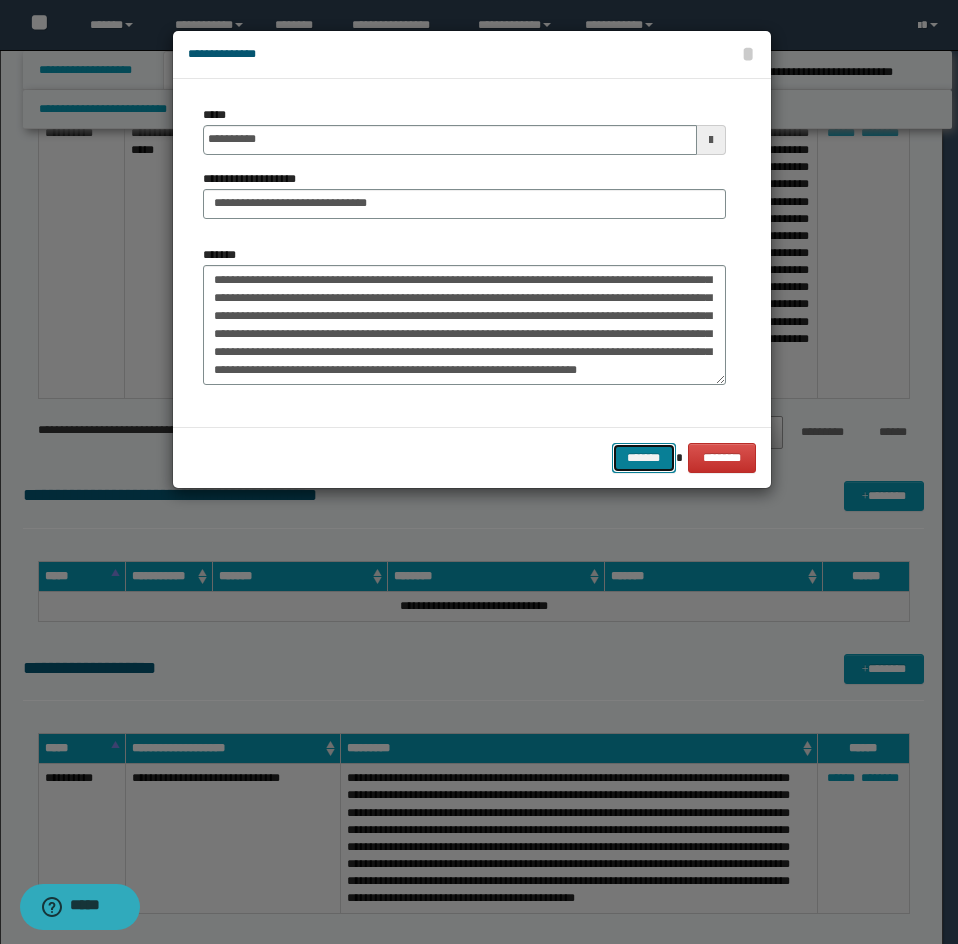 click on "*******" at bounding box center [644, 458] 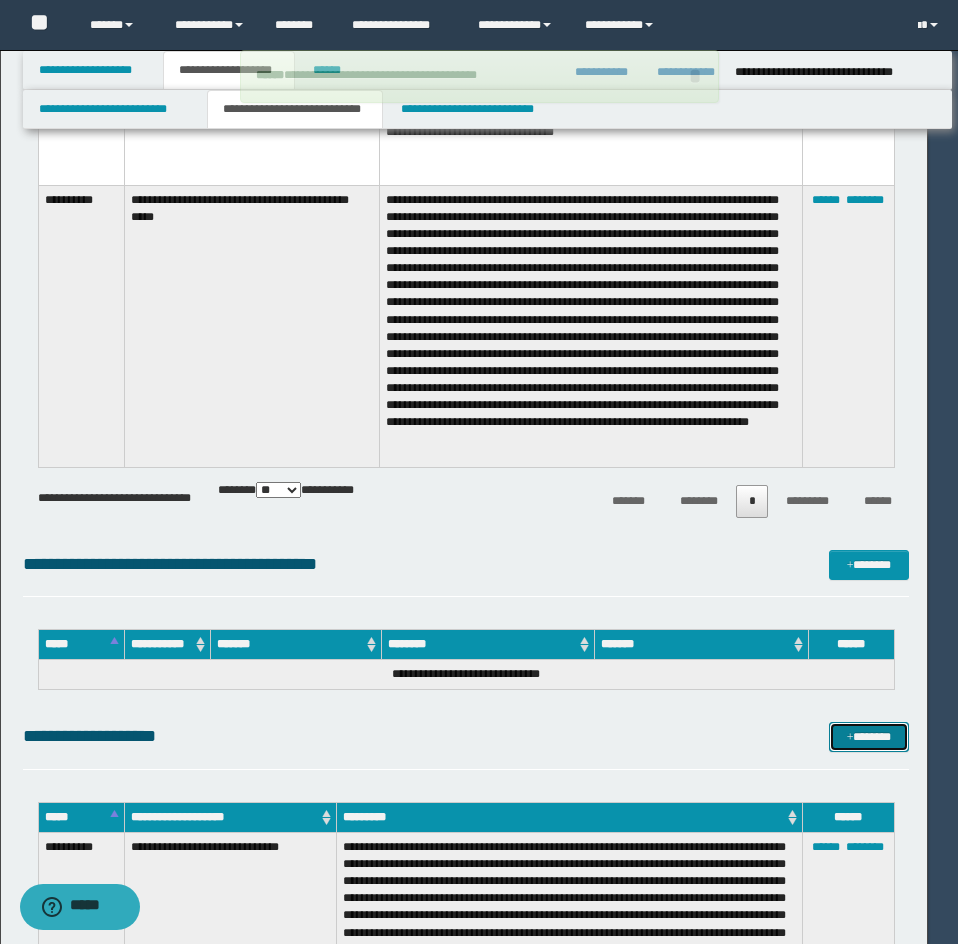 type 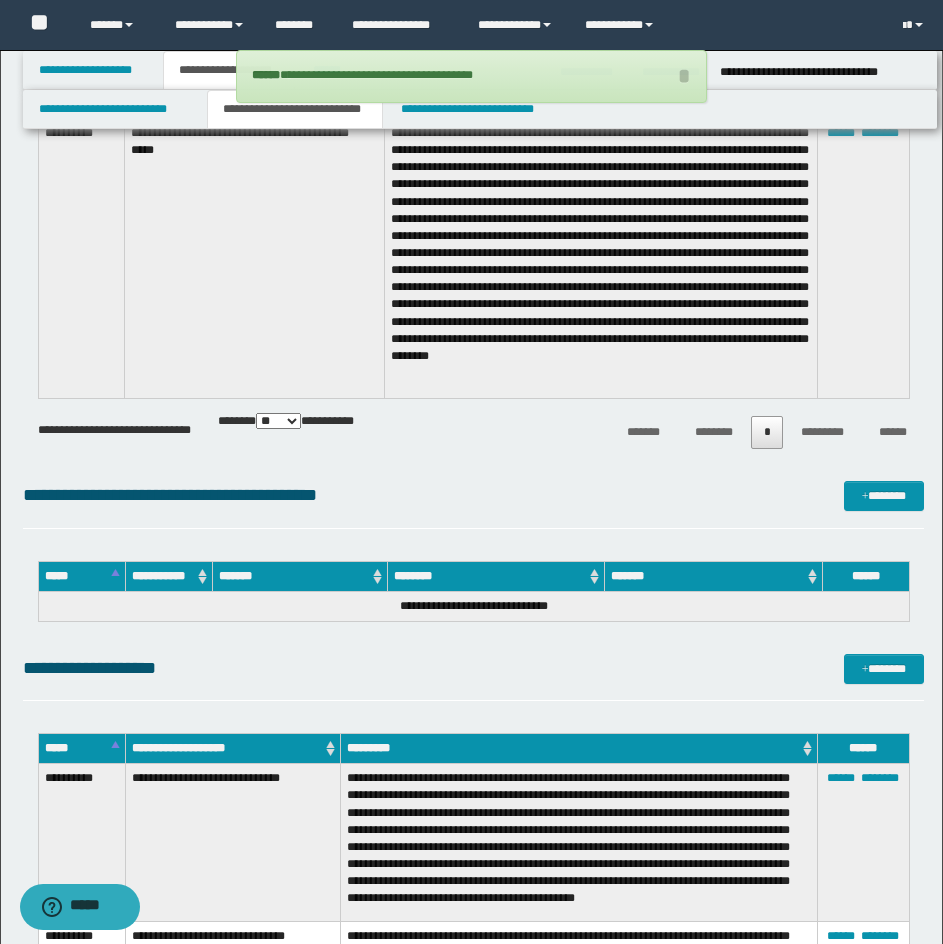 click on "**********" at bounding box center (473, -1472) 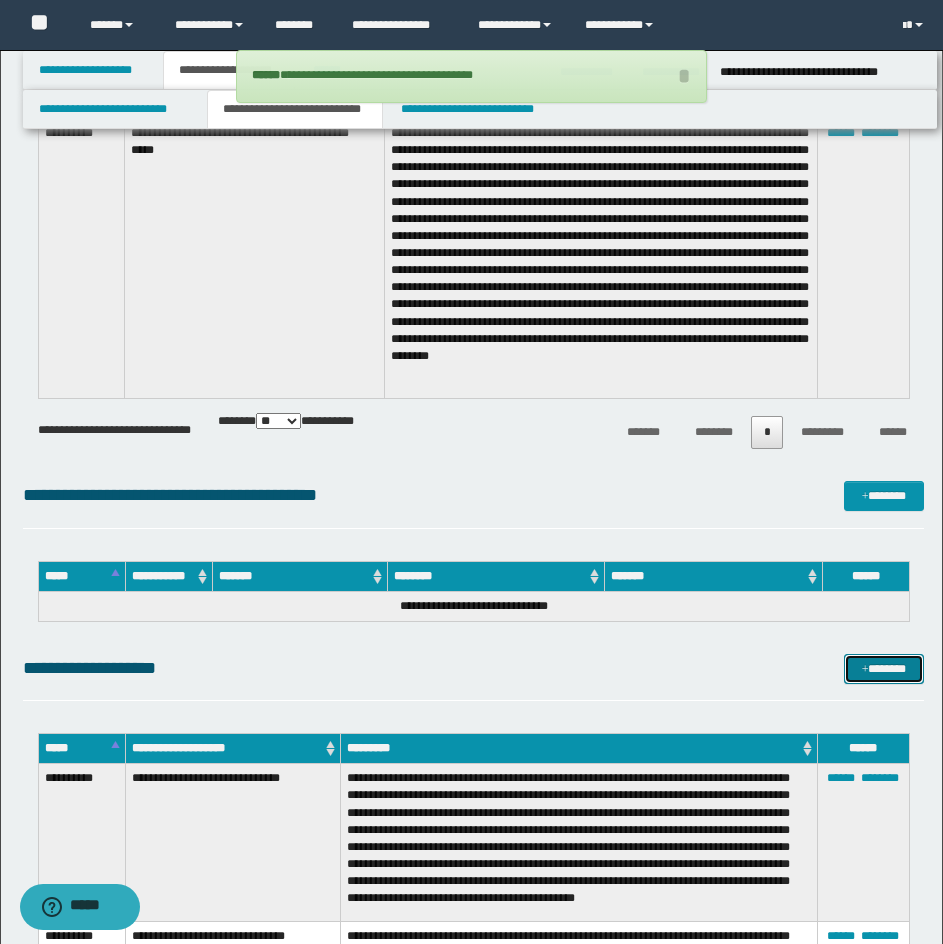 click on "*******" at bounding box center (884, 669) 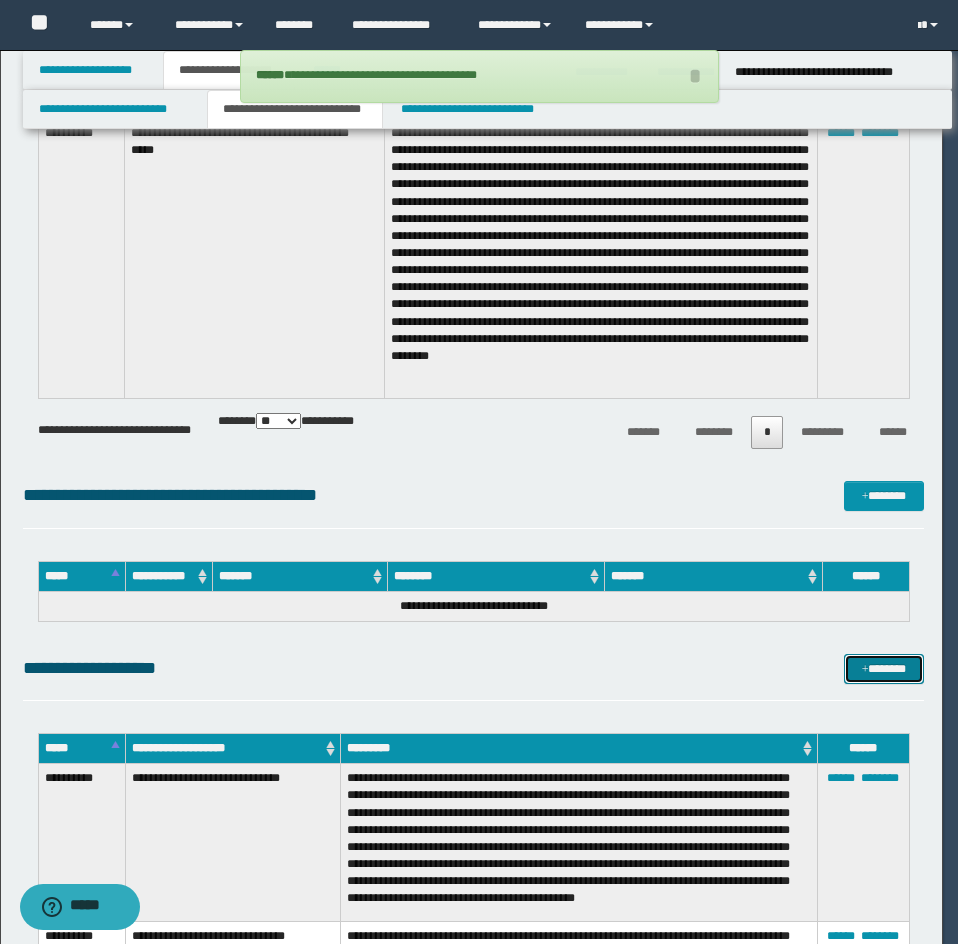 scroll, scrollTop: 0, scrollLeft: 0, axis: both 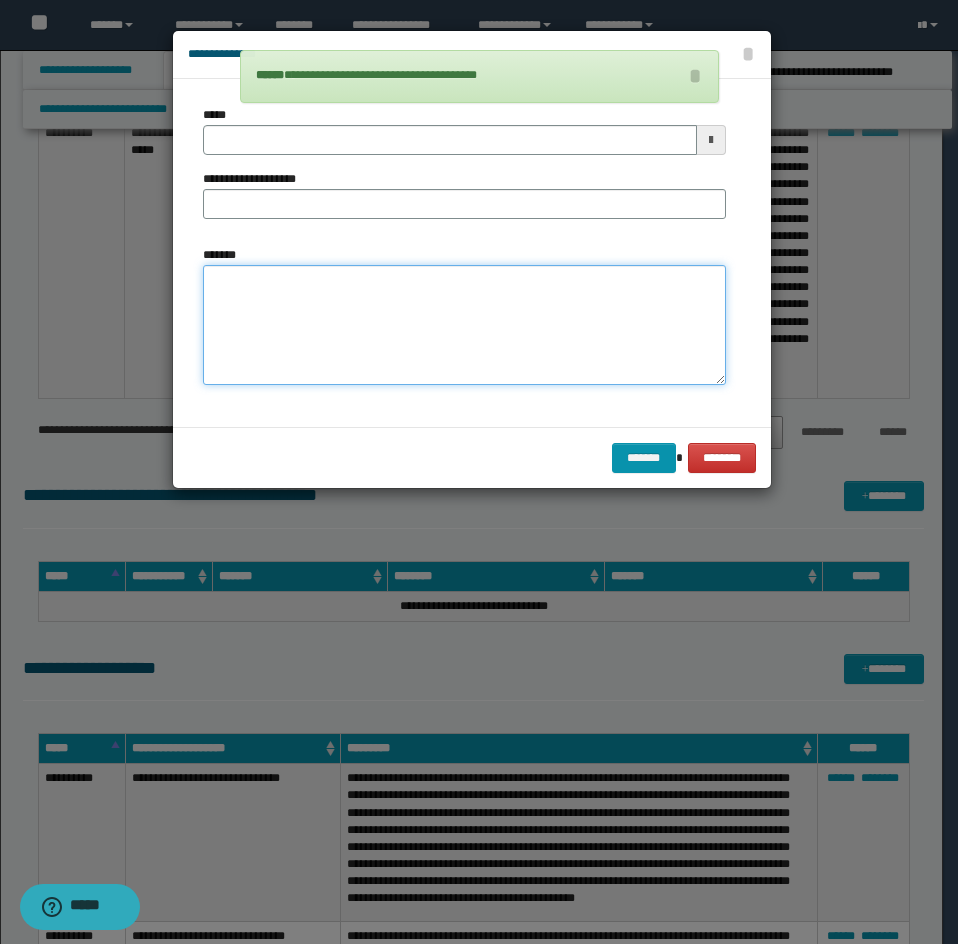 click on "*******" at bounding box center [464, 325] 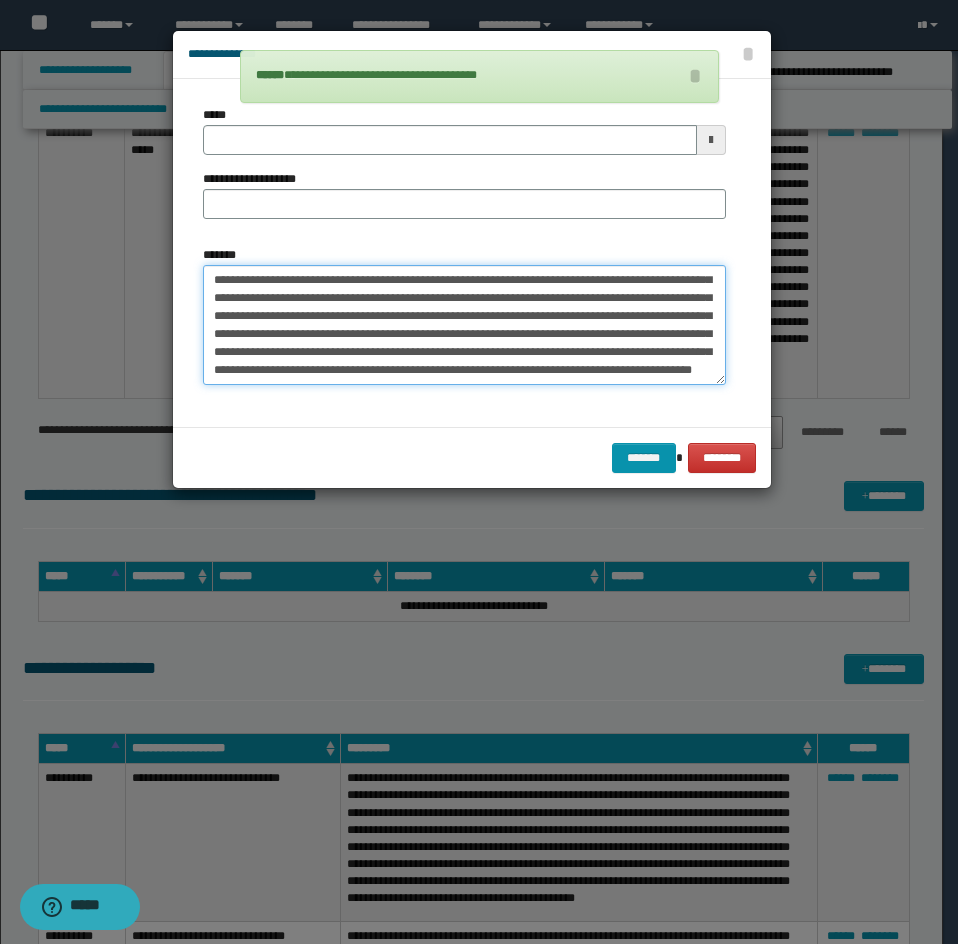 scroll, scrollTop: 0, scrollLeft: 0, axis: both 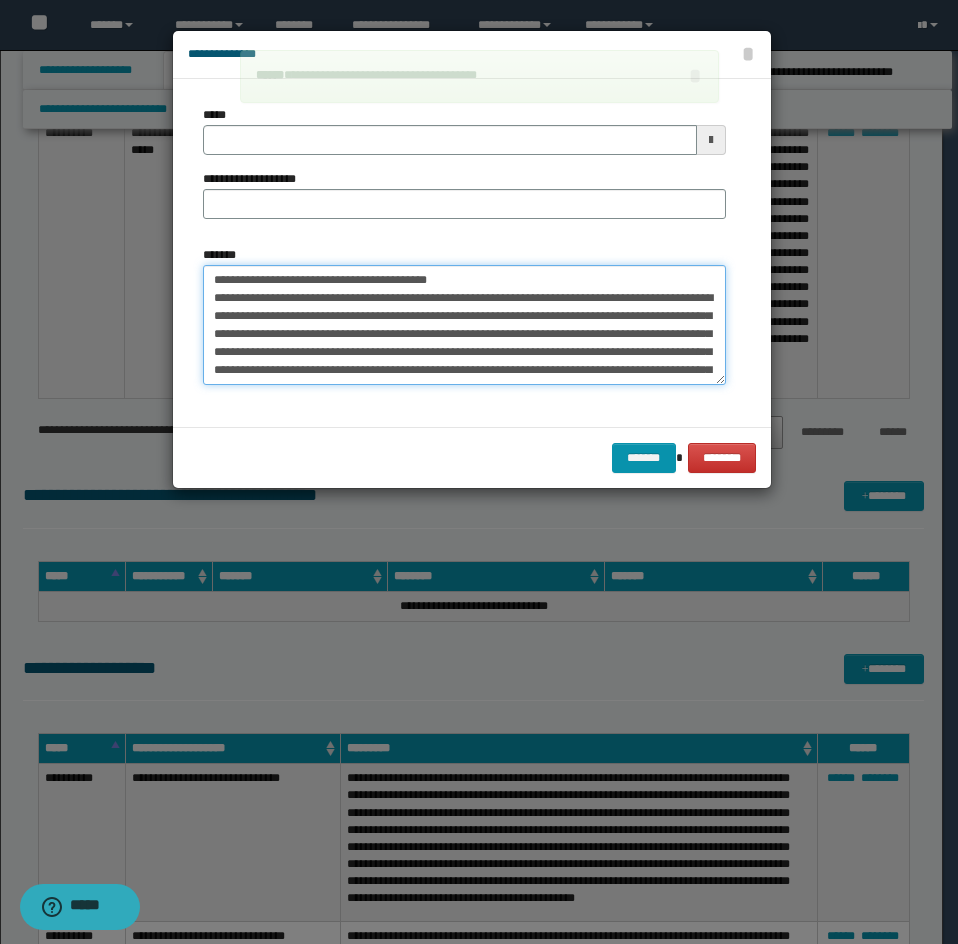 click on "*******" at bounding box center (464, 325) 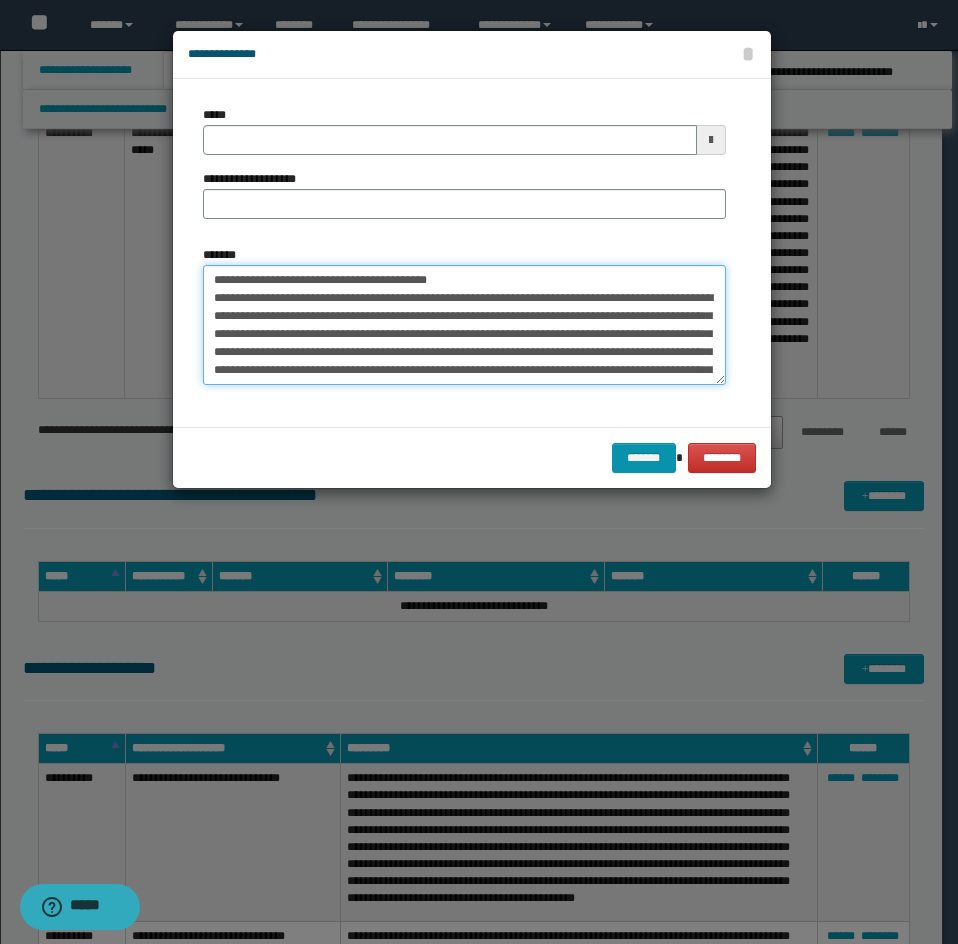 click on "*******" at bounding box center [464, 325] 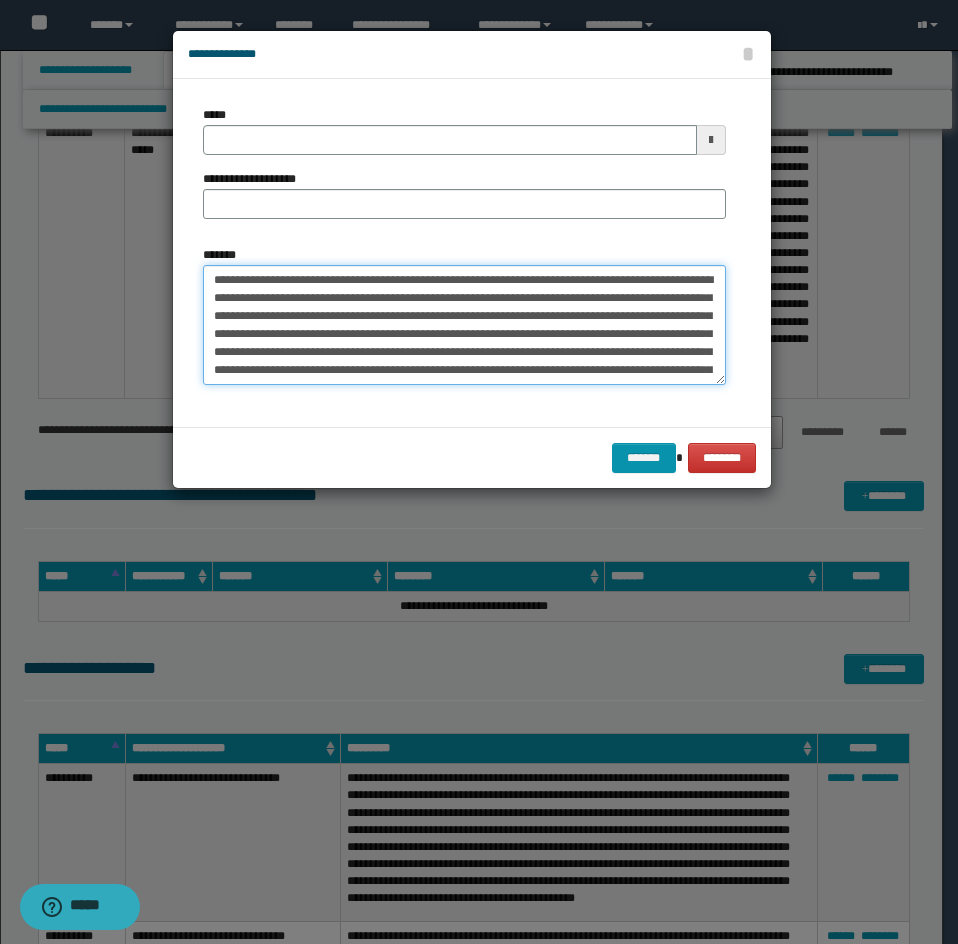 type 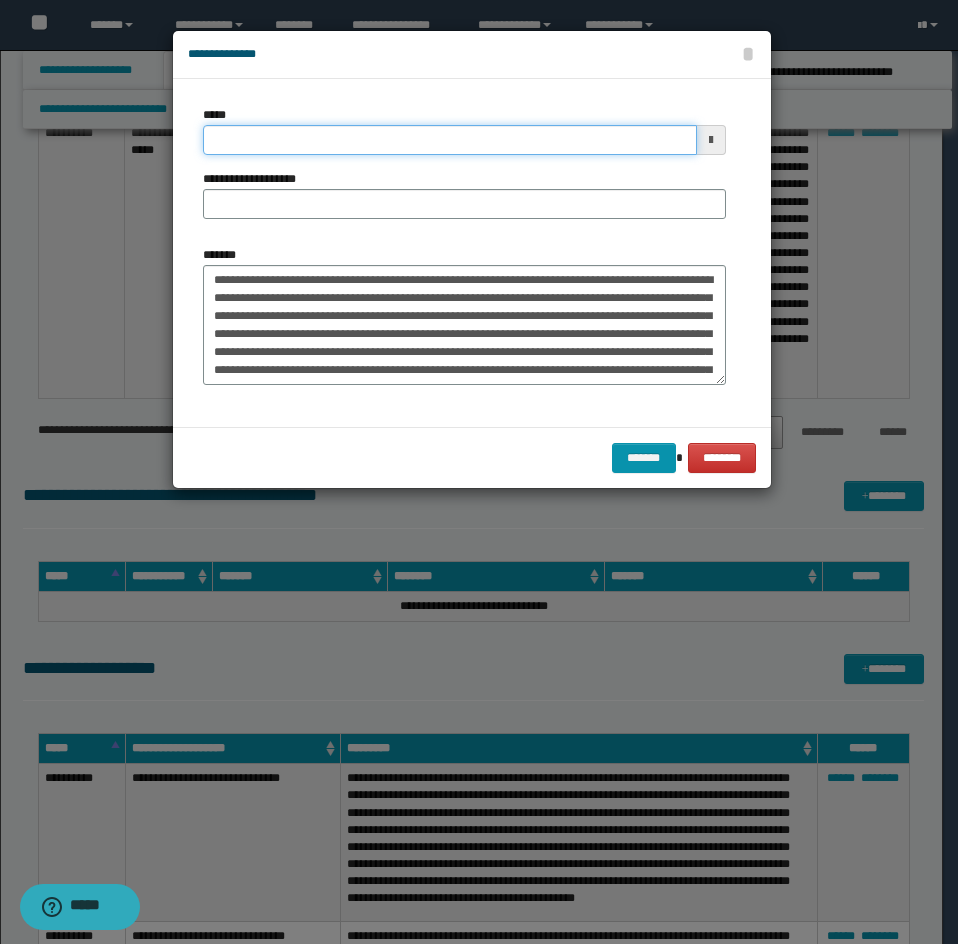 click on "*****" at bounding box center [450, 140] 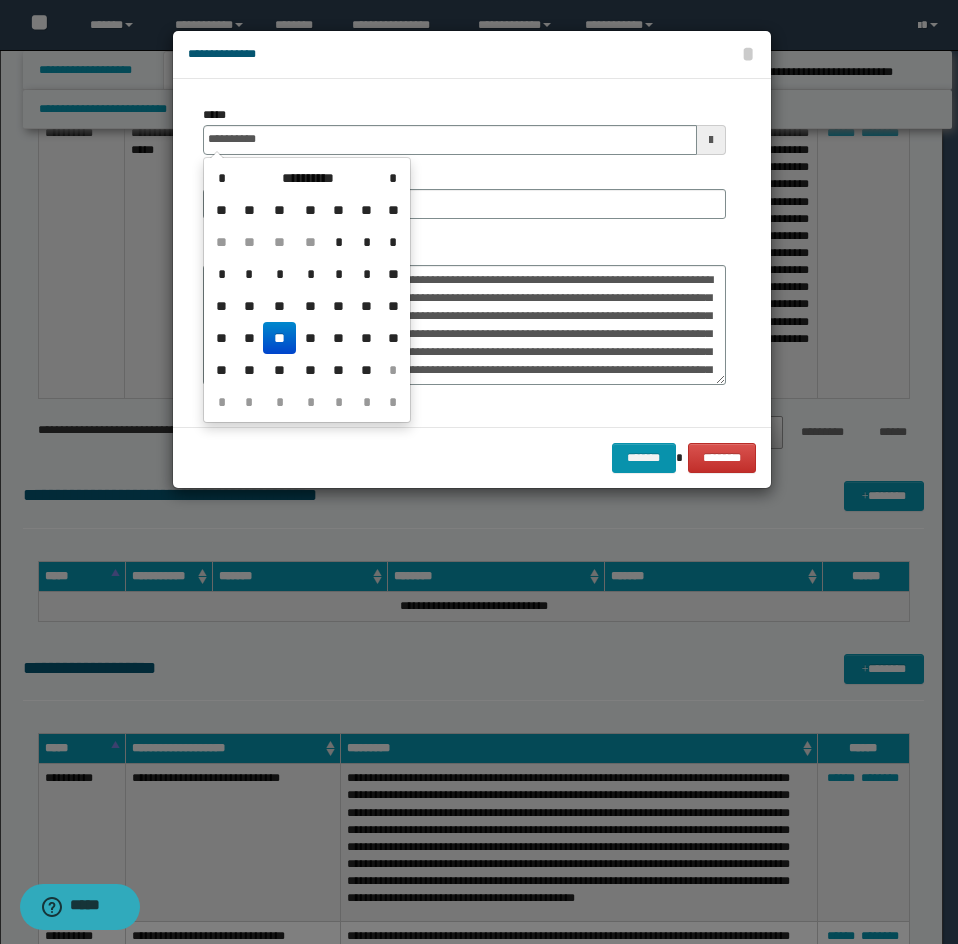 type on "**********" 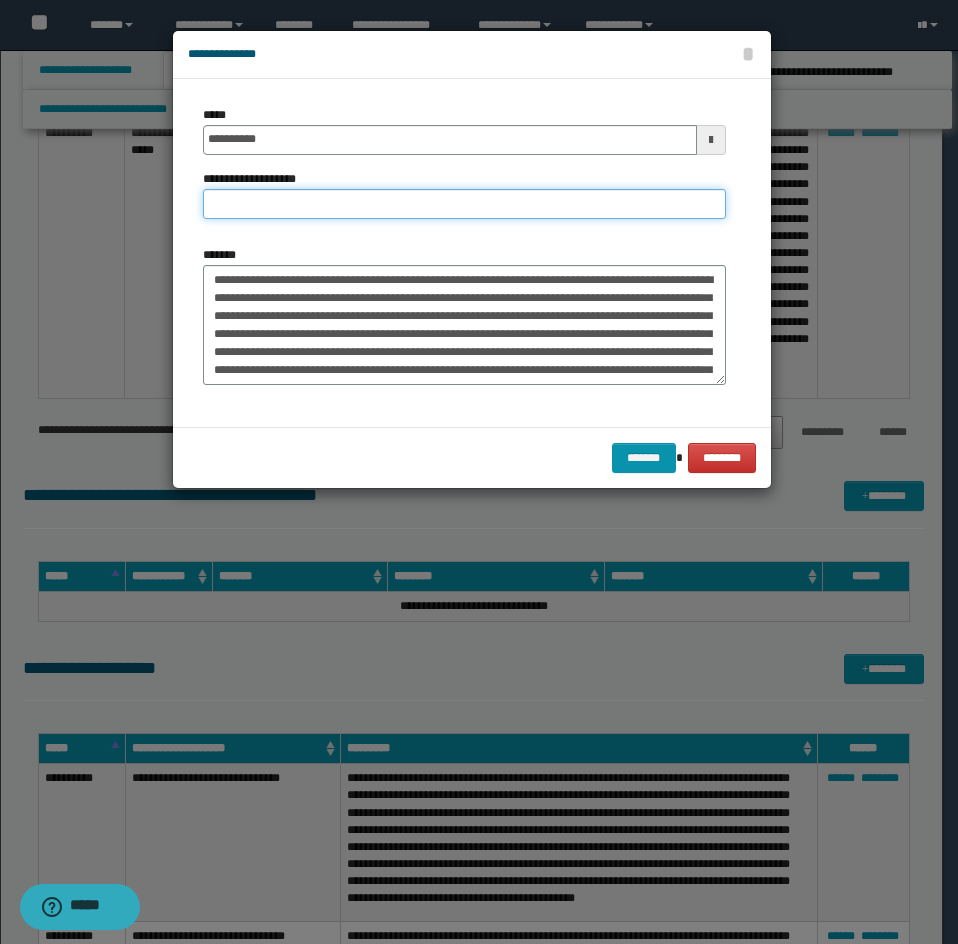 click on "**********" at bounding box center (464, 204) 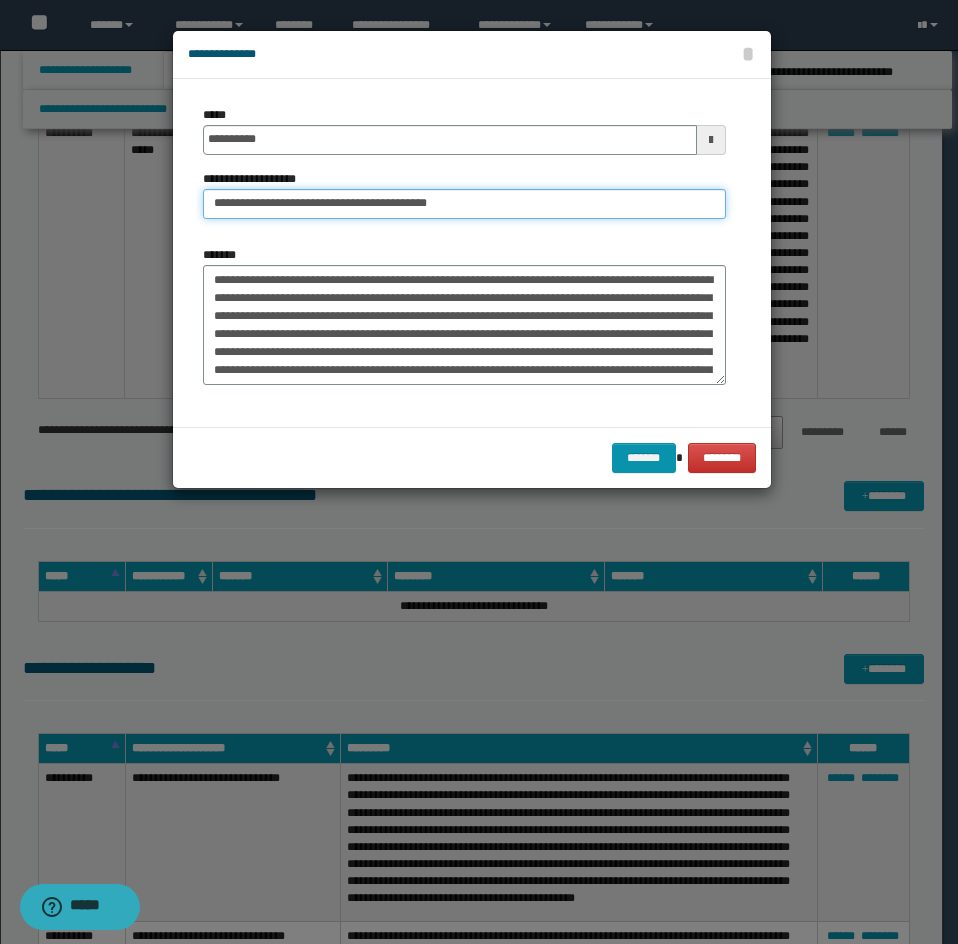drag, startPoint x: 275, startPoint y: 209, endPoint x: 151, endPoint y: 207, distance: 124.01613 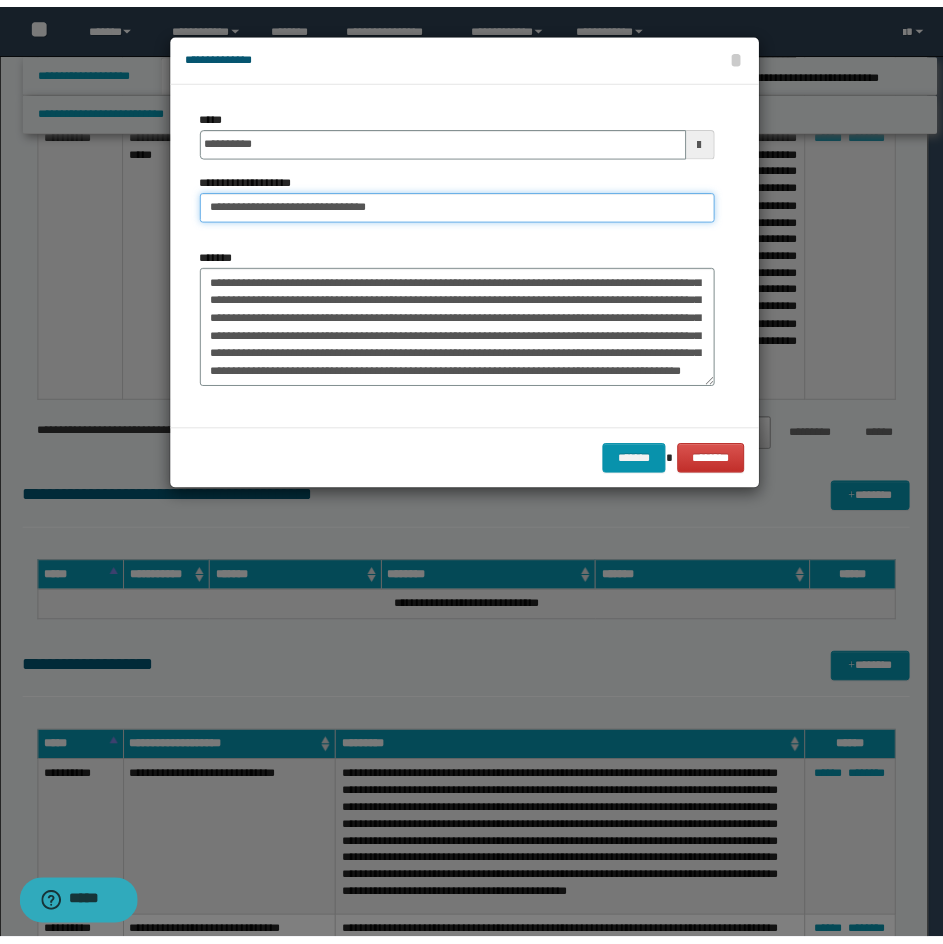 scroll, scrollTop: 144, scrollLeft: 0, axis: vertical 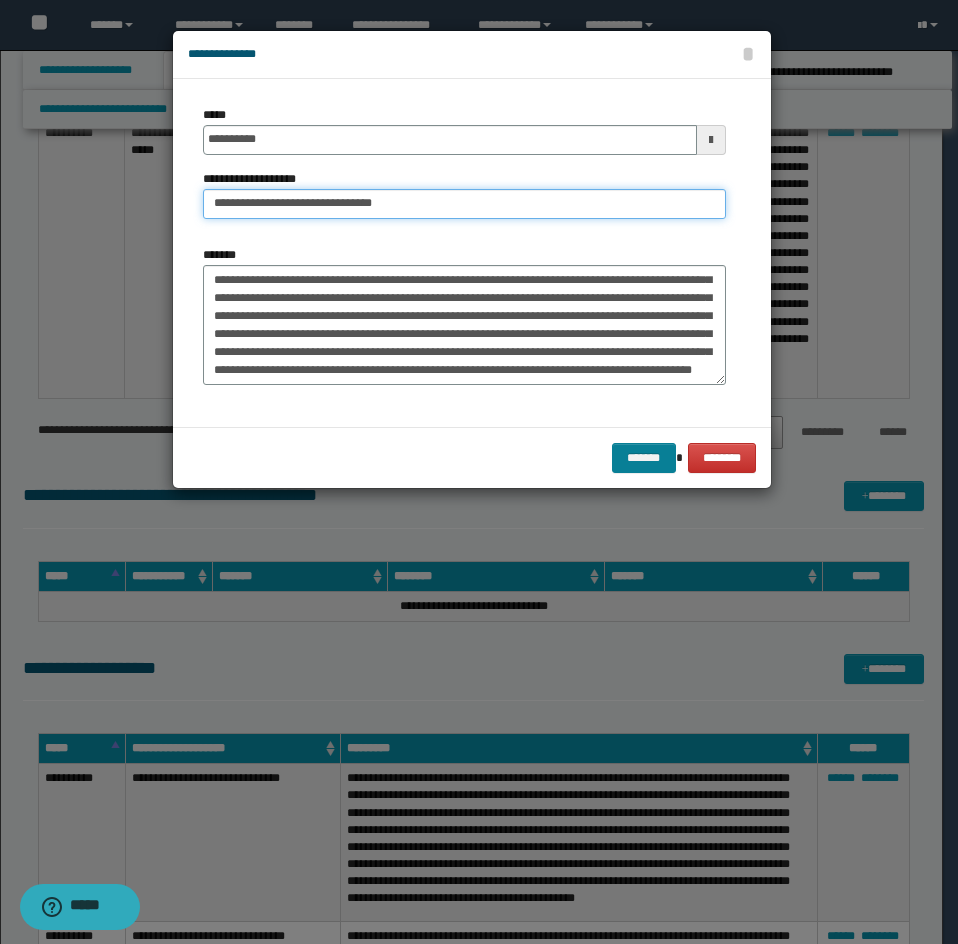 type on "**********" 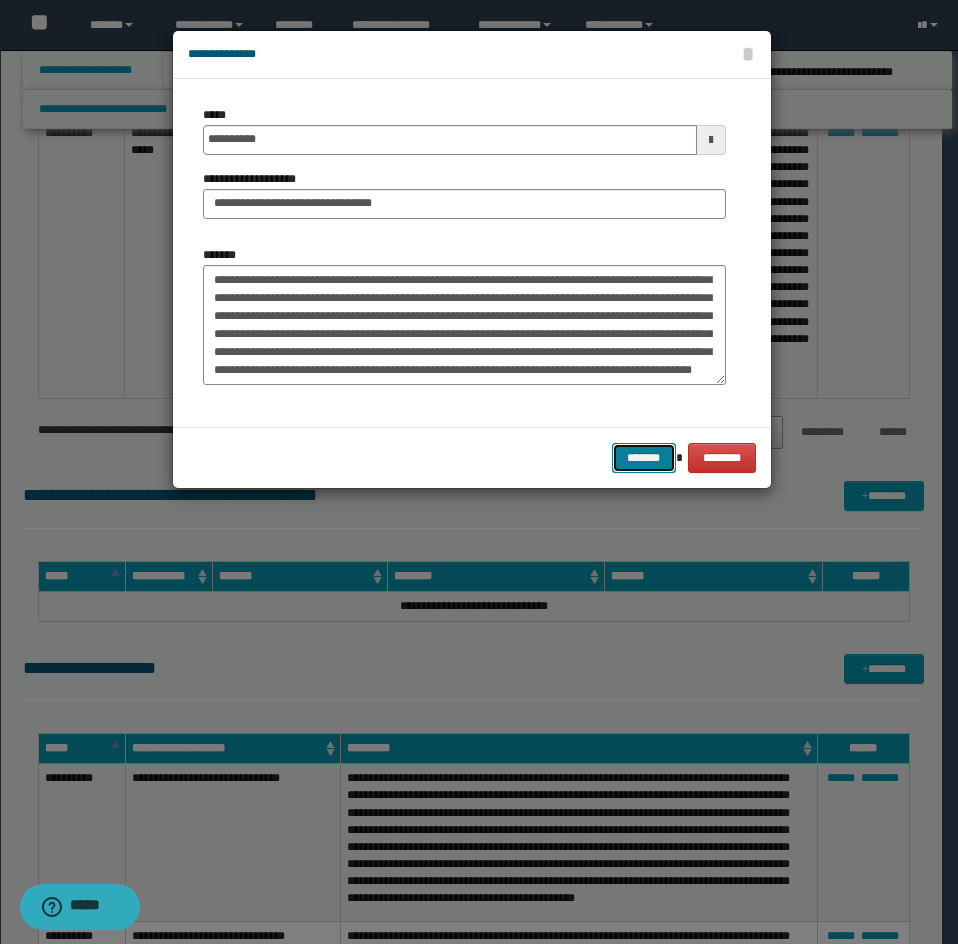 click on "*******" at bounding box center (644, 458) 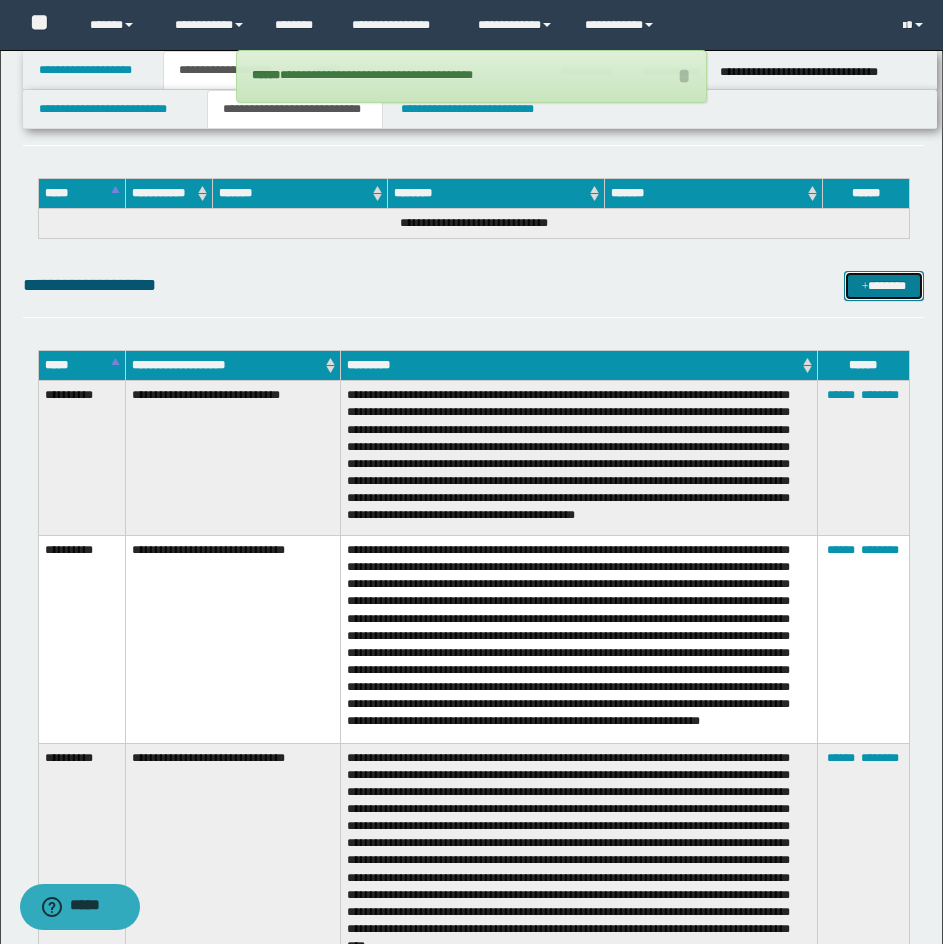 scroll, scrollTop: 5300, scrollLeft: 0, axis: vertical 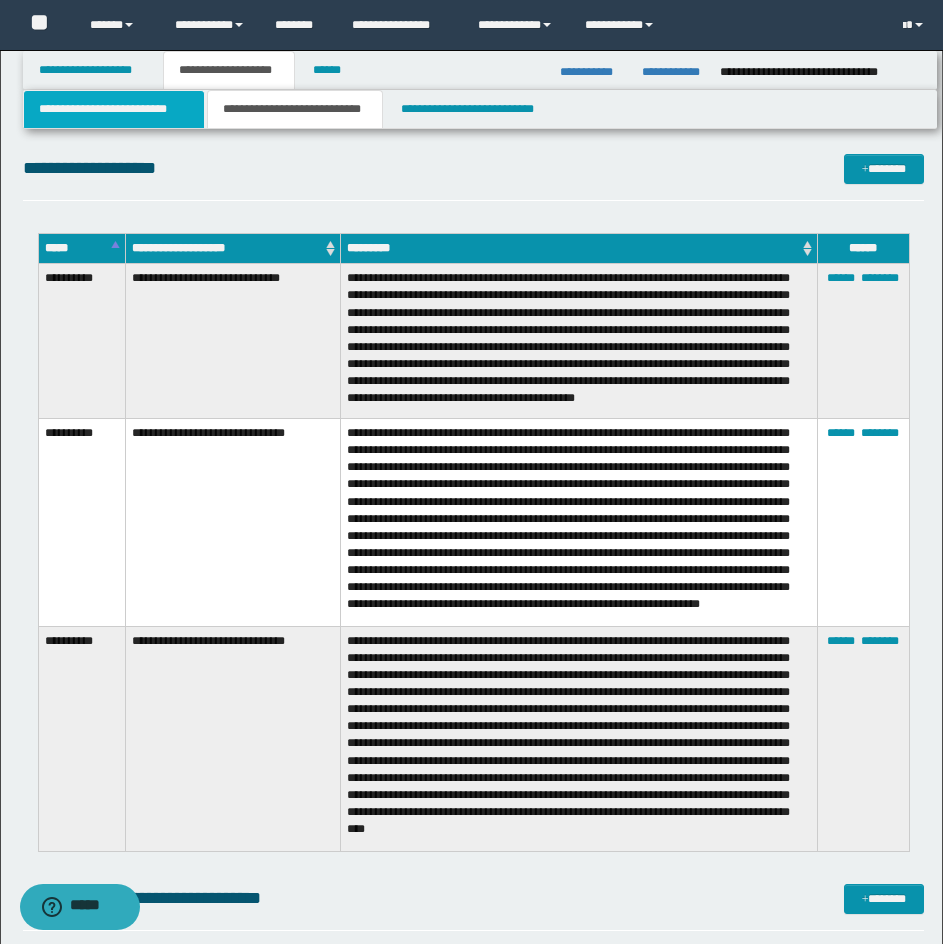 click on "**********" at bounding box center (114, 109) 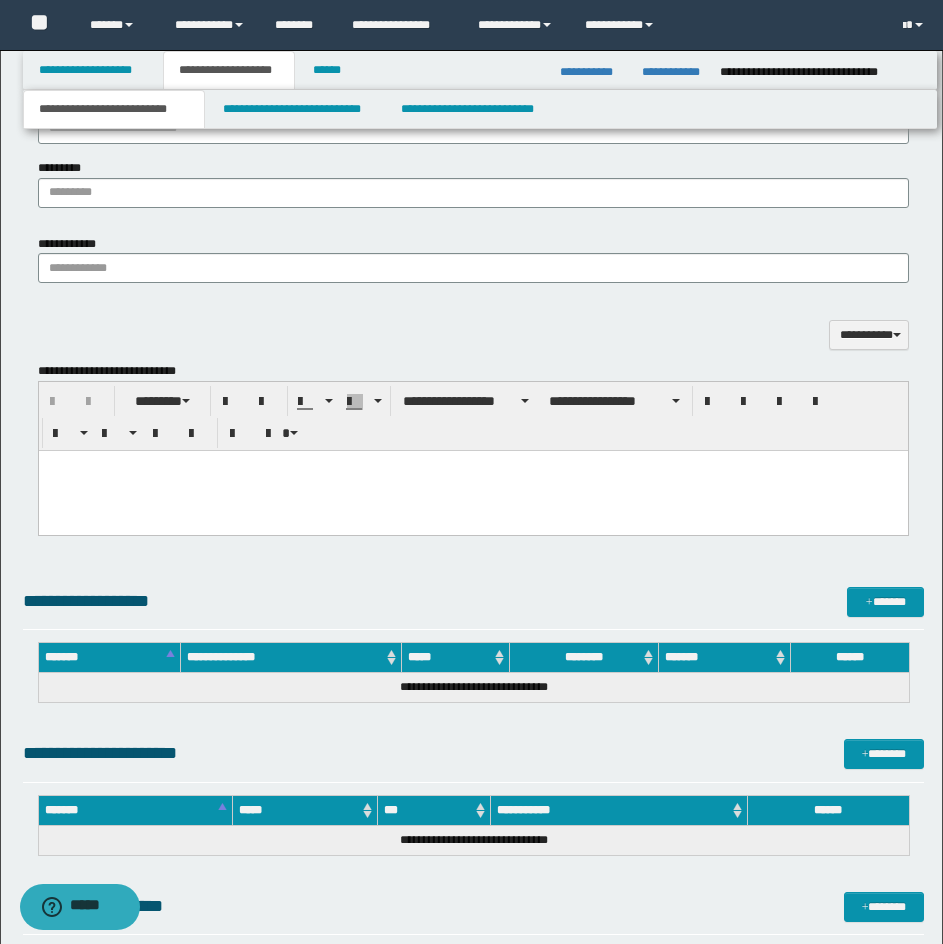 scroll, scrollTop: 920, scrollLeft: 0, axis: vertical 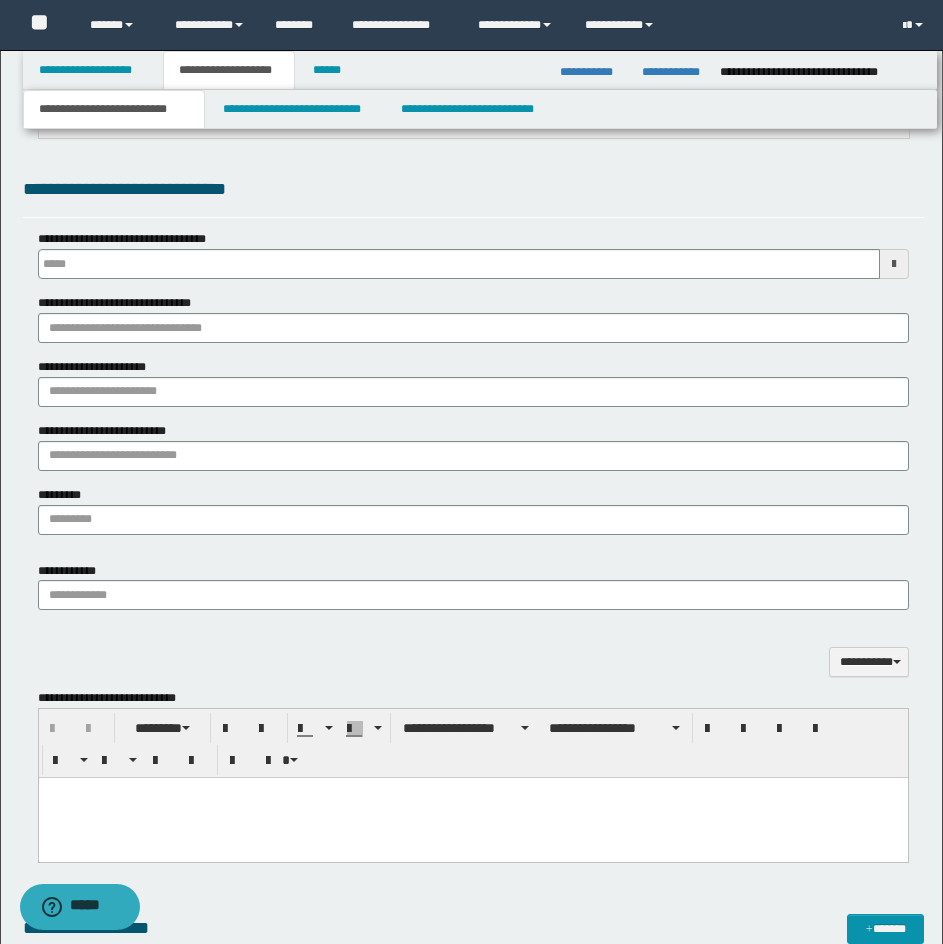 drag, startPoint x: 64, startPoint y: 233, endPoint x: 108, endPoint y: 276, distance: 61.522354 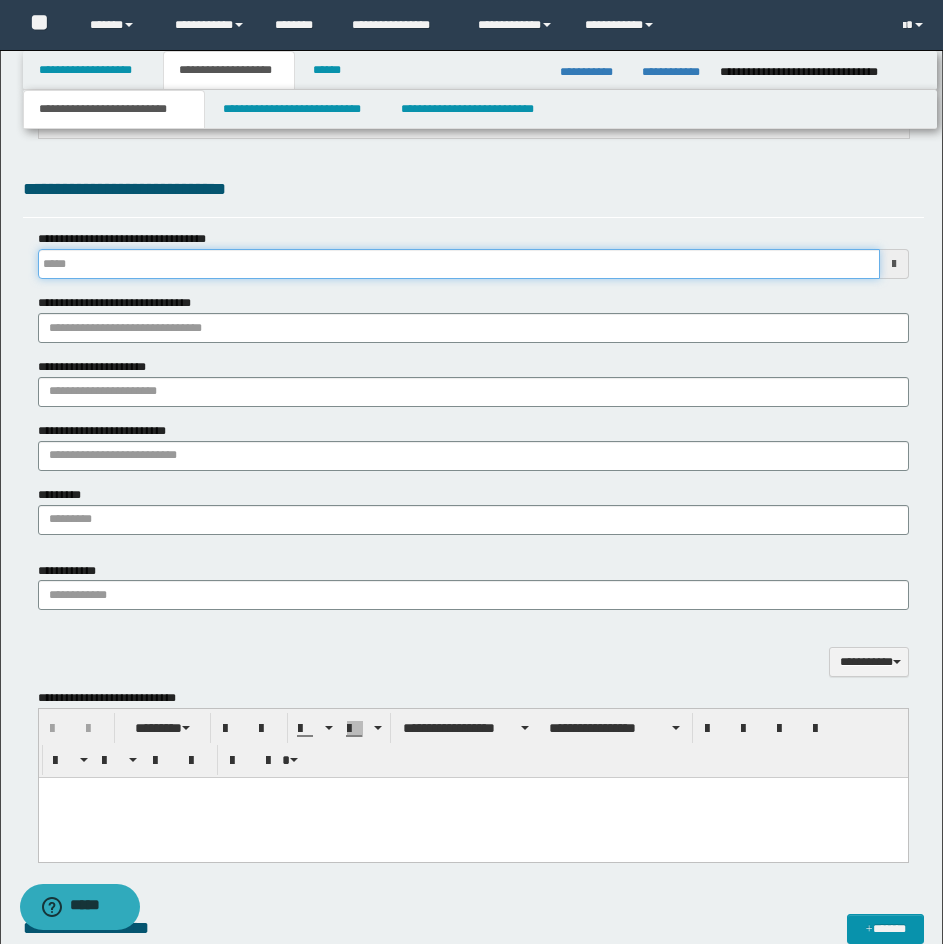 click on "**********" at bounding box center [459, 264] 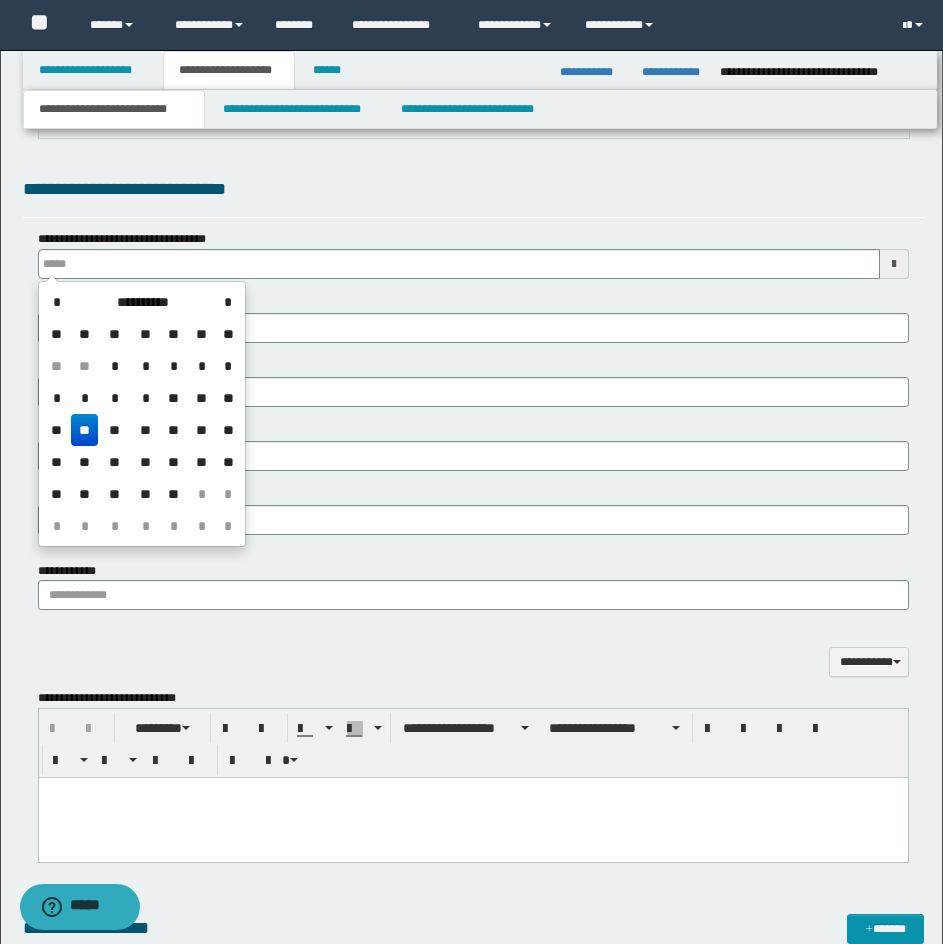 click on "**********" at bounding box center (142, 414) 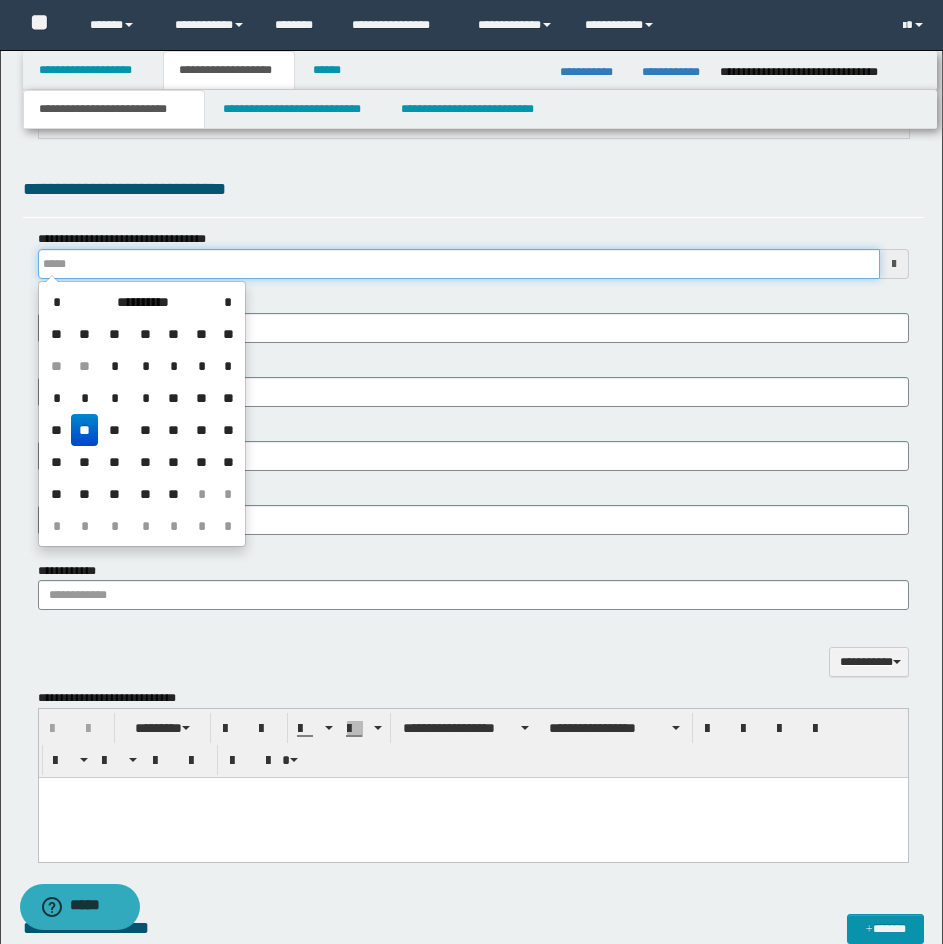 click on "**********" at bounding box center [459, 264] 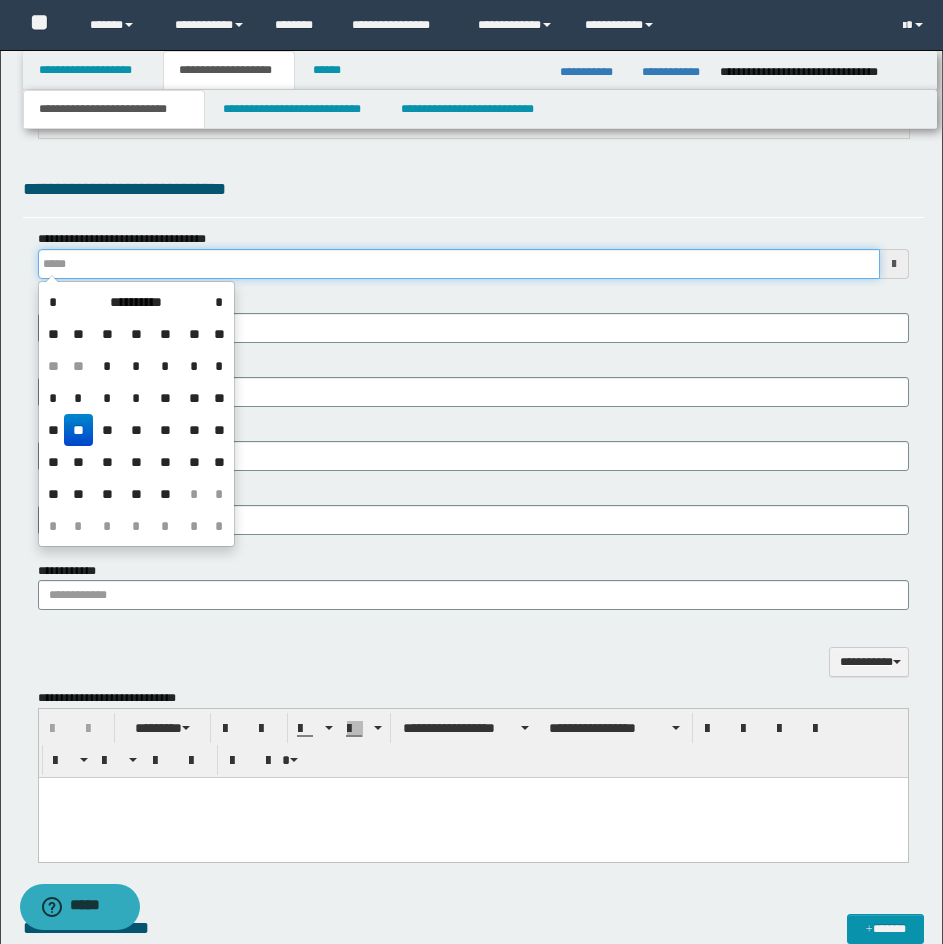 type on "**********" 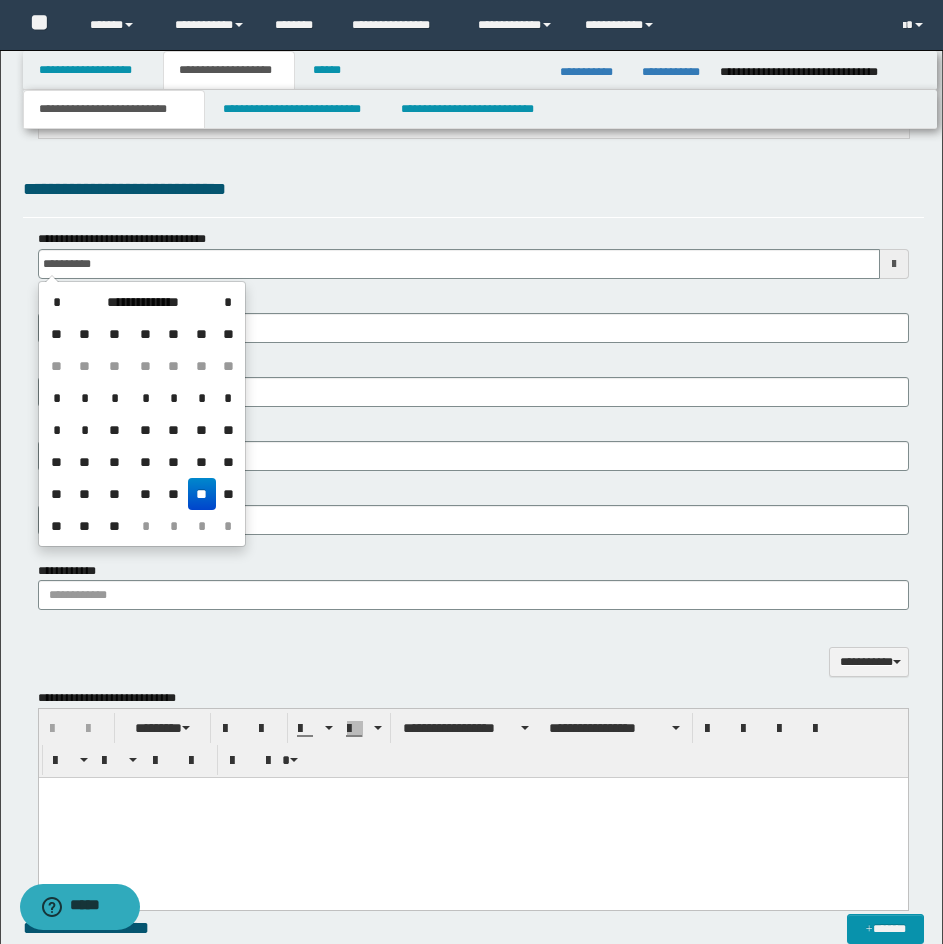 click at bounding box center (472, 817) 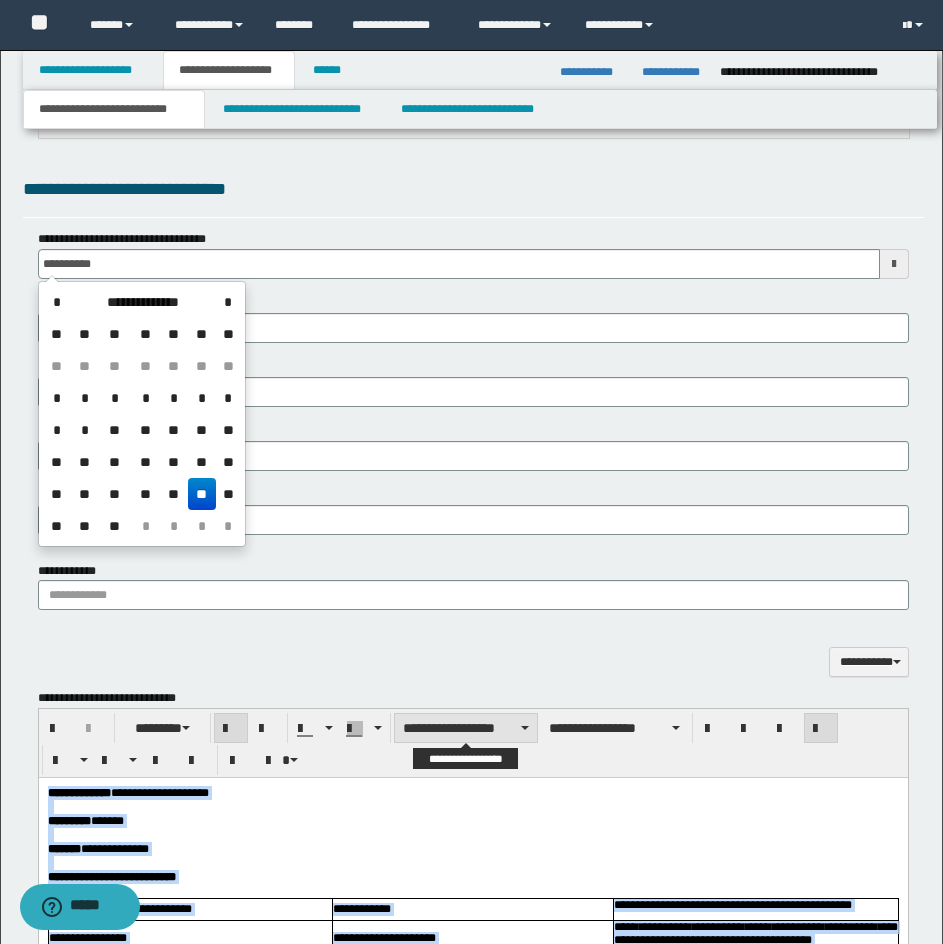 type on "**********" 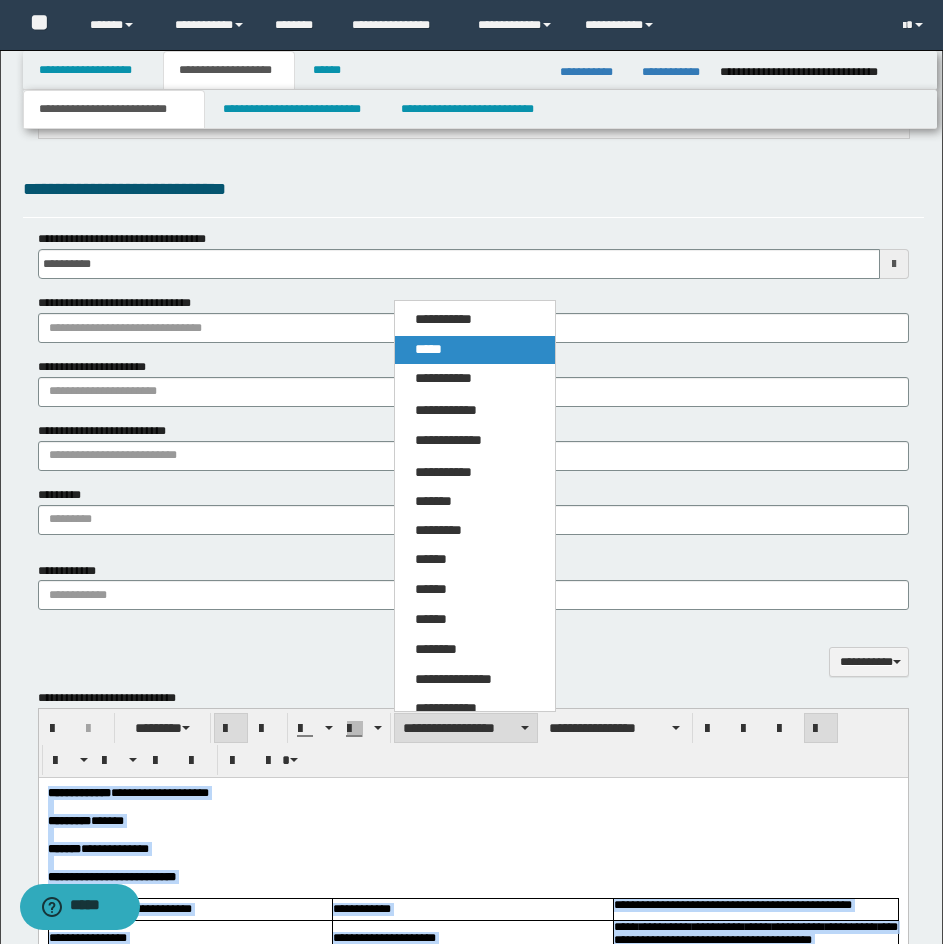 click on "*****" at bounding box center (428, 349) 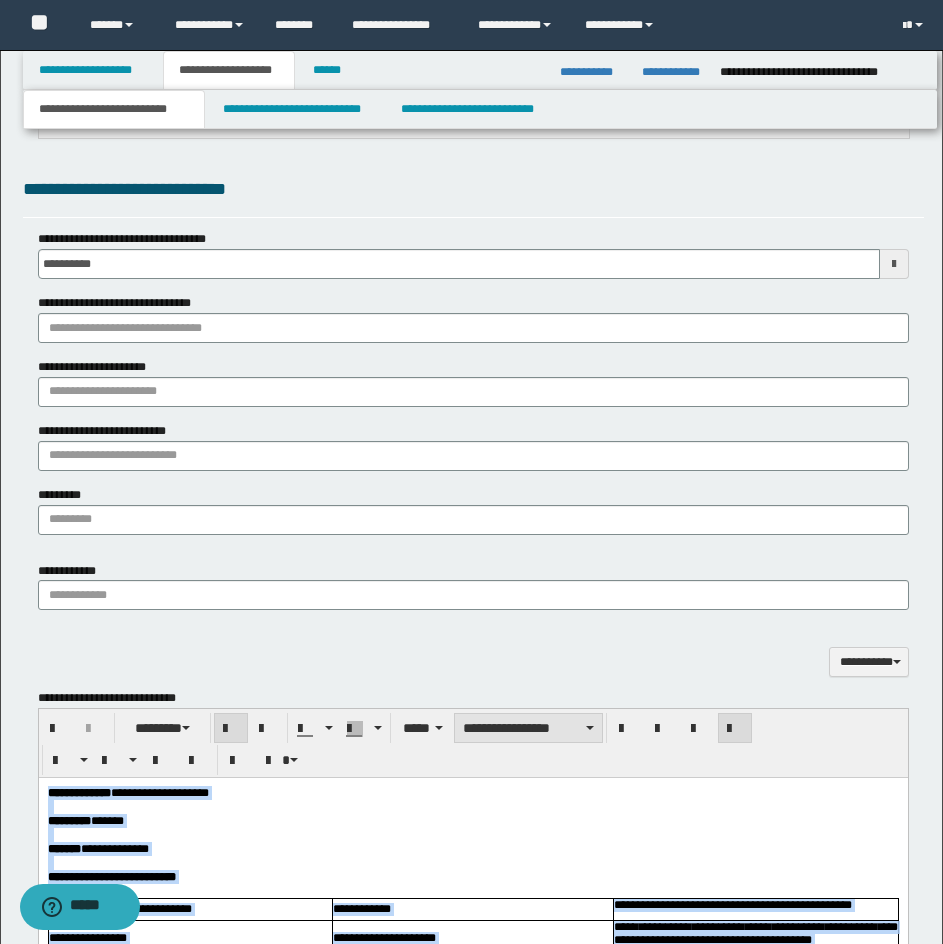 click on "**********" at bounding box center (528, 728) 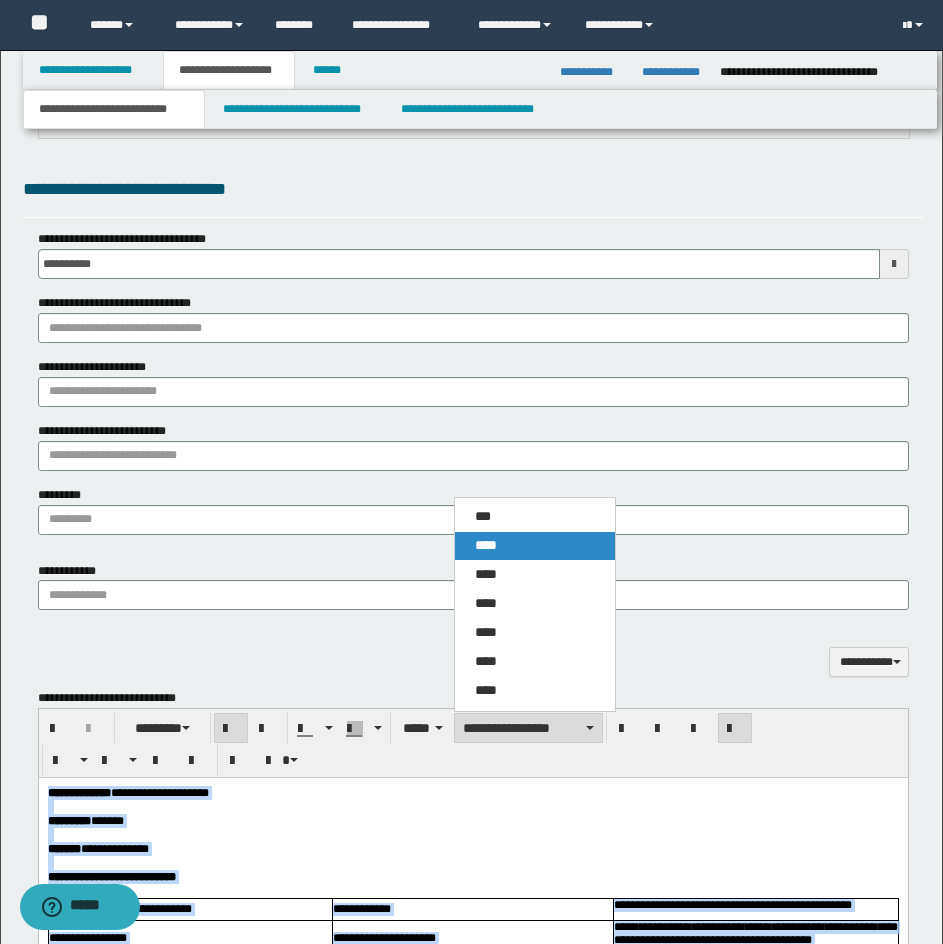 click on "****" at bounding box center [535, 546] 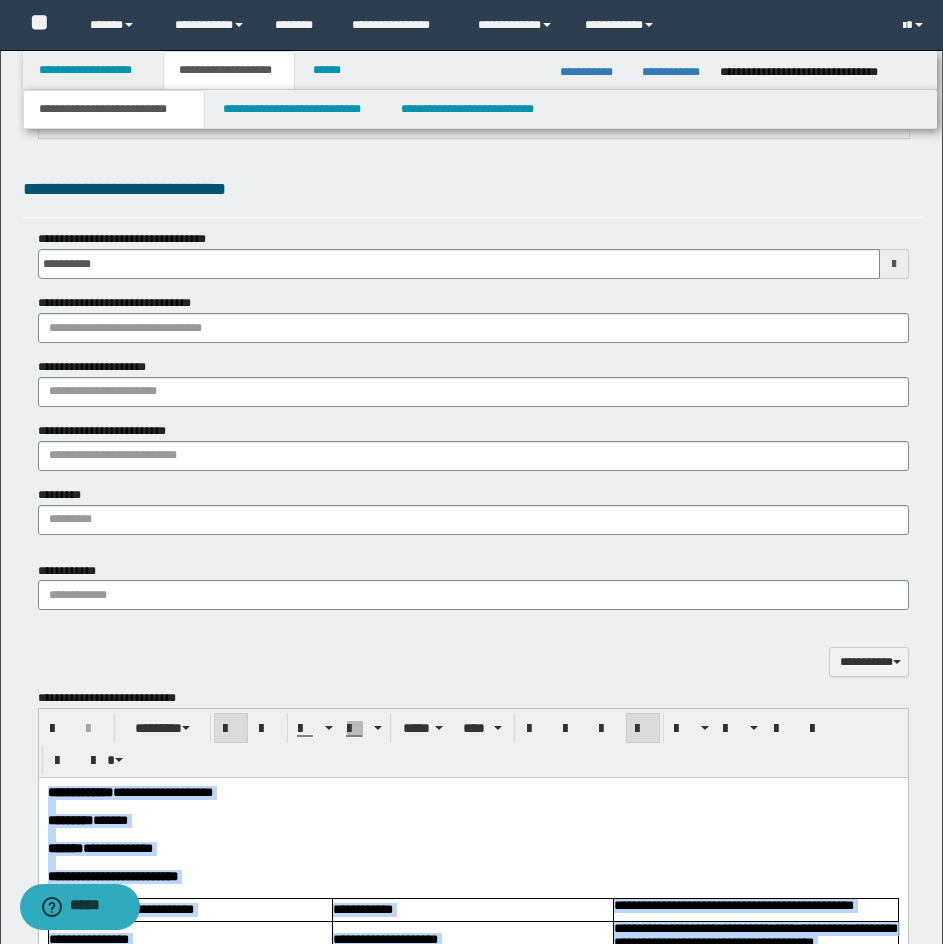 click at bounding box center (643, 729) 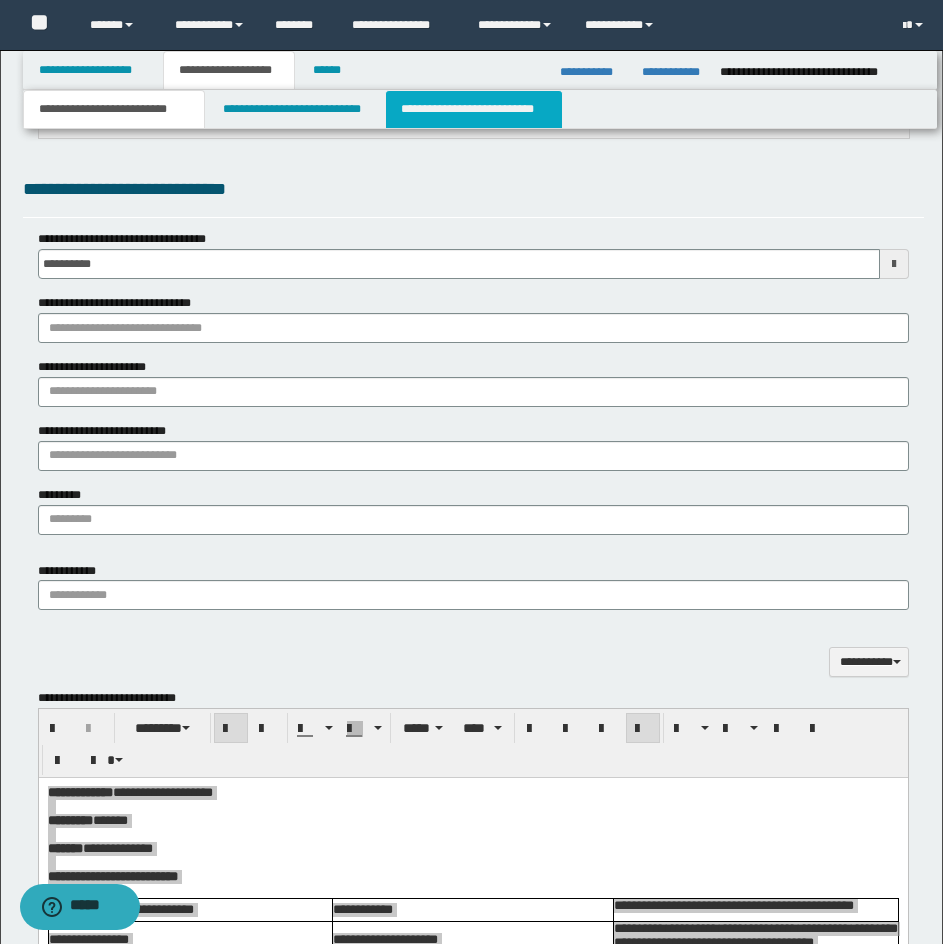 click on "**********" at bounding box center [474, 109] 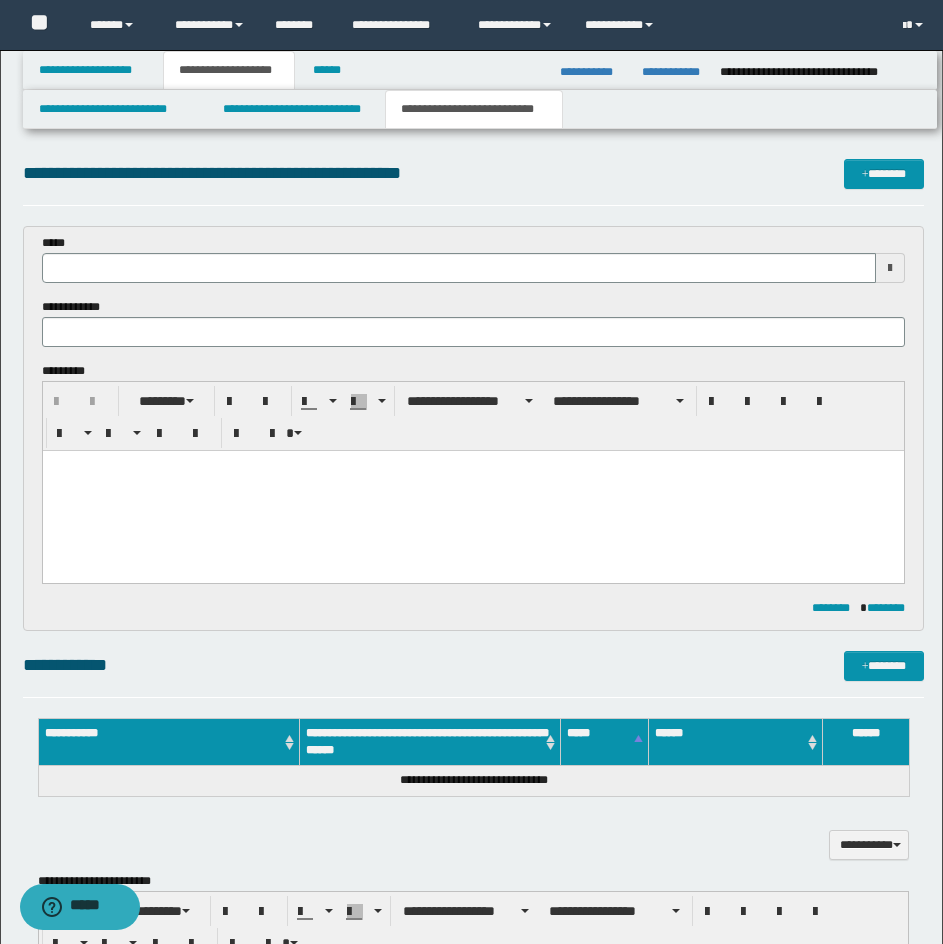 scroll, scrollTop: 0, scrollLeft: 0, axis: both 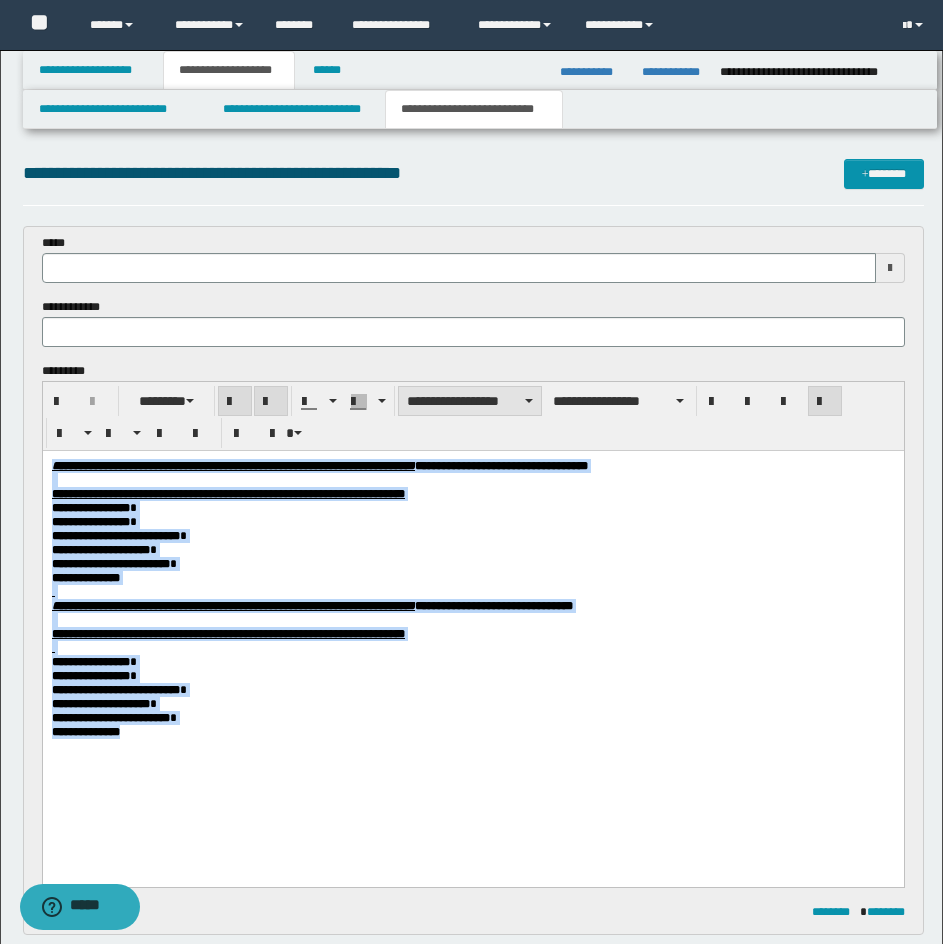 click on "**********" at bounding box center (470, 401) 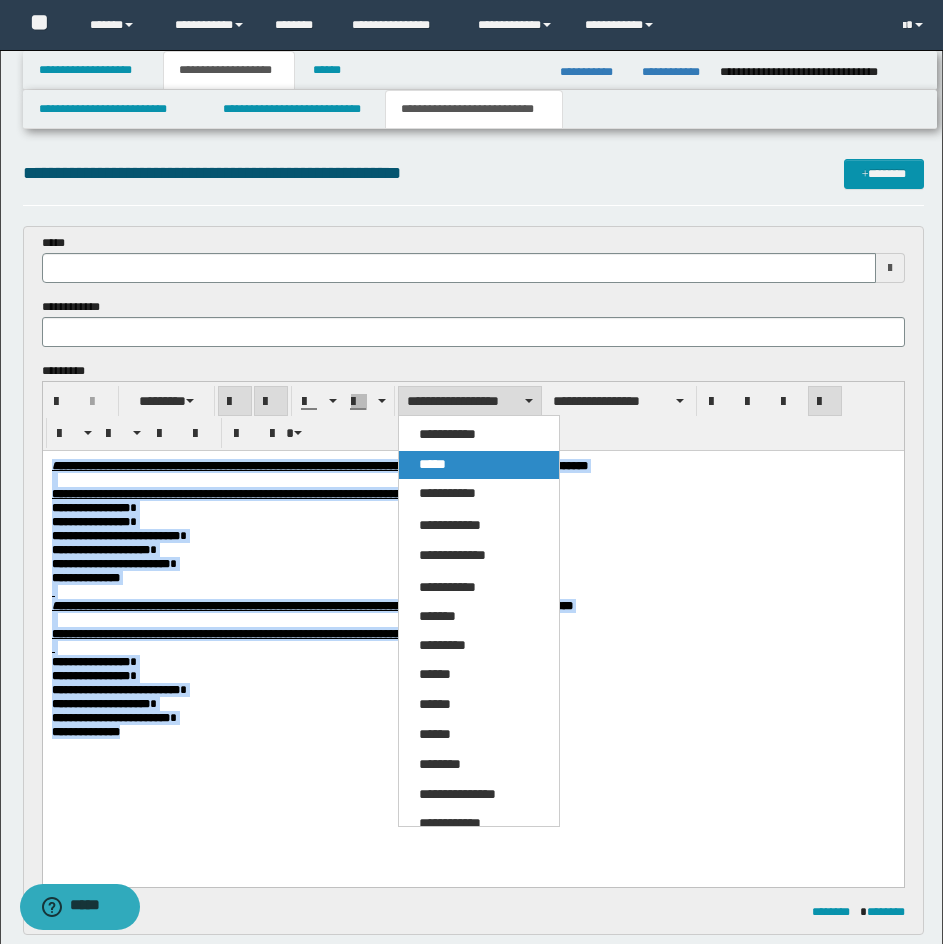 click on "*****" at bounding box center [479, 465] 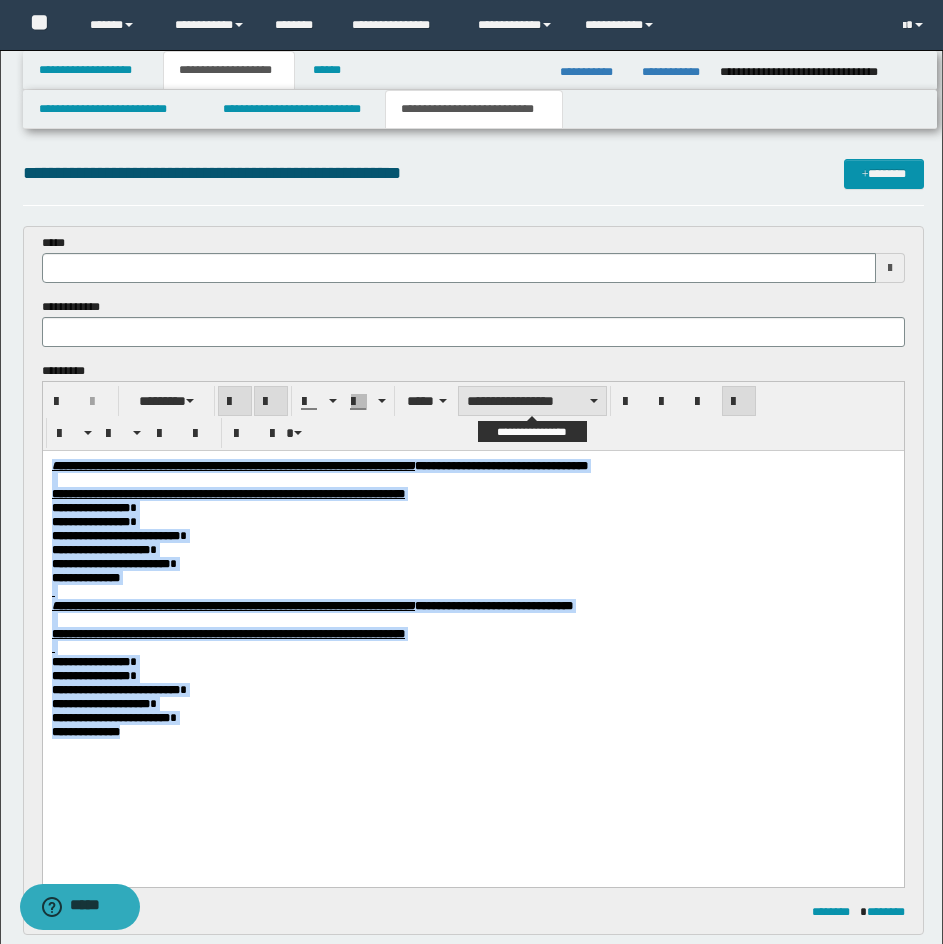 click on "**********" at bounding box center (532, 401) 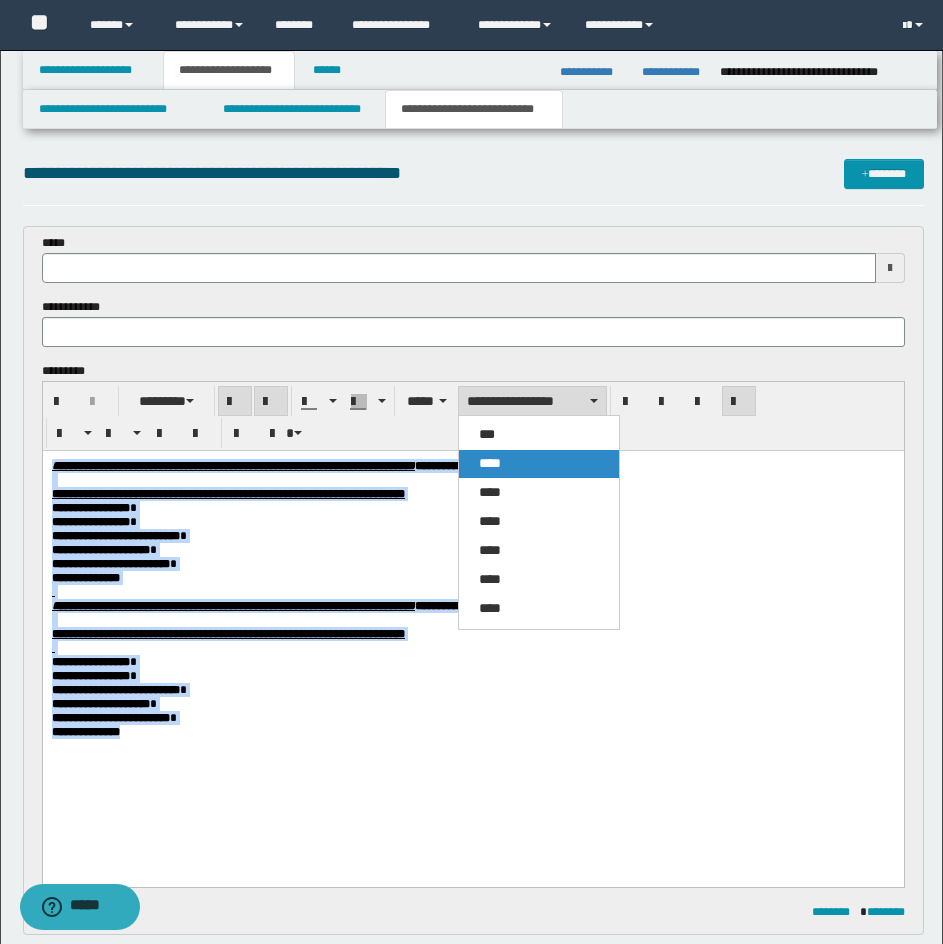 click on "****" at bounding box center [539, 464] 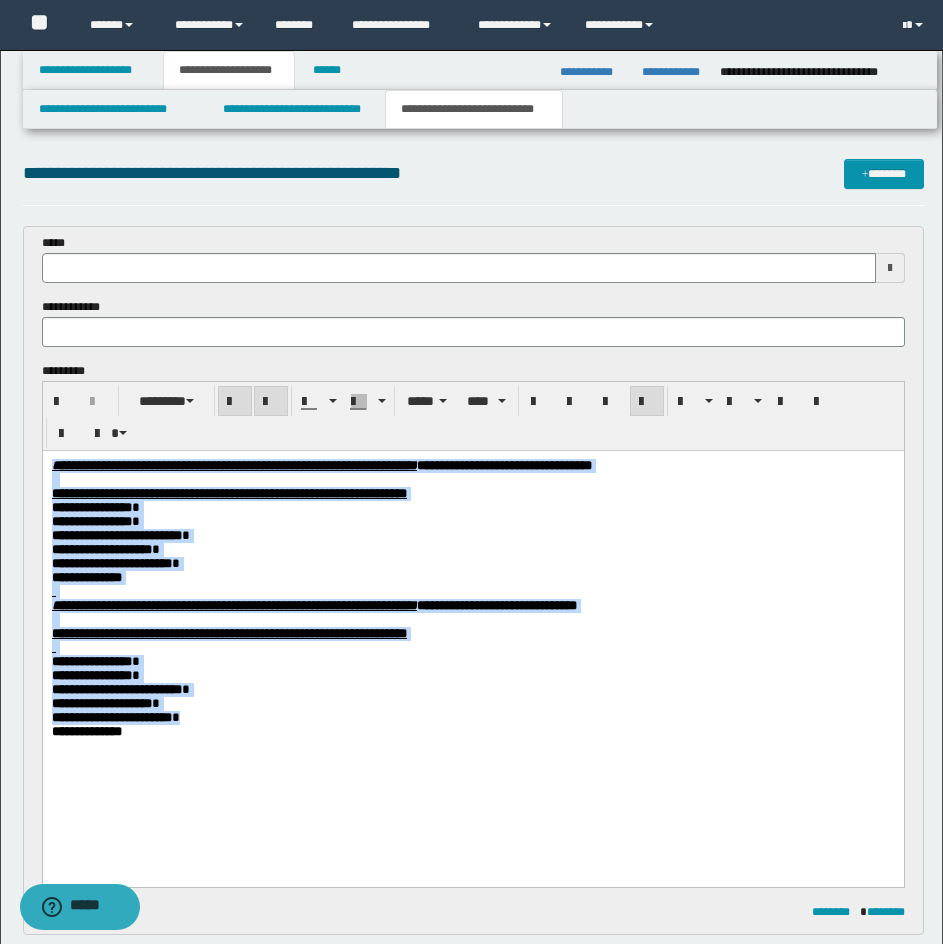 click on "**********" at bounding box center (503, 465) 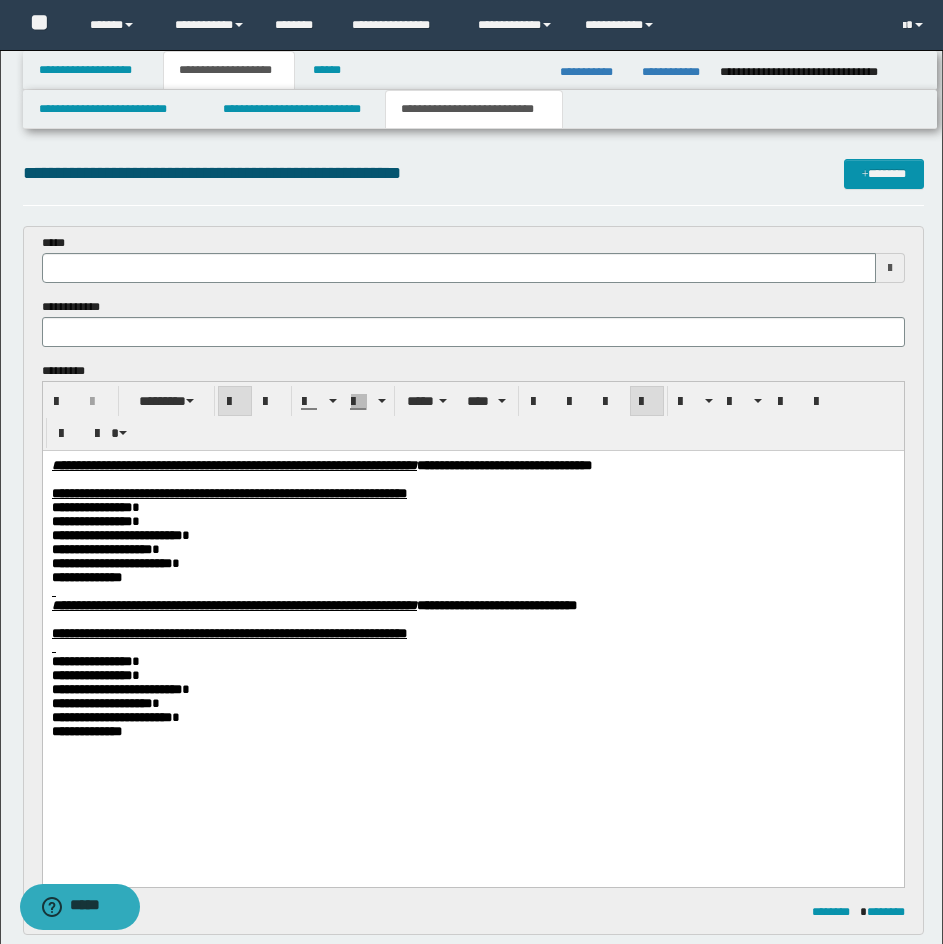 drag, startPoint x: 849, startPoint y: 475, endPoint x: 651, endPoint y: 463, distance: 198.3633 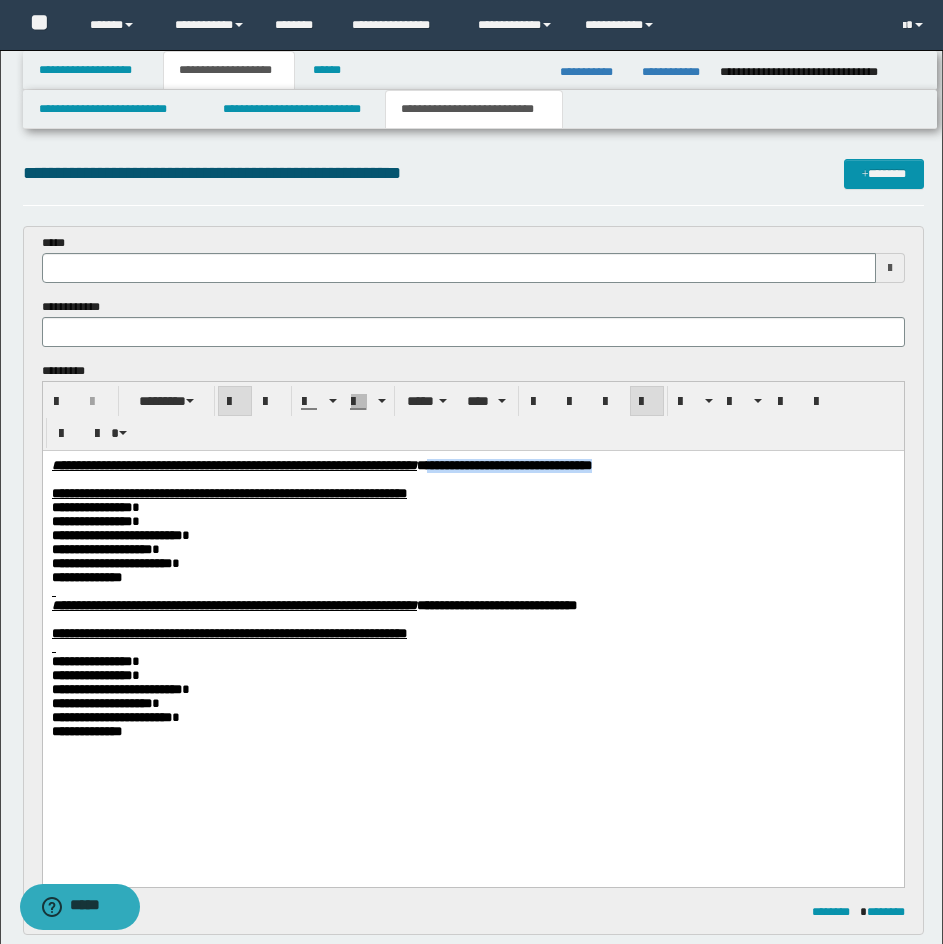 drag, startPoint x: 629, startPoint y: 463, endPoint x: 882, endPoint y: 464, distance: 253.00198 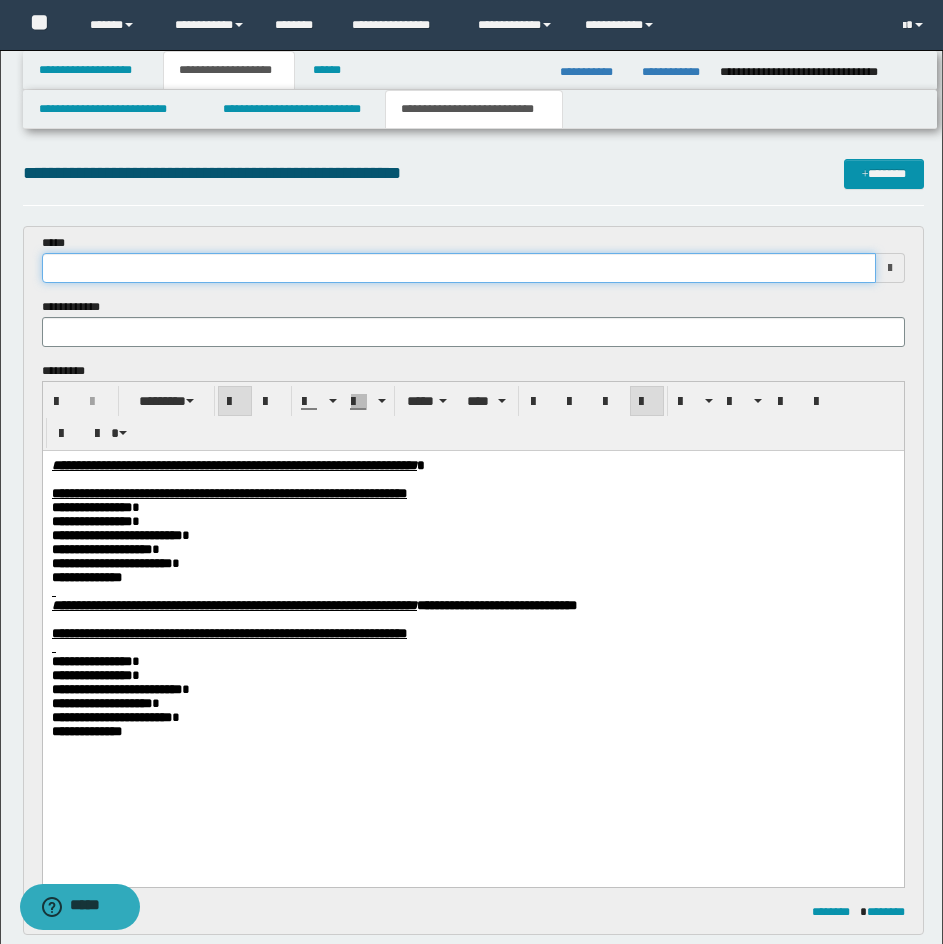 click at bounding box center [459, 268] 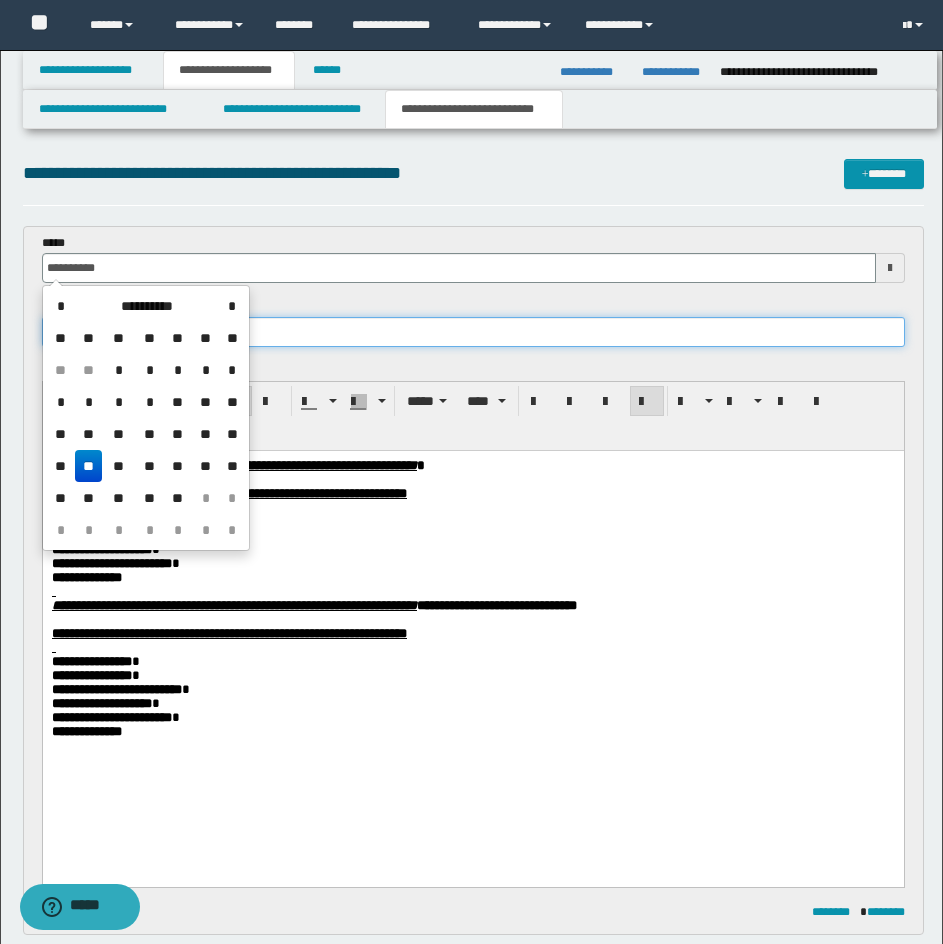 type on "**********" 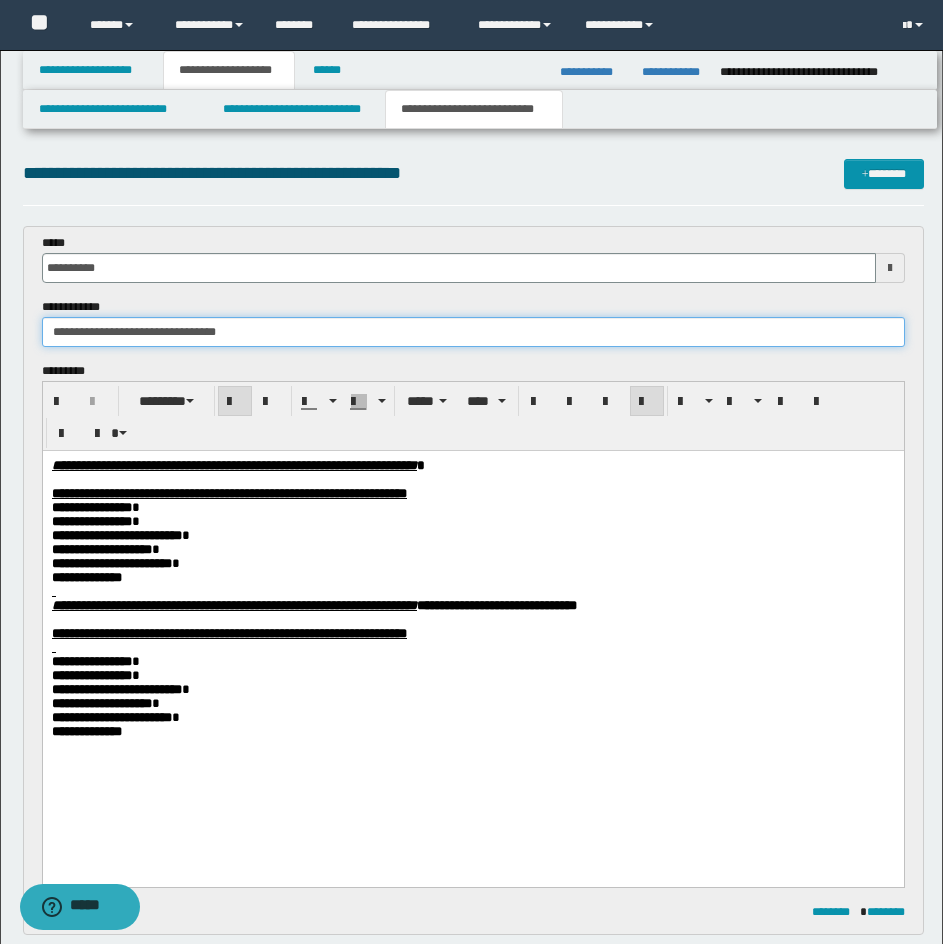 drag, startPoint x: 210, startPoint y: 337, endPoint x: 170, endPoint y: 349, distance: 41.761227 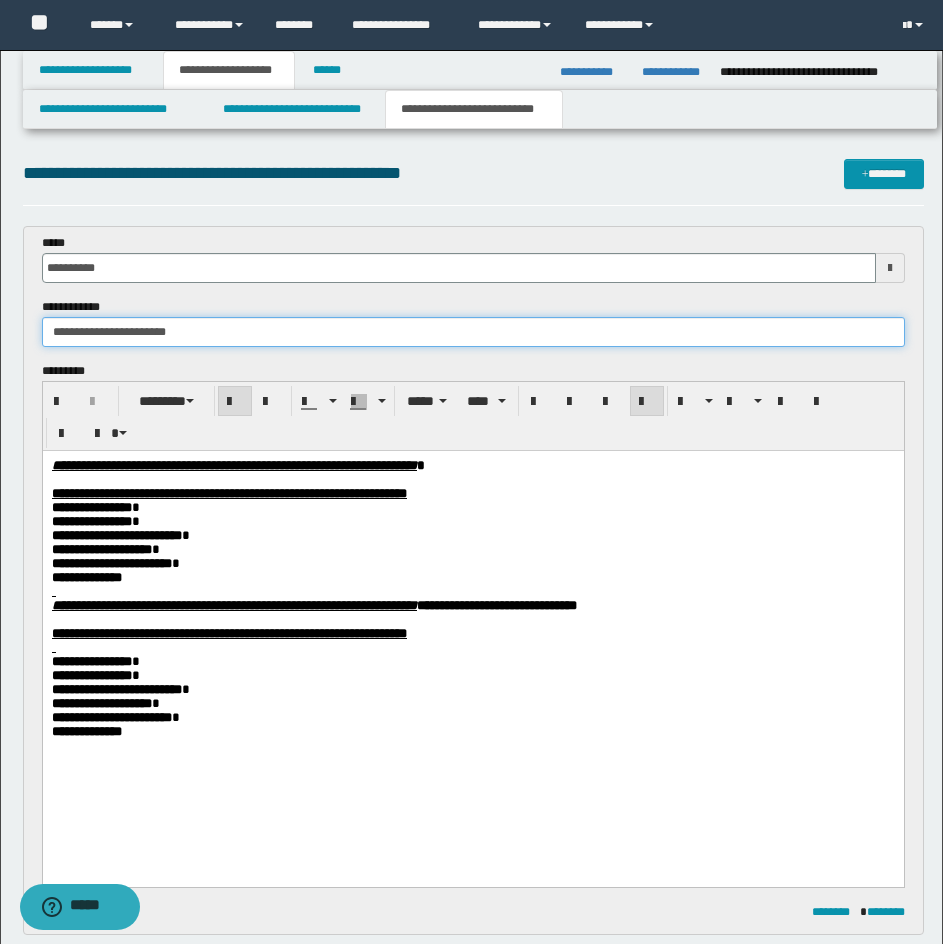 click on "**********" at bounding box center [473, 332] 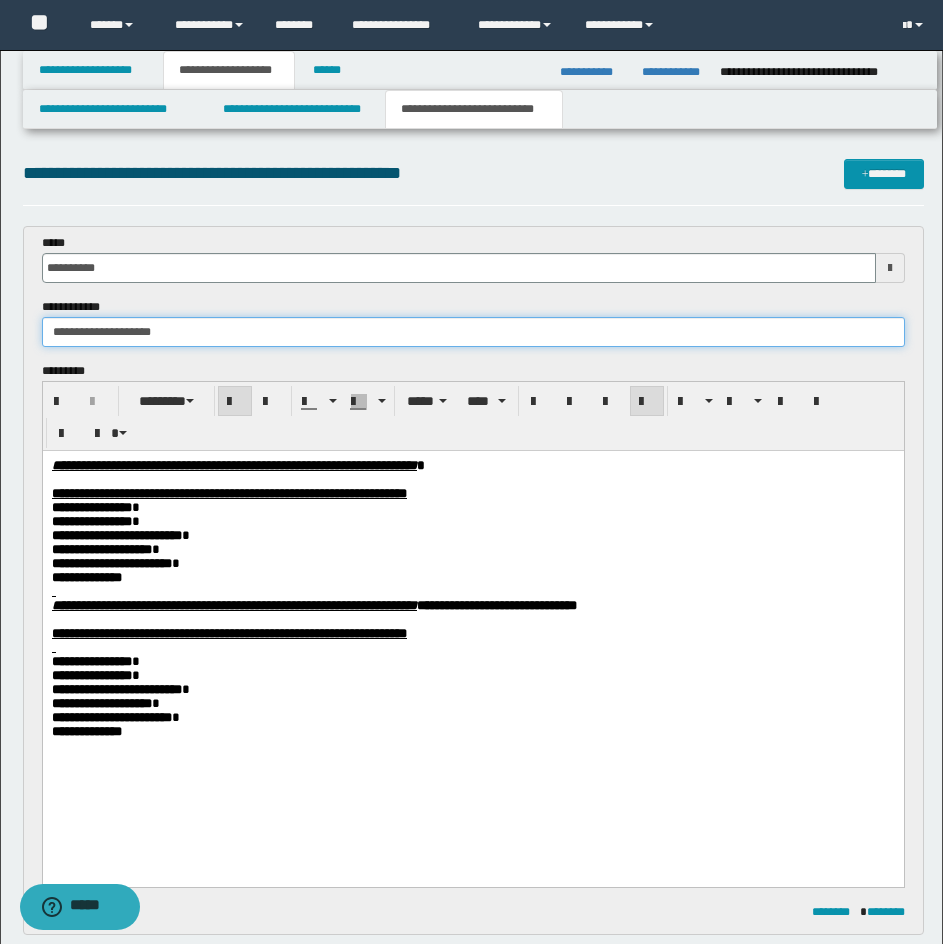 type on "**********" 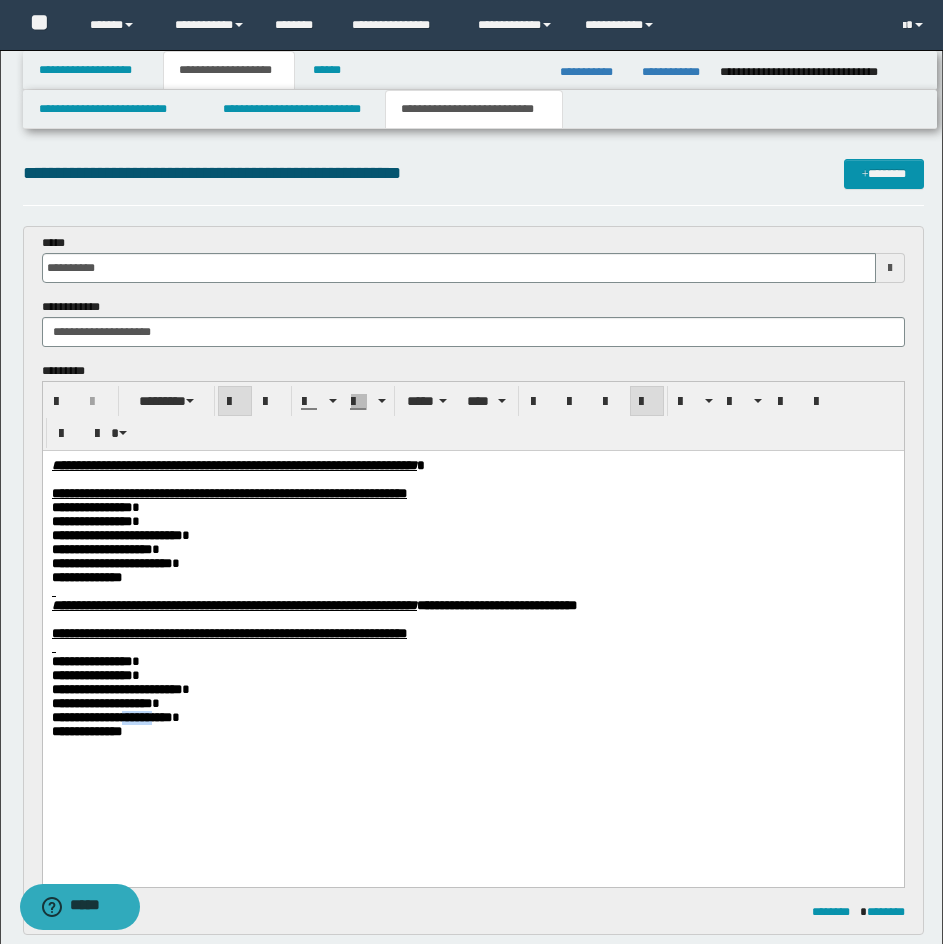 drag, startPoint x: 188, startPoint y: 756, endPoint x: 143, endPoint y: 756, distance: 45 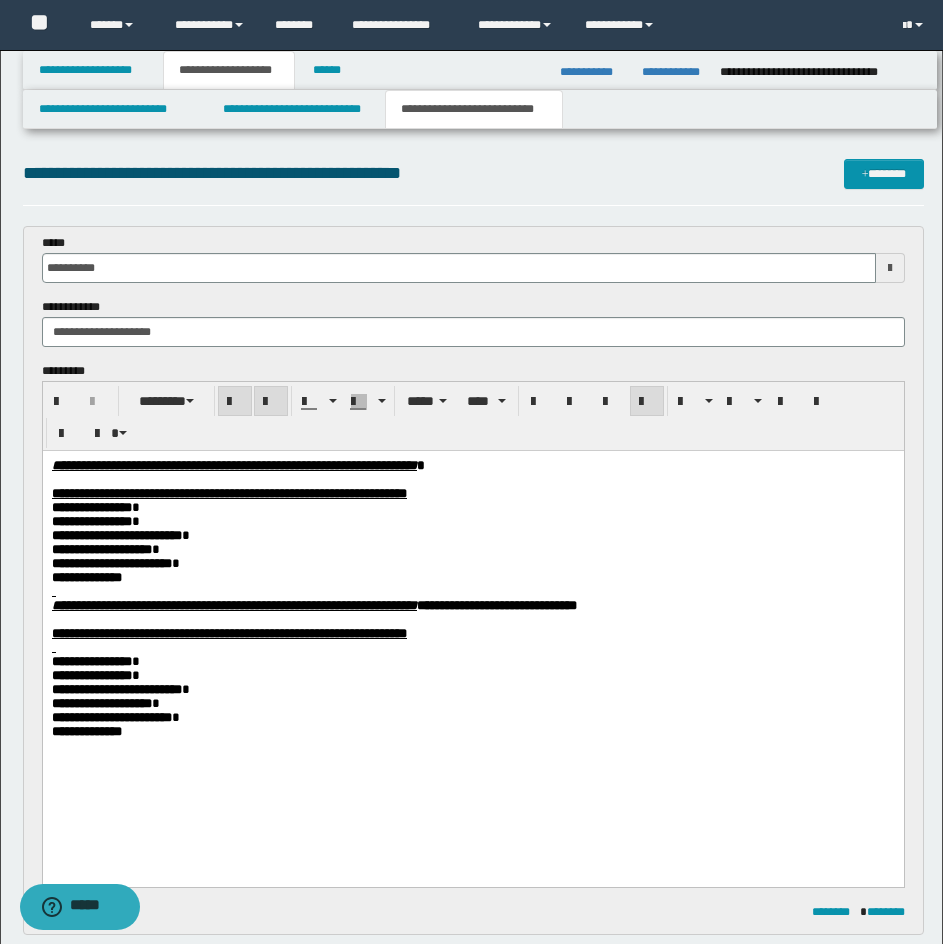 drag, startPoint x: 46, startPoint y: 632, endPoint x: 64, endPoint y: 635, distance: 18.248287 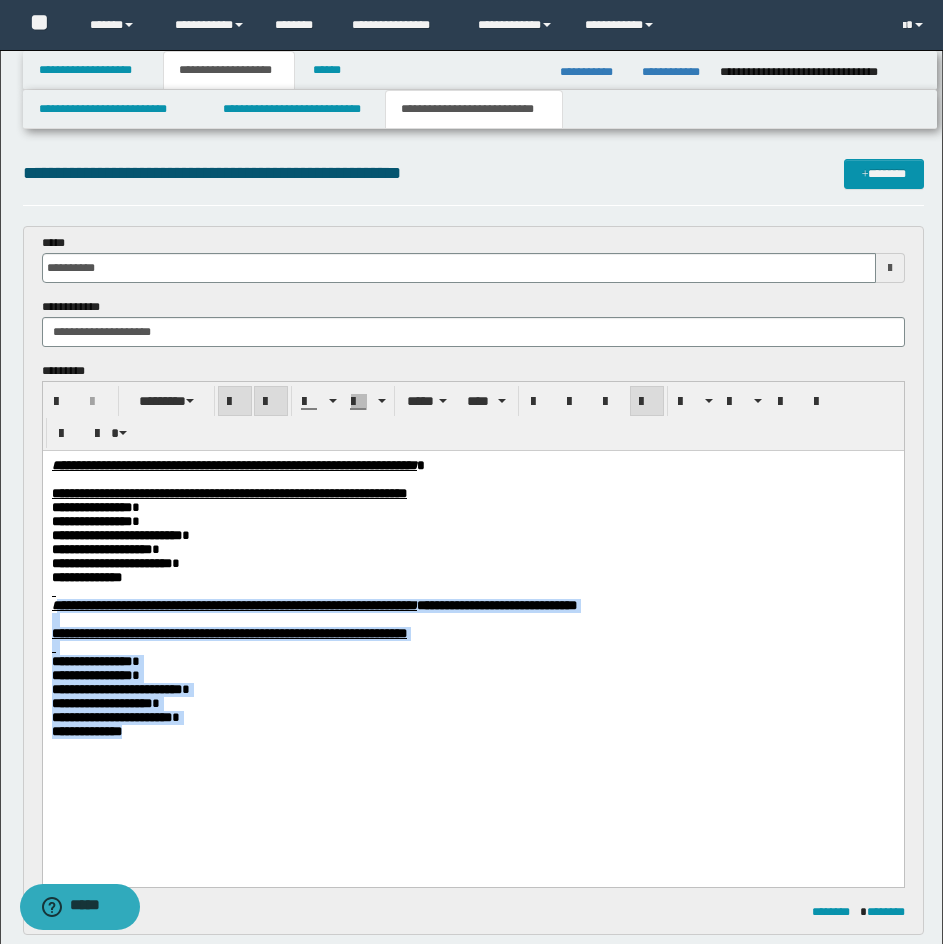 drag, startPoint x: 55, startPoint y: 631, endPoint x: 174, endPoint y: 790, distance: 198.6001 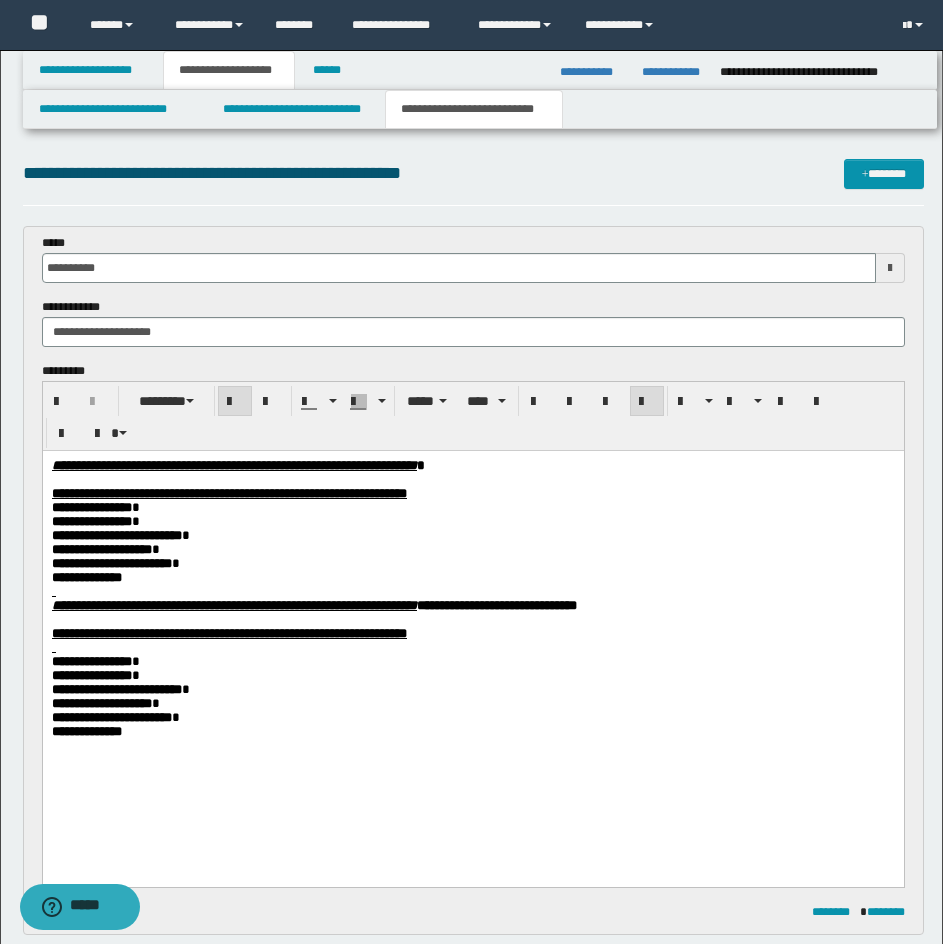 click on "**********" at bounding box center [472, 732] 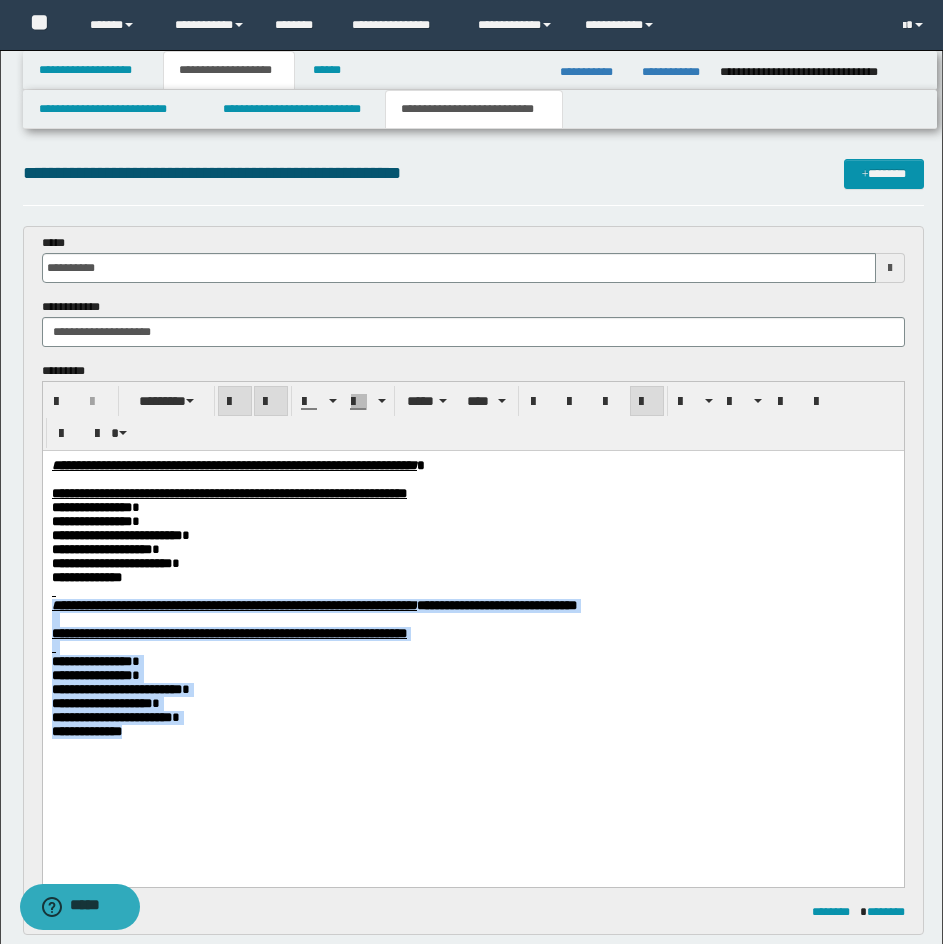 drag, startPoint x: 155, startPoint y: 773, endPoint x: 53, endPoint y: 627, distance: 178.10109 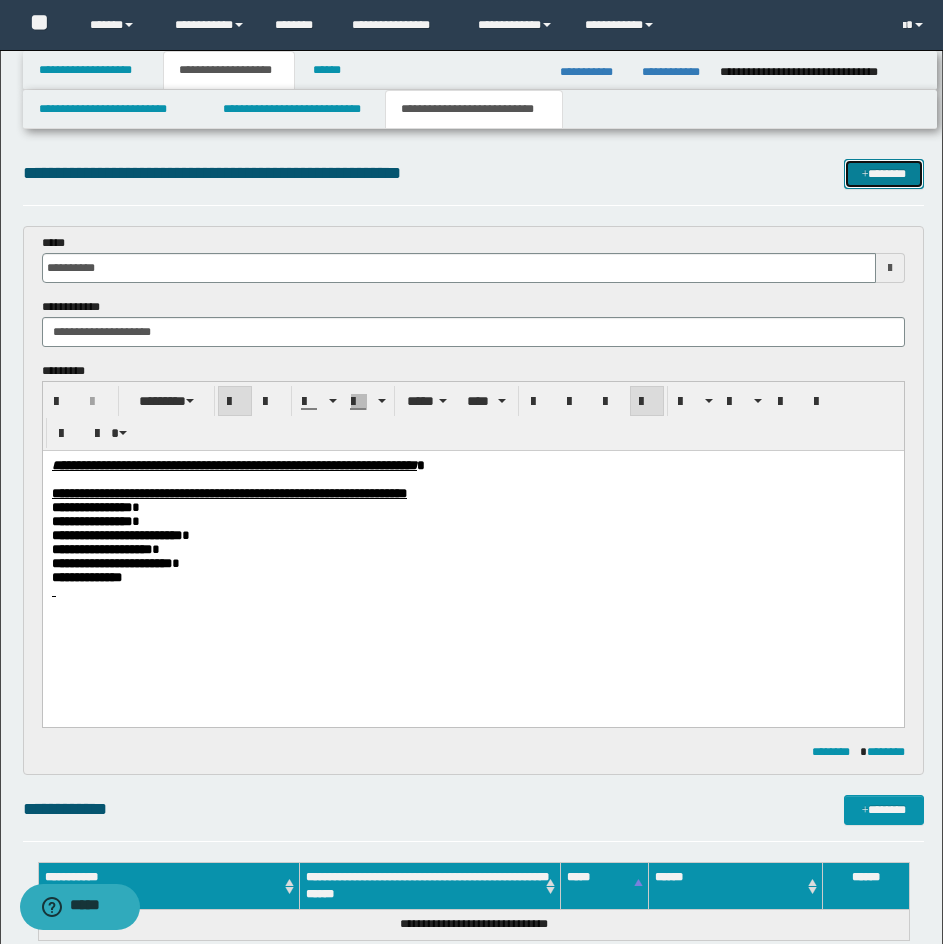 click on "*******" at bounding box center (884, 174) 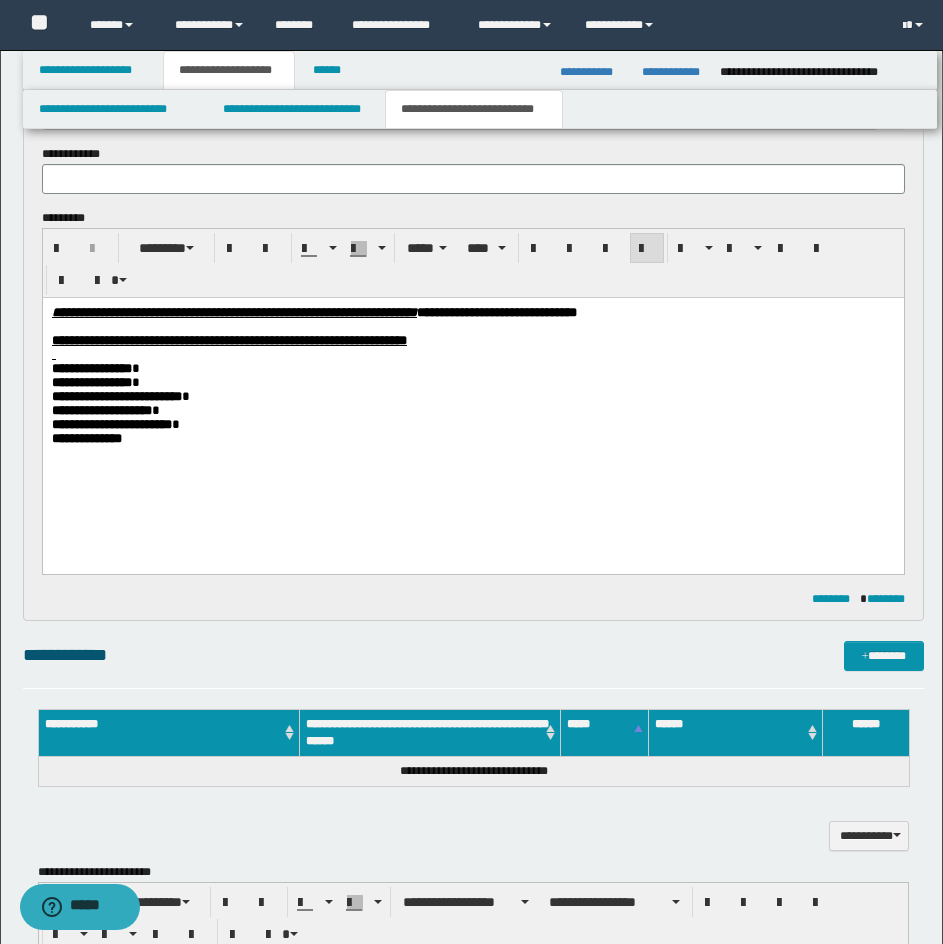 scroll, scrollTop: 0, scrollLeft: 0, axis: both 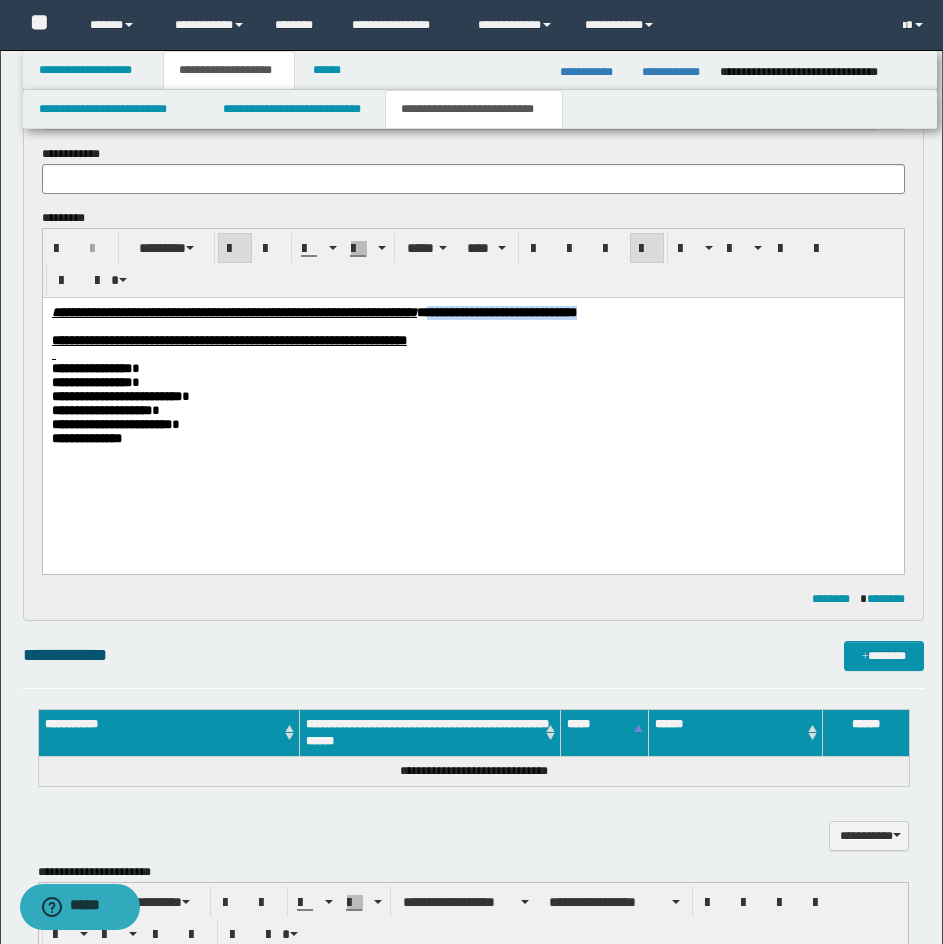 drag, startPoint x: 842, startPoint y: 308, endPoint x: 629, endPoint y: 305, distance: 213.02112 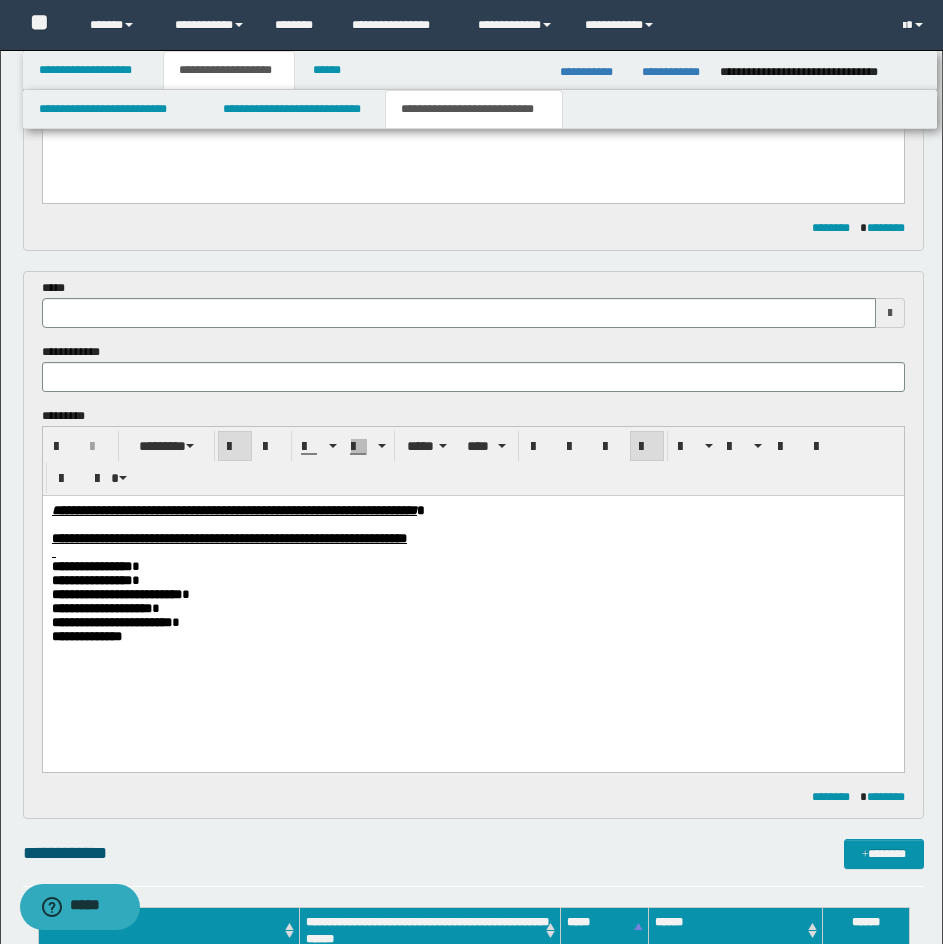 scroll, scrollTop: 522, scrollLeft: 0, axis: vertical 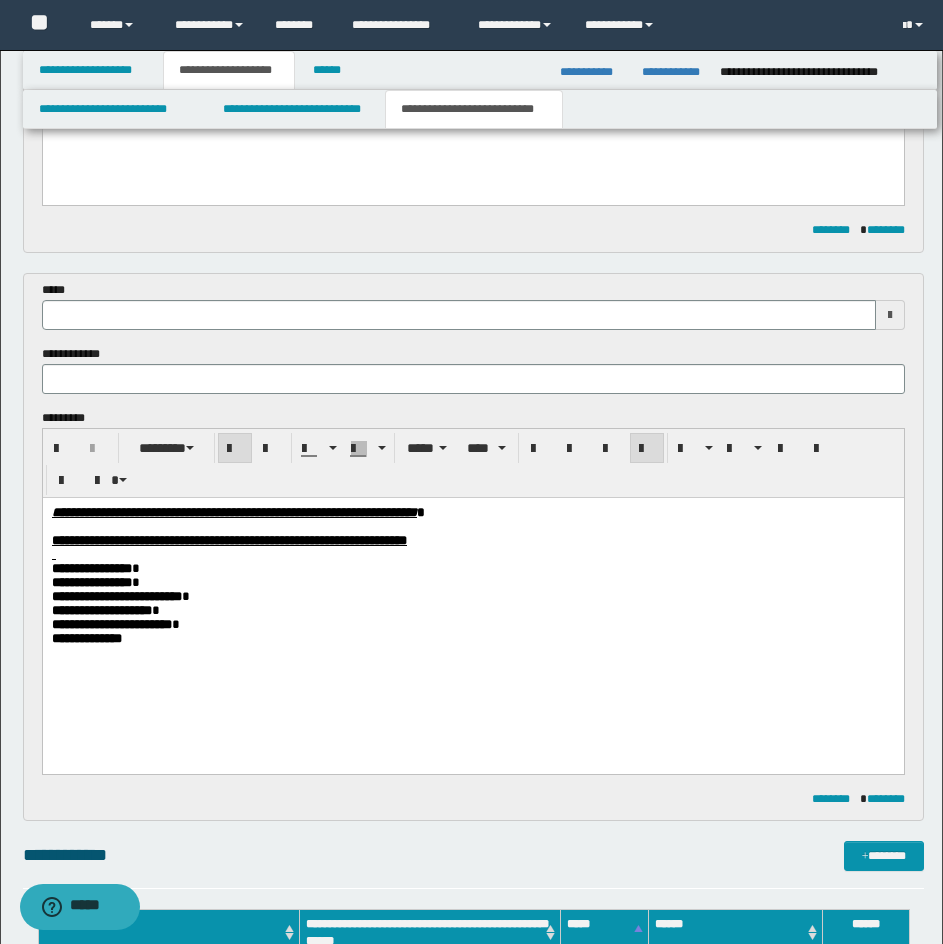 drag, startPoint x: 146, startPoint y: 288, endPoint x: 160, endPoint y: 328, distance: 42.379242 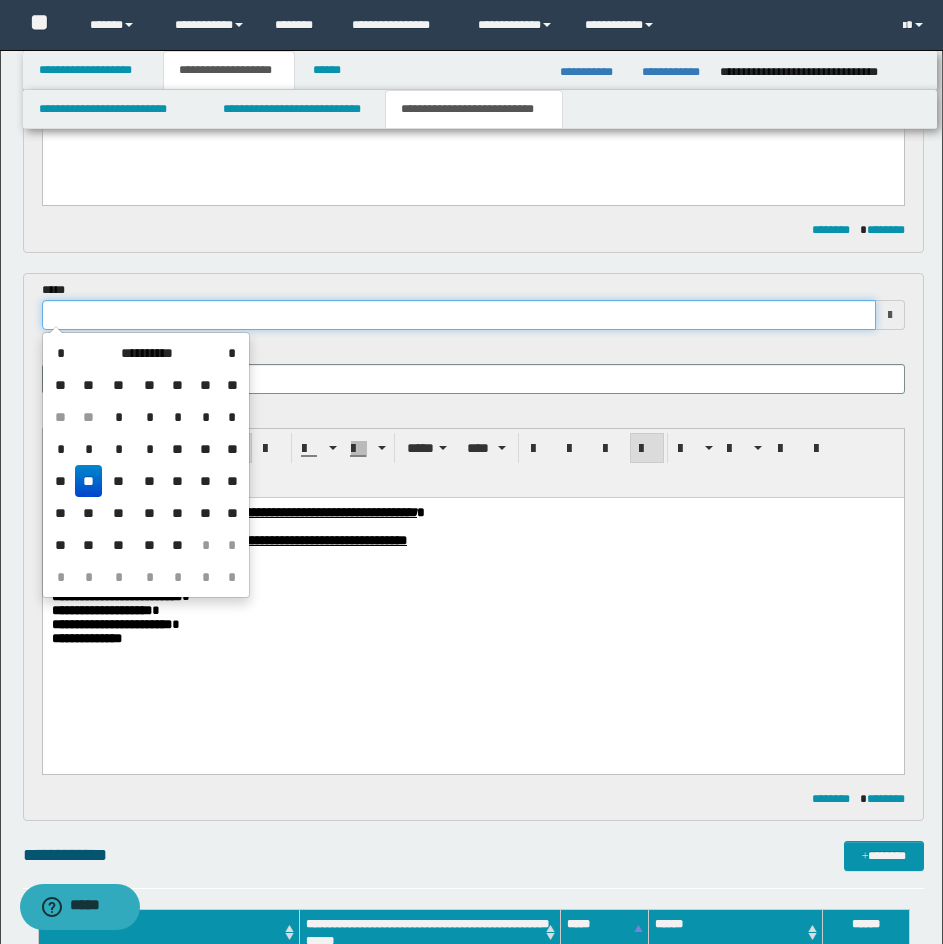 click at bounding box center (459, 315) 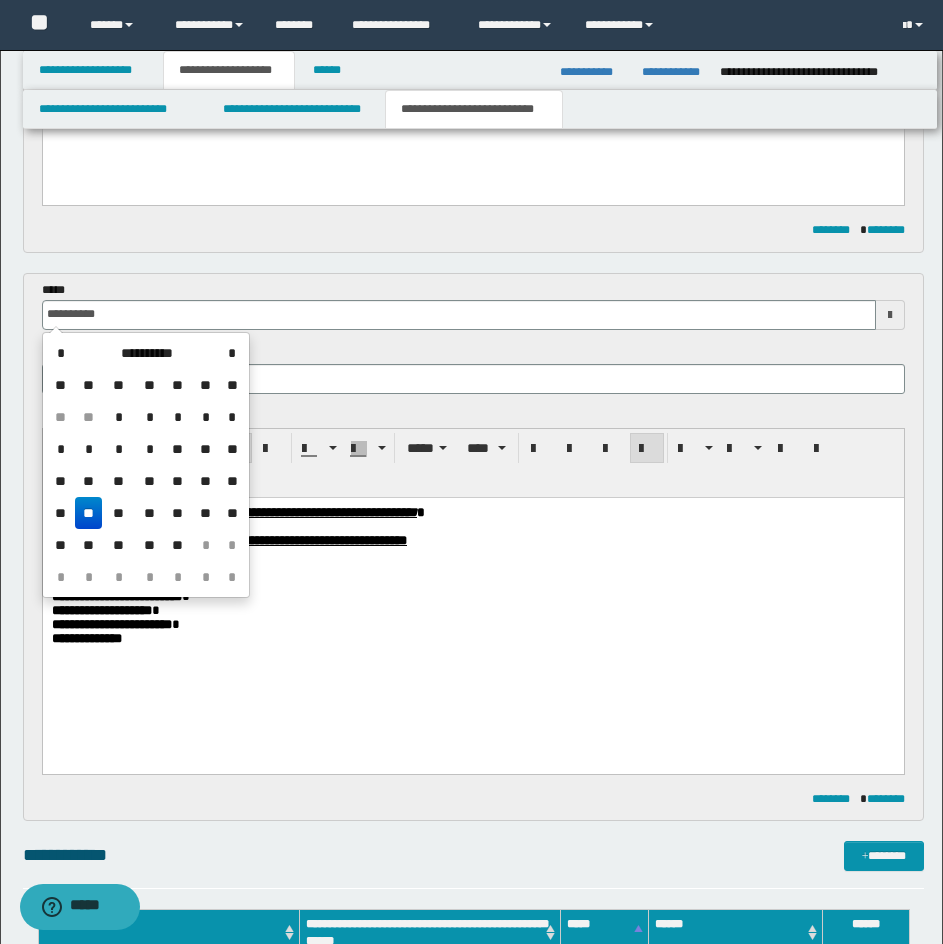 drag, startPoint x: 236, startPoint y: 370, endPoint x: 260, endPoint y: 381, distance: 26.400757 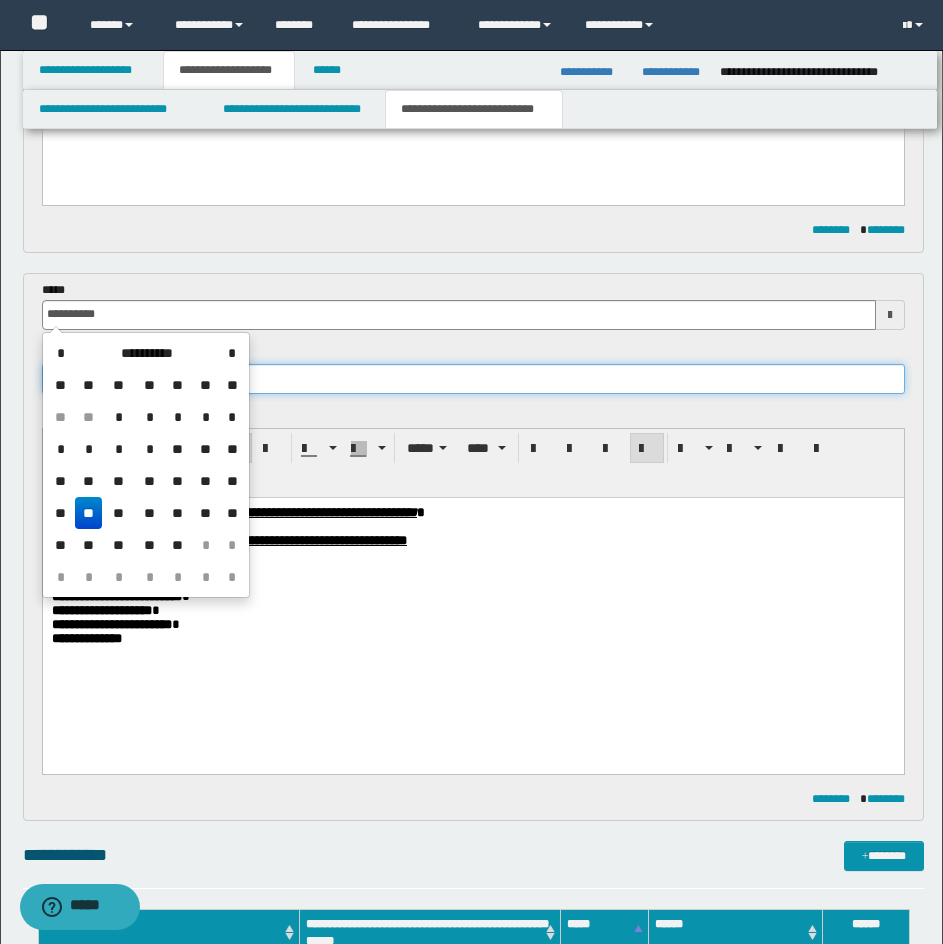 type on "**********" 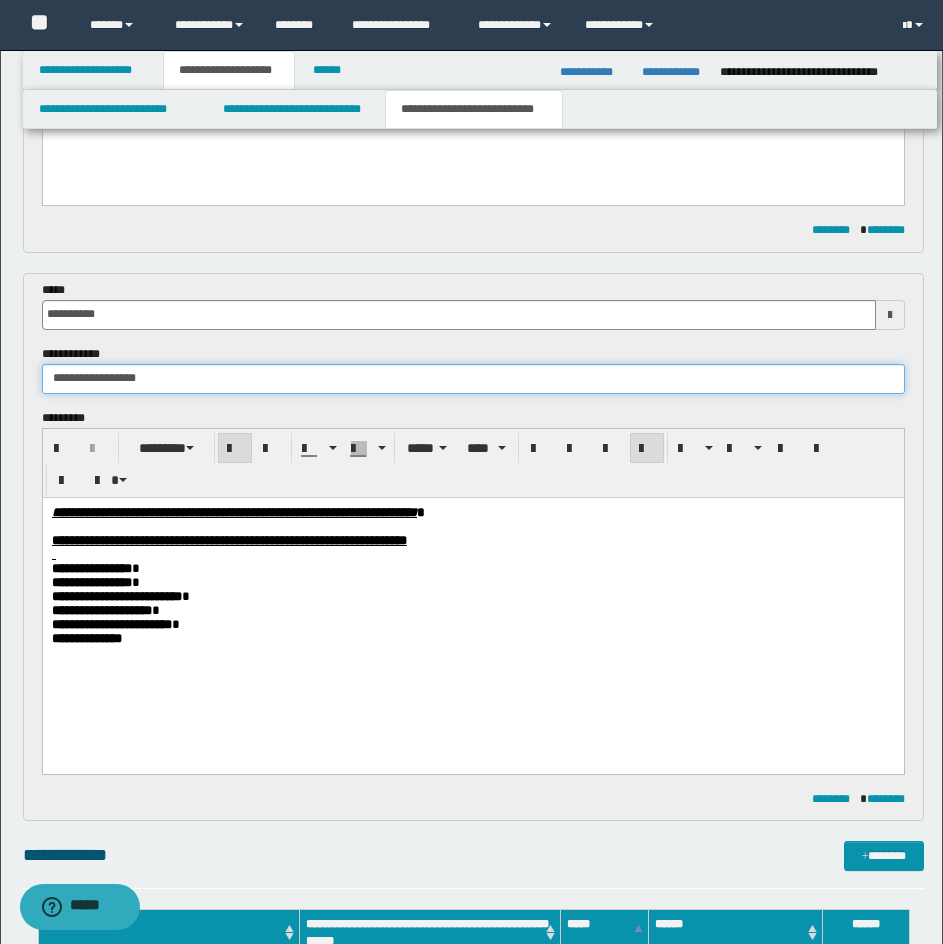 drag, startPoint x: 241, startPoint y: 394, endPoint x: 147, endPoint y: 409, distance: 95.189285 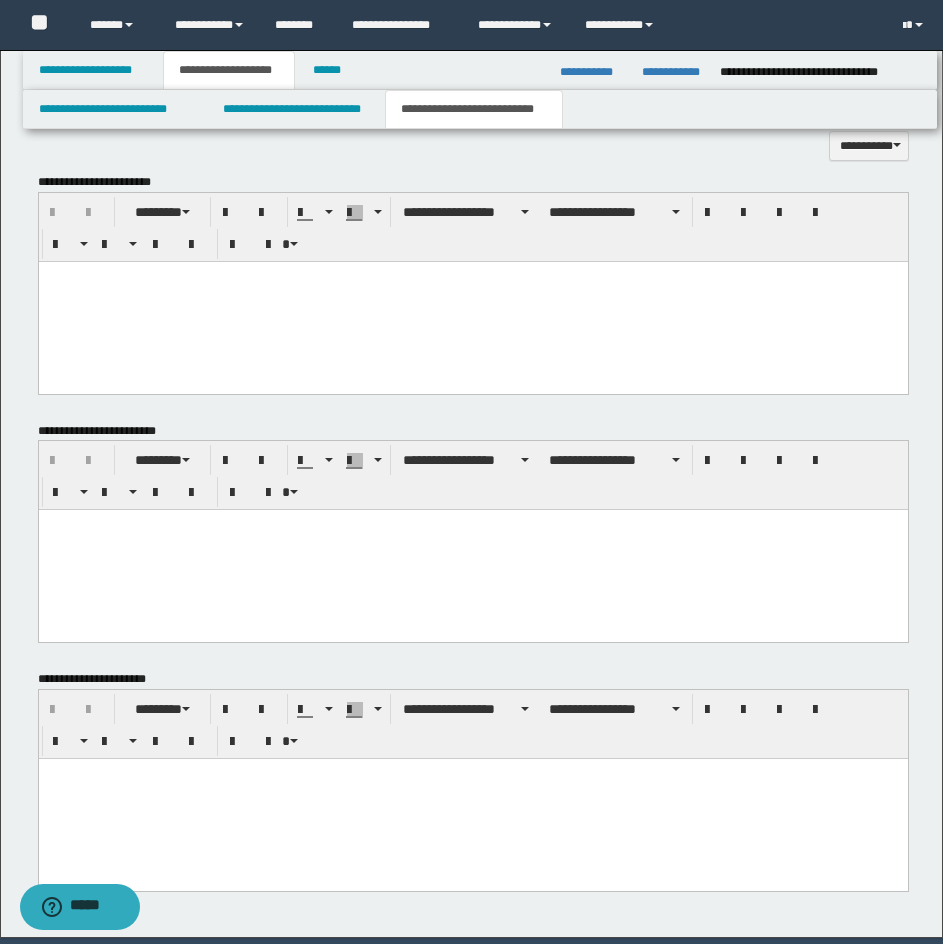 scroll, scrollTop: 1484, scrollLeft: 0, axis: vertical 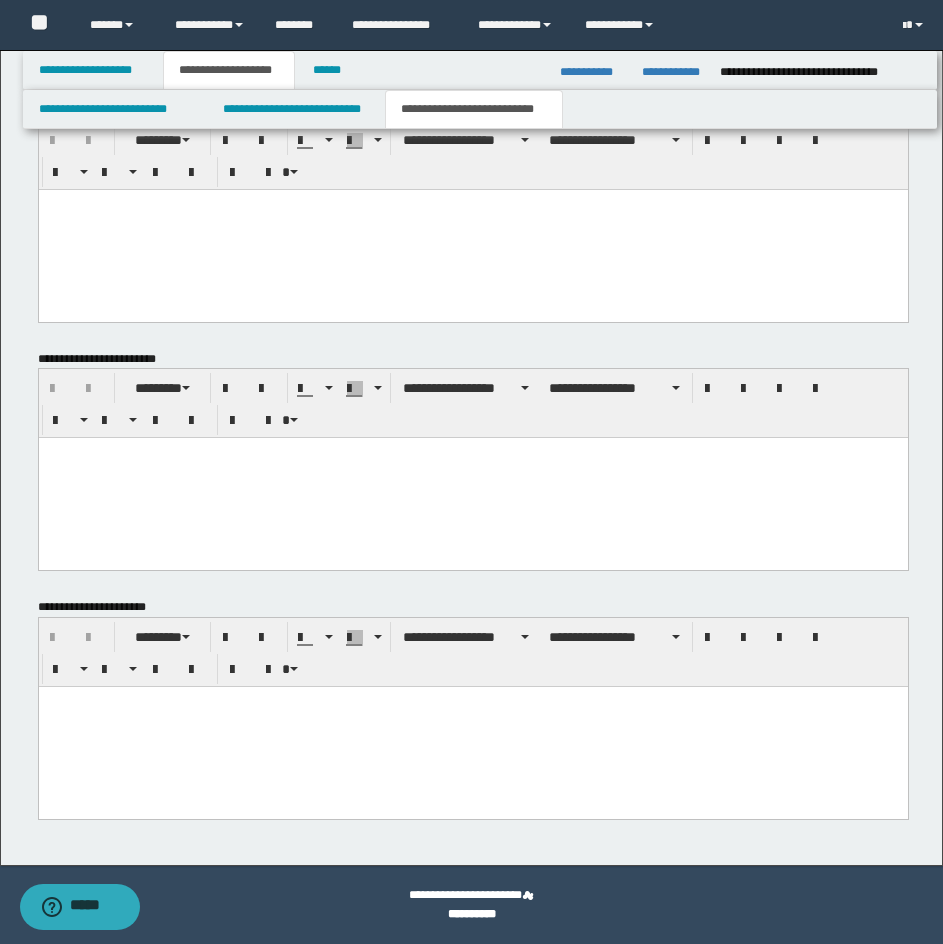 type on "**********" 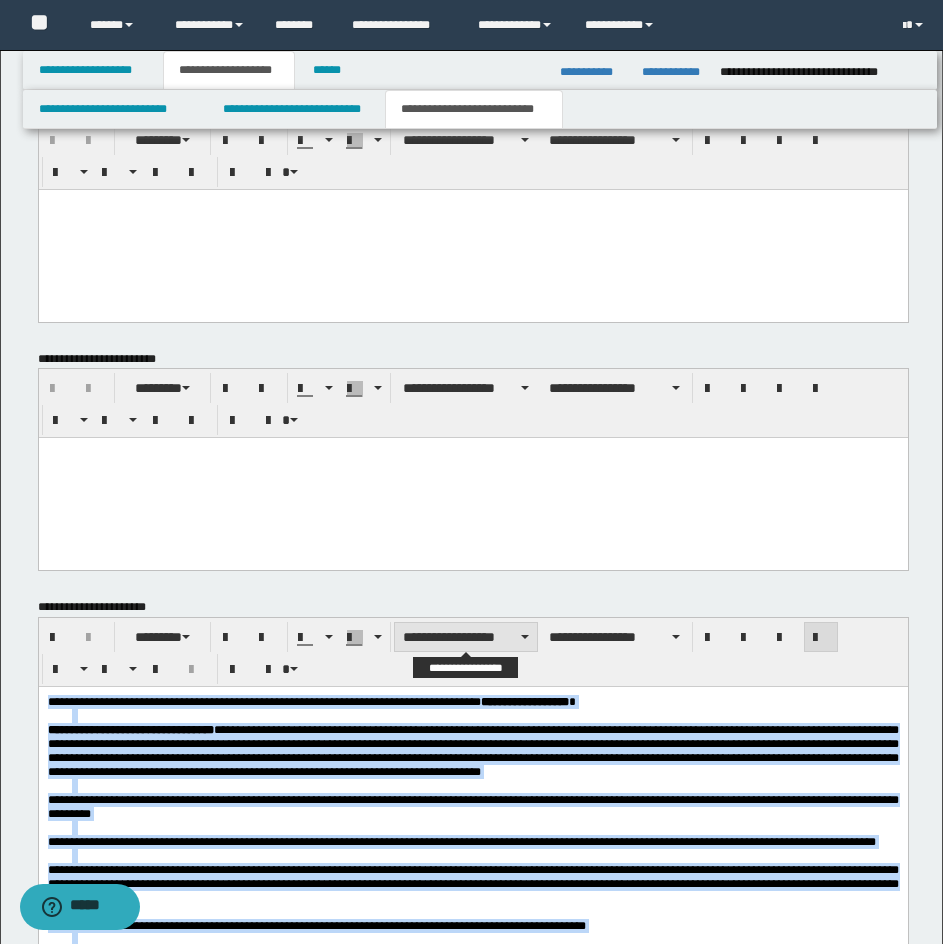 click on "**********" at bounding box center (466, 637) 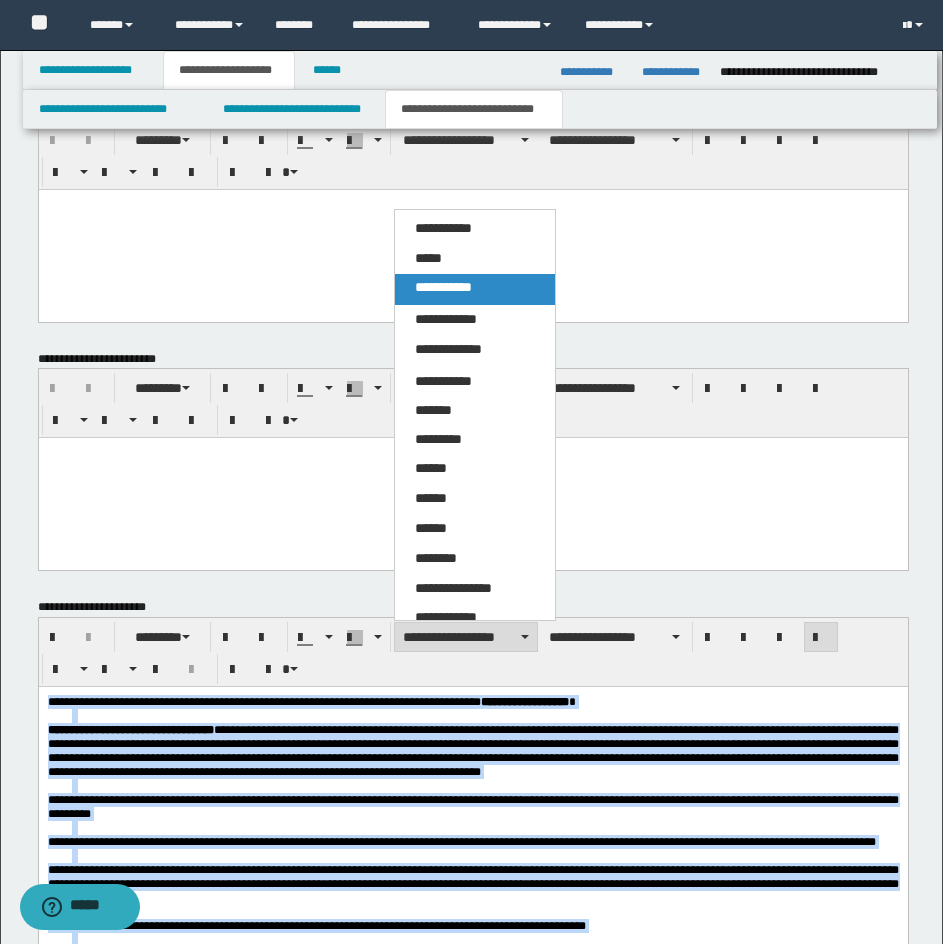 click on "**********" at bounding box center [475, 467] 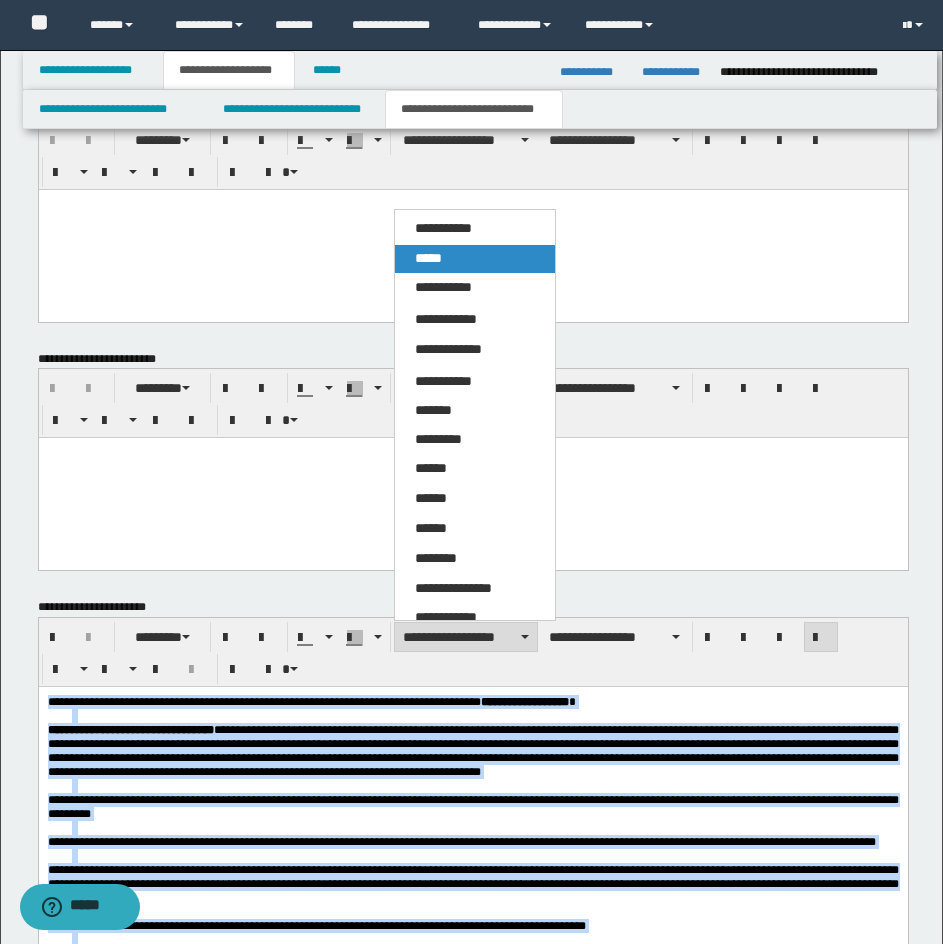 click on "*****" at bounding box center [475, 259] 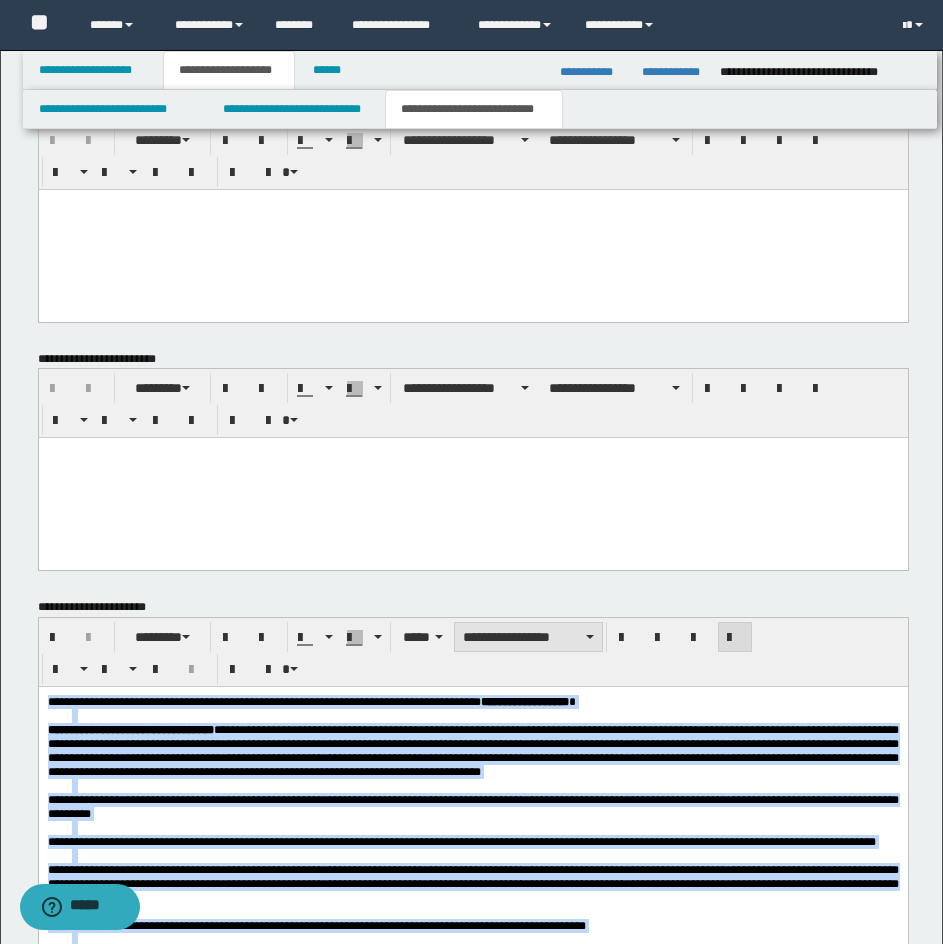 click on "**********" at bounding box center (528, 637) 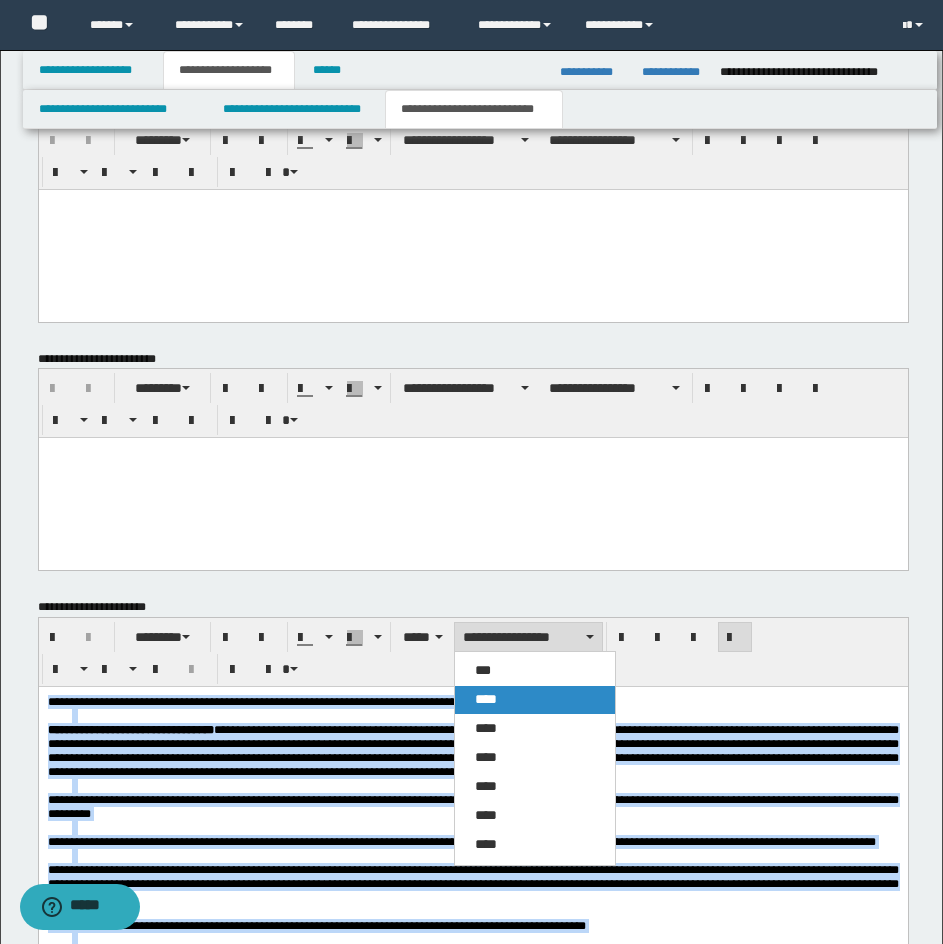 click on "****" at bounding box center [535, 700] 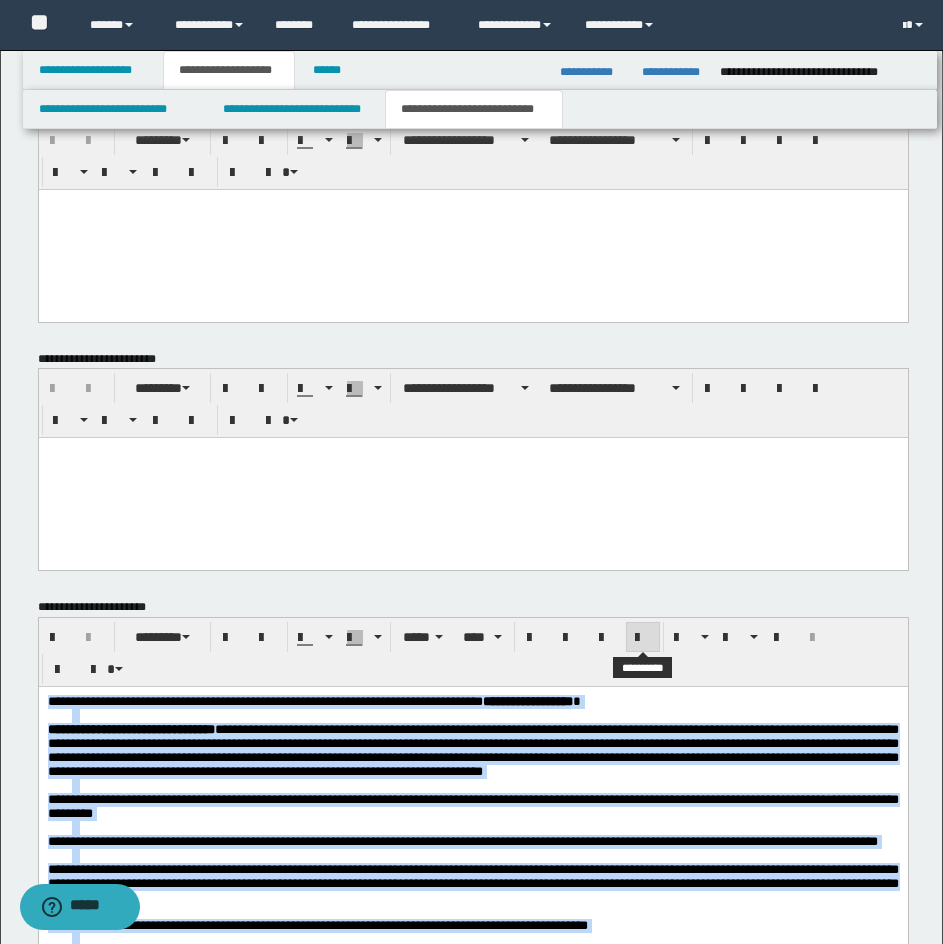 click at bounding box center [643, 638] 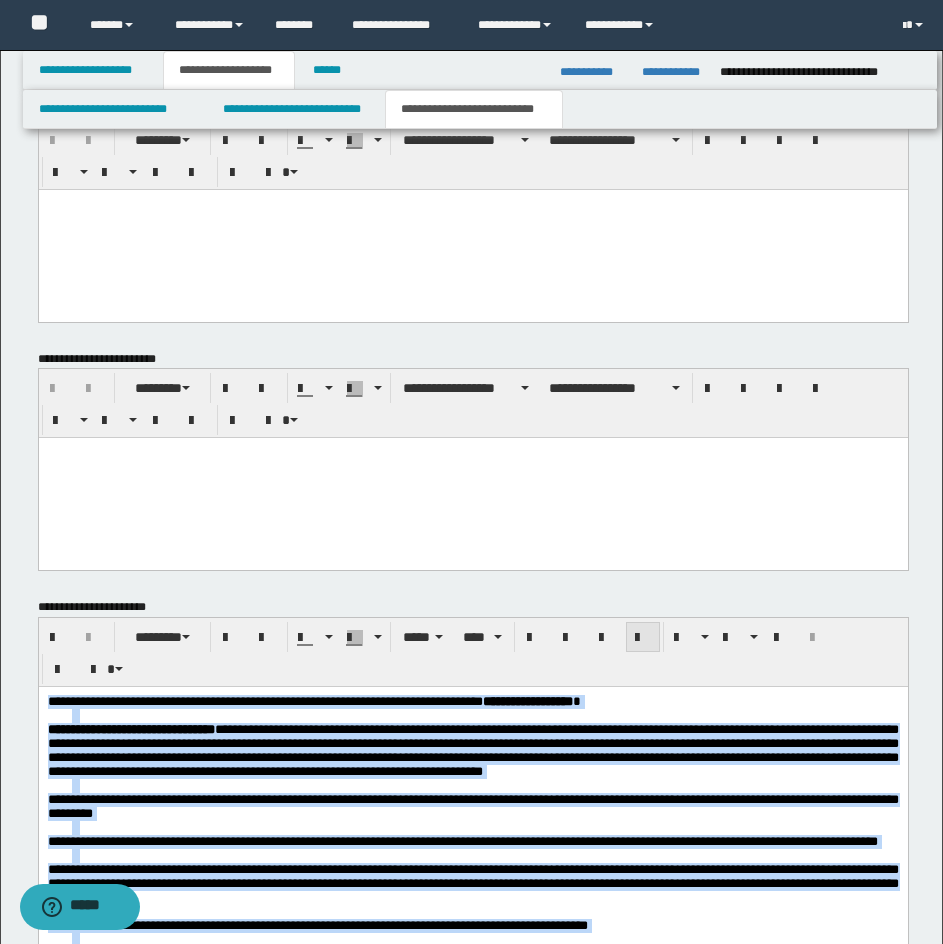 click at bounding box center (643, 638) 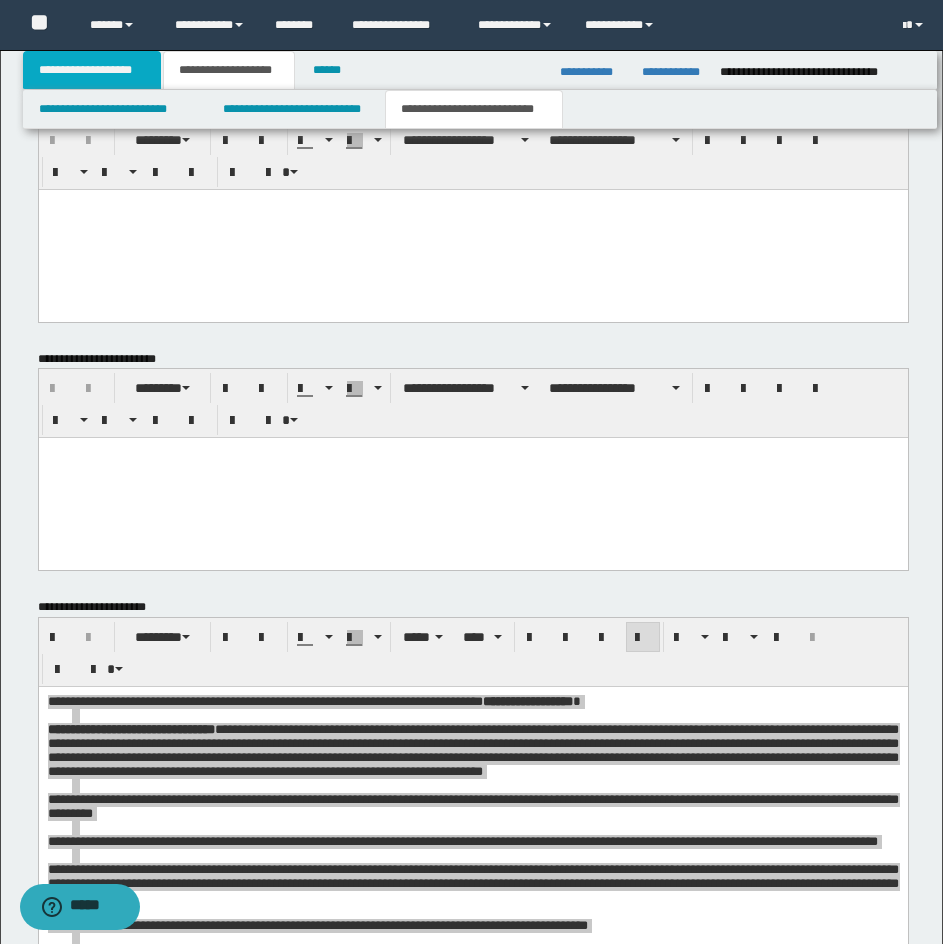 drag, startPoint x: 111, startPoint y: 55, endPoint x: 203, endPoint y: 100, distance: 102.41582 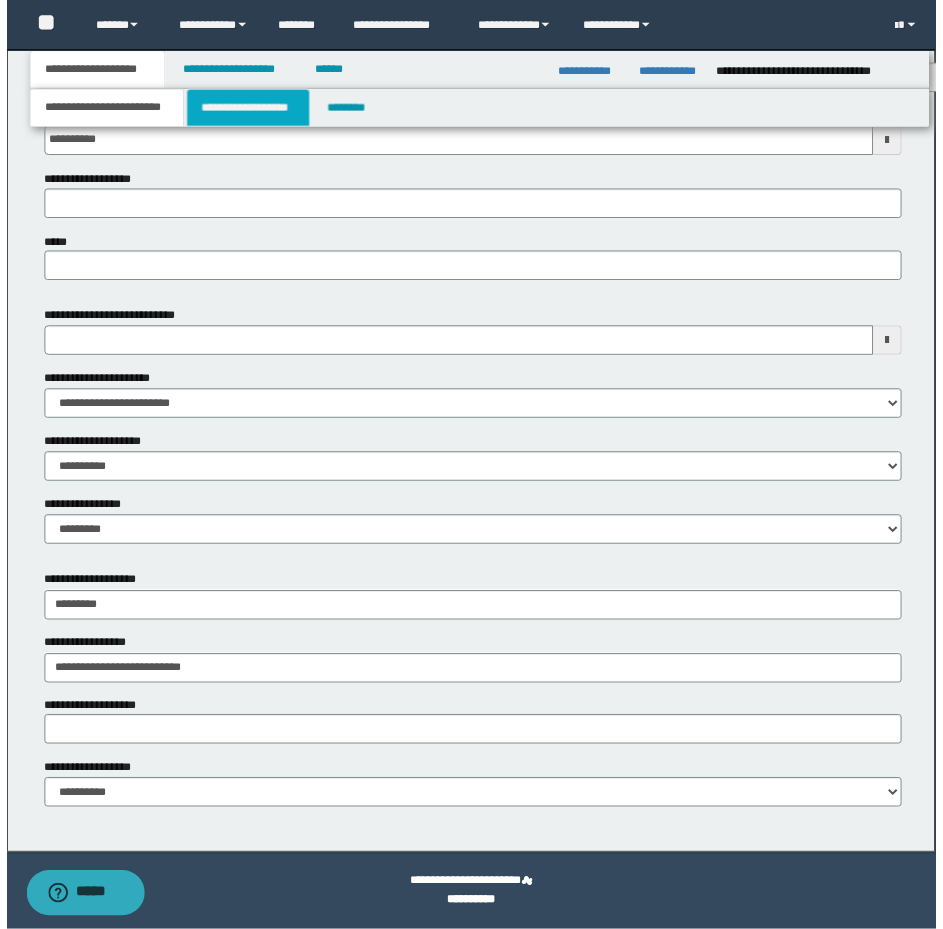 scroll, scrollTop: 863, scrollLeft: 0, axis: vertical 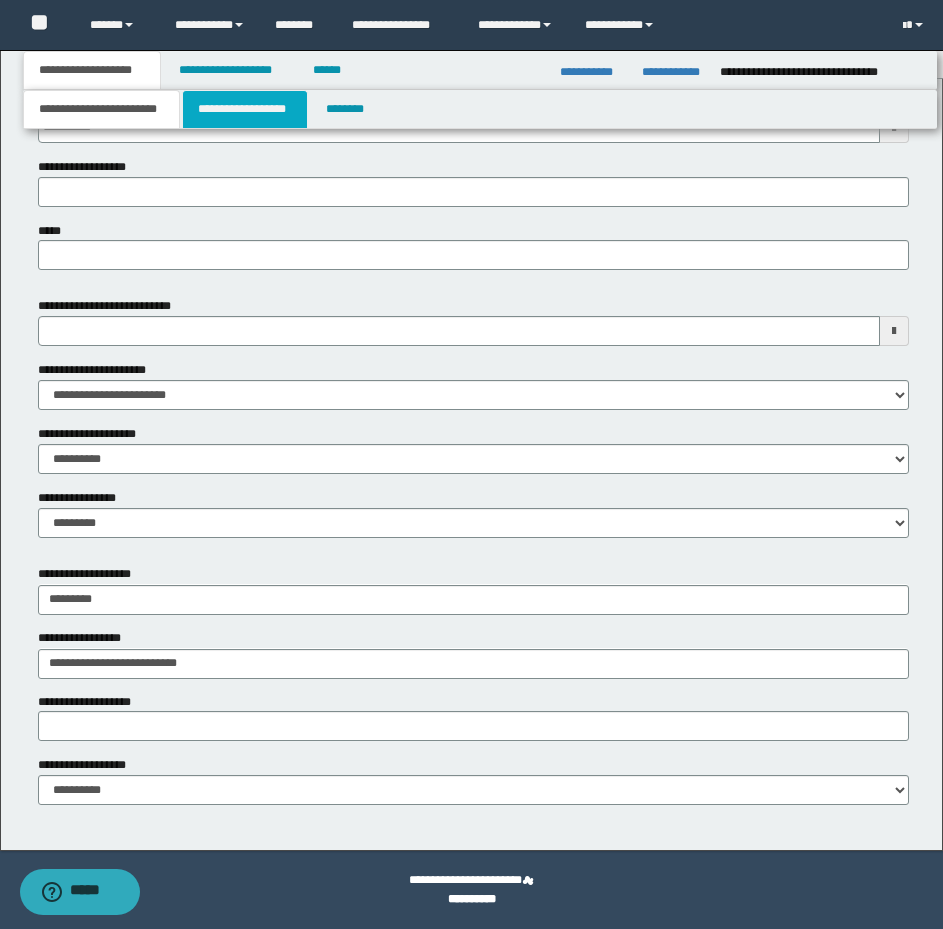 click on "**********" at bounding box center (245, 109) 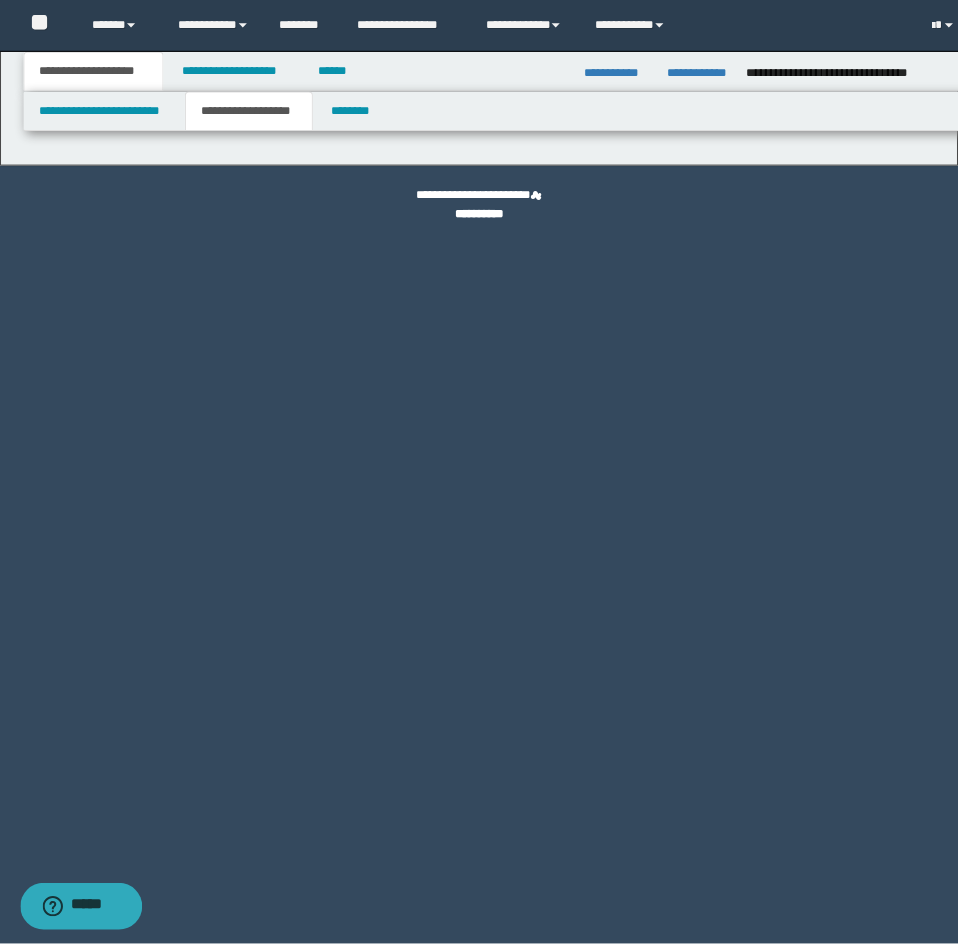 scroll, scrollTop: 0, scrollLeft: 0, axis: both 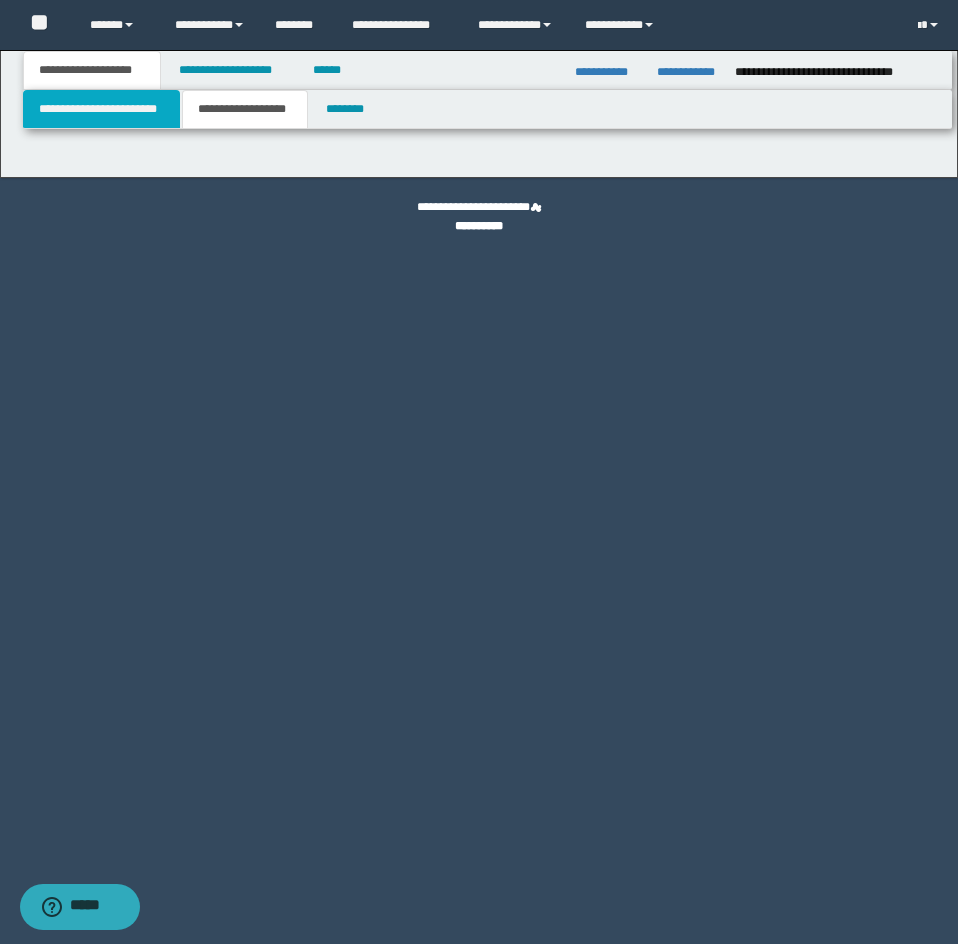 drag, startPoint x: 120, startPoint y: 103, endPoint x: 199, endPoint y: 110, distance: 79.30952 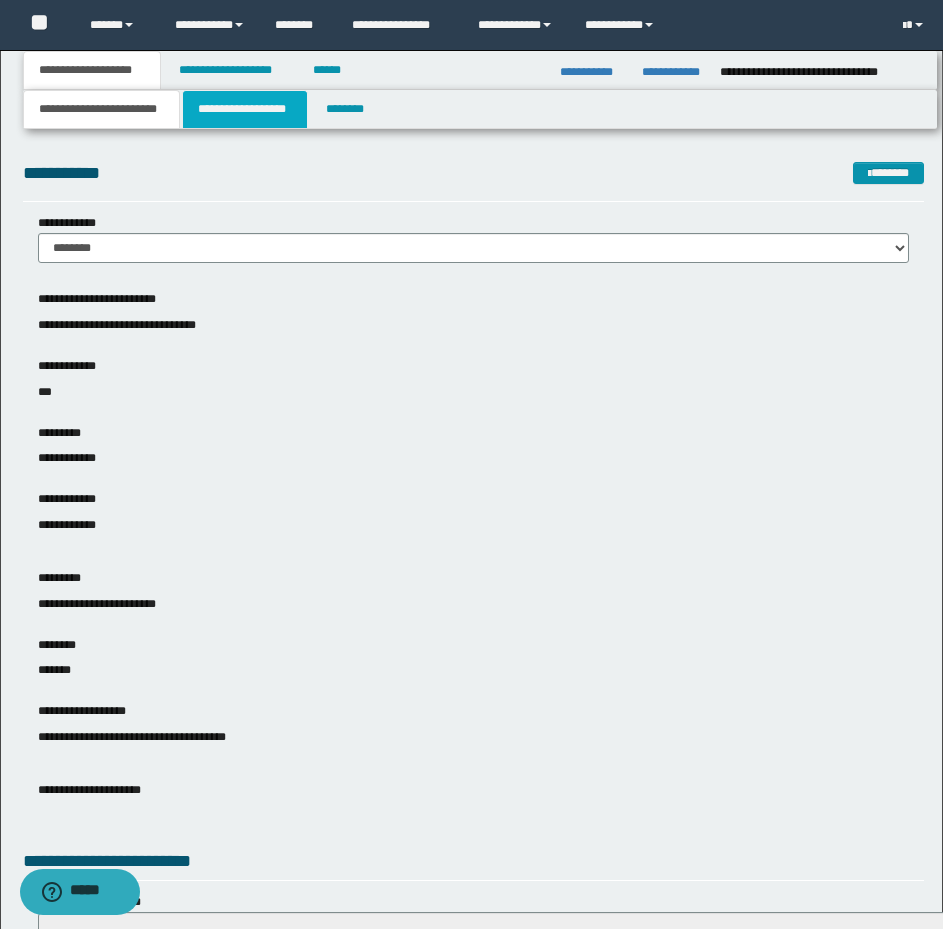 click on "**********" at bounding box center [245, 109] 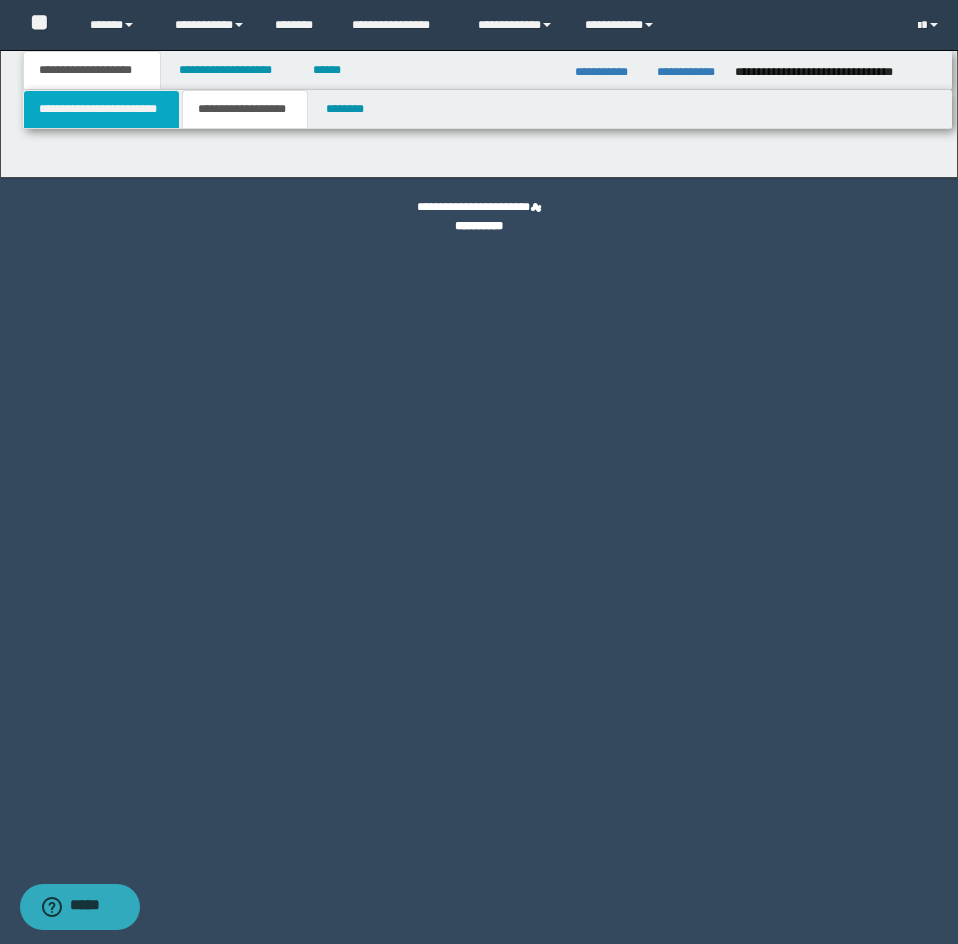 click on "**********" at bounding box center [101, 109] 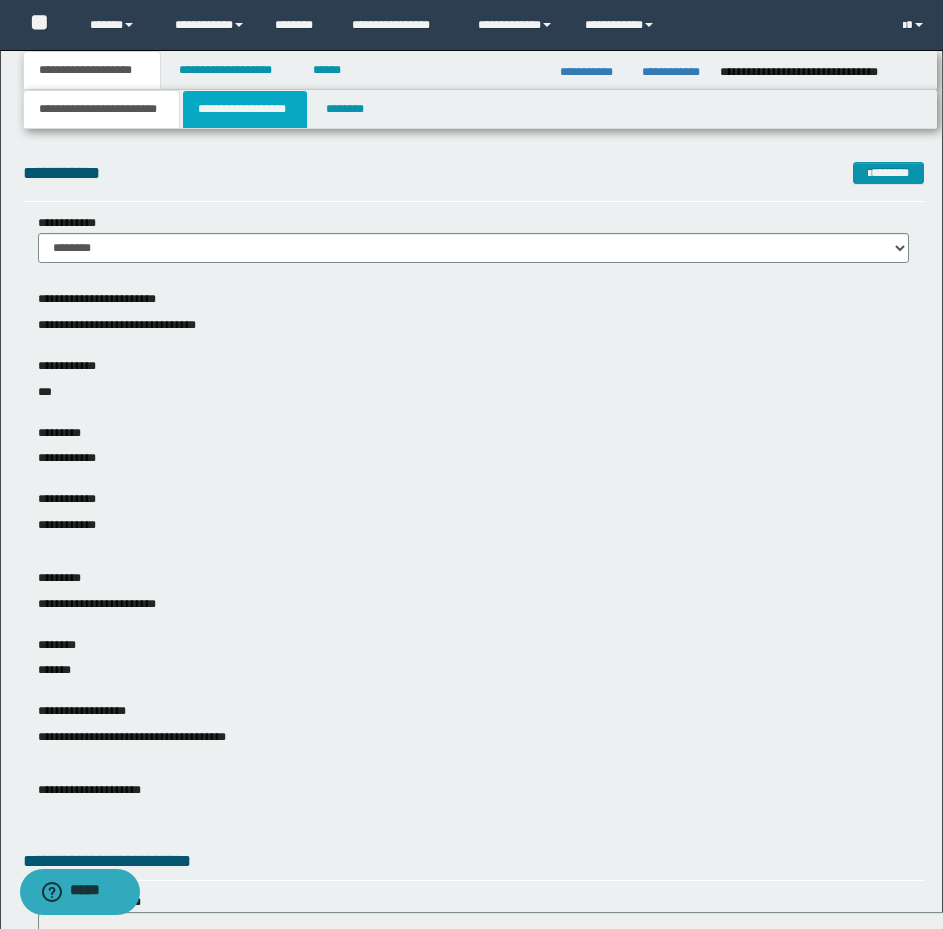 click on "**********" at bounding box center (245, 109) 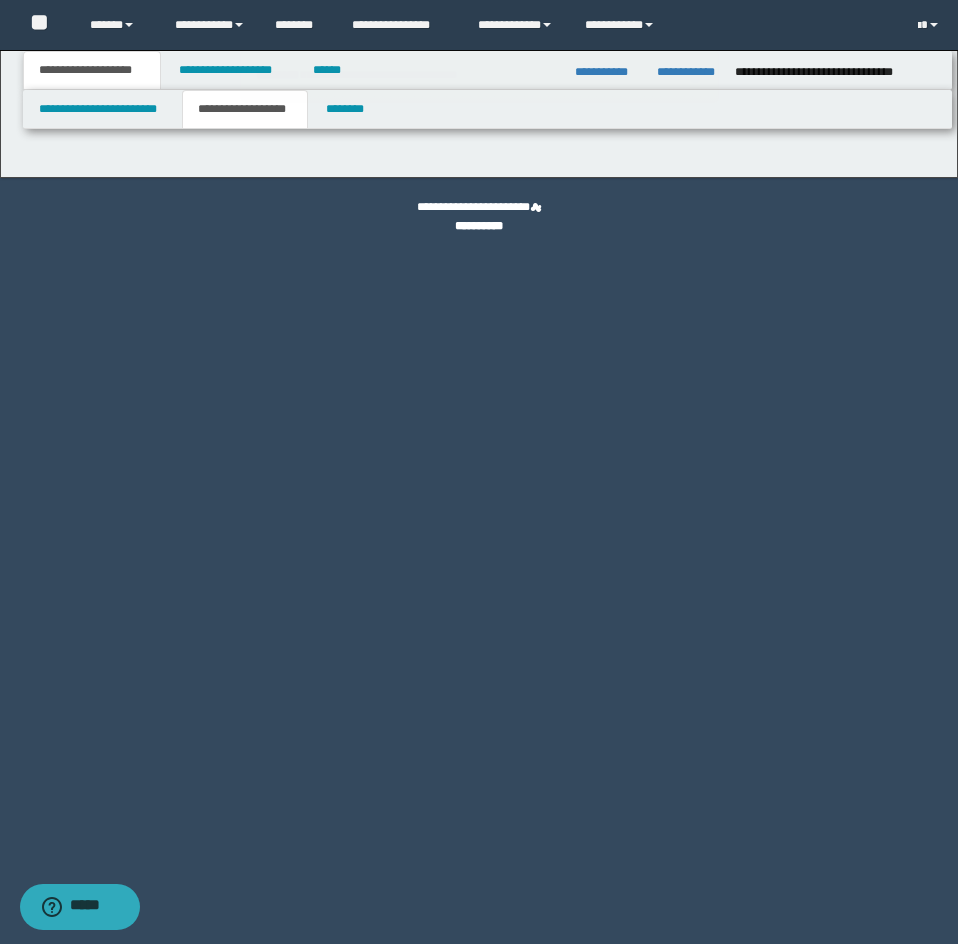type on "*******" 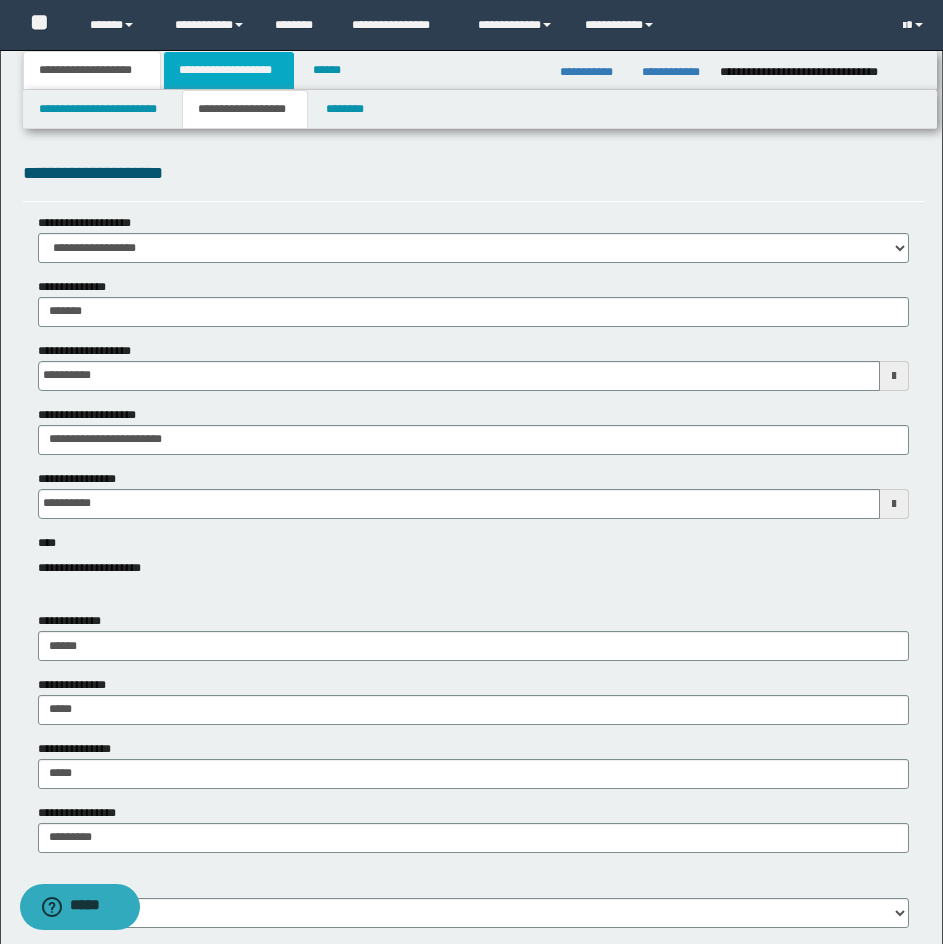 click on "**********" at bounding box center (229, 70) 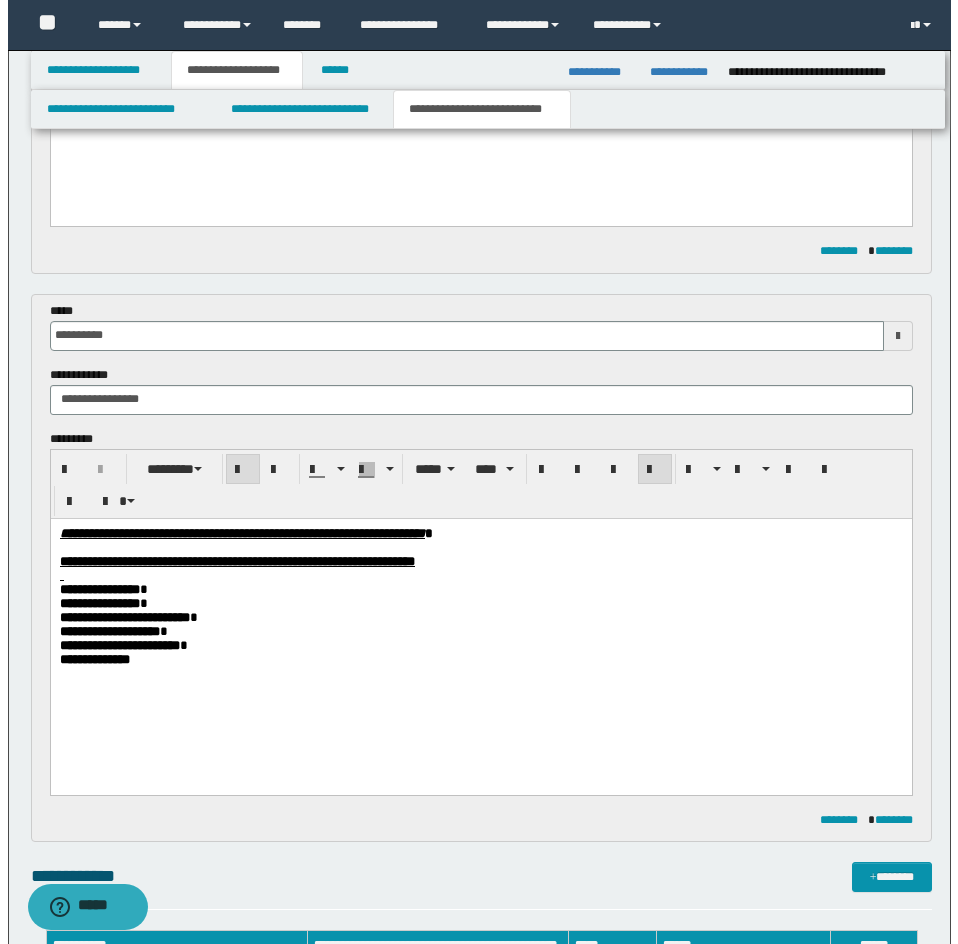 scroll, scrollTop: 700, scrollLeft: 0, axis: vertical 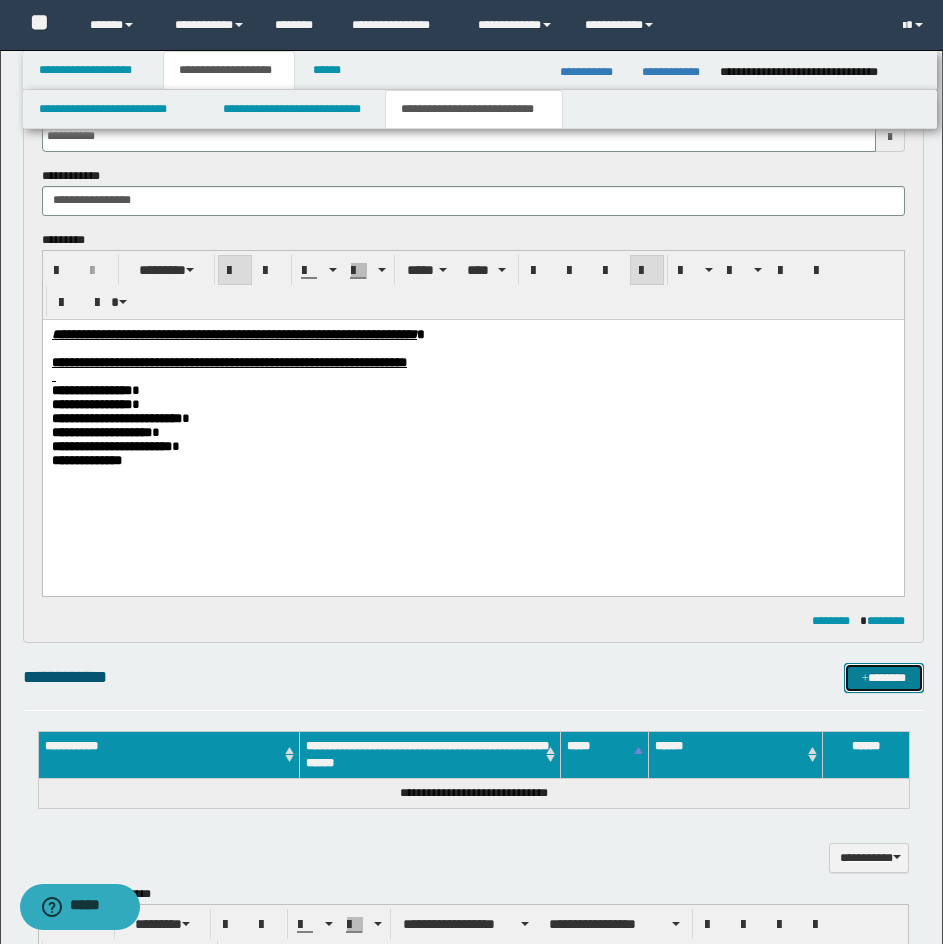 click on "*******" at bounding box center (884, 678) 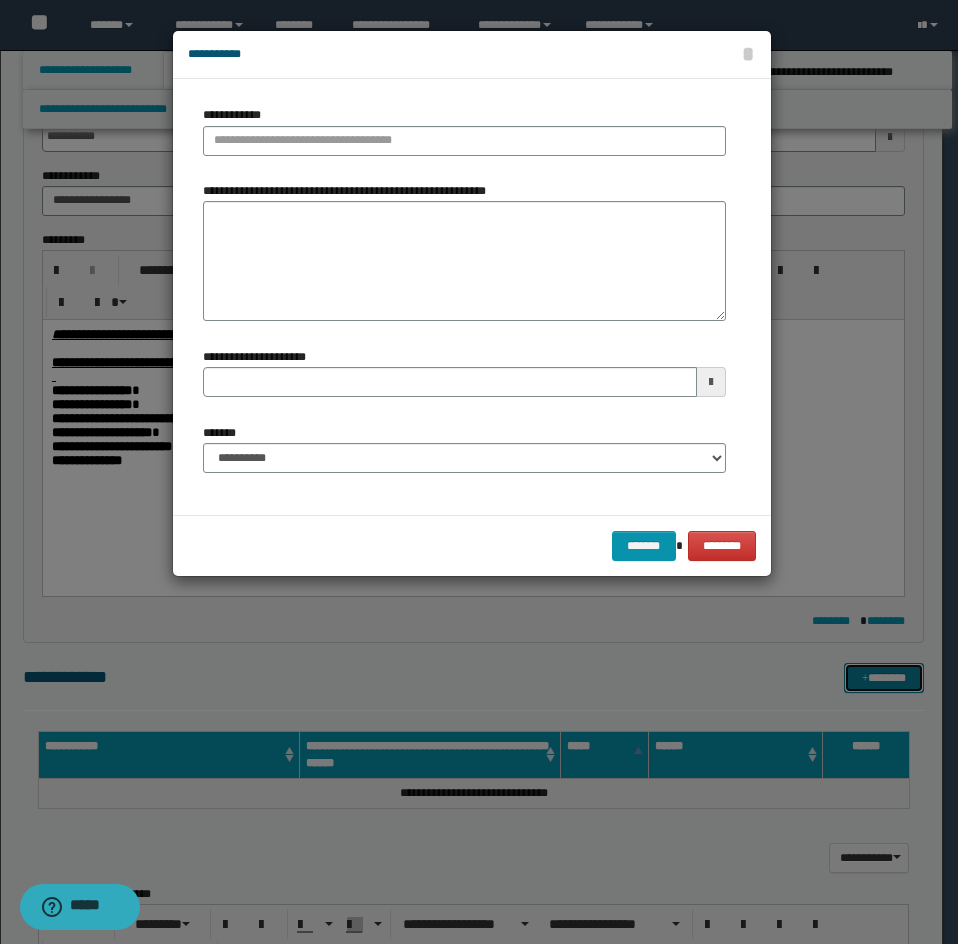 type 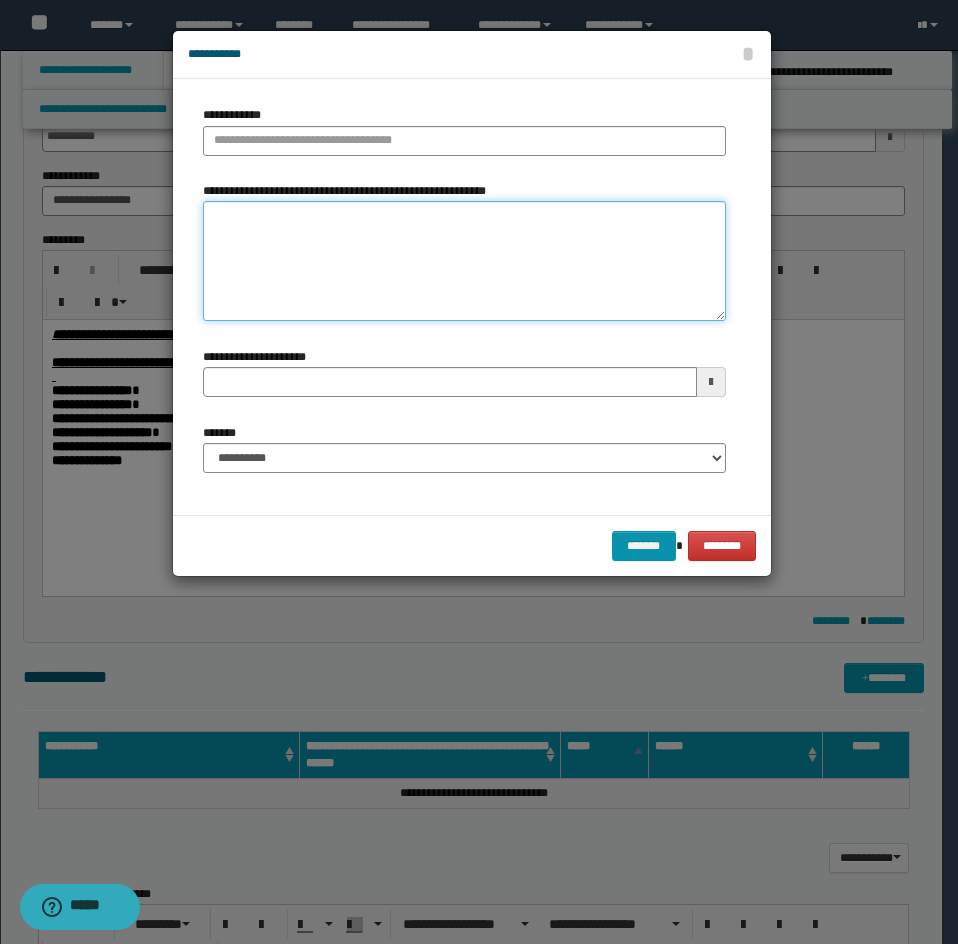 drag, startPoint x: 334, startPoint y: 241, endPoint x: 309, endPoint y: 238, distance: 25.179358 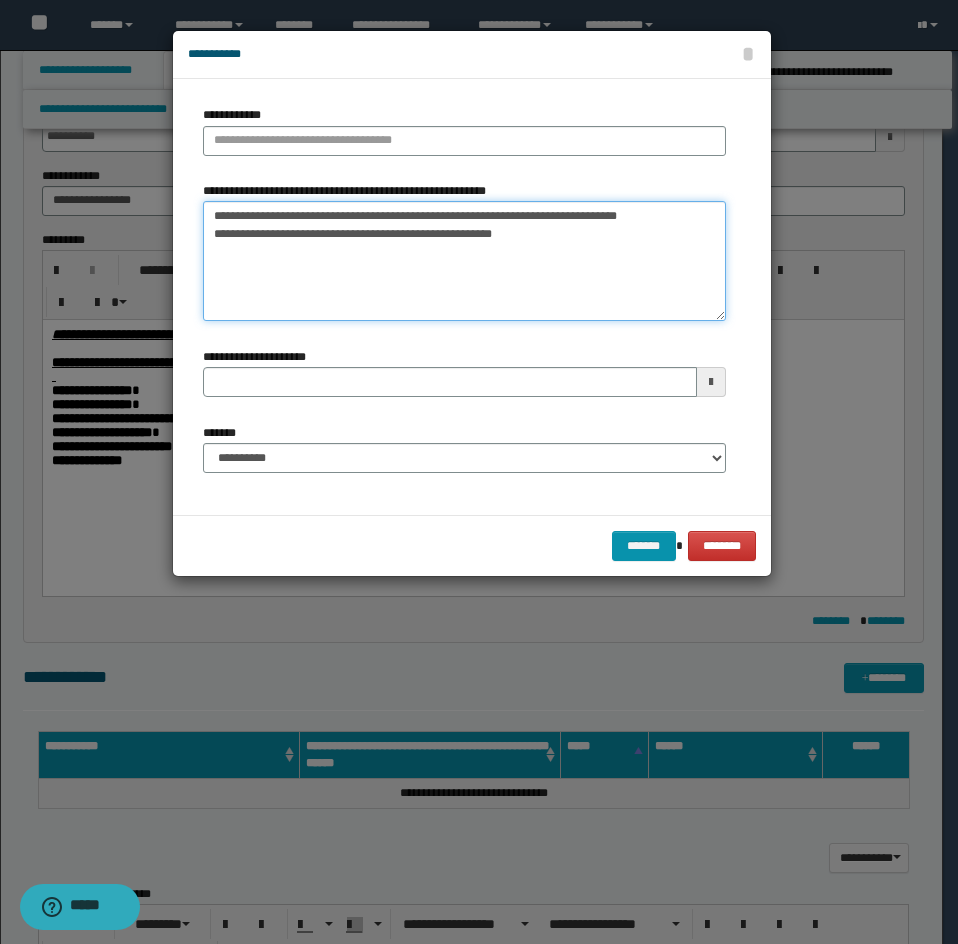 click on "**********" at bounding box center (464, 261) 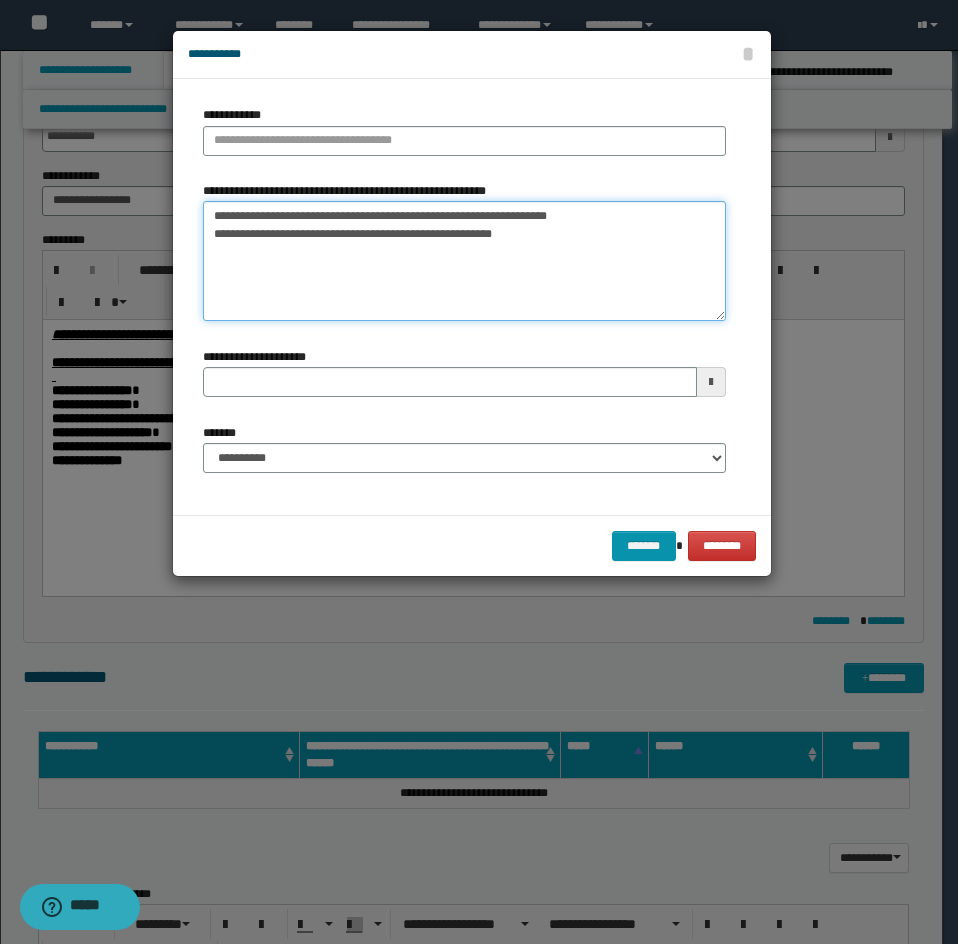 type on "**********" 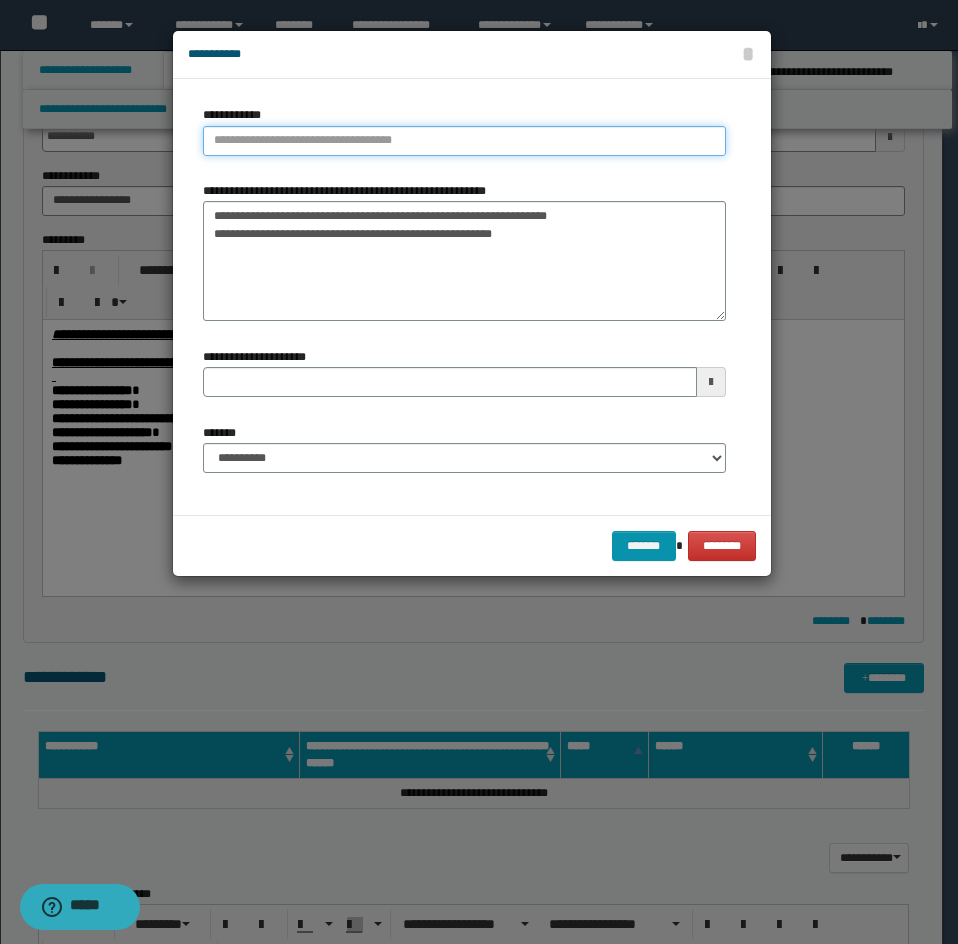 paste on "**********" 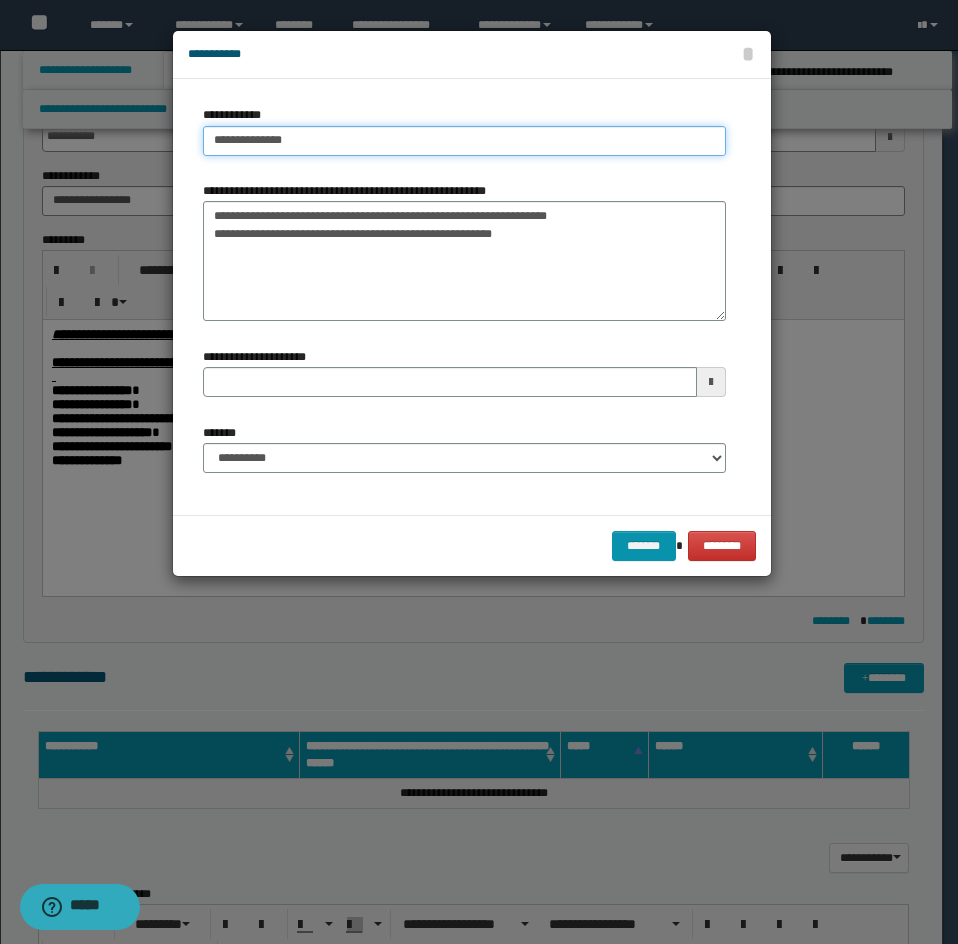 type on "**********" 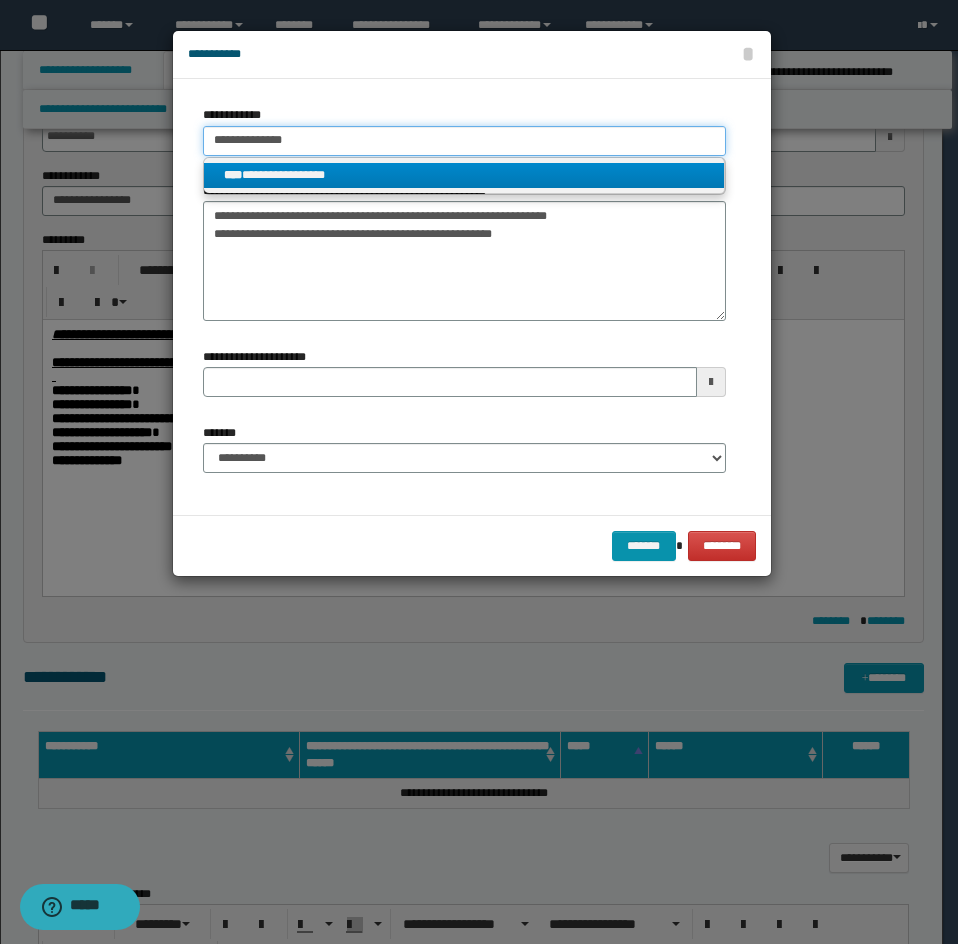 type on "**********" 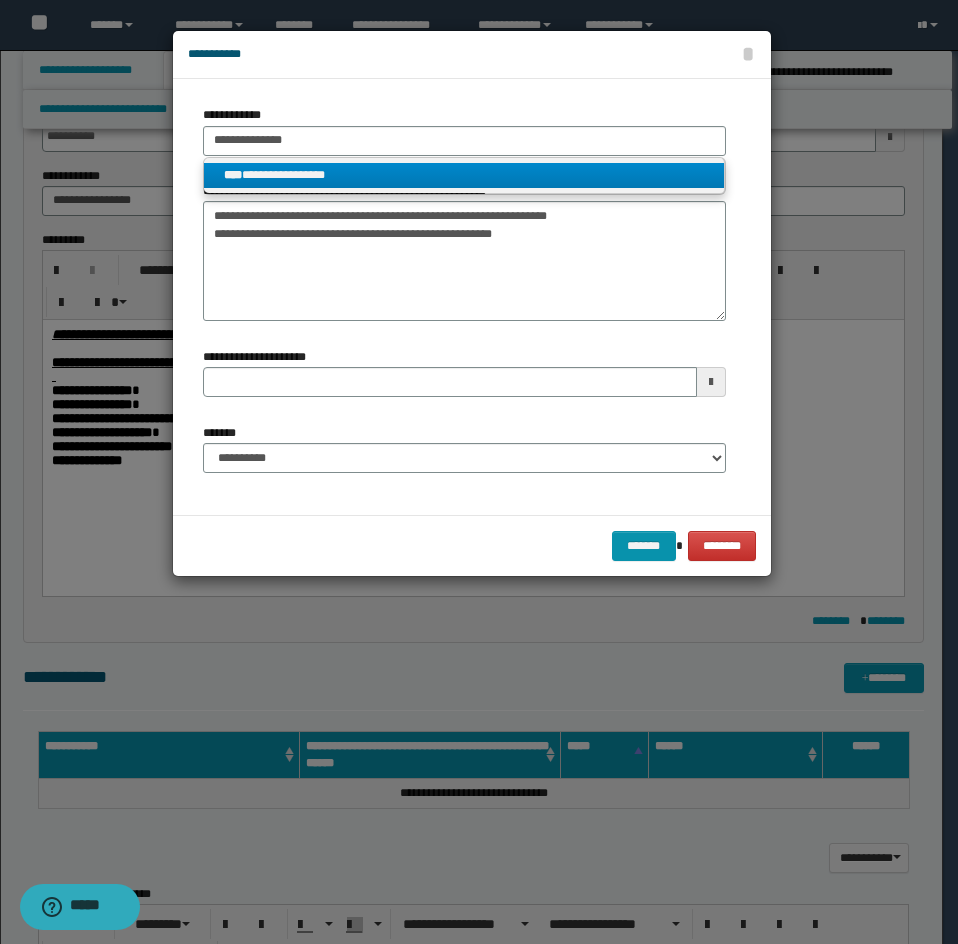 click on "**********" at bounding box center [464, 175] 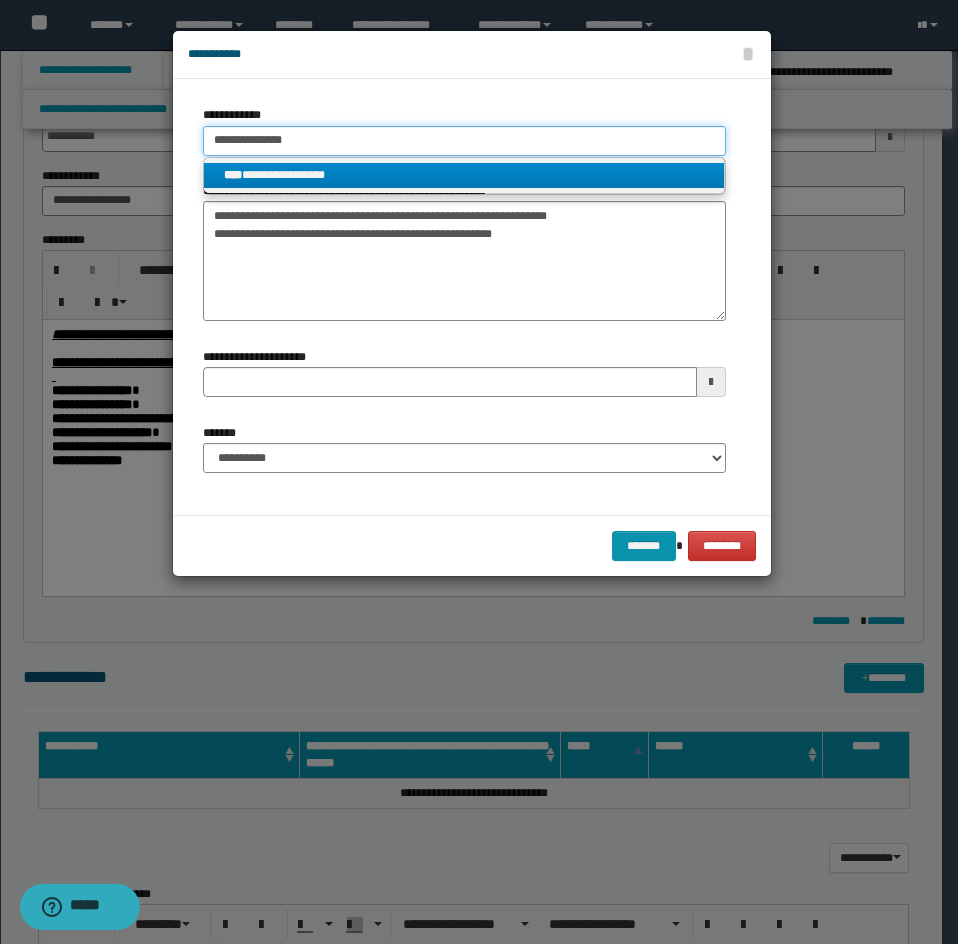 type 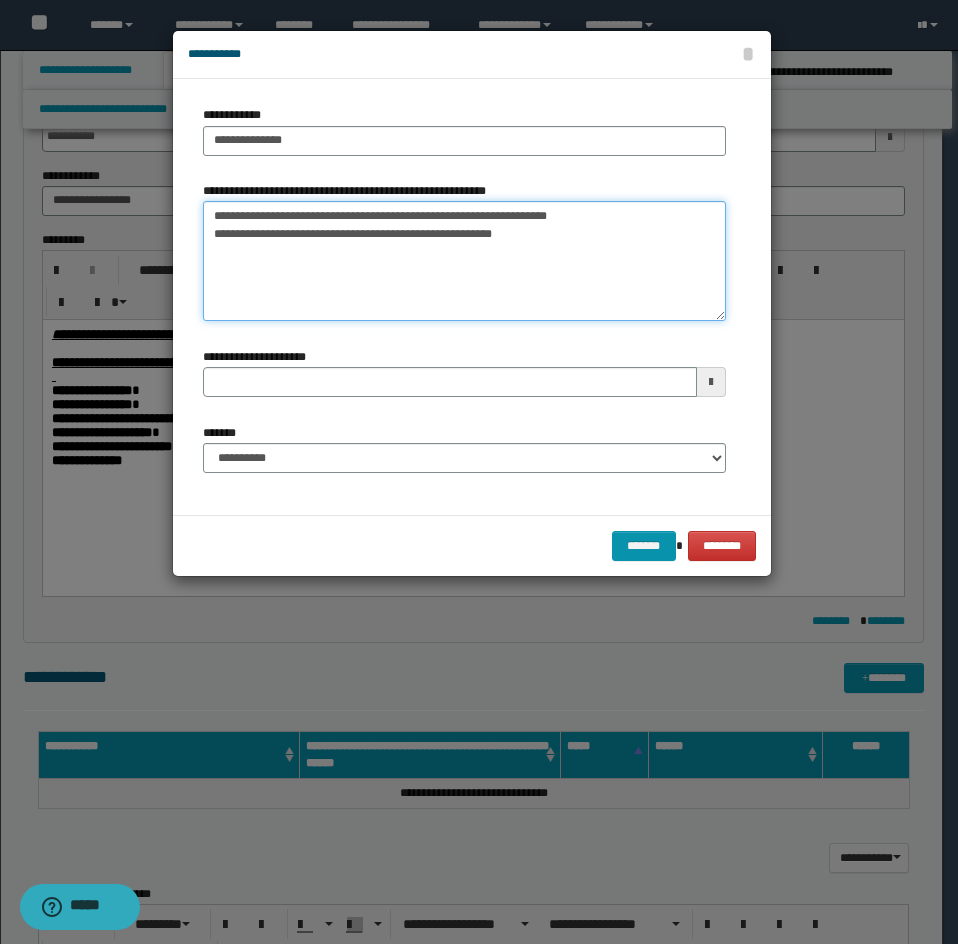 drag, startPoint x: 244, startPoint y: 211, endPoint x: 163, endPoint y: 210, distance: 81.00617 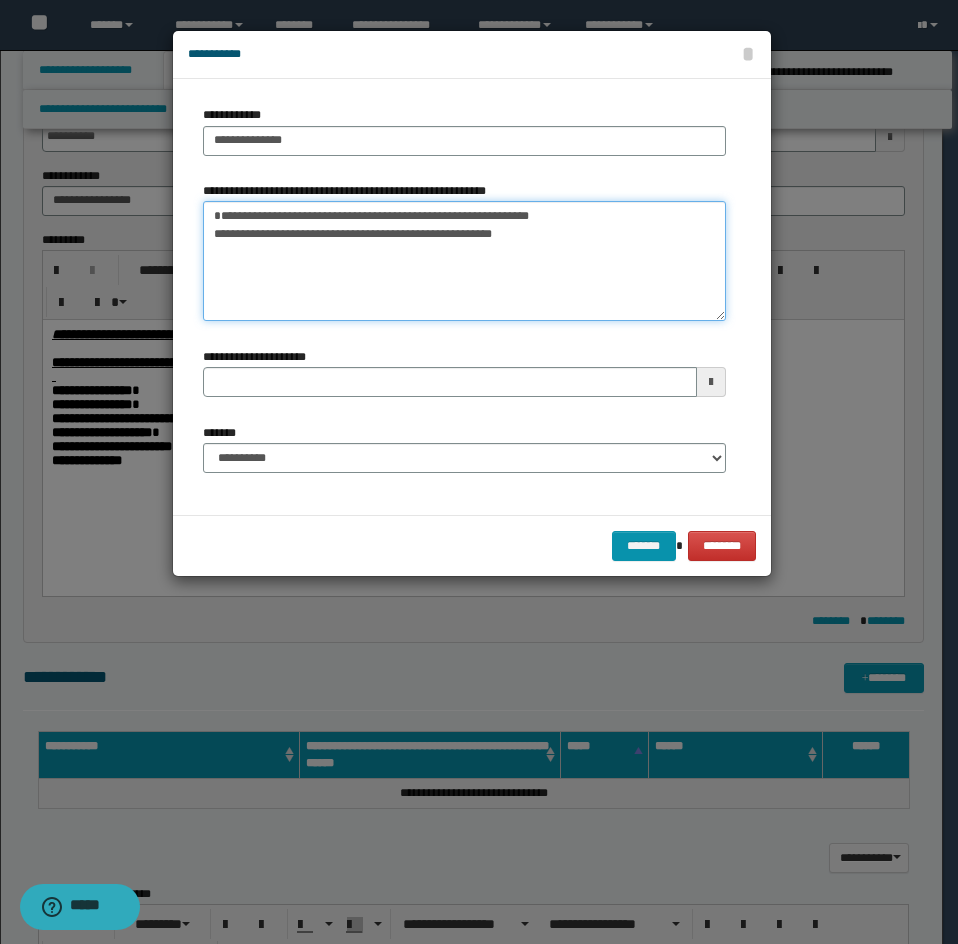 click on "**********" at bounding box center (464, 261) 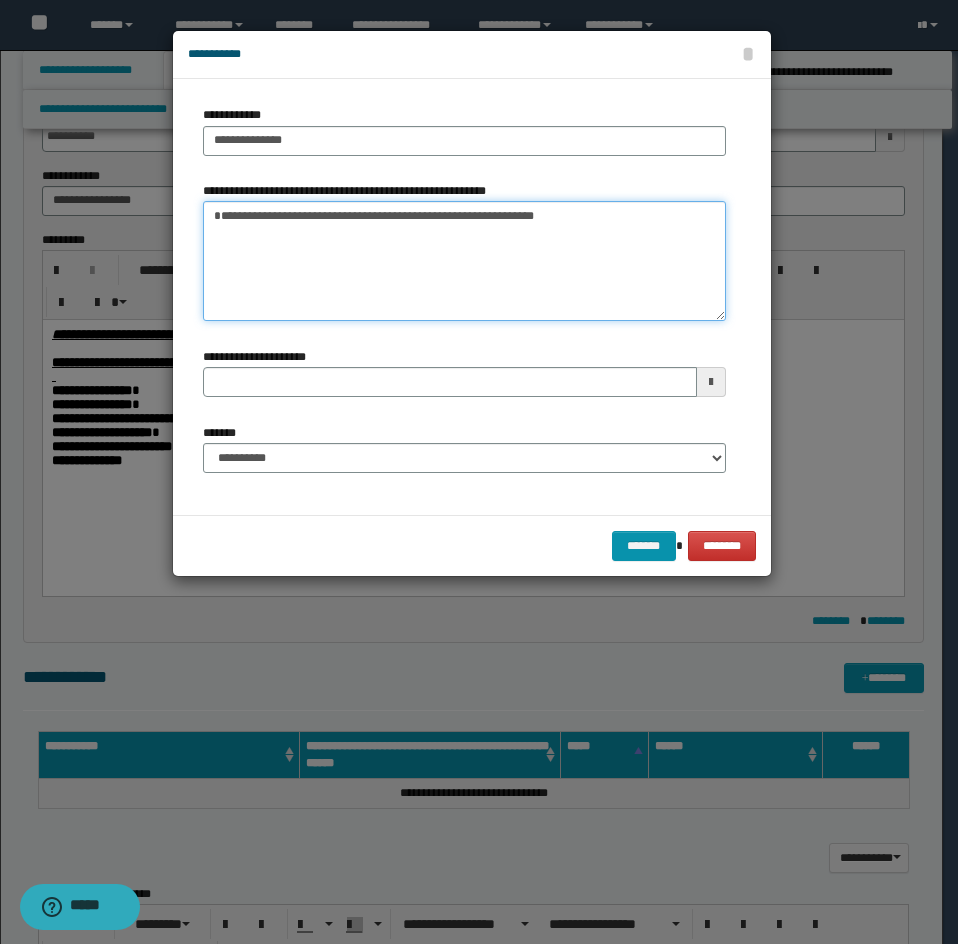 type on "**********" 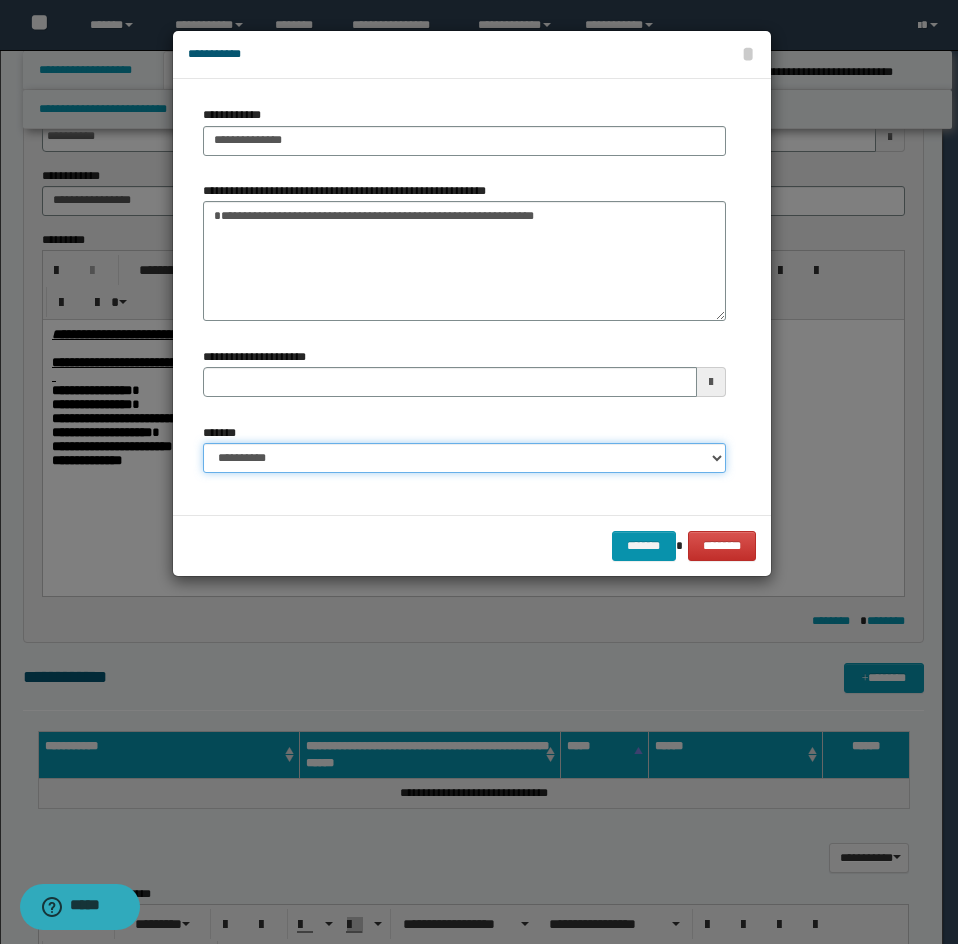 click on "**********" at bounding box center [464, 458] 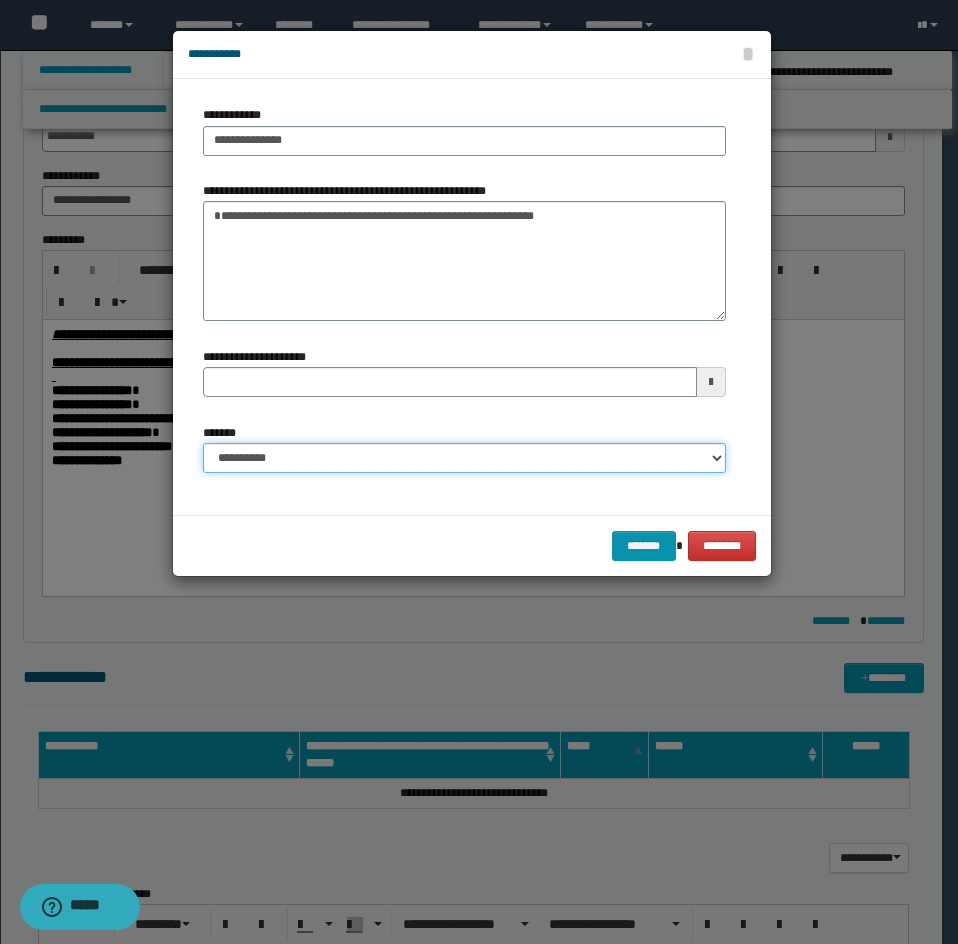 select on "*" 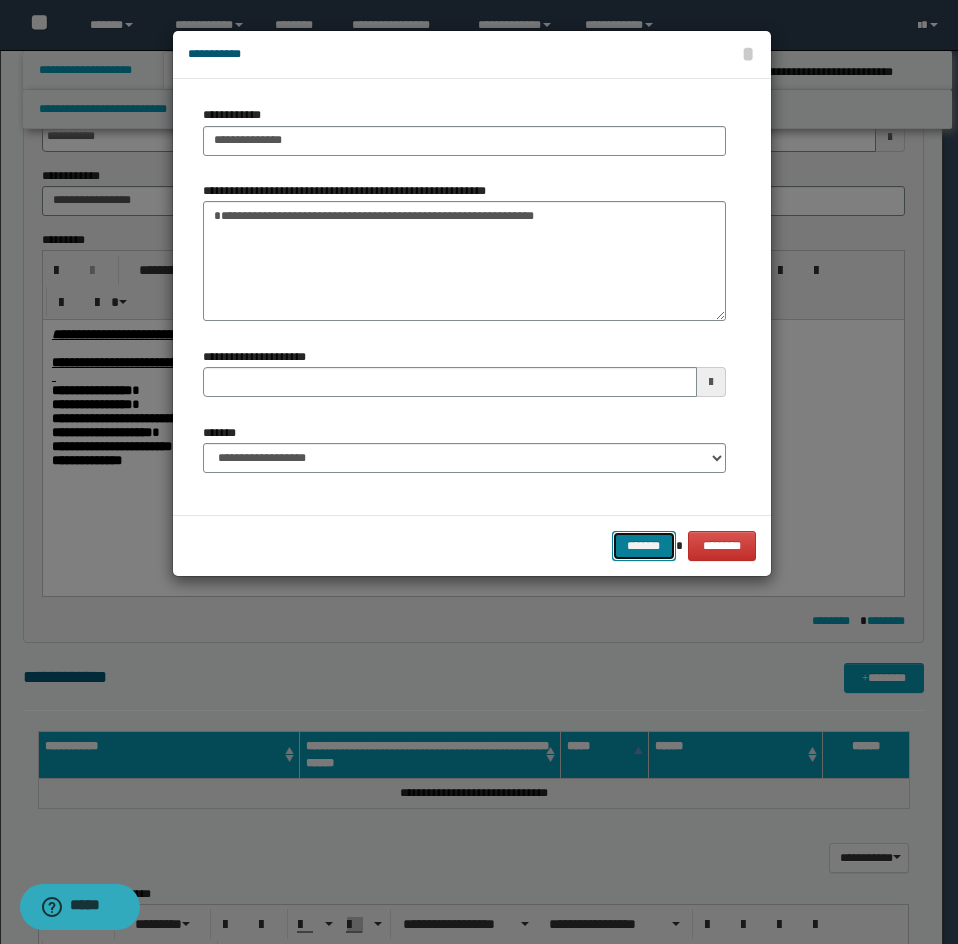 click on "*******" at bounding box center [644, 546] 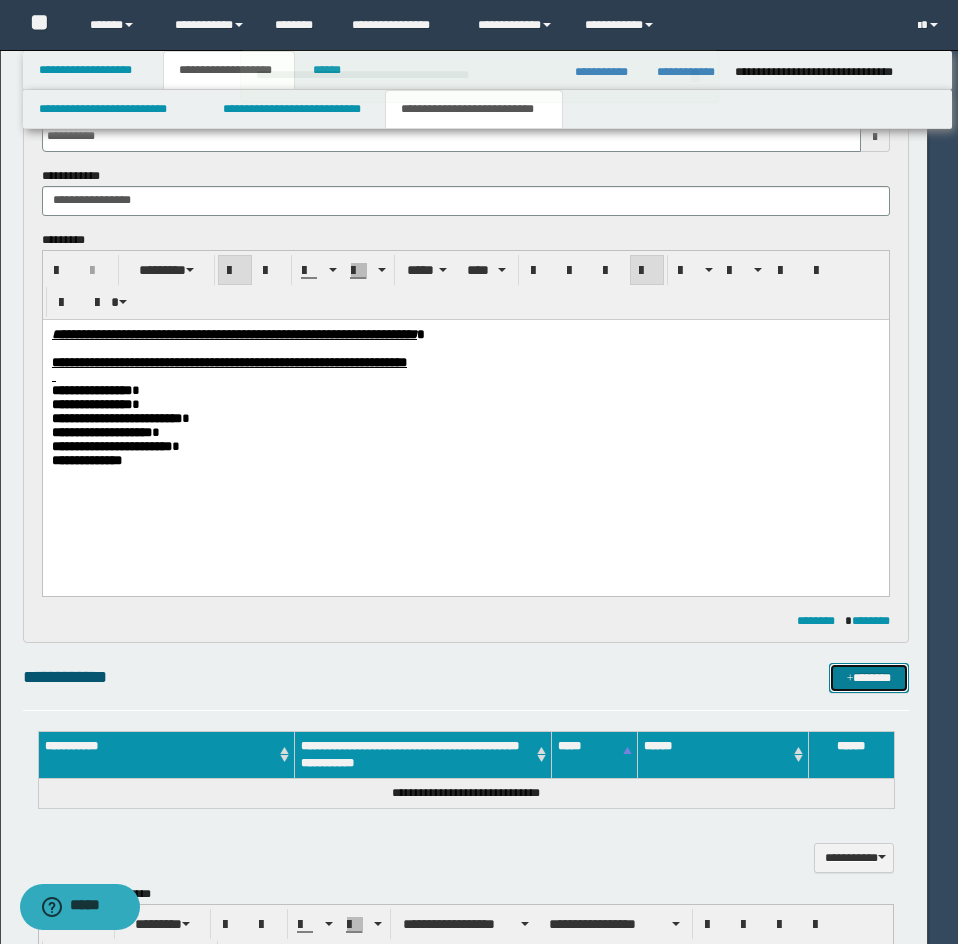 type 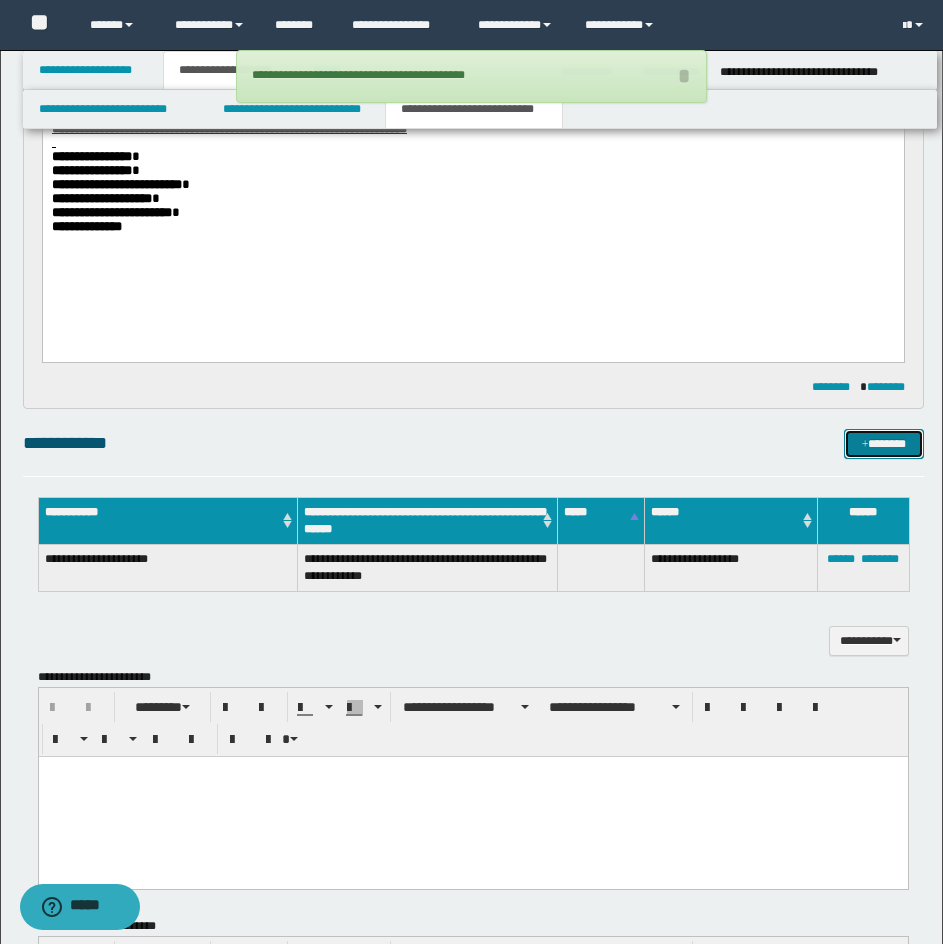 scroll, scrollTop: 1000, scrollLeft: 0, axis: vertical 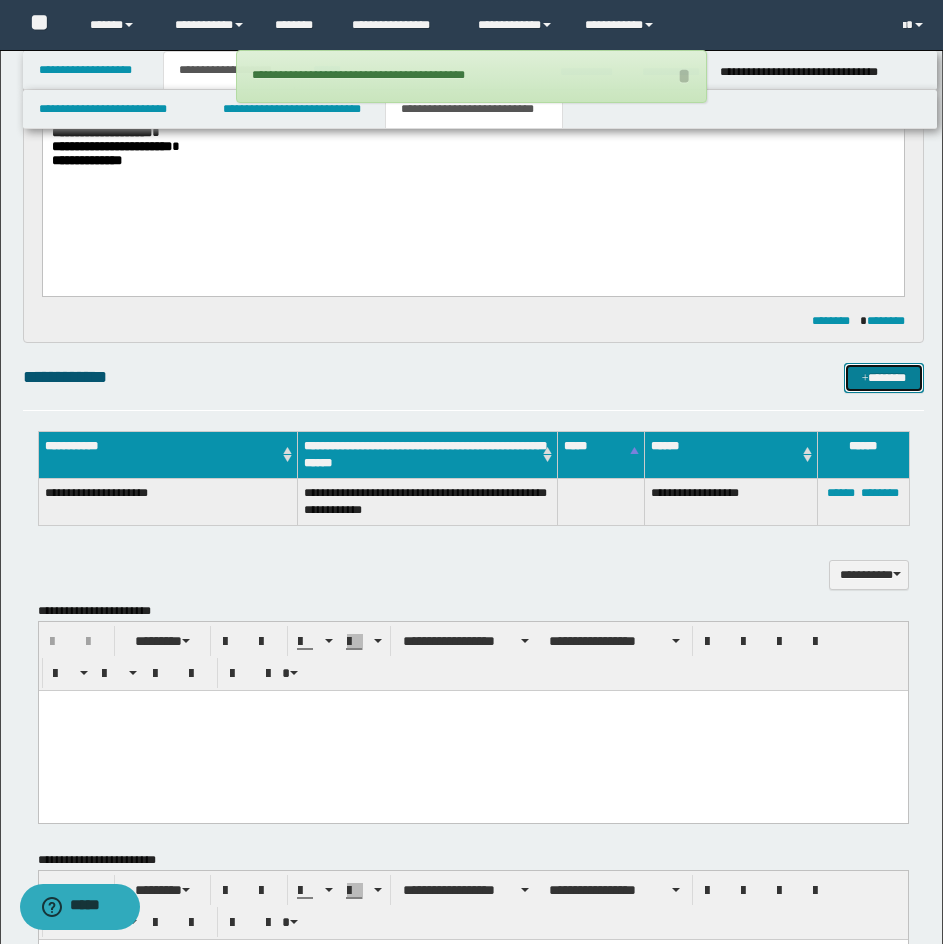 click on "*******" at bounding box center (884, 378) 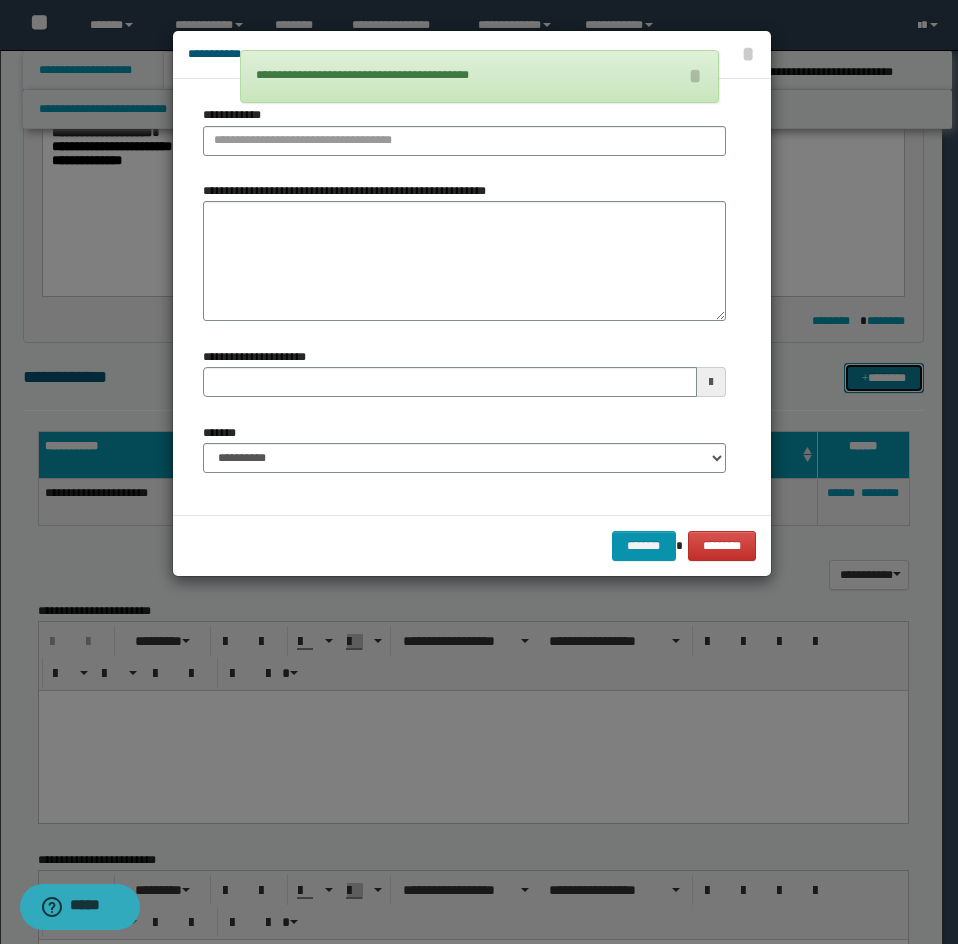 type 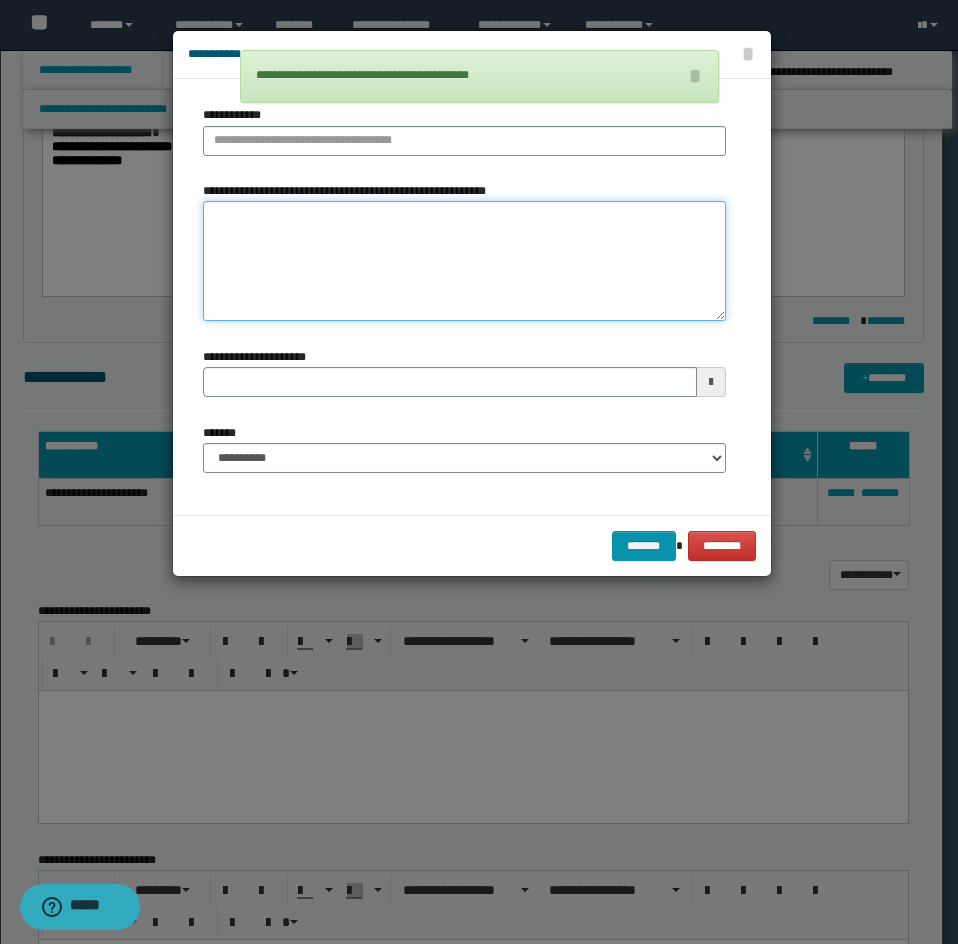 click on "**********" at bounding box center (464, 261) 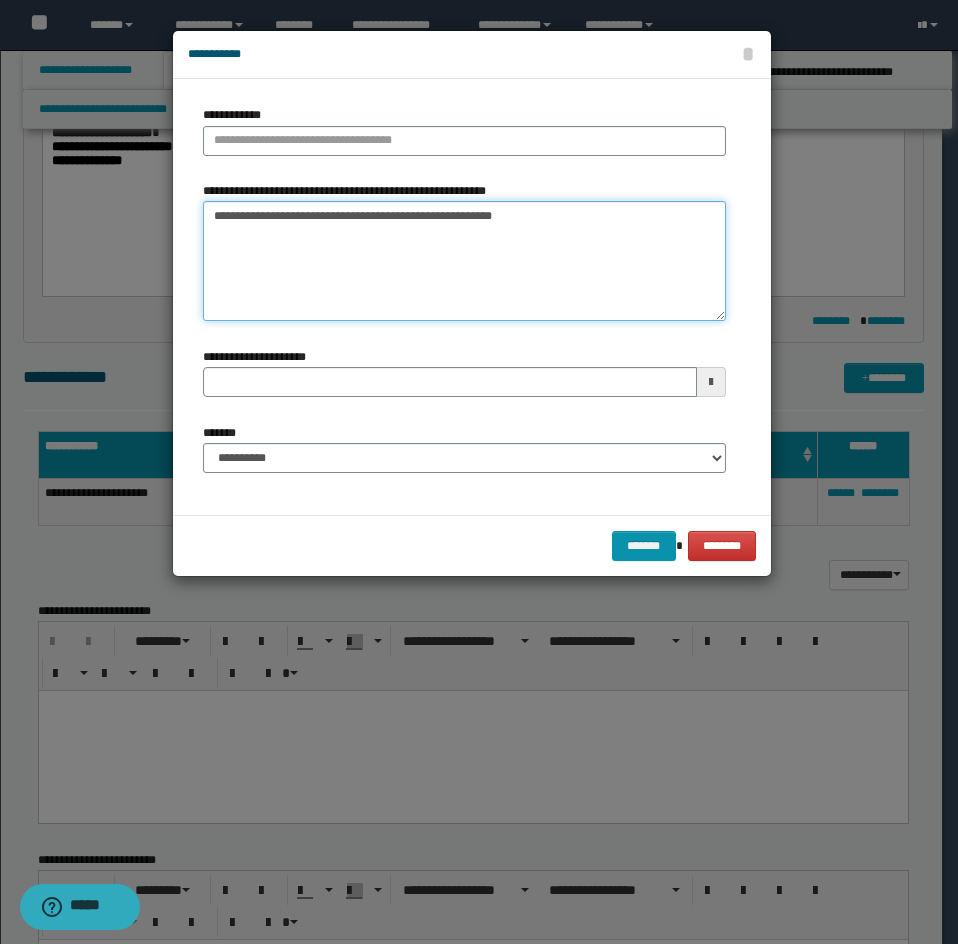 drag, startPoint x: 239, startPoint y: 209, endPoint x: 510, endPoint y: 220, distance: 271.22314 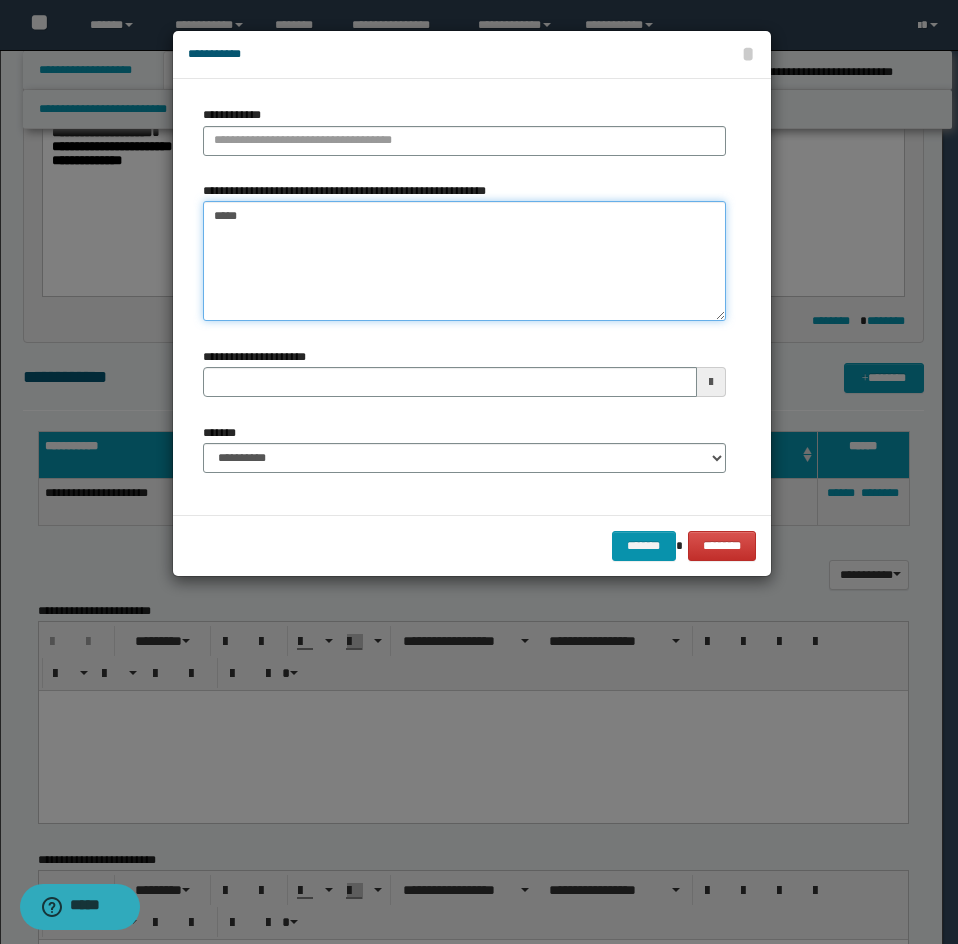 type on "****" 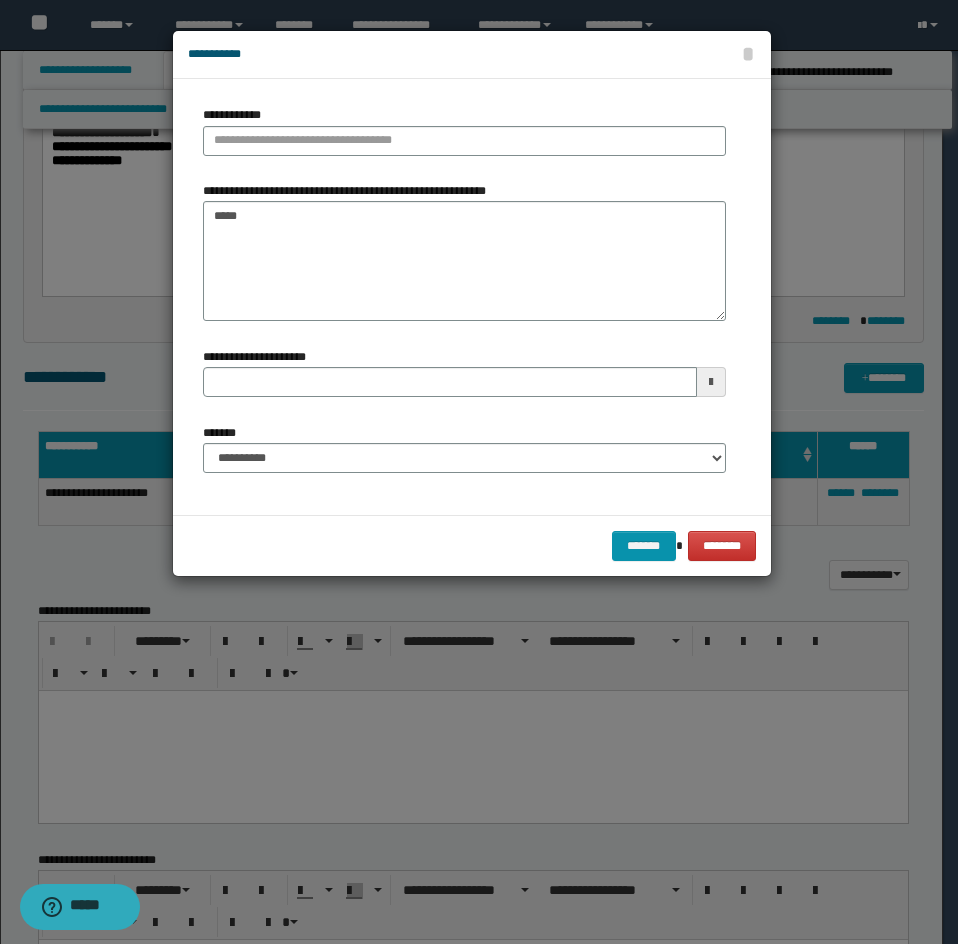click on "**********" at bounding box center (464, 138) 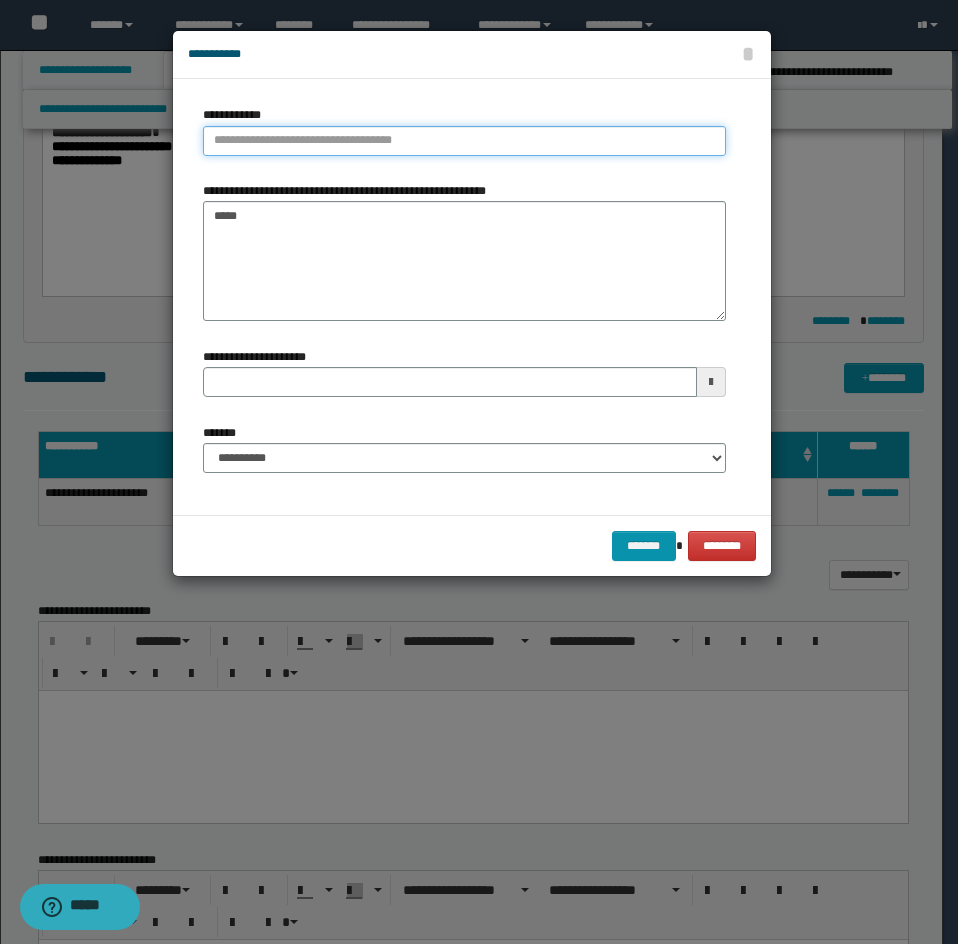 type on "**********" 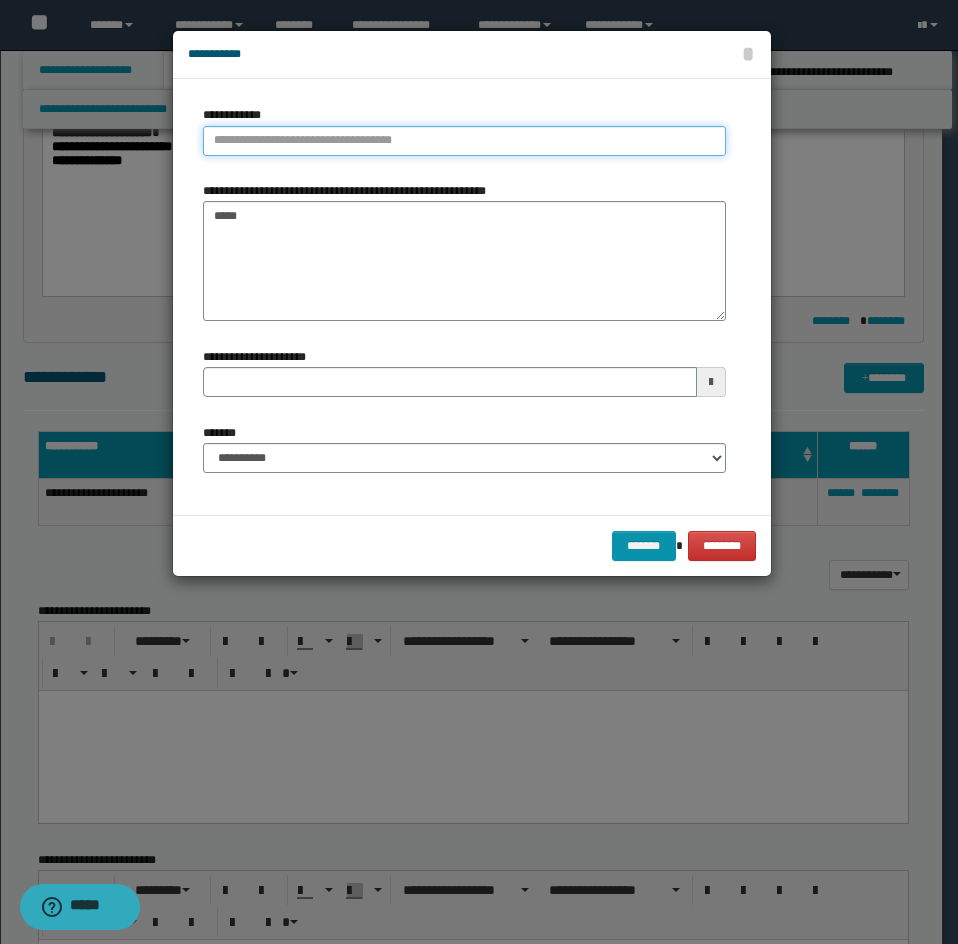 paste on "**********" 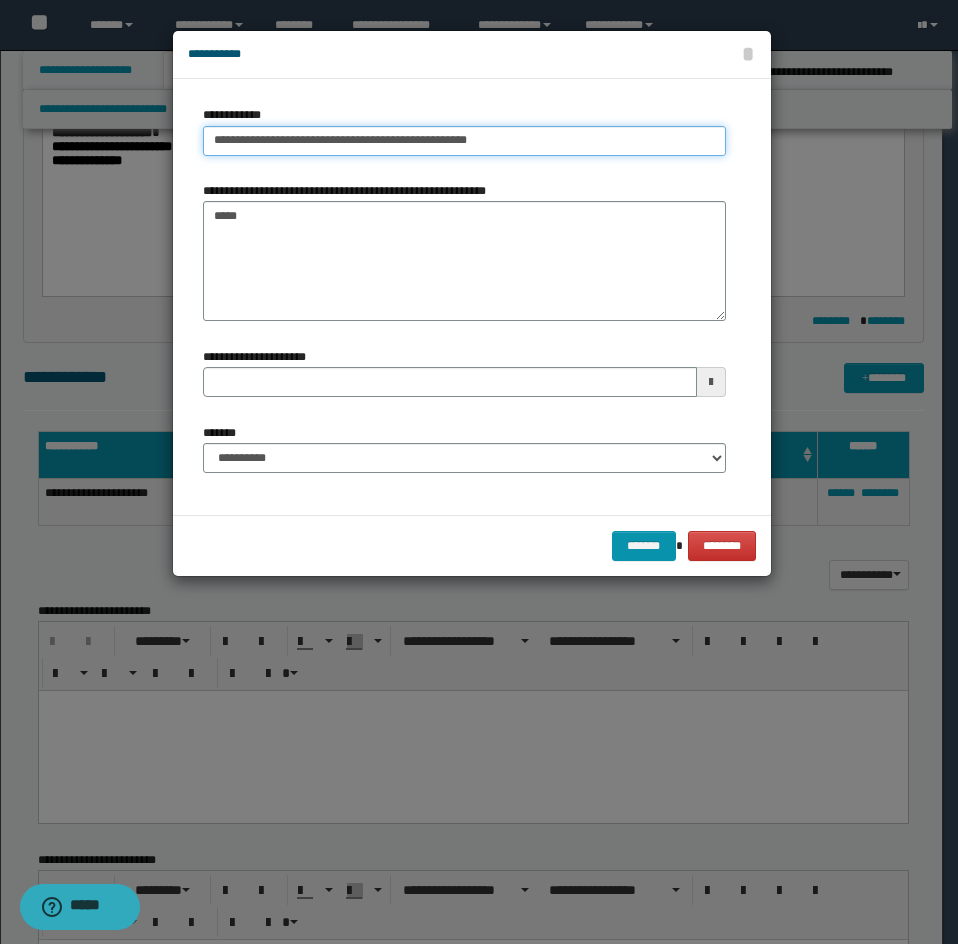 type on "**********" 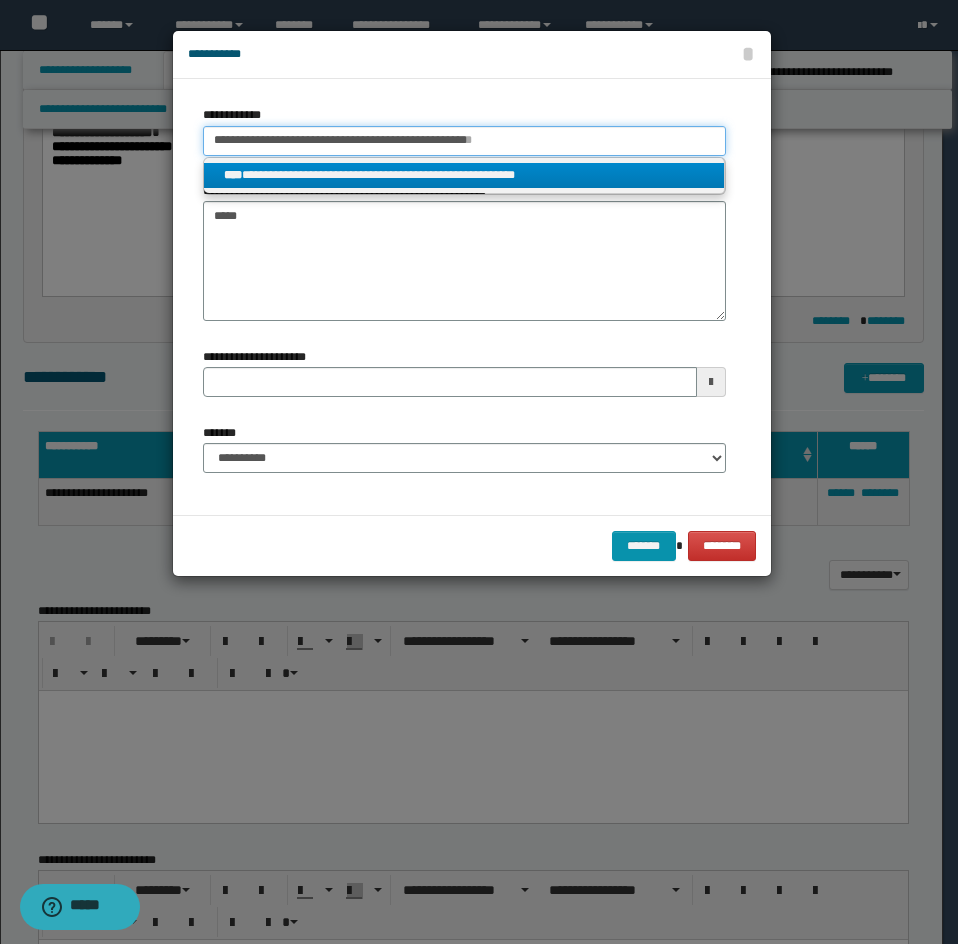 type on "**********" 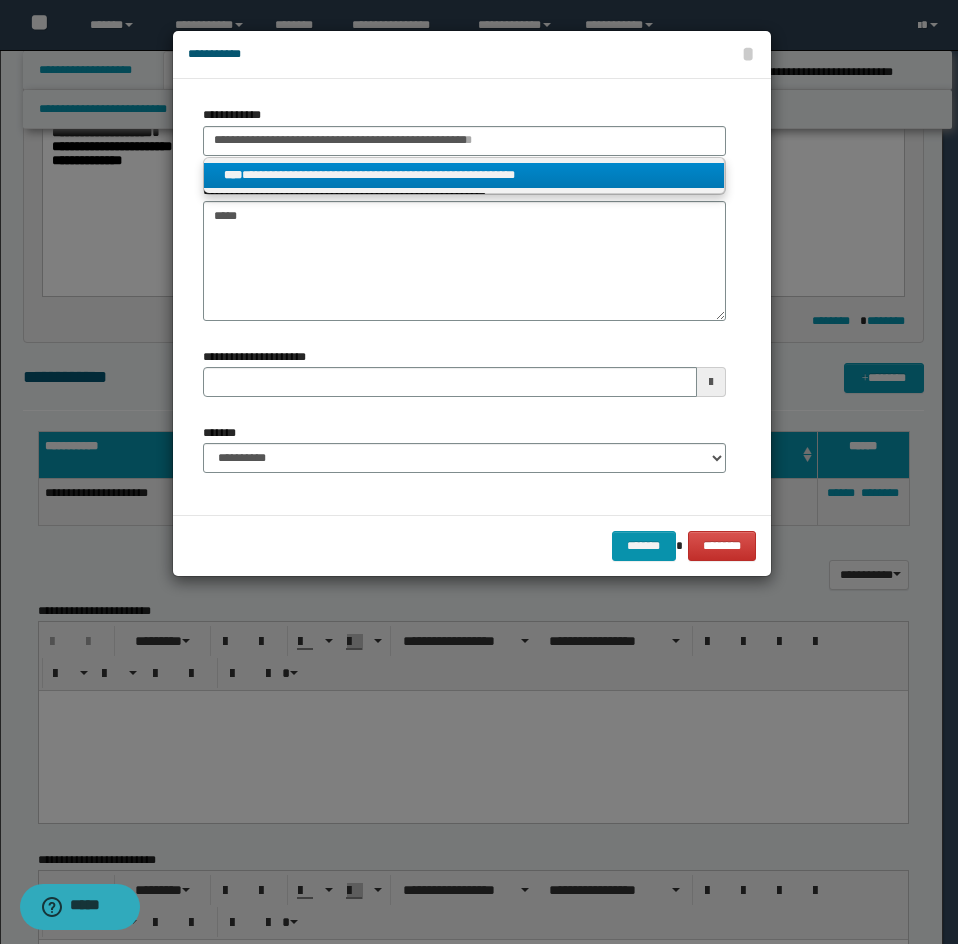 click on "**********" at bounding box center (464, 175) 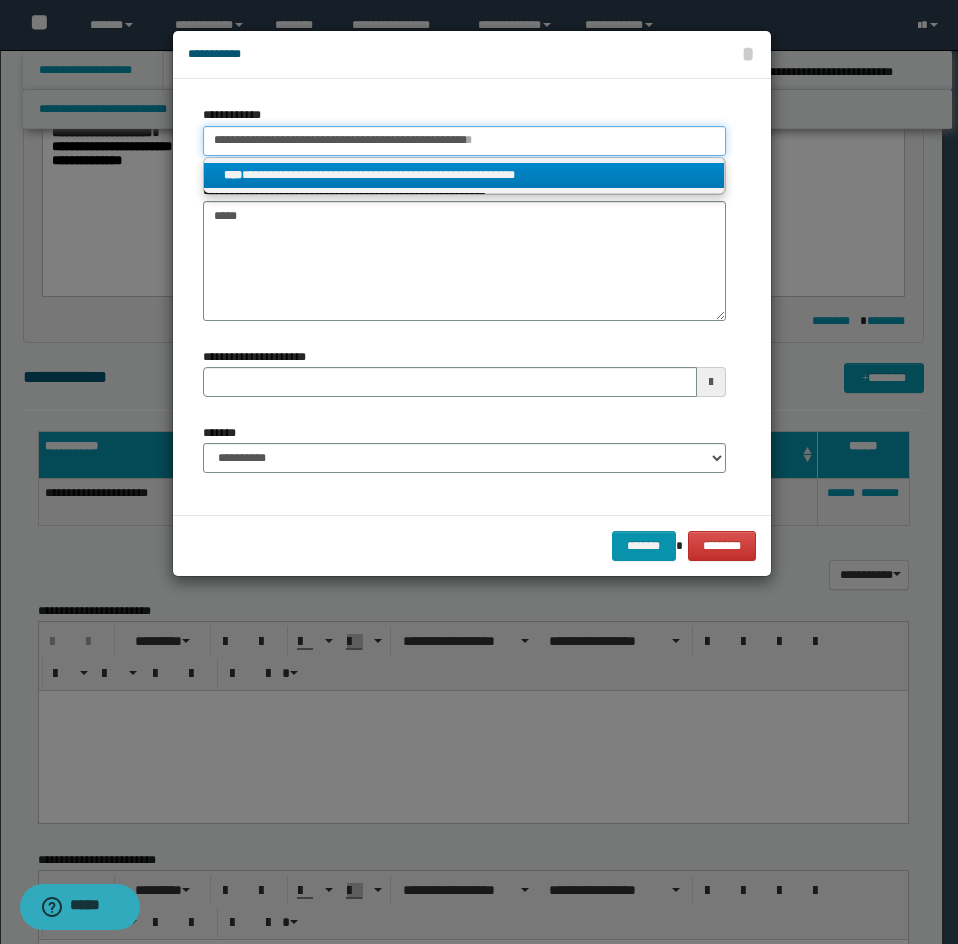 type 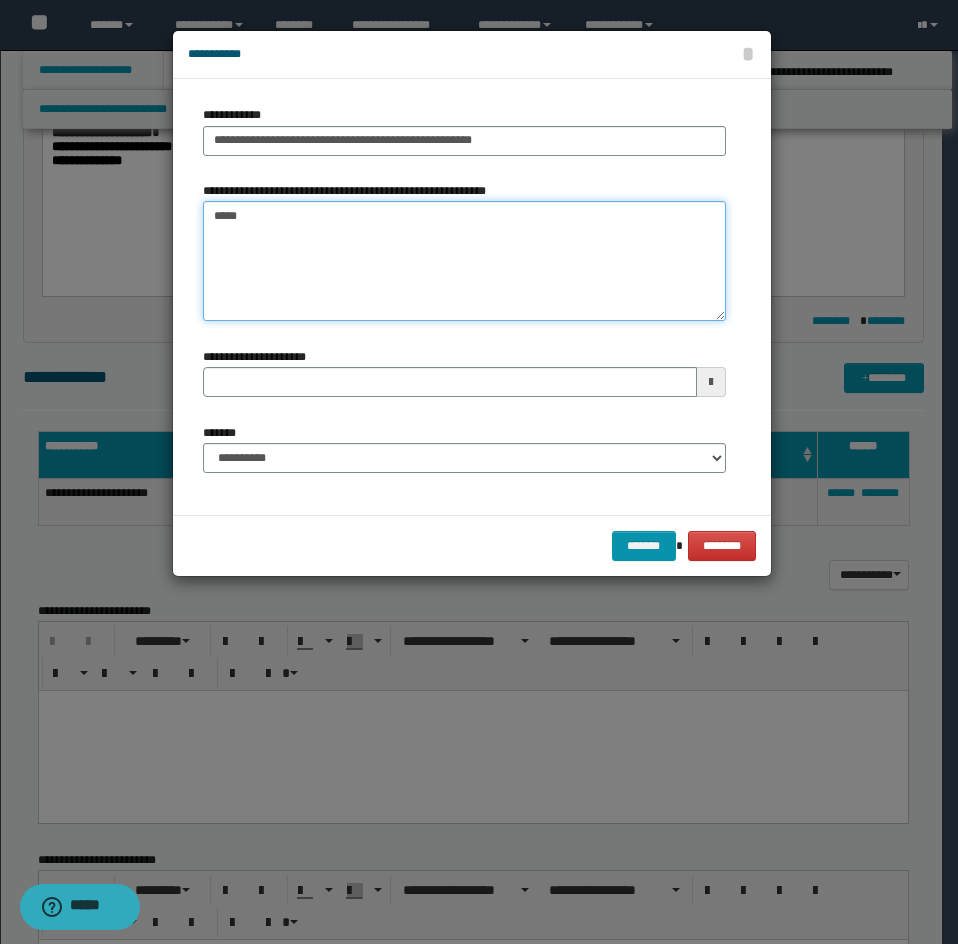 click on "****" at bounding box center (464, 261) 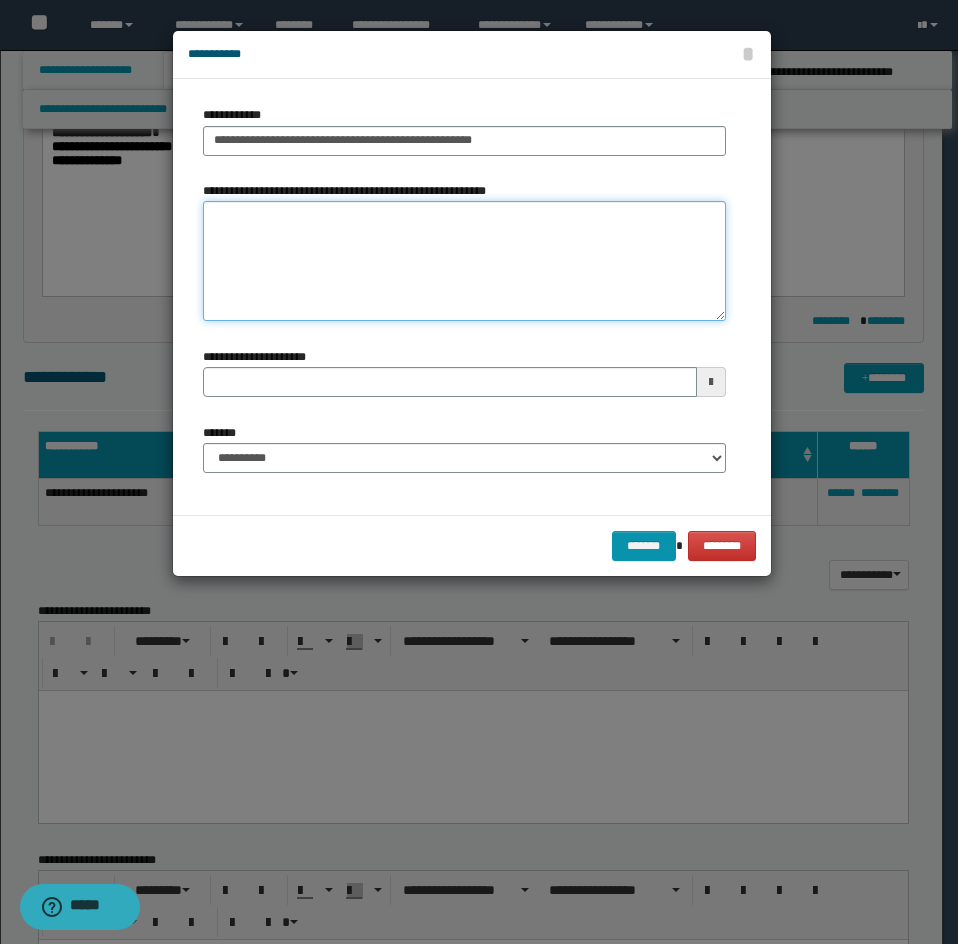 type 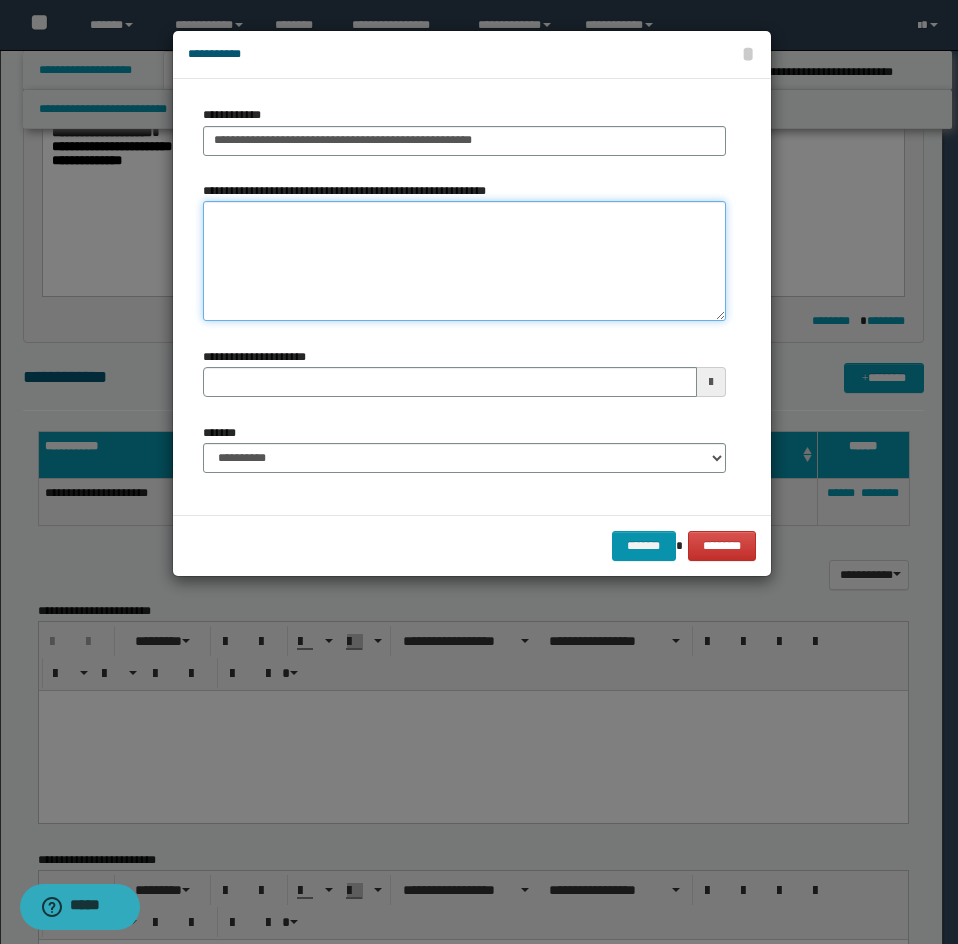 type 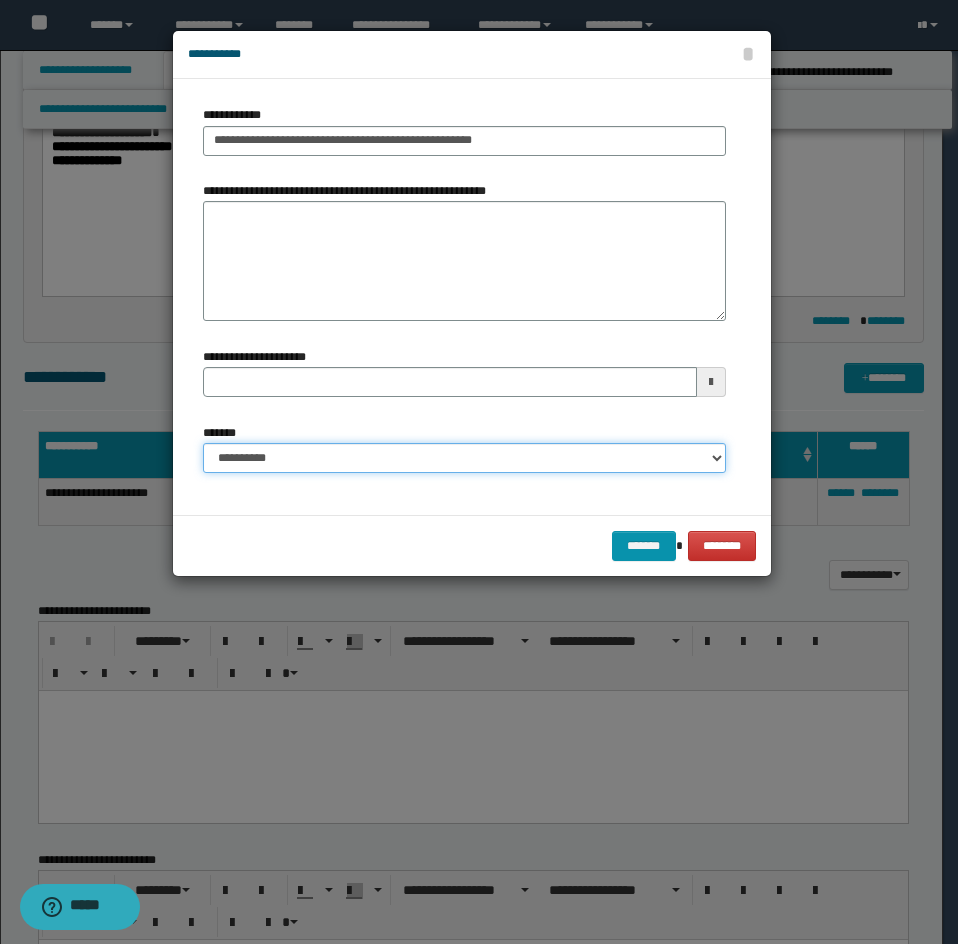 click on "**********" at bounding box center [464, 458] 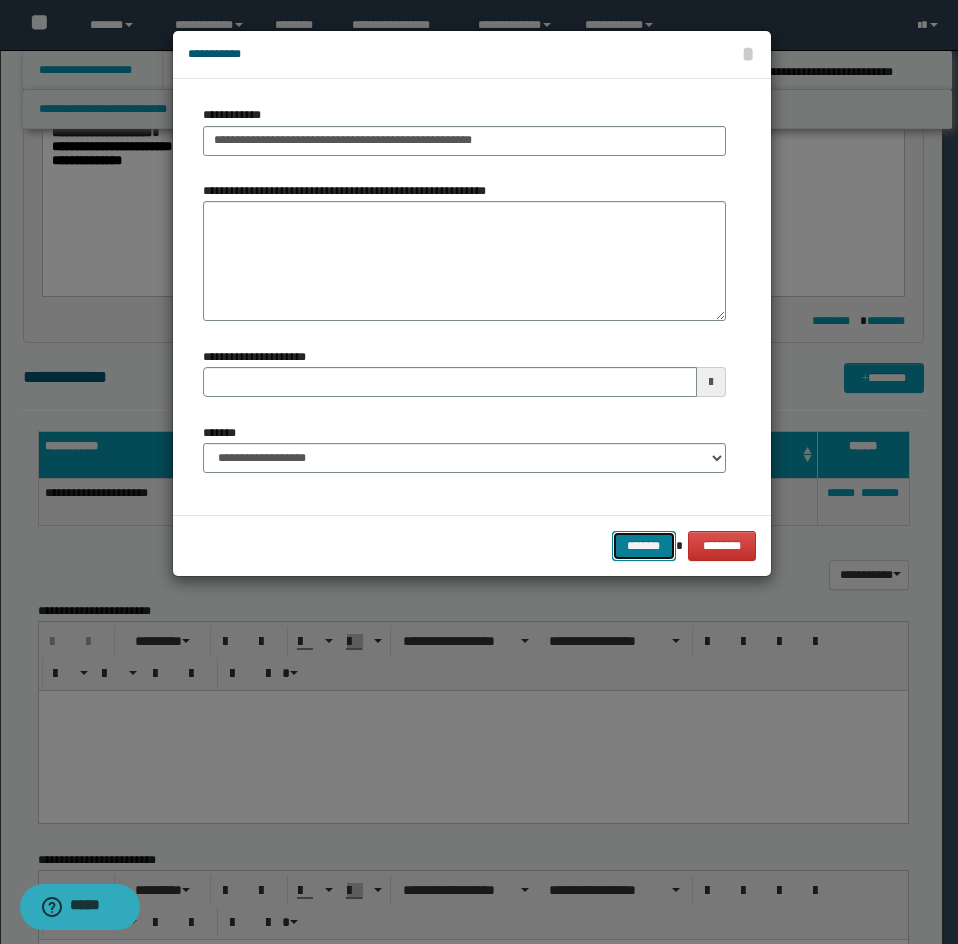 click on "*******" at bounding box center [644, 546] 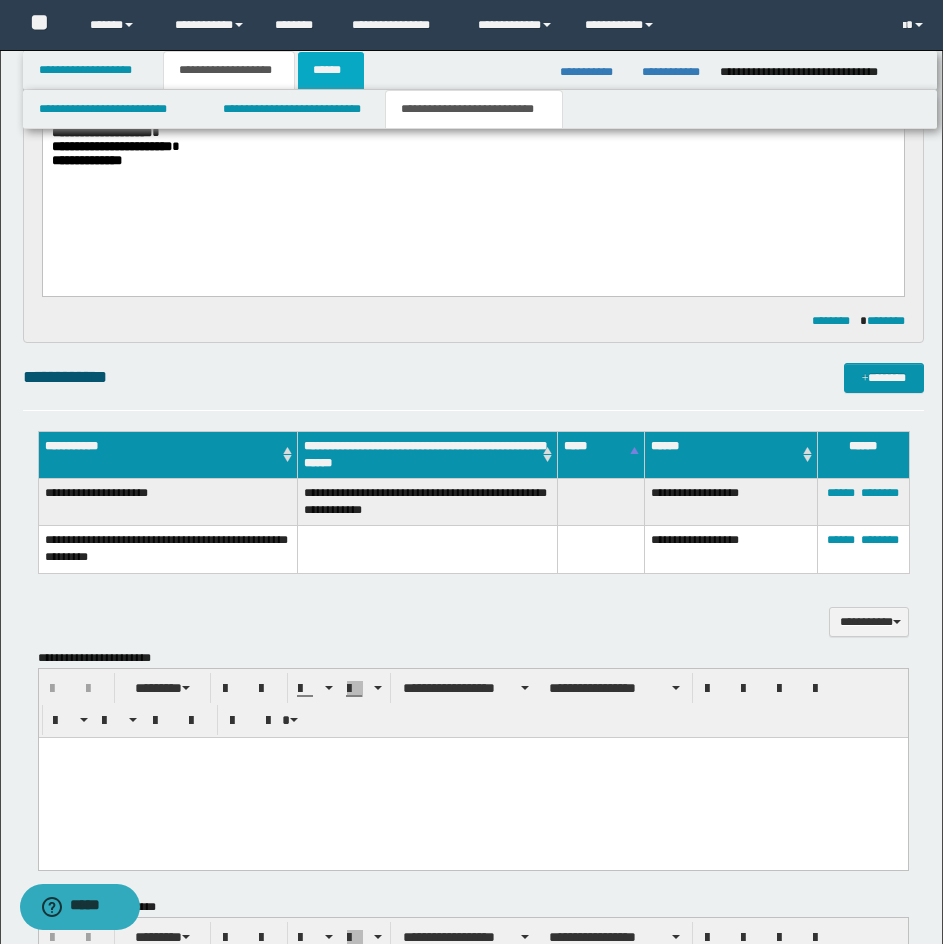 click on "******" at bounding box center [331, 70] 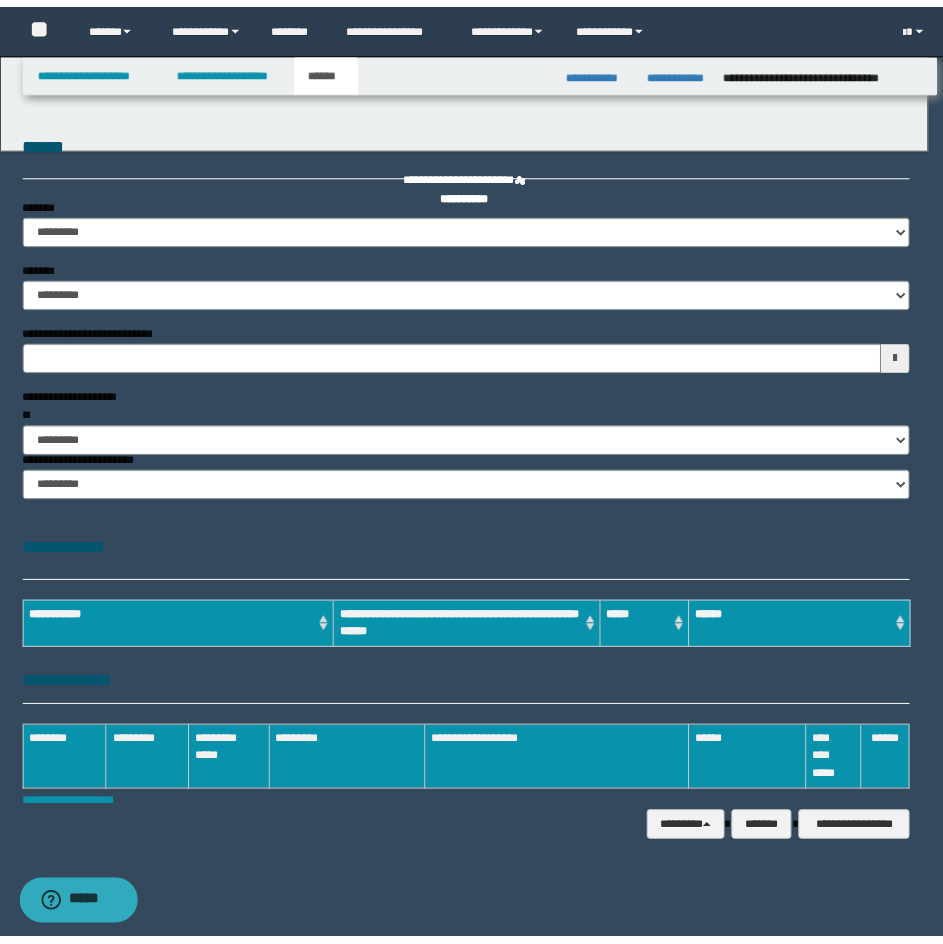 scroll, scrollTop: 0, scrollLeft: 0, axis: both 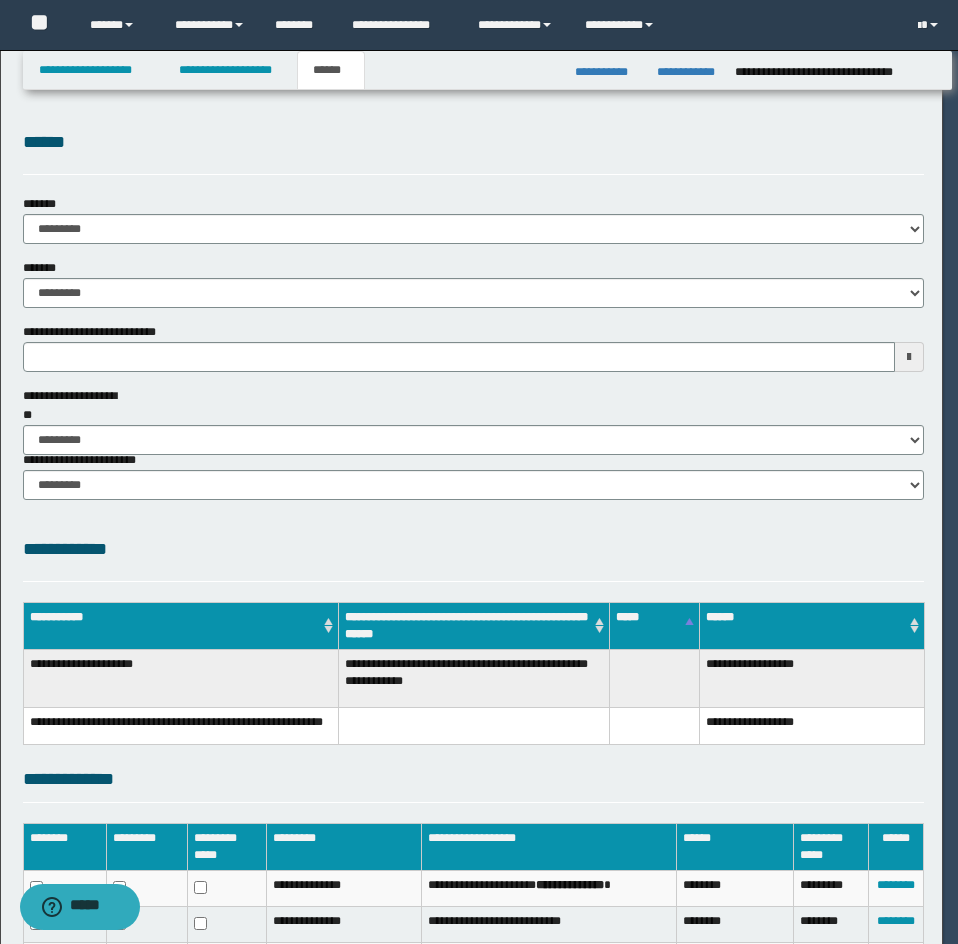 drag, startPoint x: 98, startPoint y: 206, endPoint x: 108, endPoint y: 225, distance: 21.470911 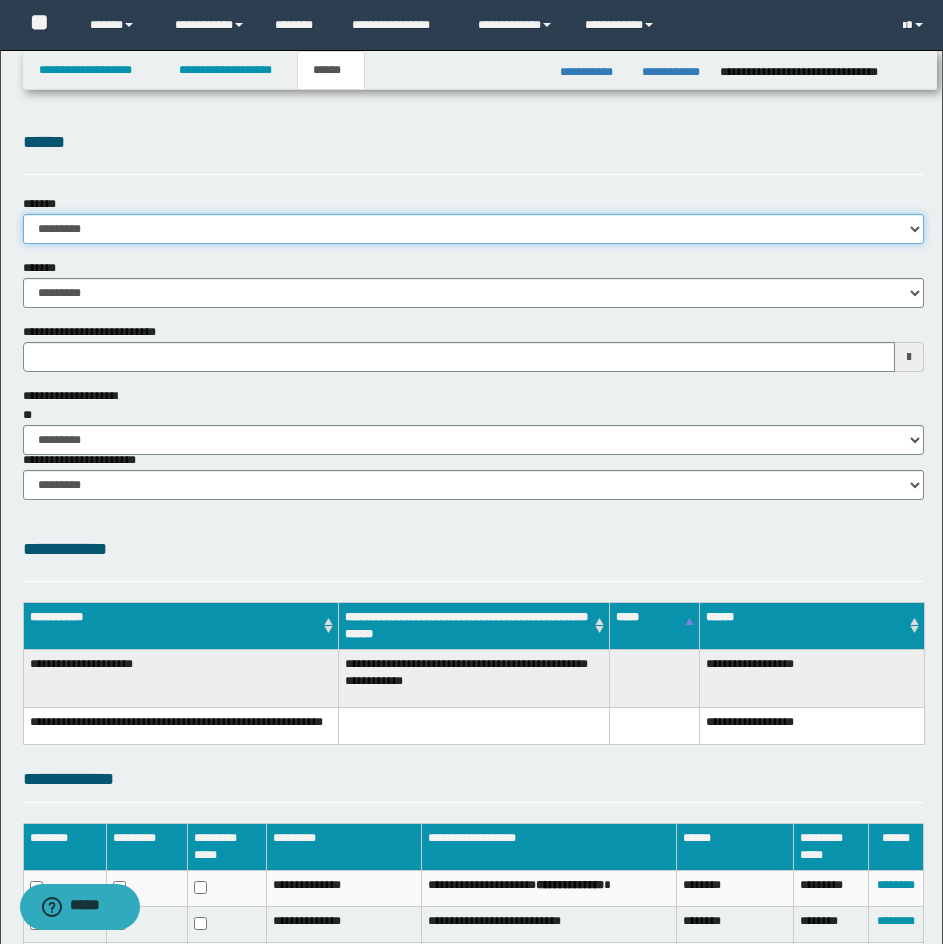 drag, startPoint x: 107, startPoint y: 225, endPoint x: 104, endPoint y: 242, distance: 17.262676 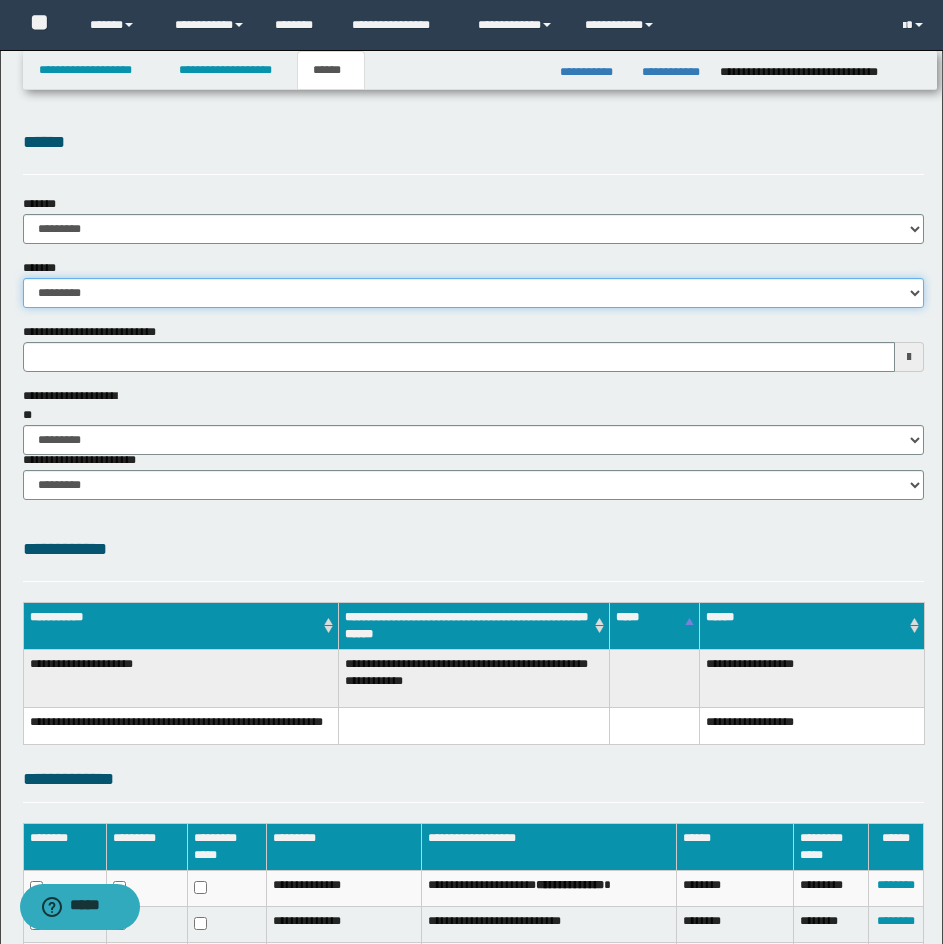 click on "**********" at bounding box center (473, 293) 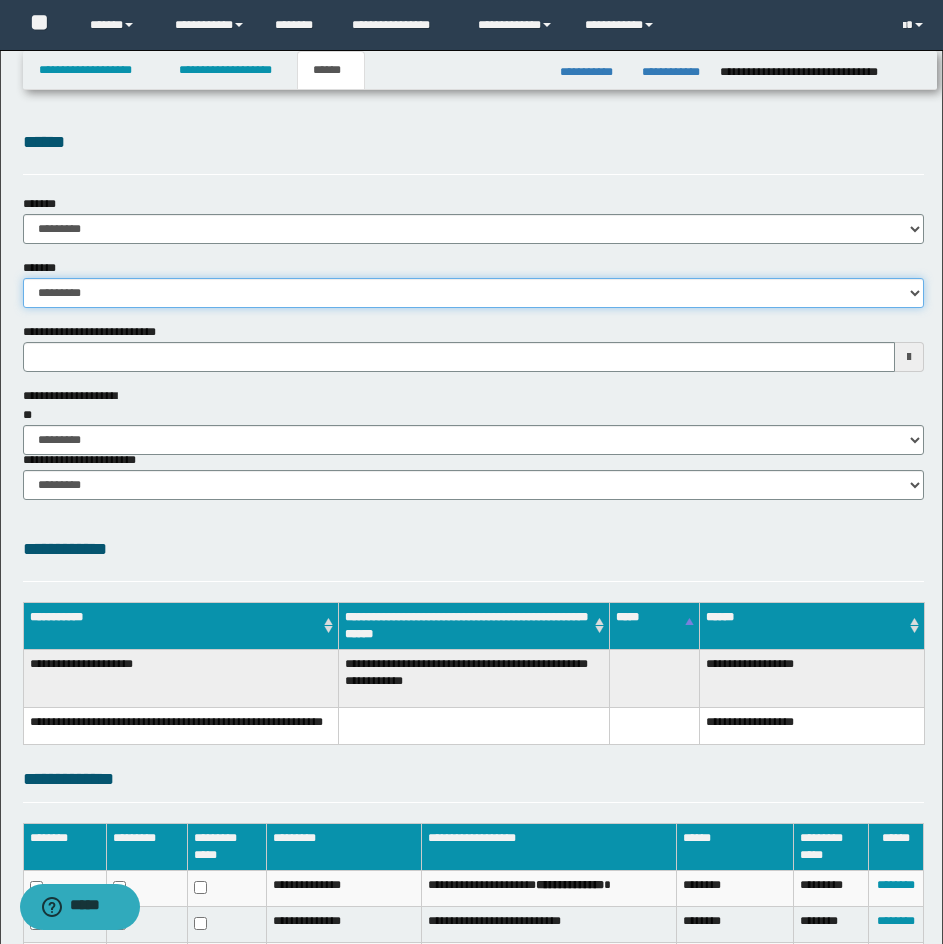 type 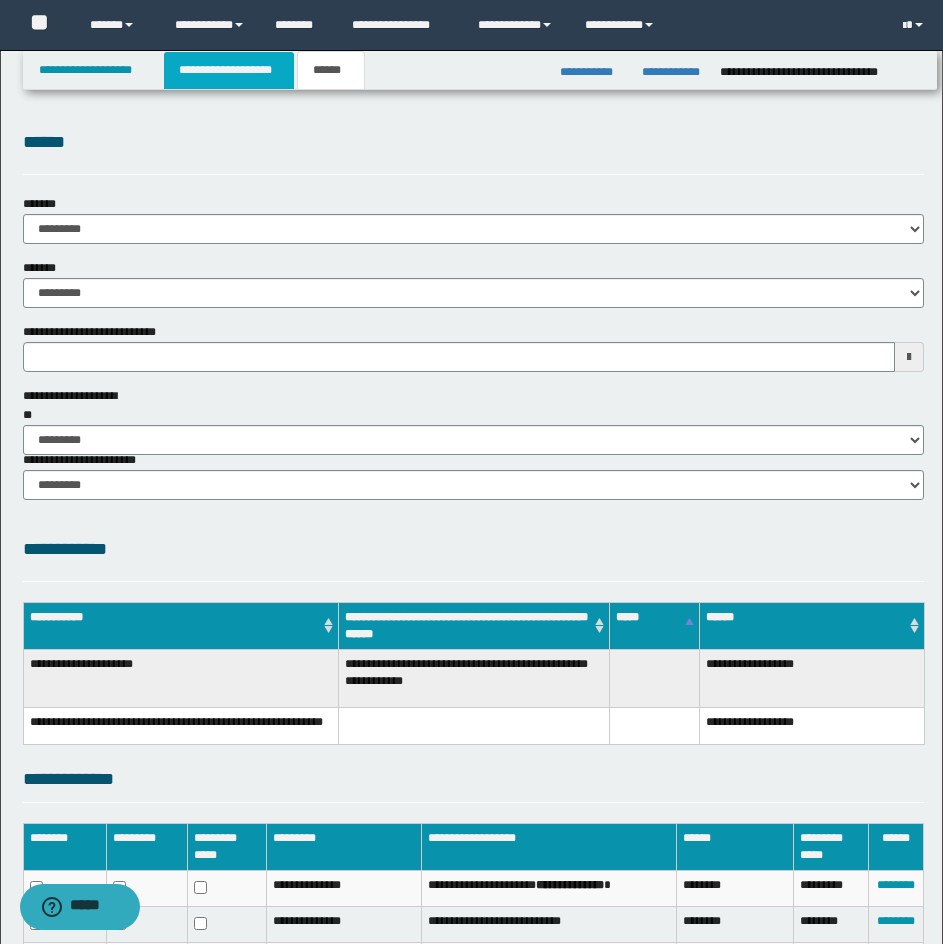 click on "**********" at bounding box center (229, 70) 